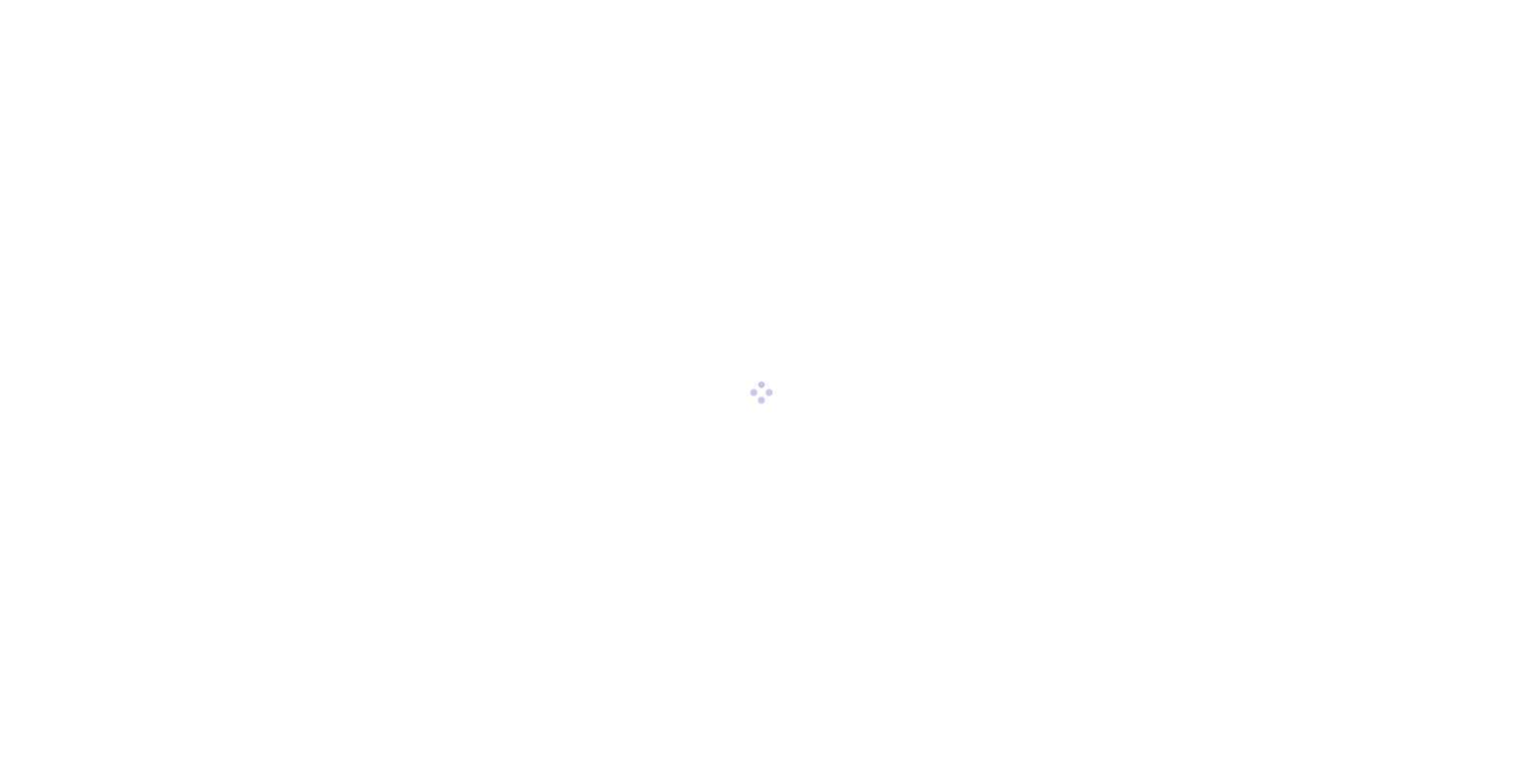scroll, scrollTop: 0, scrollLeft: 0, axis: both 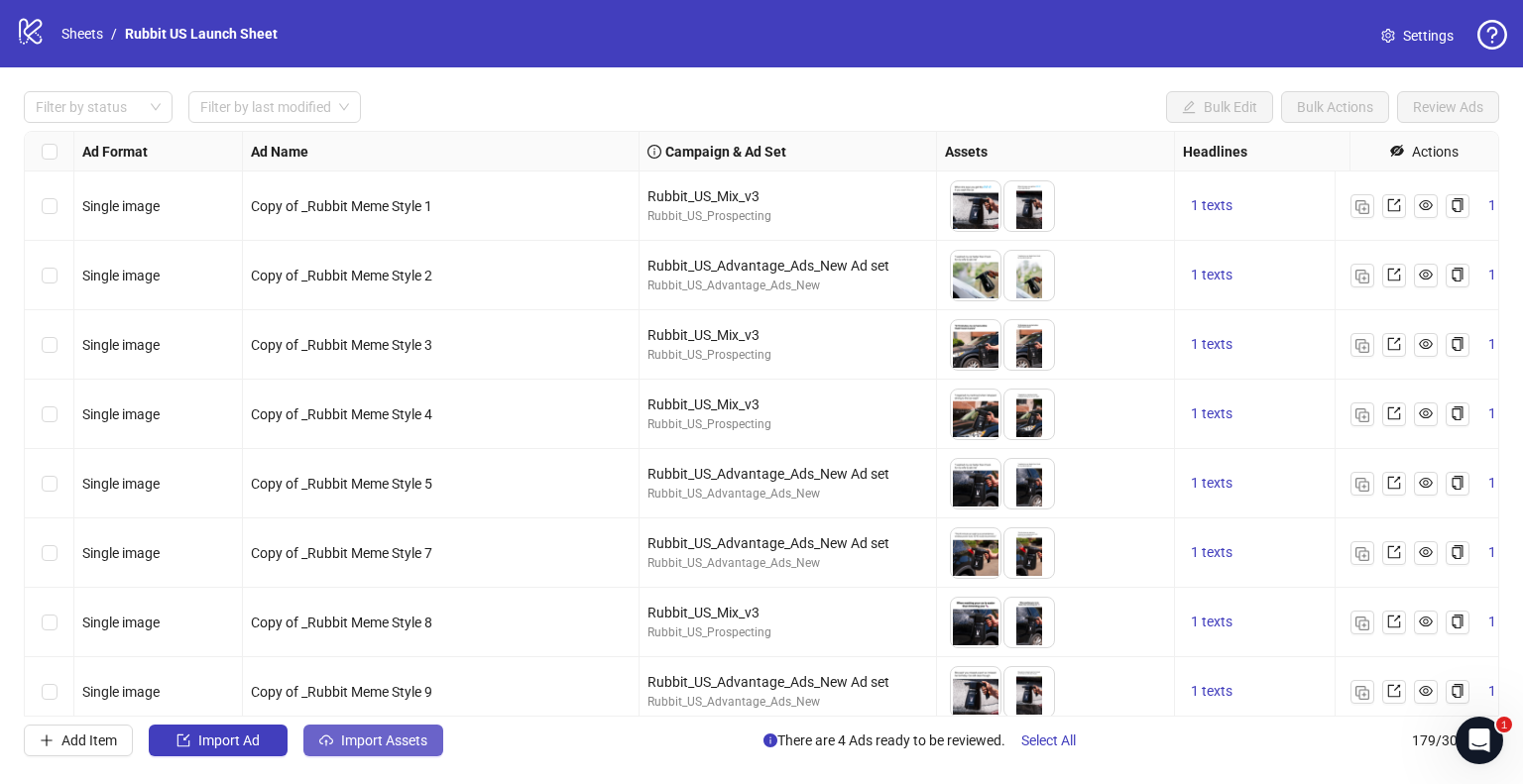 click on "Import Assets" at bounding box center (384, 740) 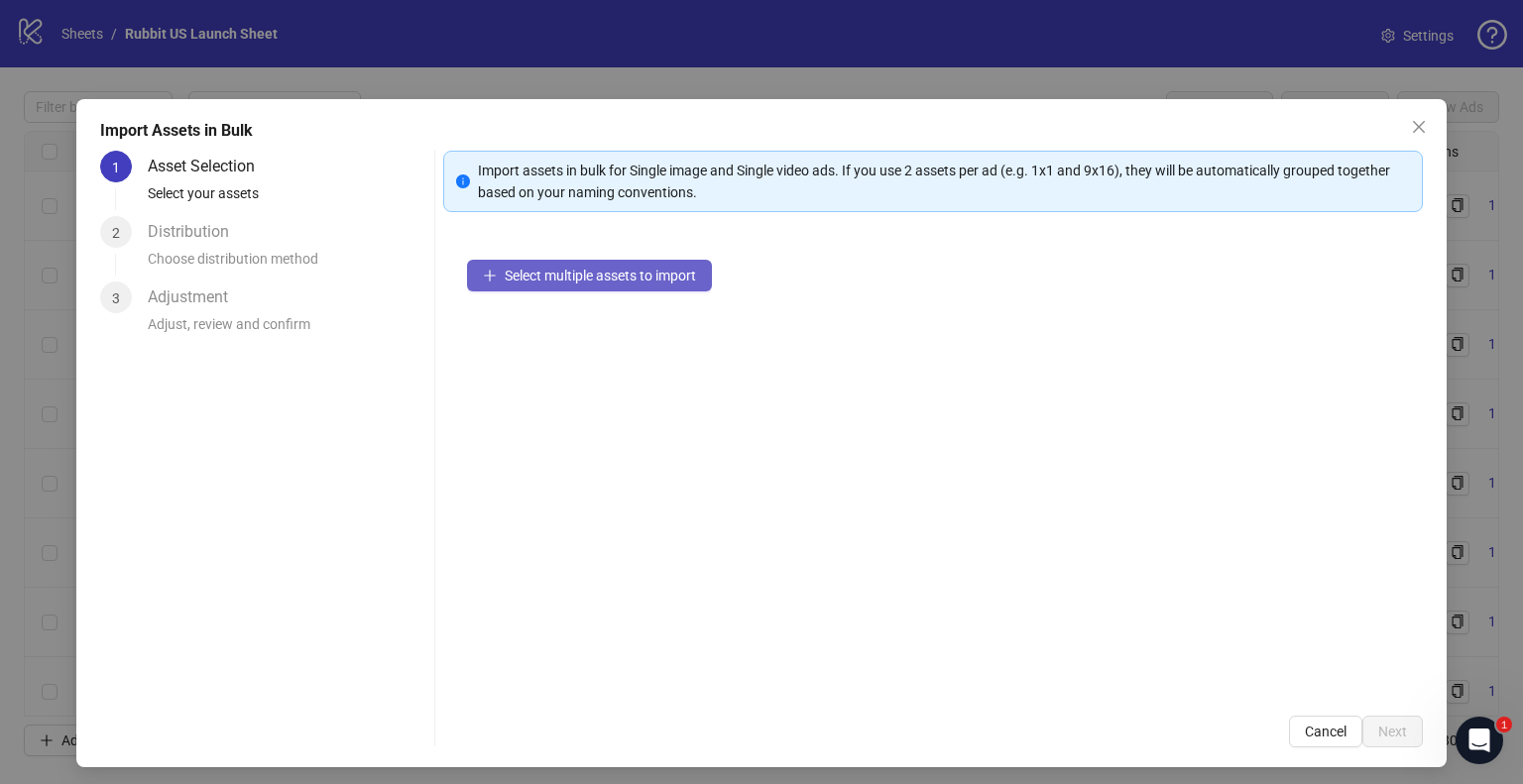 click on "Select multiple assets to import" at bounding box center (600, 276) 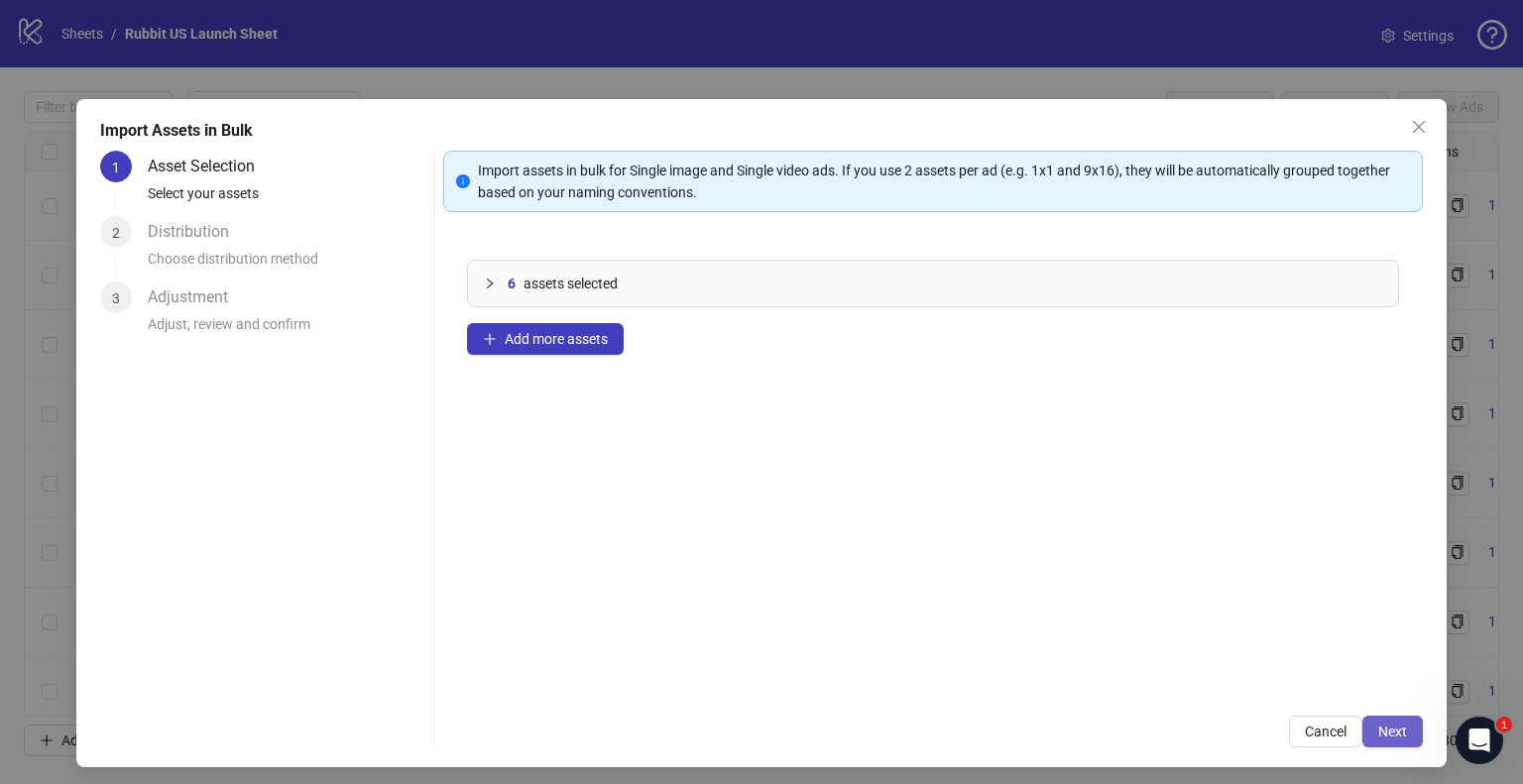 click on "Next" at bounding box center [1392, 731] 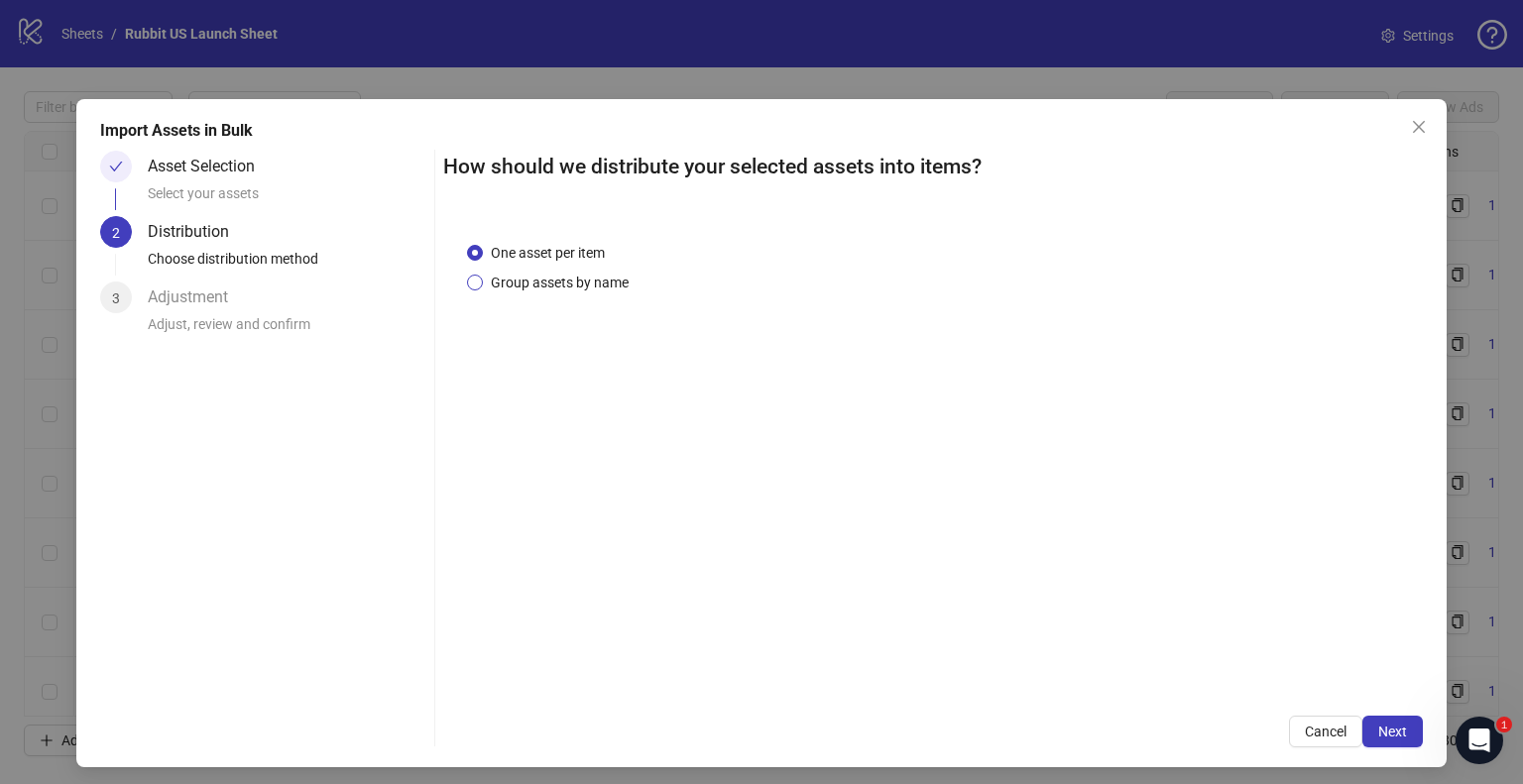 click on "Group assets by name" at bounding box center (559, 282) 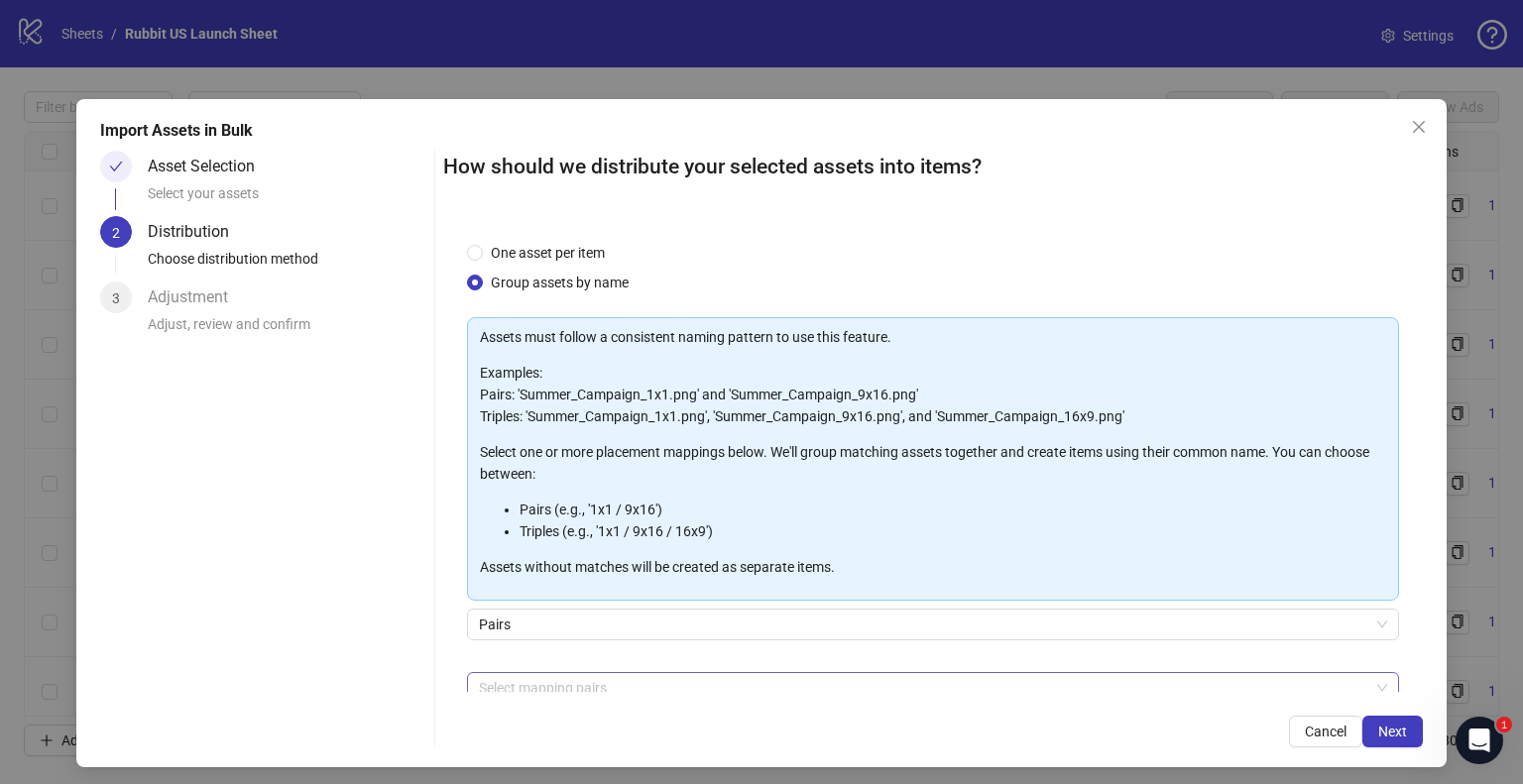 click at bounding box center (922, 688) 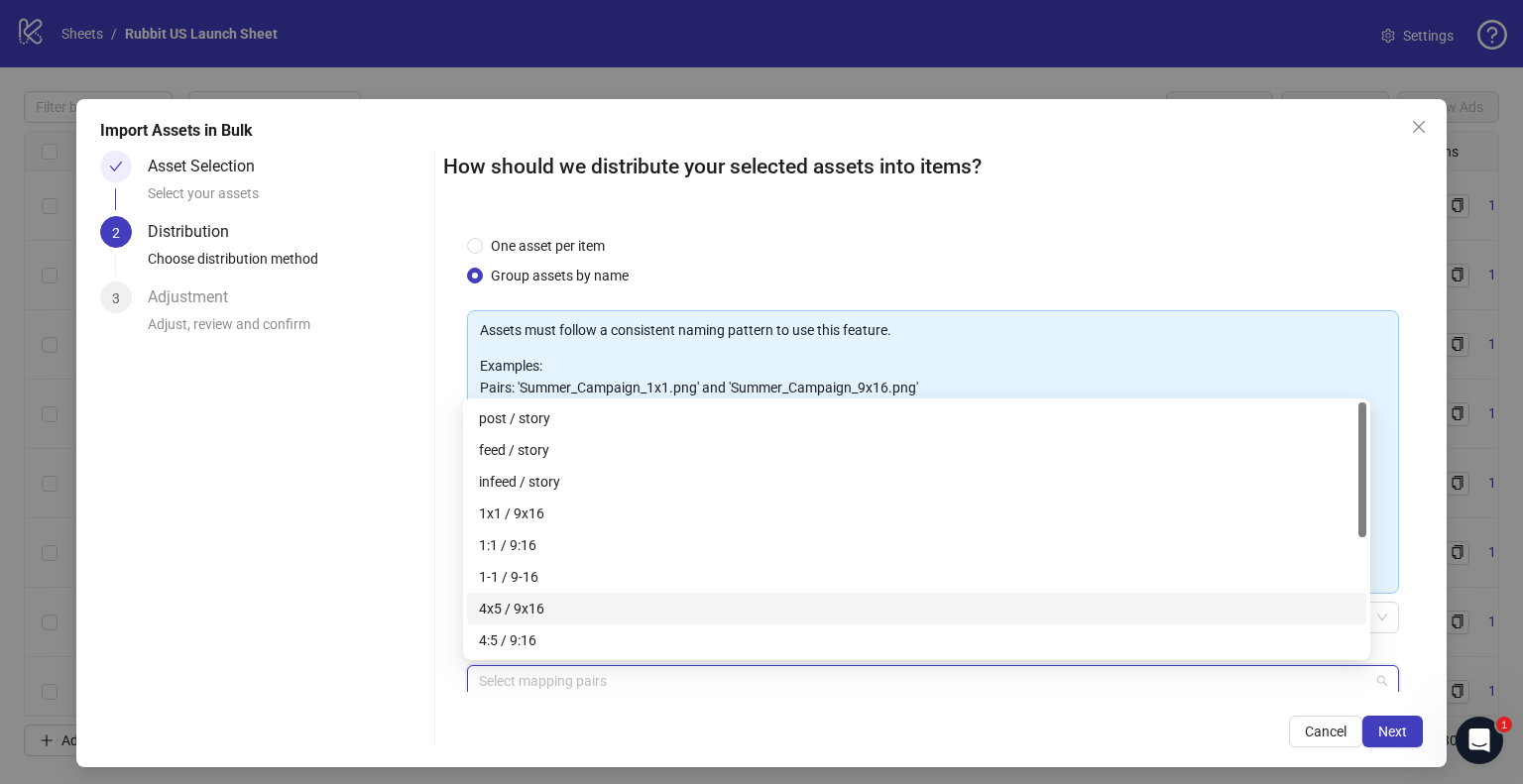 click on "4x5 / 9x16" at bounding box center [916, 609] 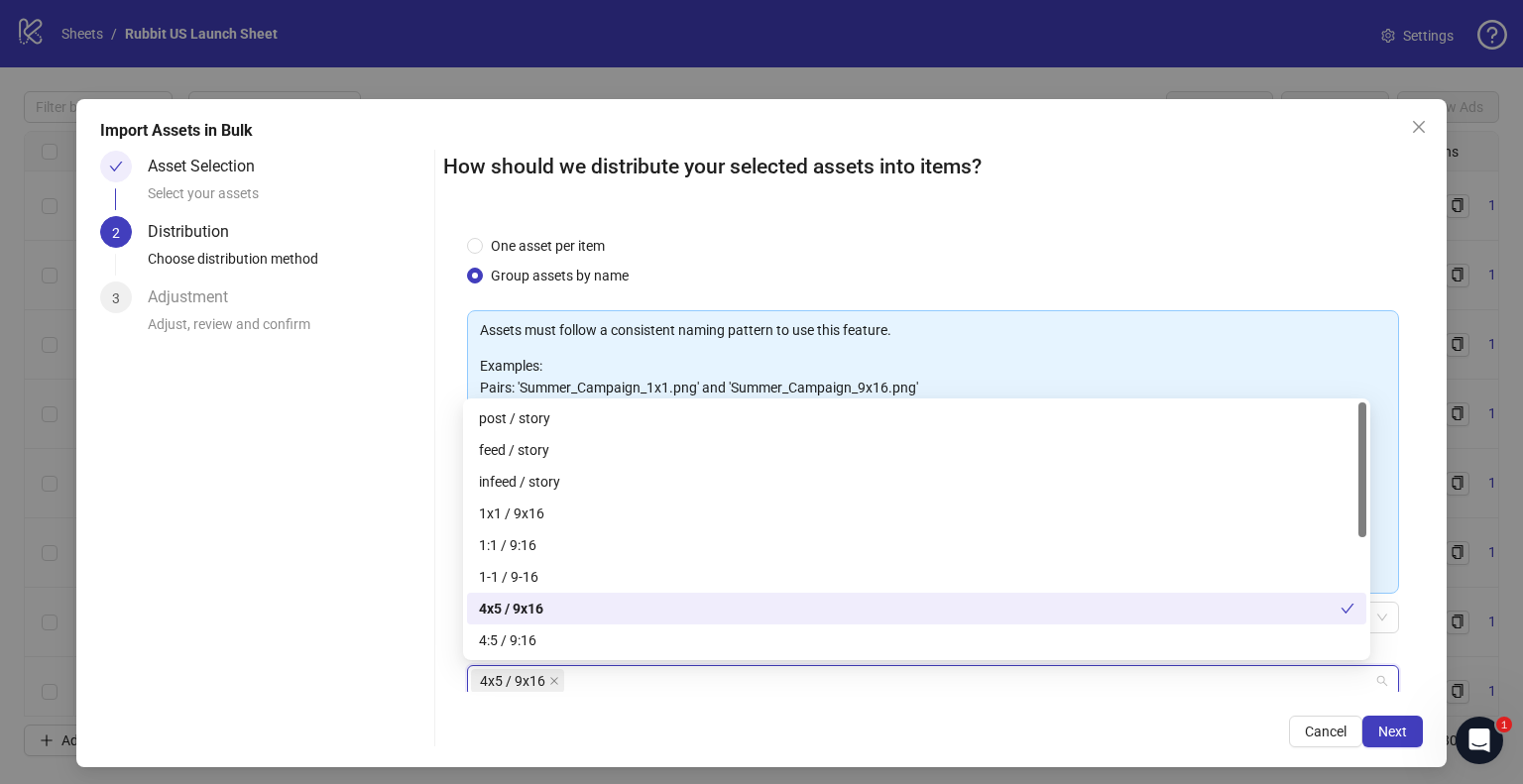 scroll, scrollTop: 222, scrollLeft: 0, axis: vertical 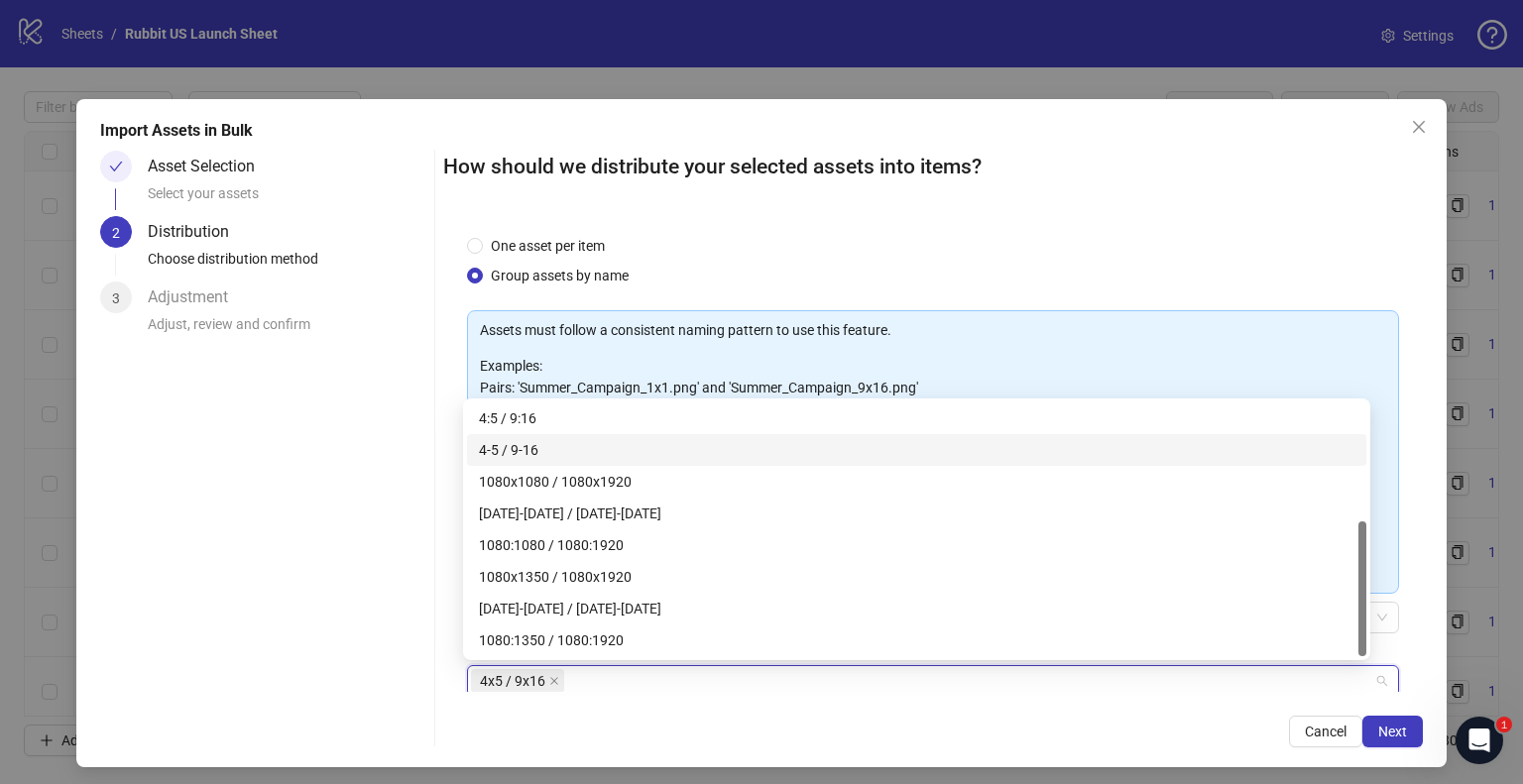 click on "One asset per item Group assets by name" at bounding box center [933, 261] 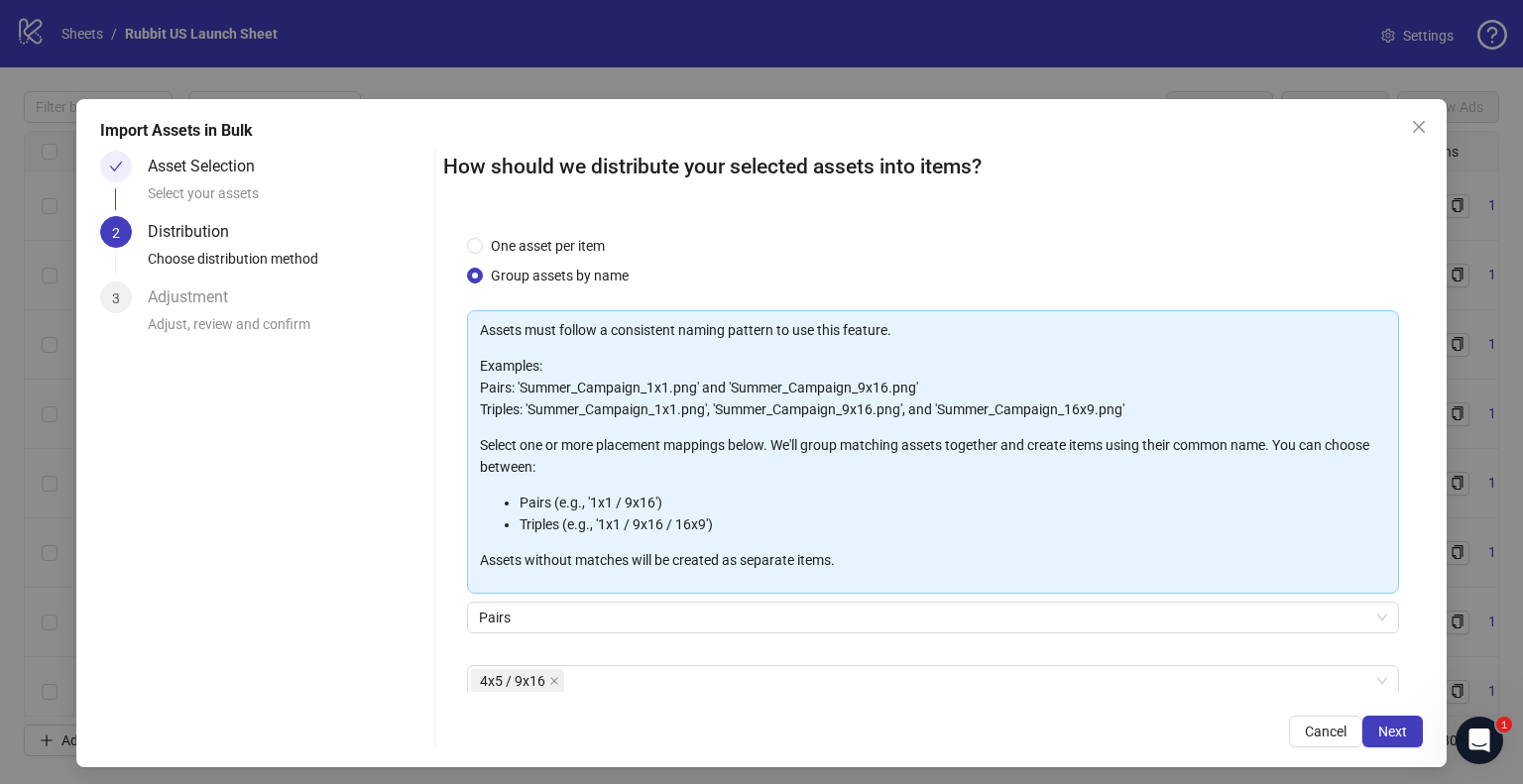 scroll, scrollTop: 105, scrollLeft: 0, axis: vertical 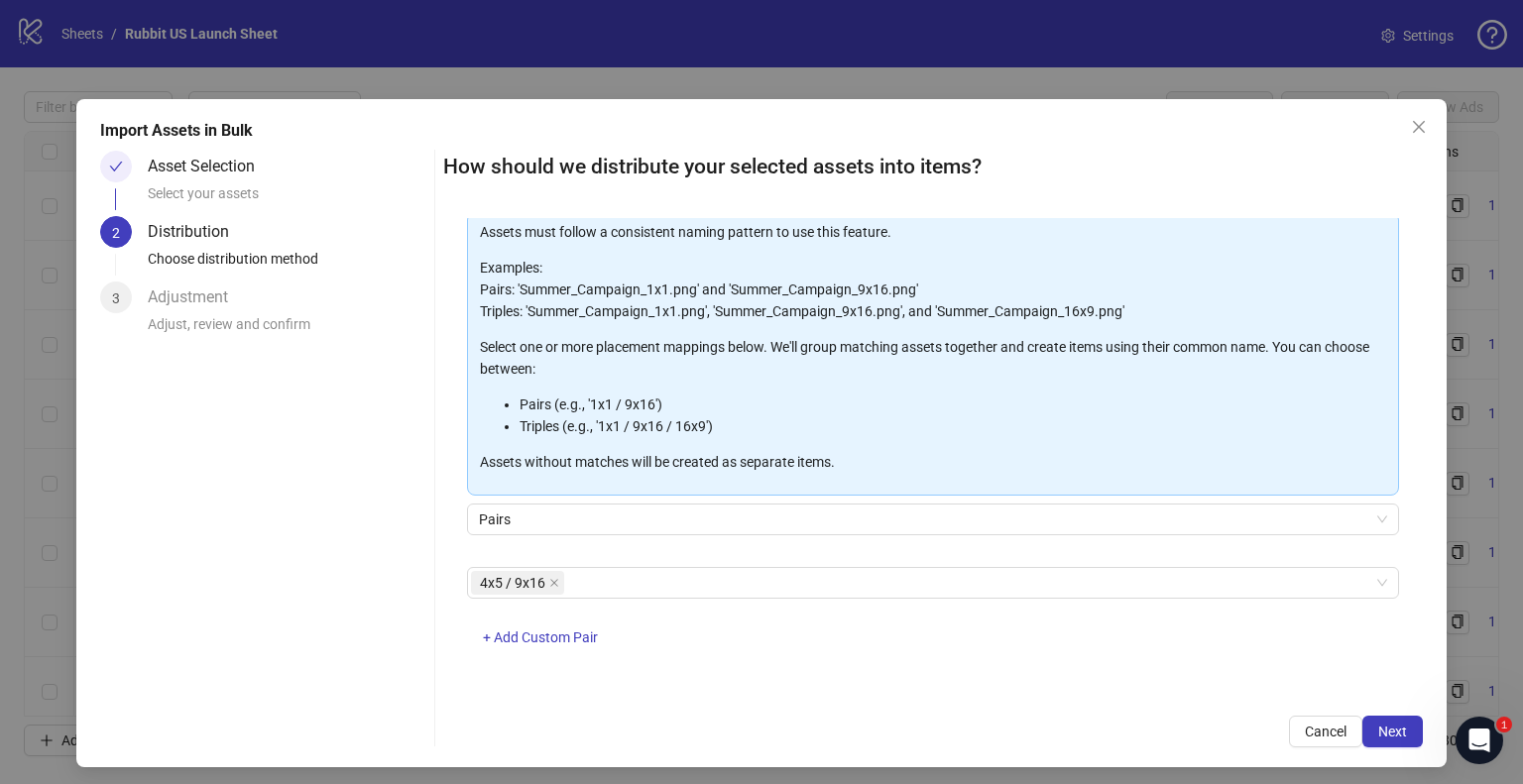 click on "How should we distribute your selected assets into items? One asset per item Group assets by name Assets must follow a consistent naming pattern to use this feature. Examples: Pairs: 'Summer_Campaign_1x1.png' and 'Summer_Campaign_9x16.png' Triples: 'Summer_Campaign_1x1.png', 'Summer_Campaign_9x16.png', and 'Summer_Campaign_16x9.png' Select one or more placement mappings below. We'll group matching assets together and create items using their common name. You can choose between: Pairs (e.g., '1x1 / 9x16') Triples (e.g., '1x1 / 9x16 / 16x9') Assets without matches will be created as separate items. Pairs 4x5 / 9x16   + Add Custom Pair Cancel Next" at bounding box center (933, 449) 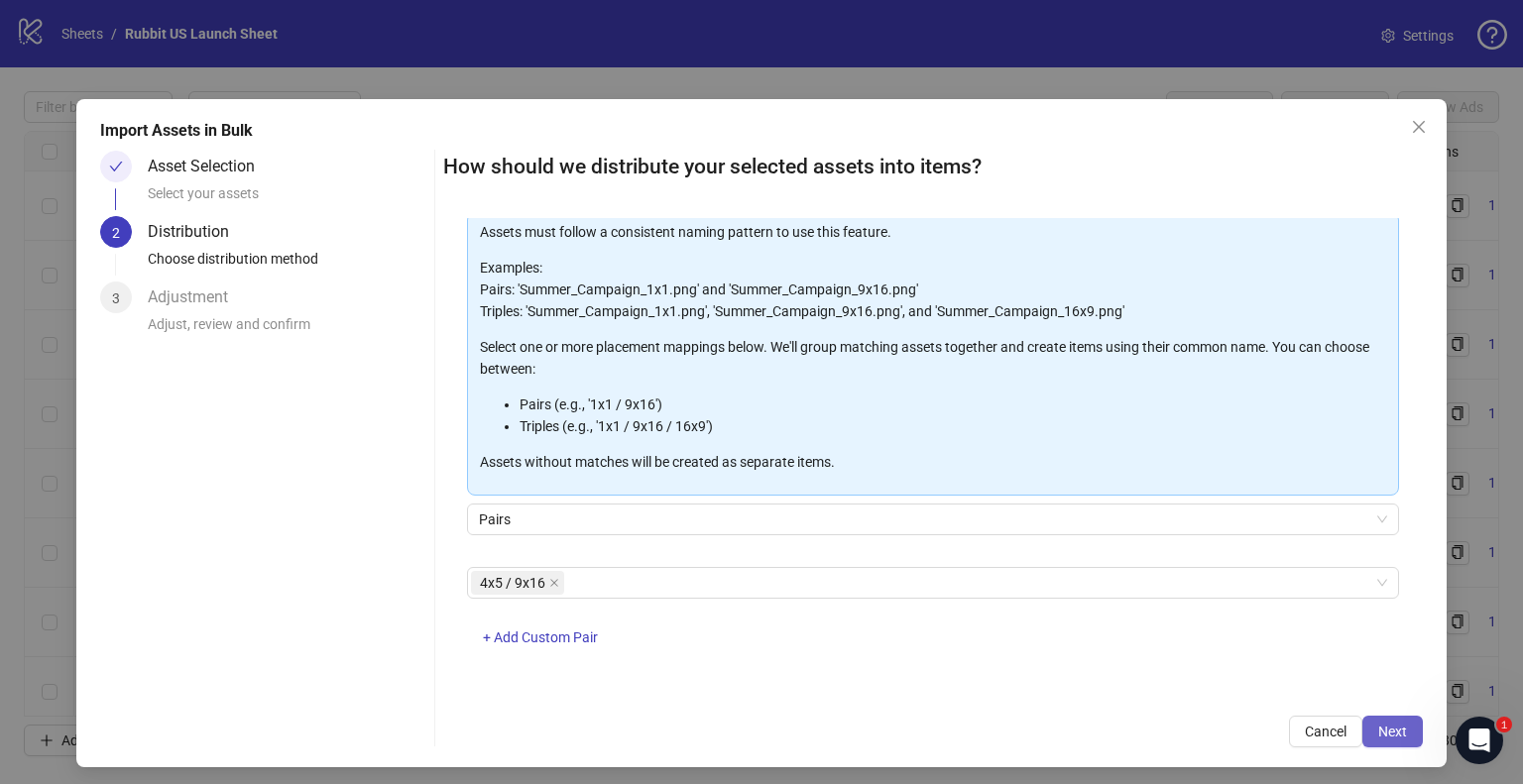 click on "Next" at bounding box center (1392, 731) 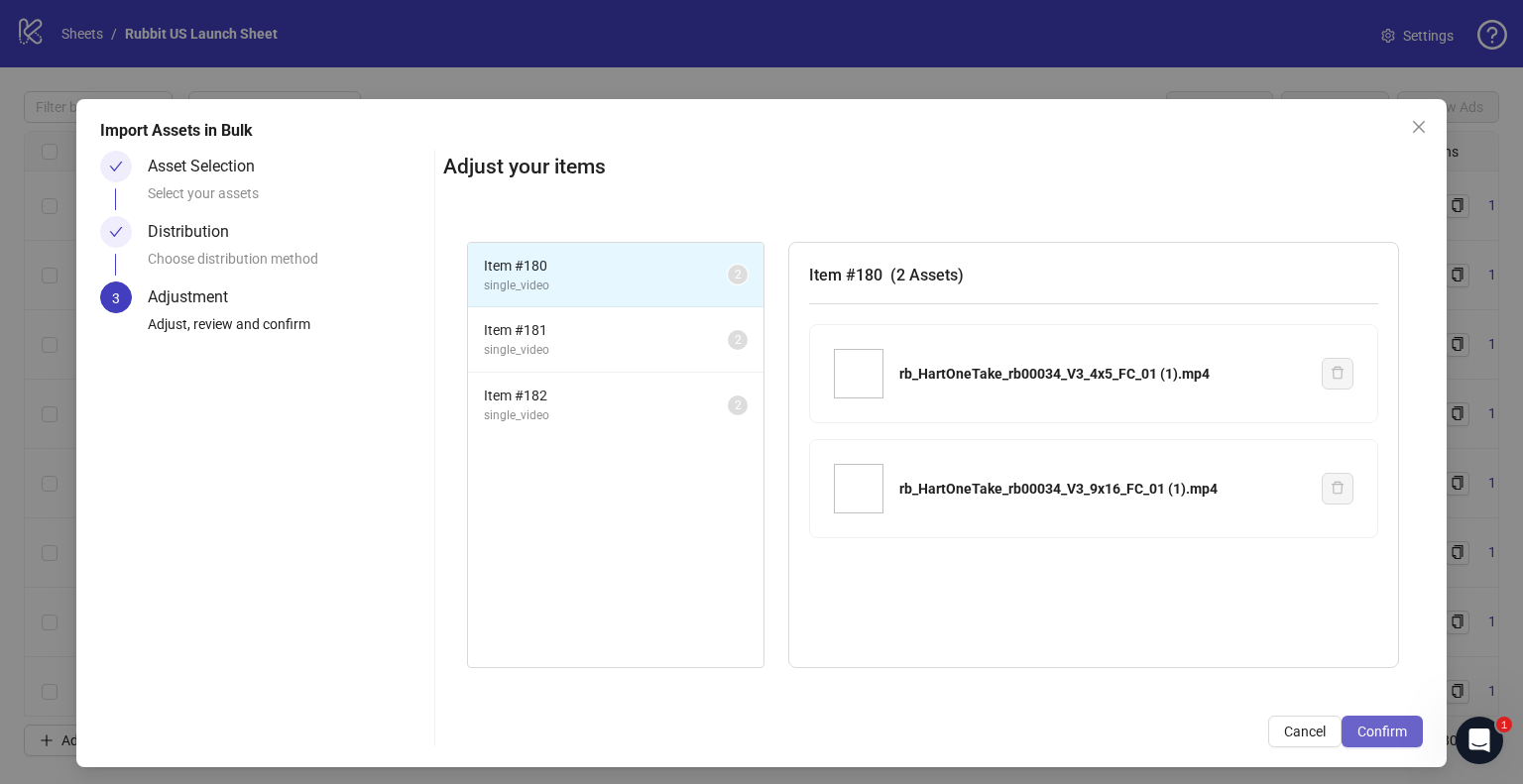 click on "Confirm" at bounding box center (1382, 731) 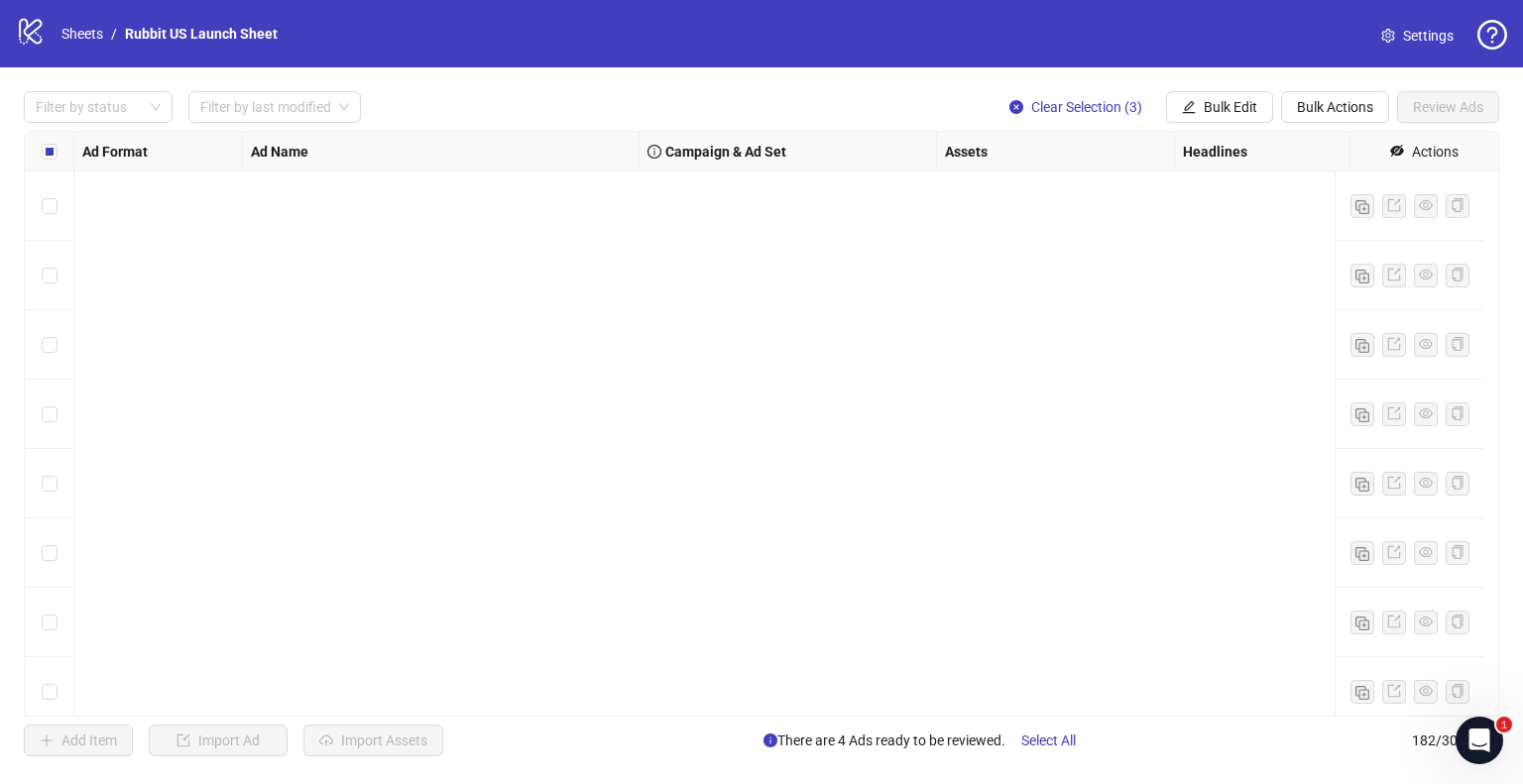 scroll, scrollTop: 12097, scrollLeft: 0, axis: vertical 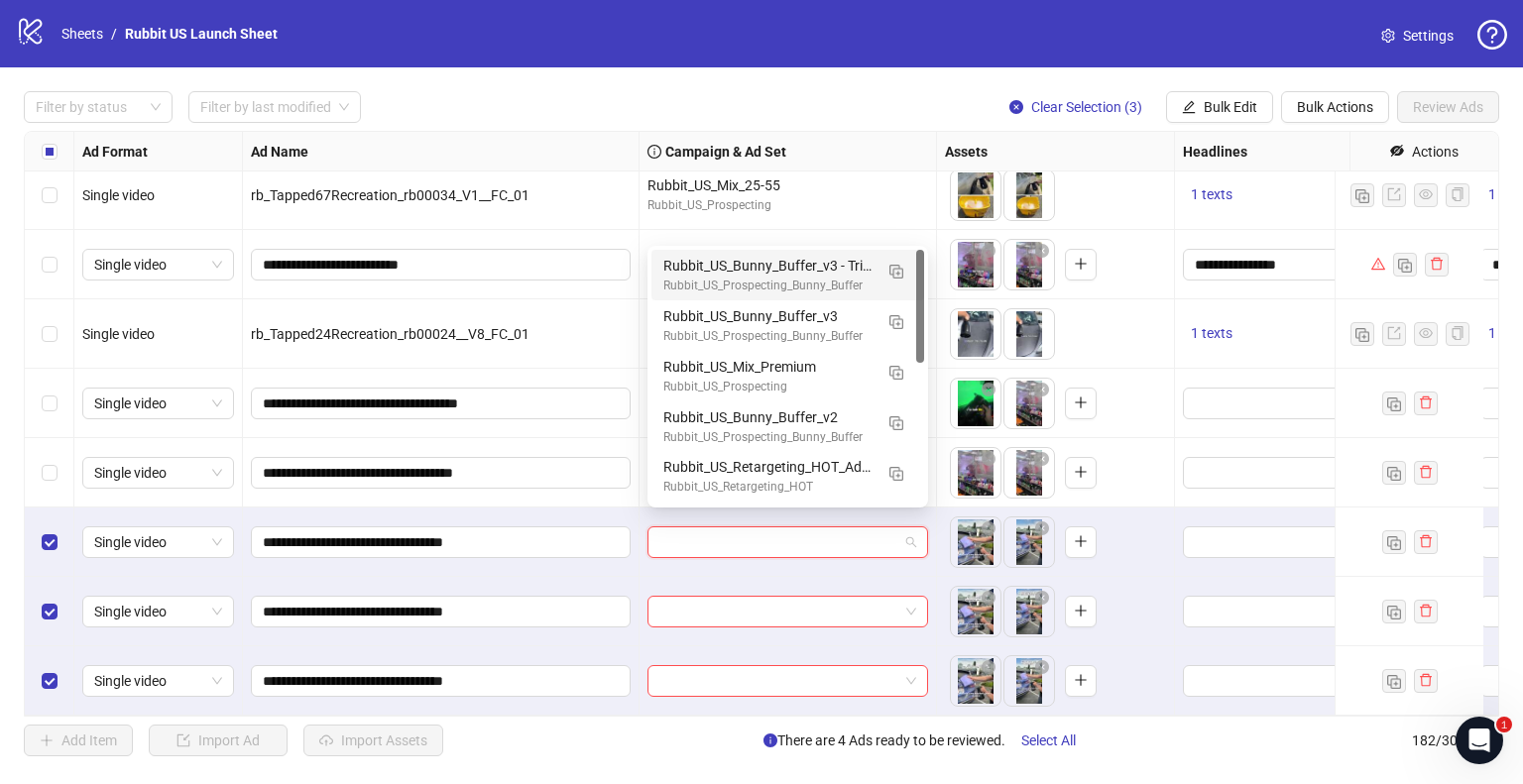 click at bounding box center (778, 542) 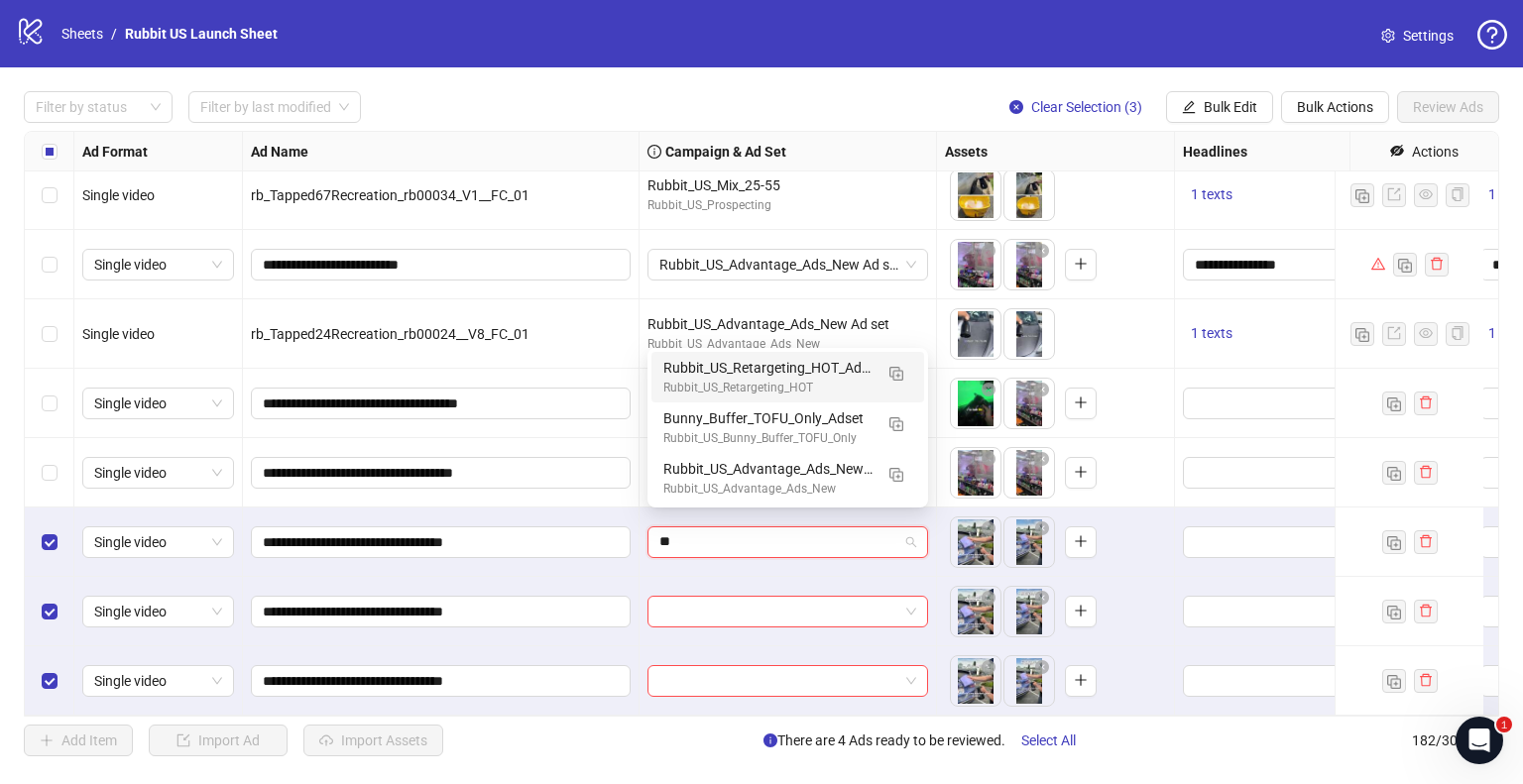 type on "***" 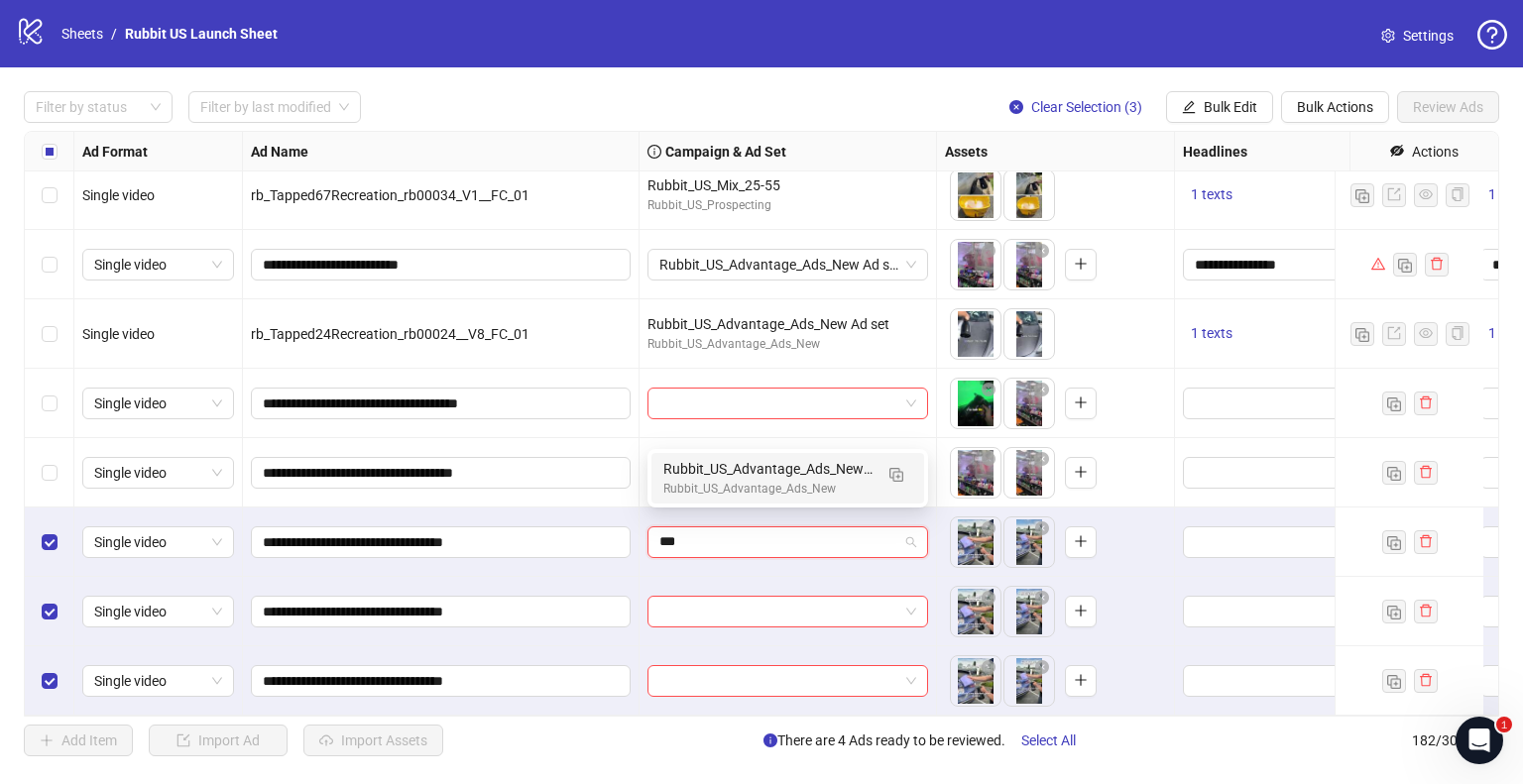 click on "Rubbit_US_Advantage_Ads_New Ad set" at bounding box center [767, 469] 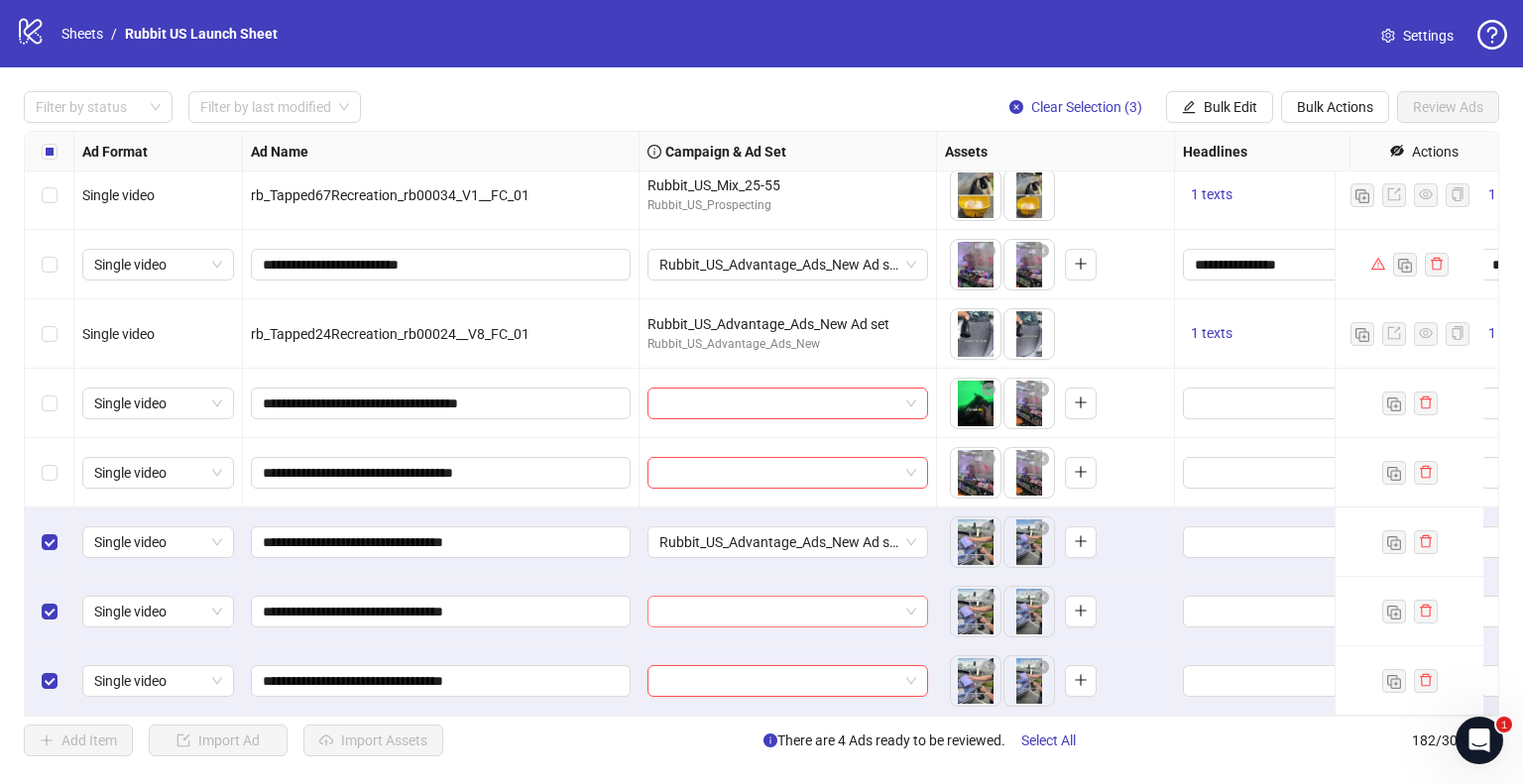click at bounding box center [778, 612] 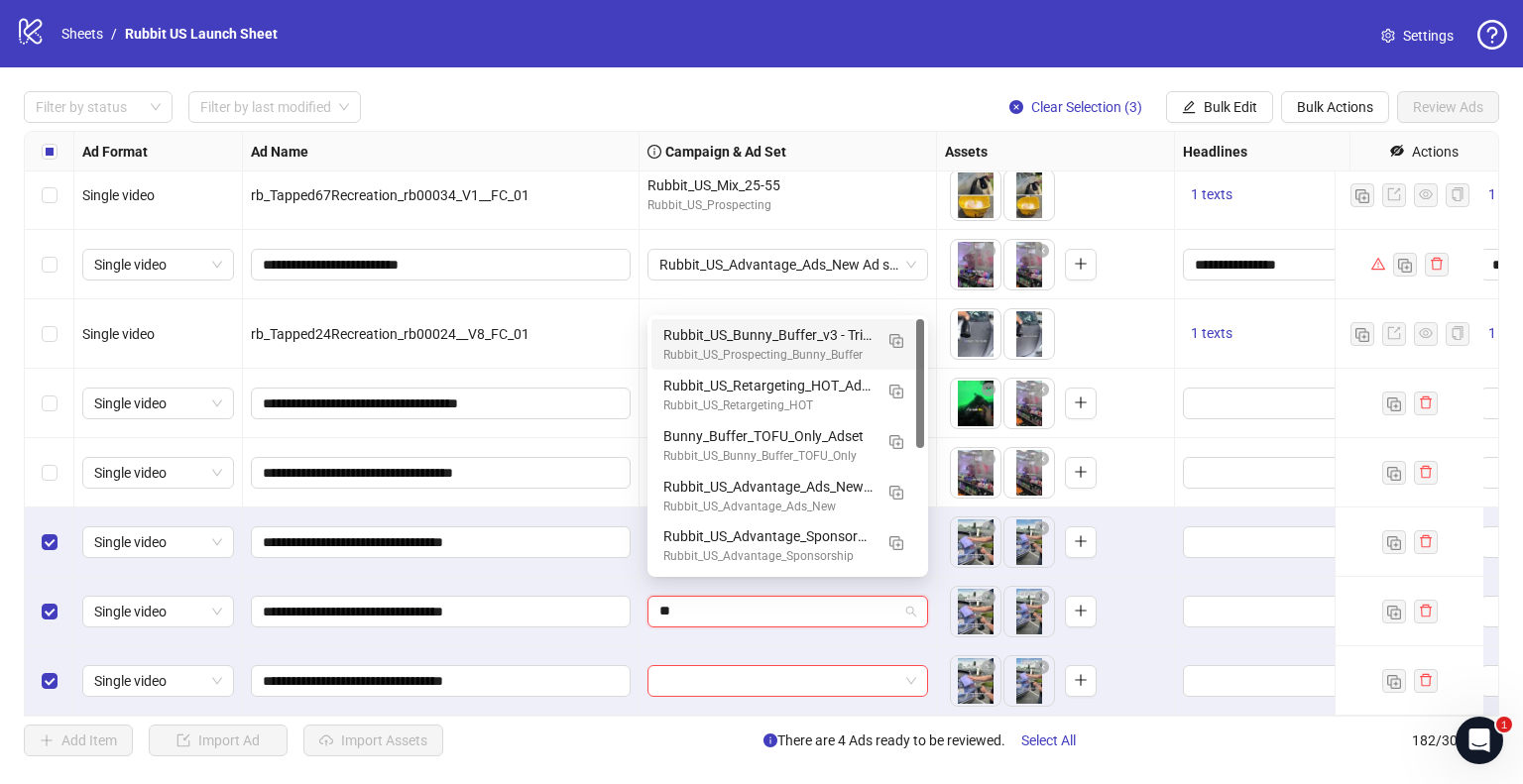 type on "***" 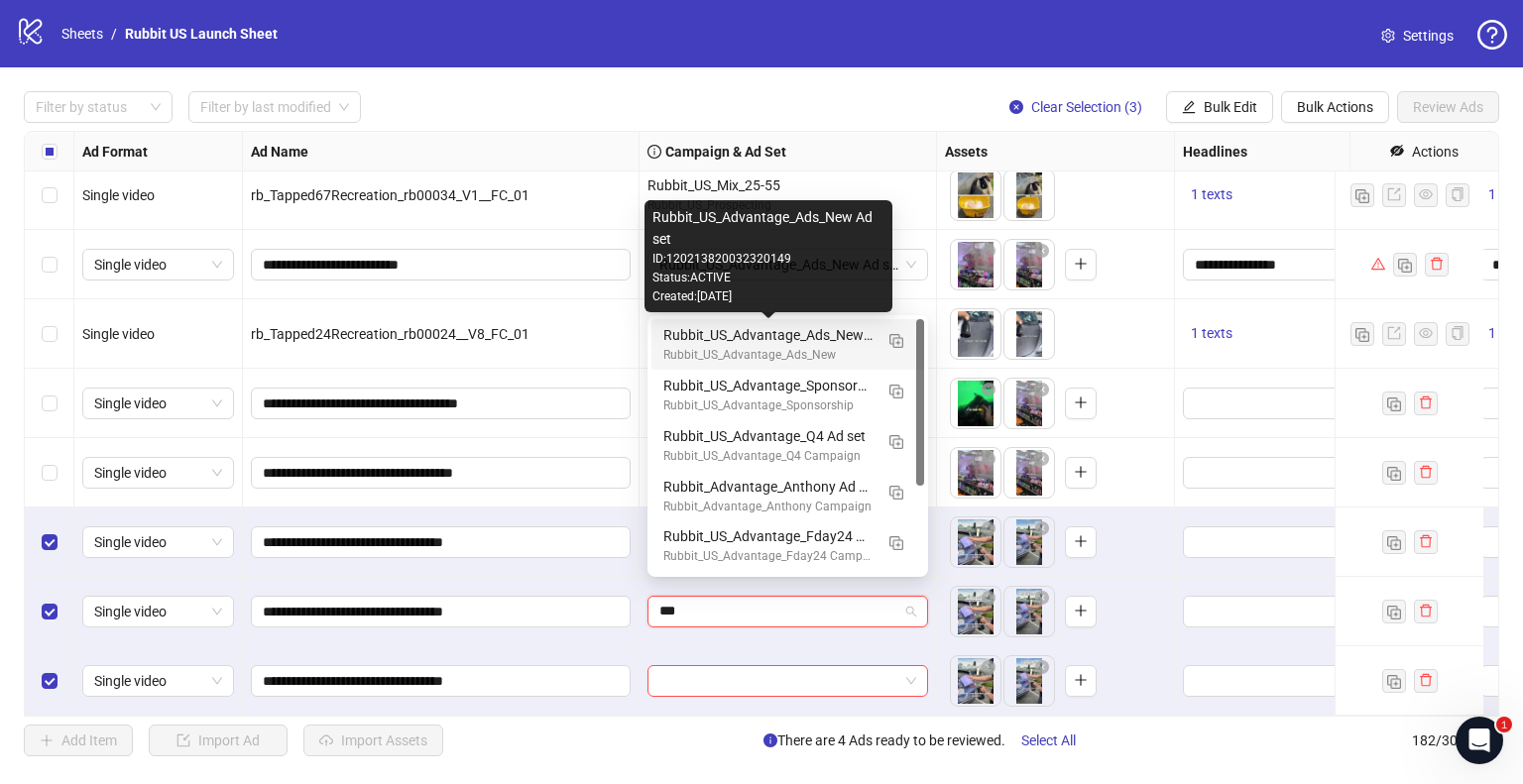 click on "Rubbit_US_Advantage_Ads_New Ad set" at bounding box center (767, 335) 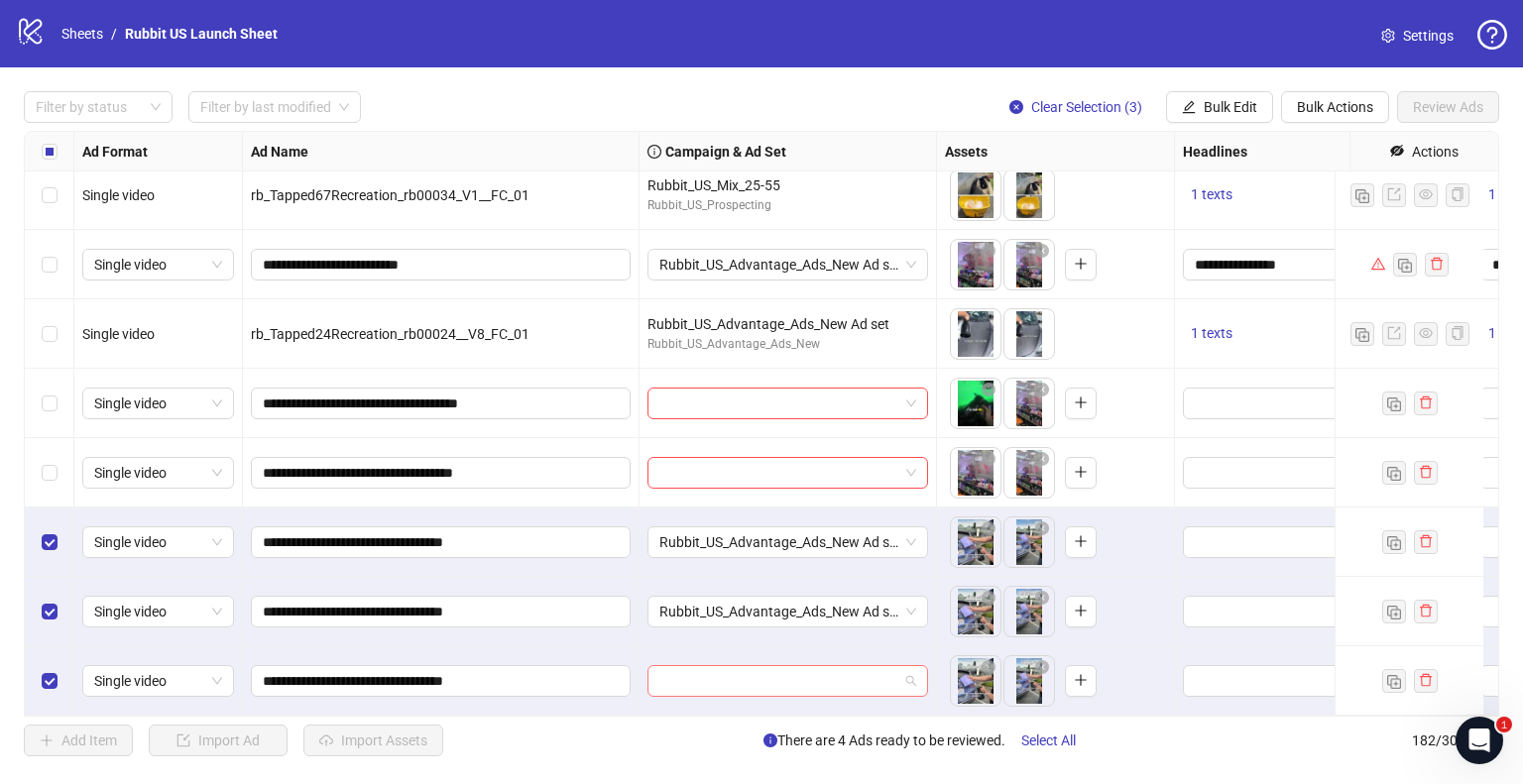 click at bounding box center [778, 681] 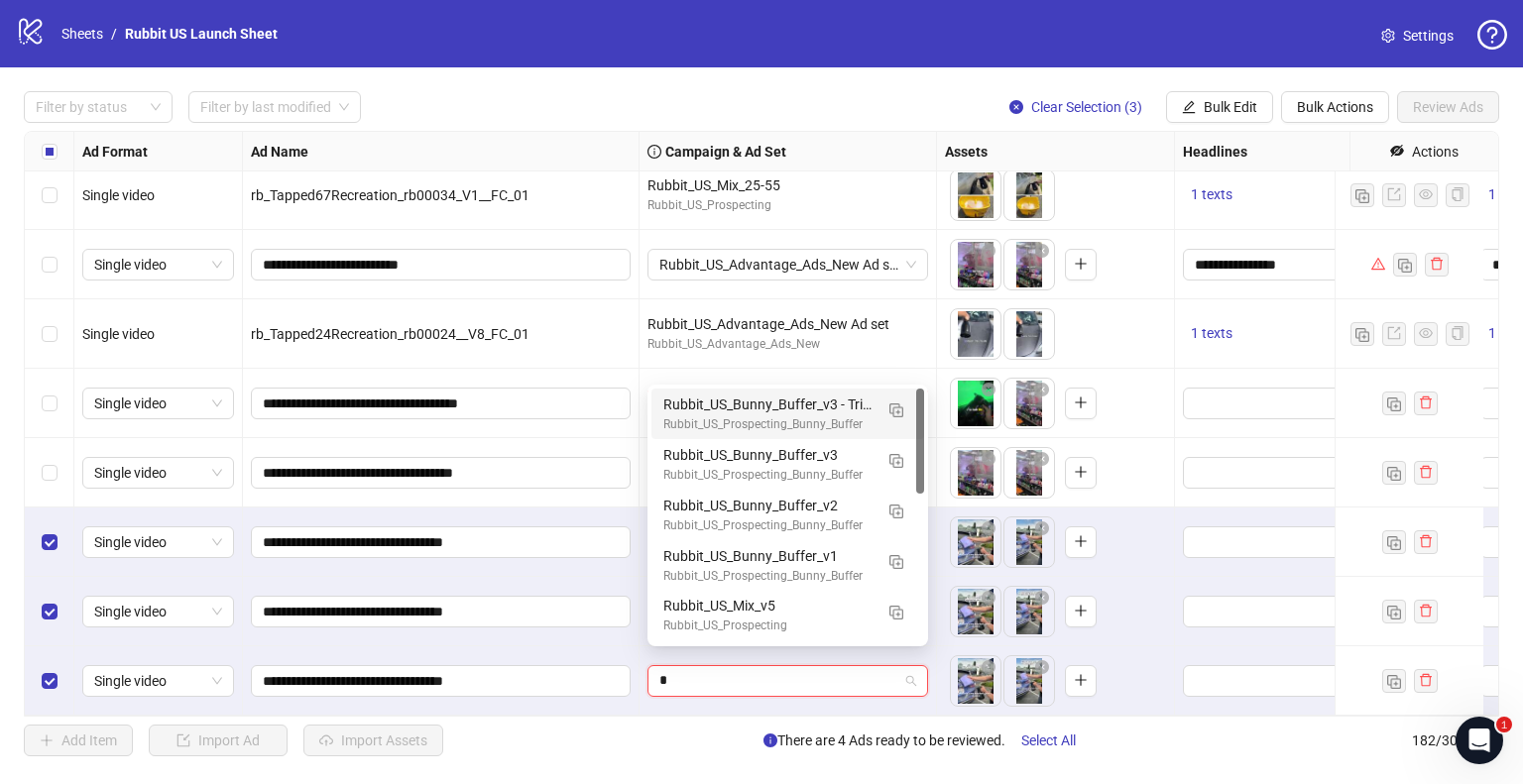 type on "**" 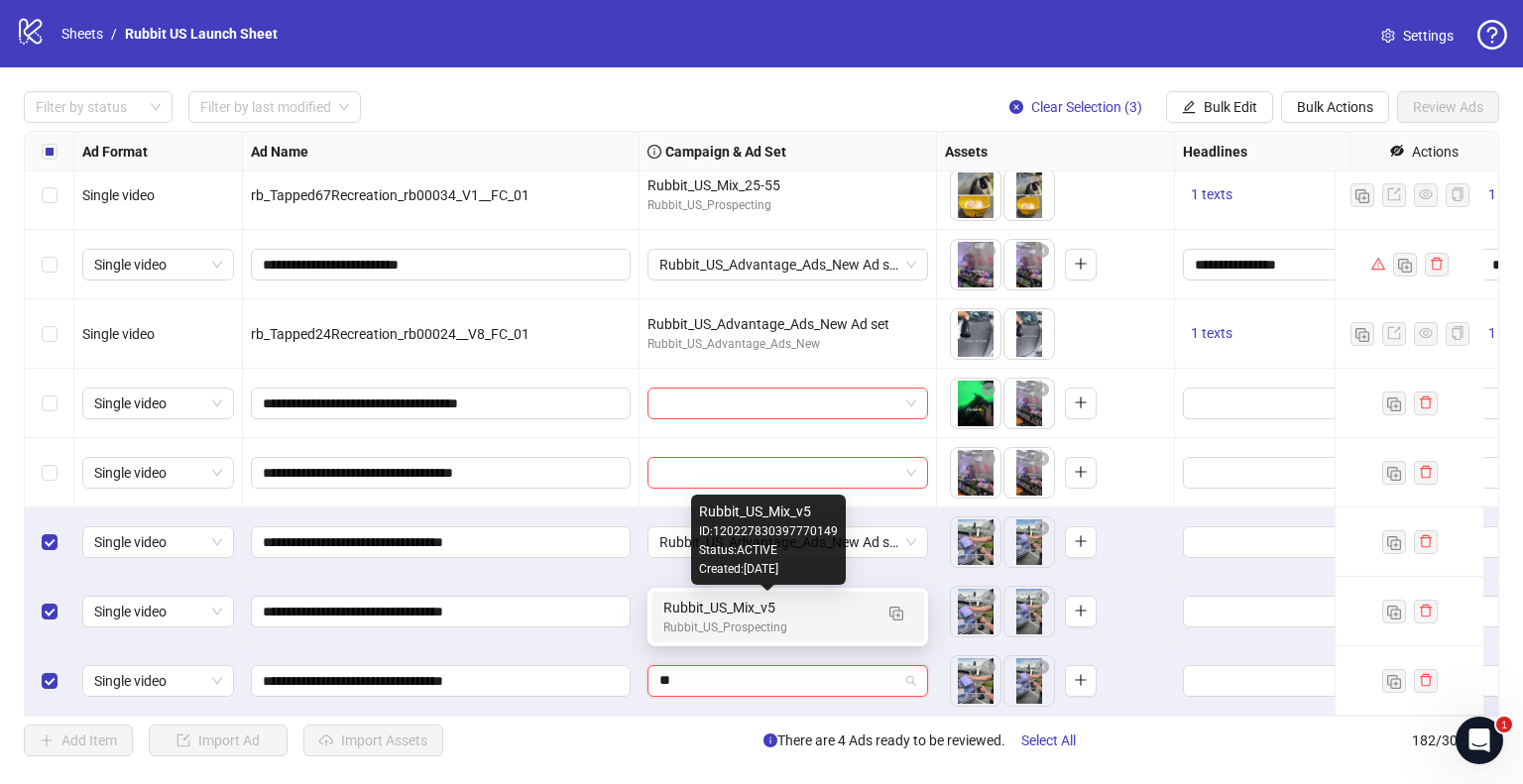 click on "Rubbit_US_Mix_v5" at bounding box center (767, 608) 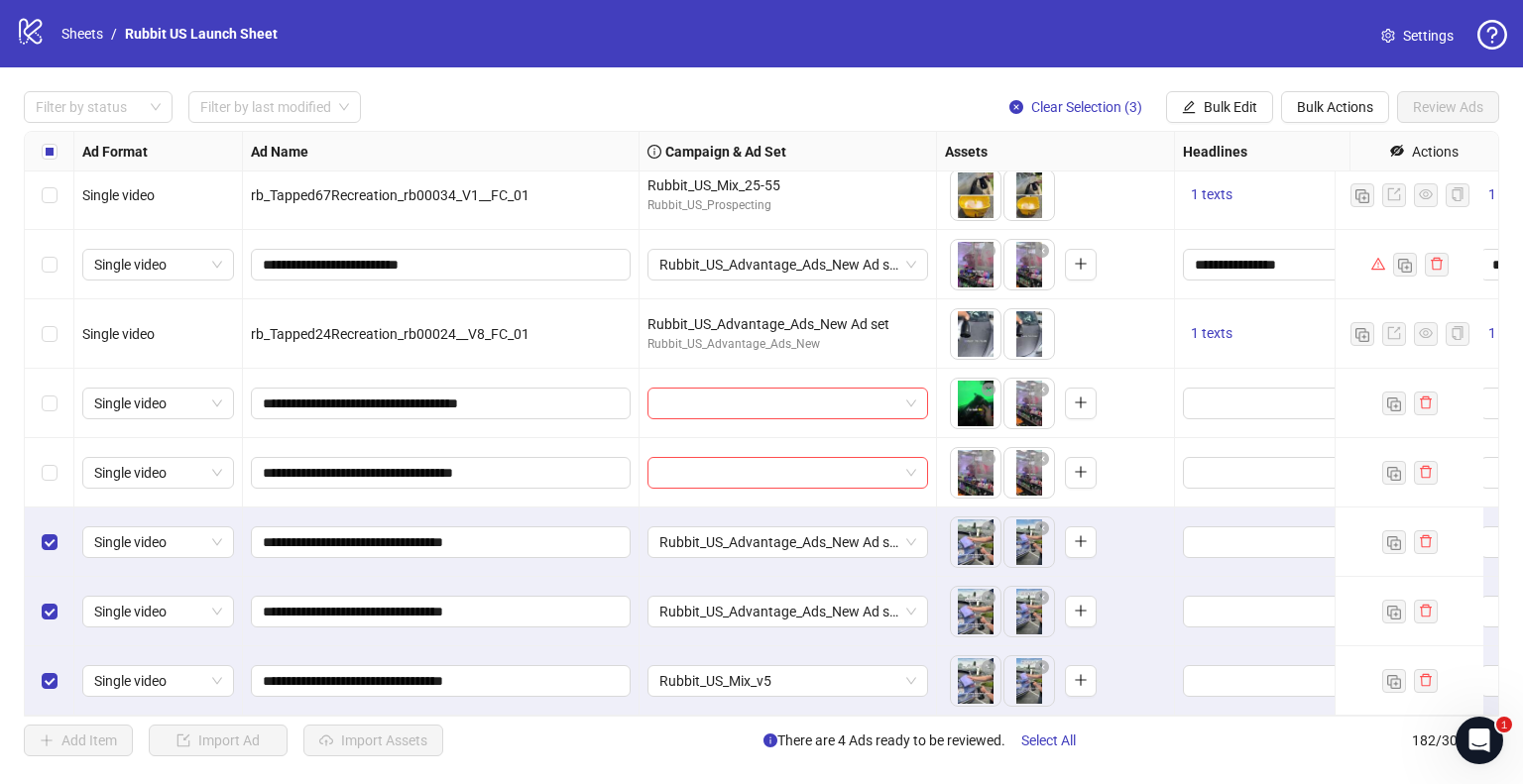 scroll, scrollTop: 12097, scrollLeft: 171, axis: both 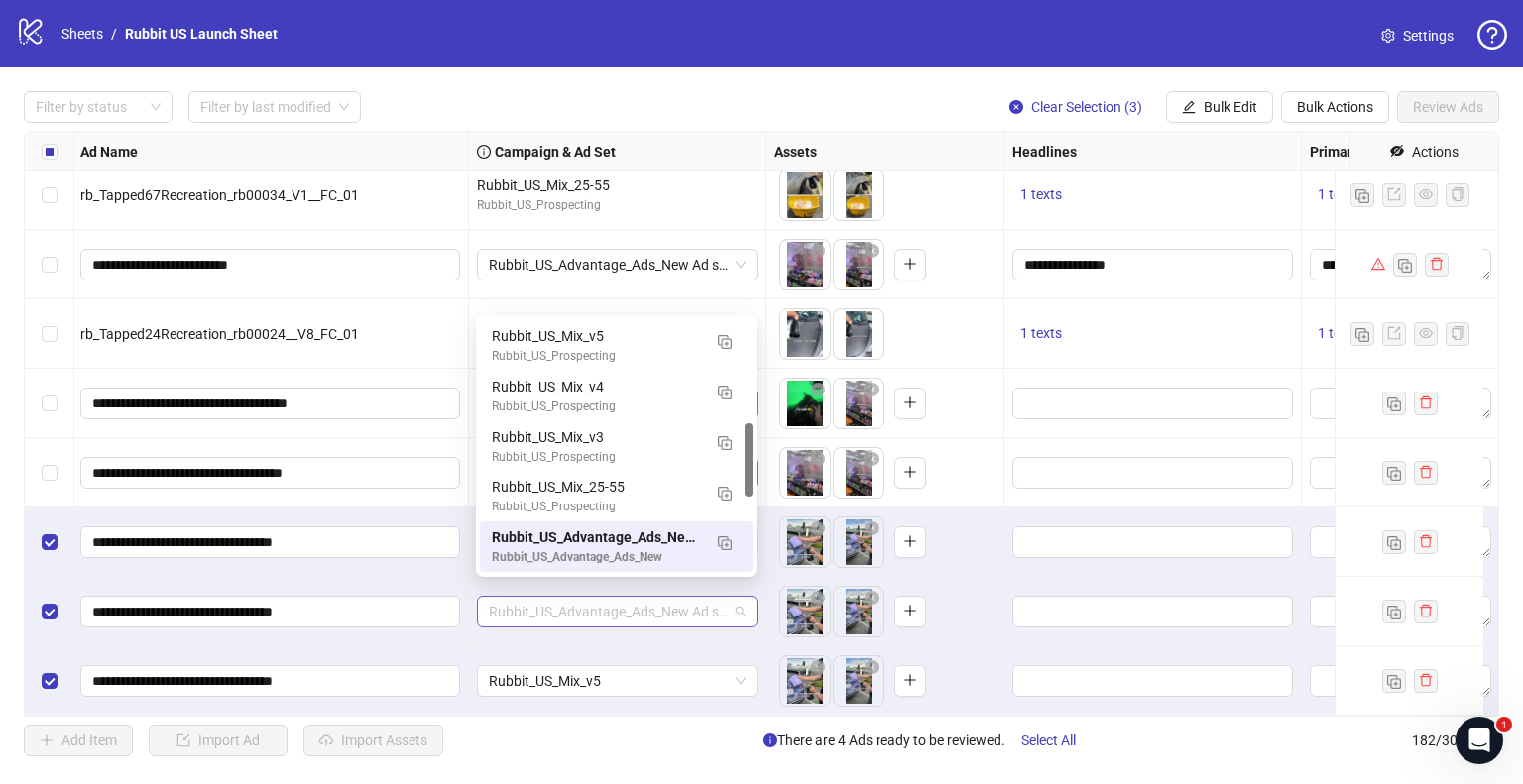 drag, startPoint x: 690, startPoint y: 591, endPoint x: 631, endPoint y: 609, distance: 61.684682 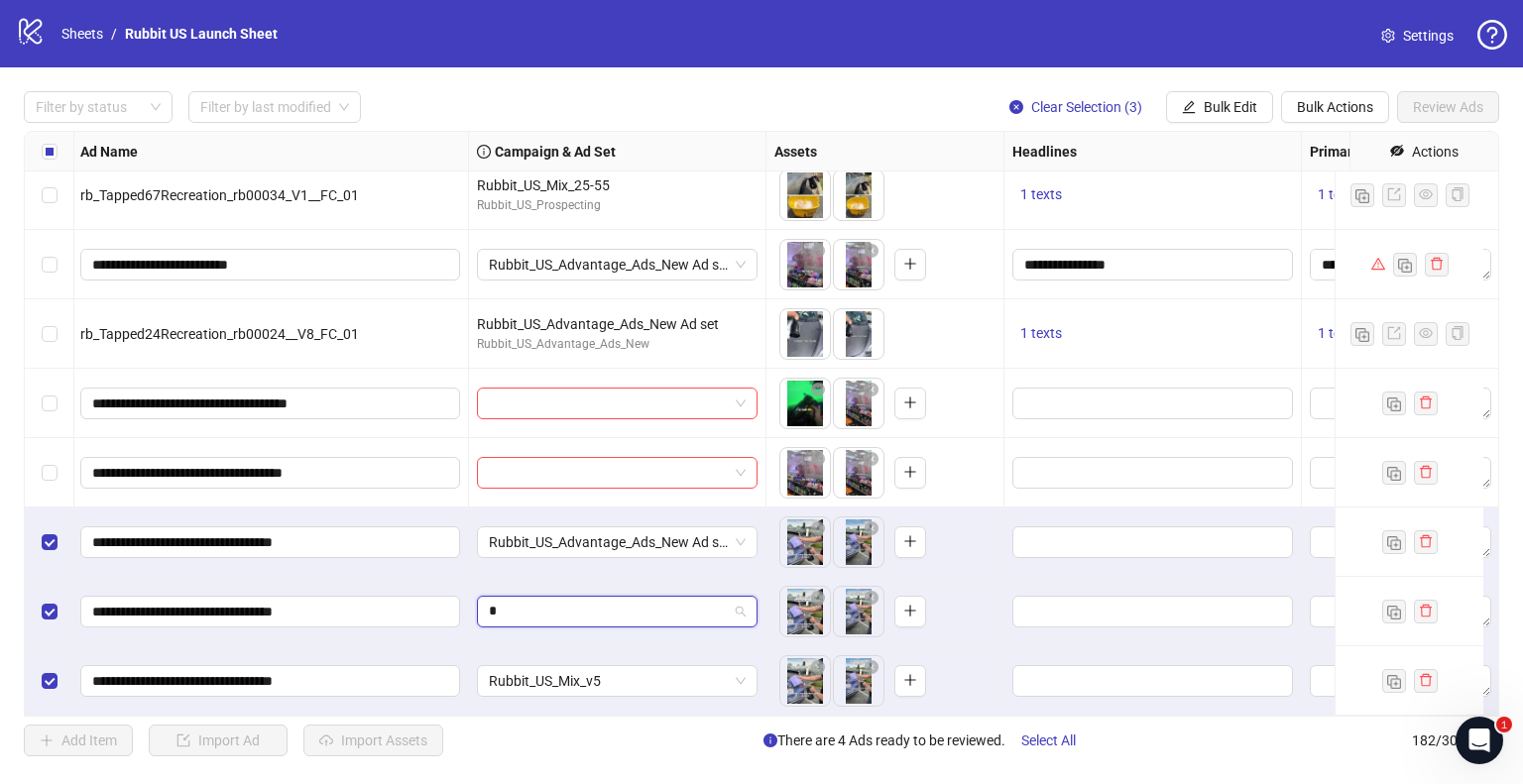 scroll, scrollTop: 0, scrollLeft: 0, axis: both 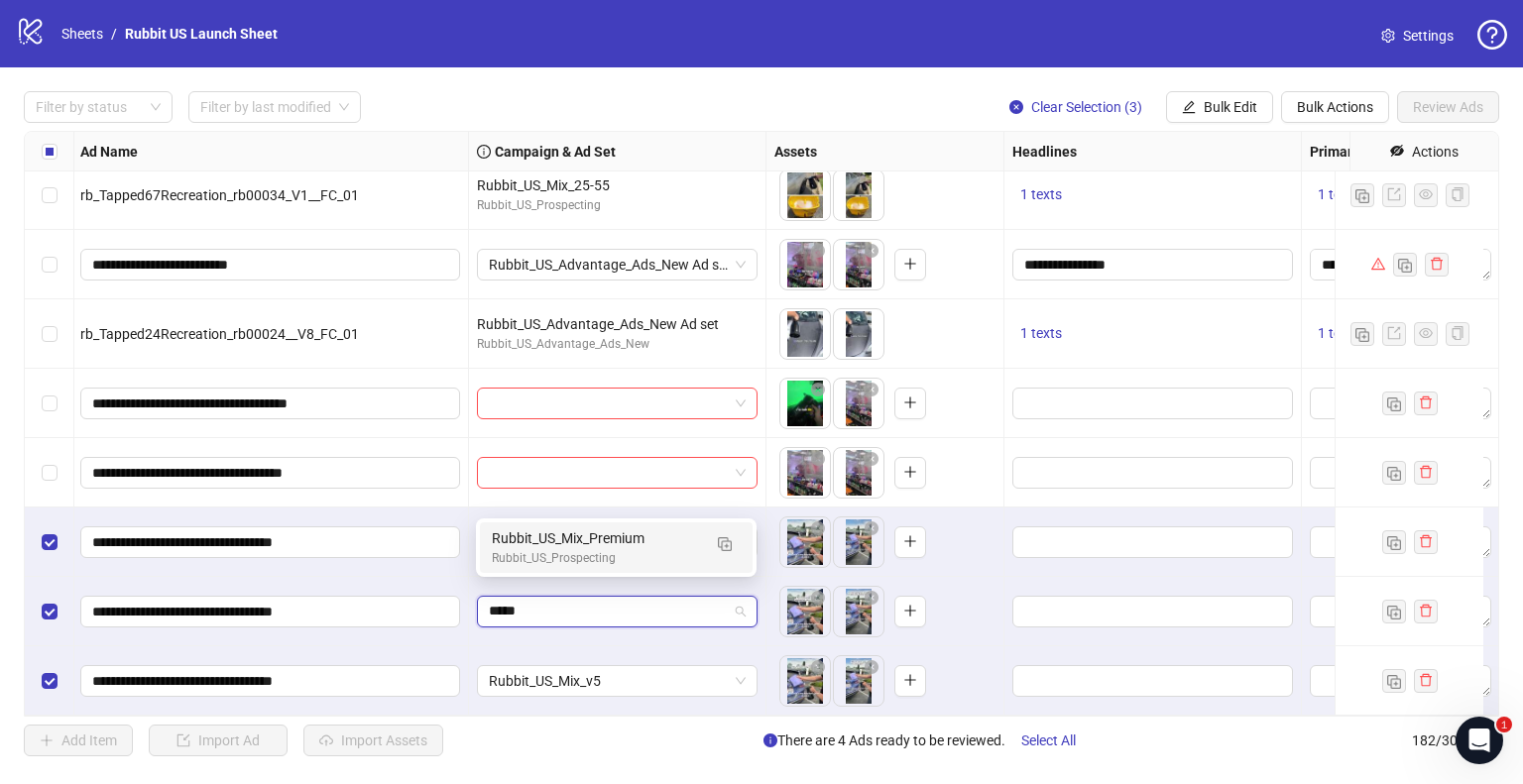 type on "******" 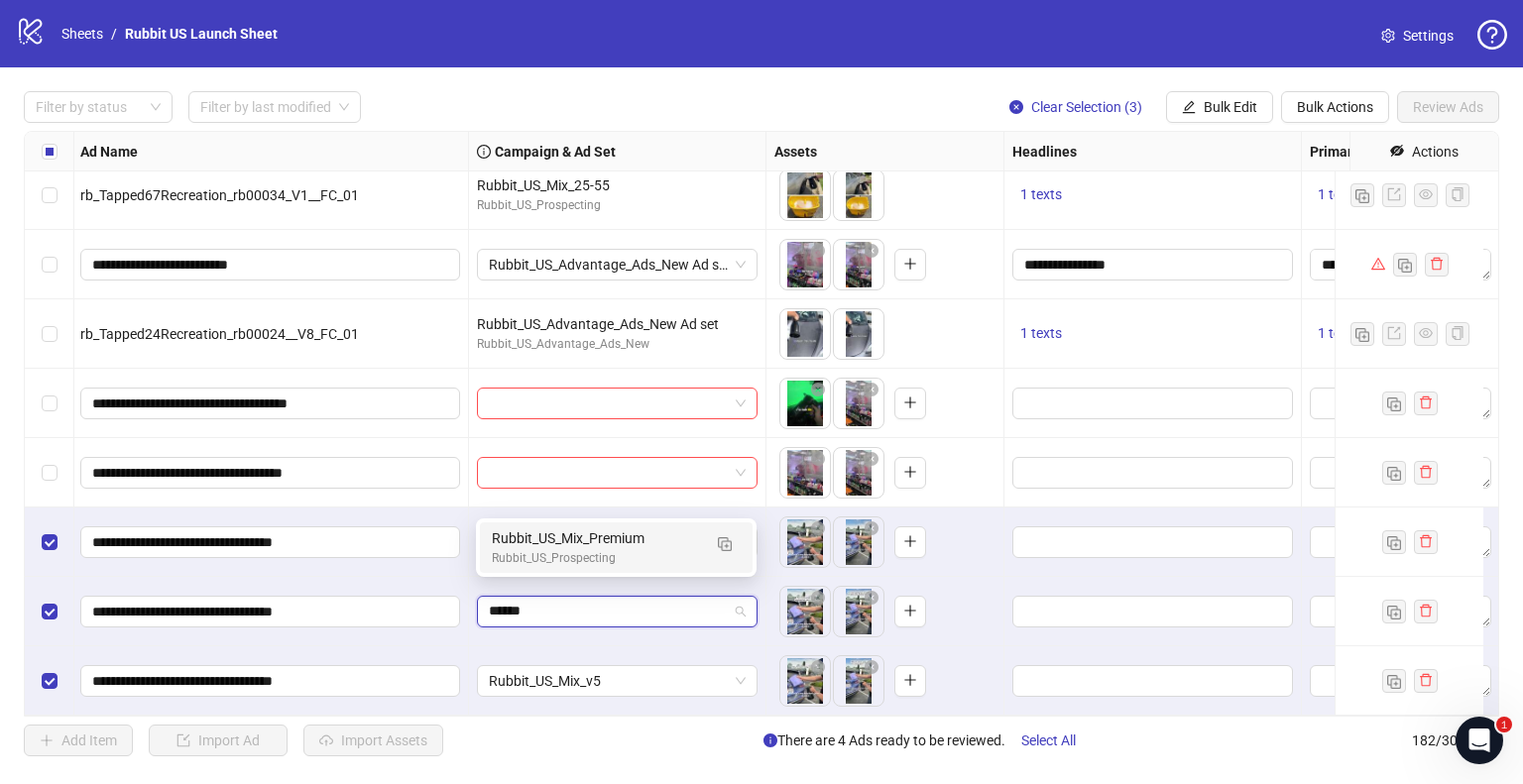 click on "Rubbit_US_Mix_Premium" at bounding box center [596, 538] 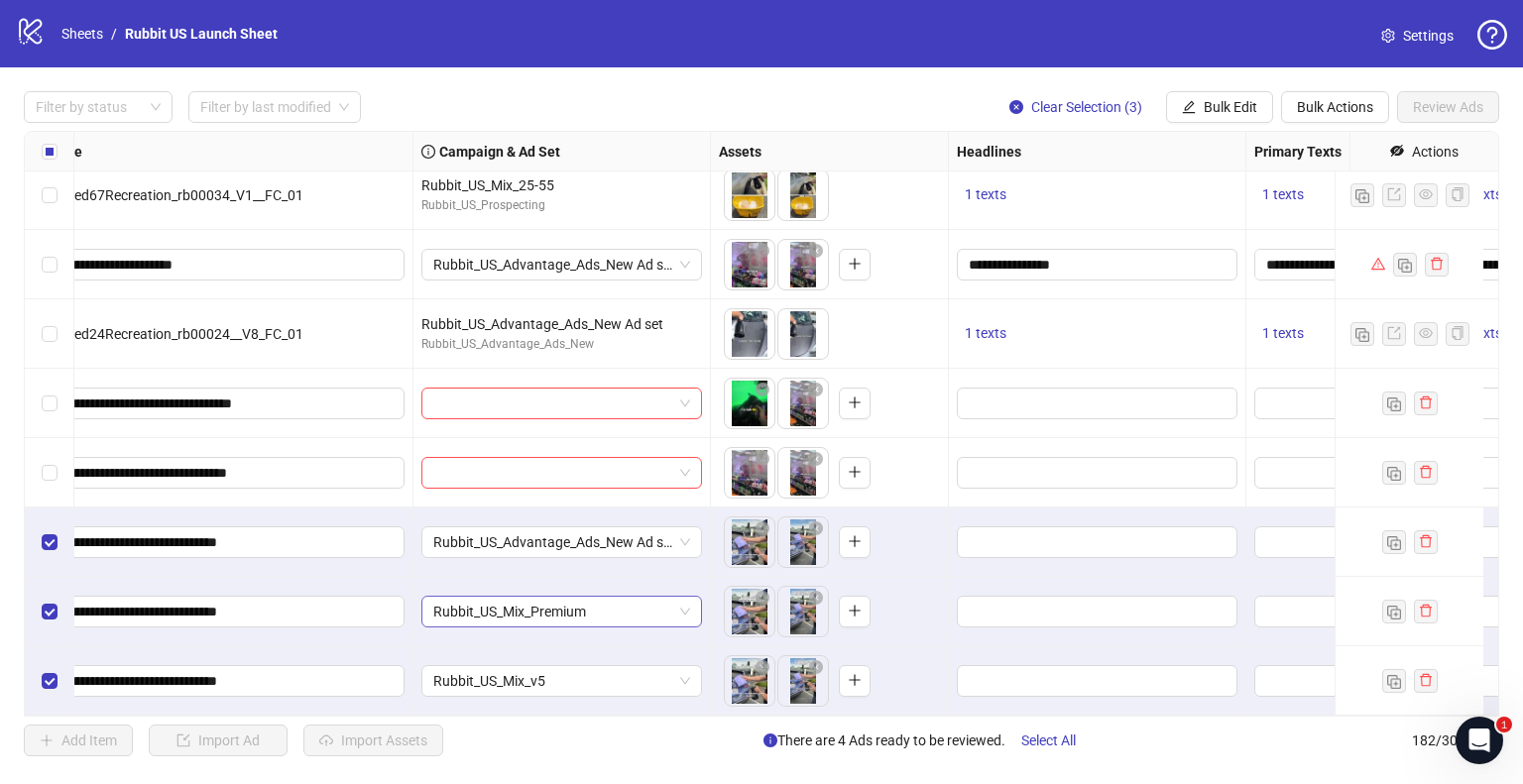 scroll, scrollTop: 12097, scrollLeft: 591, axis: both 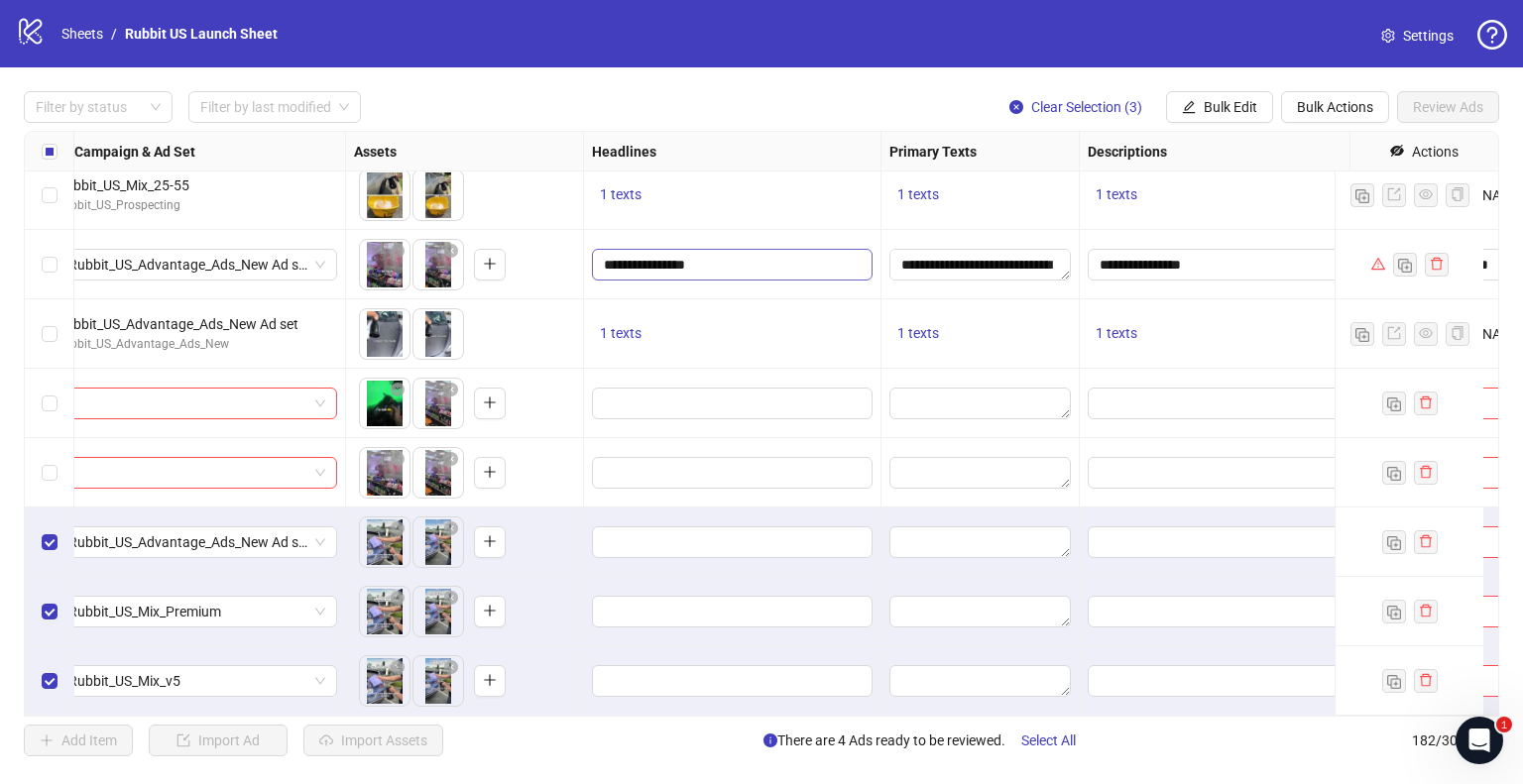 click on "**********" at bounding box center (732, 265) 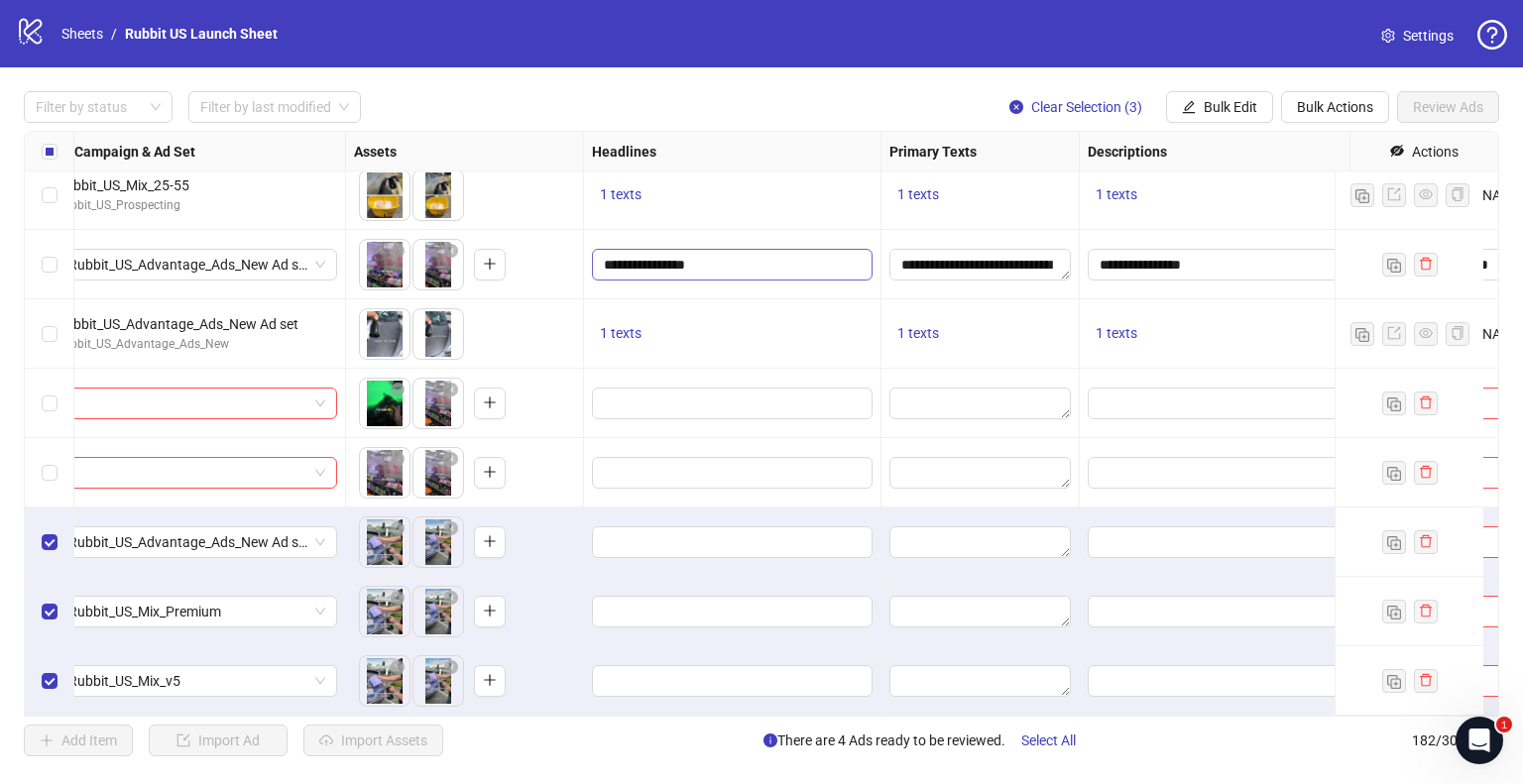 click on "**********" at bounding box center (732, 265) 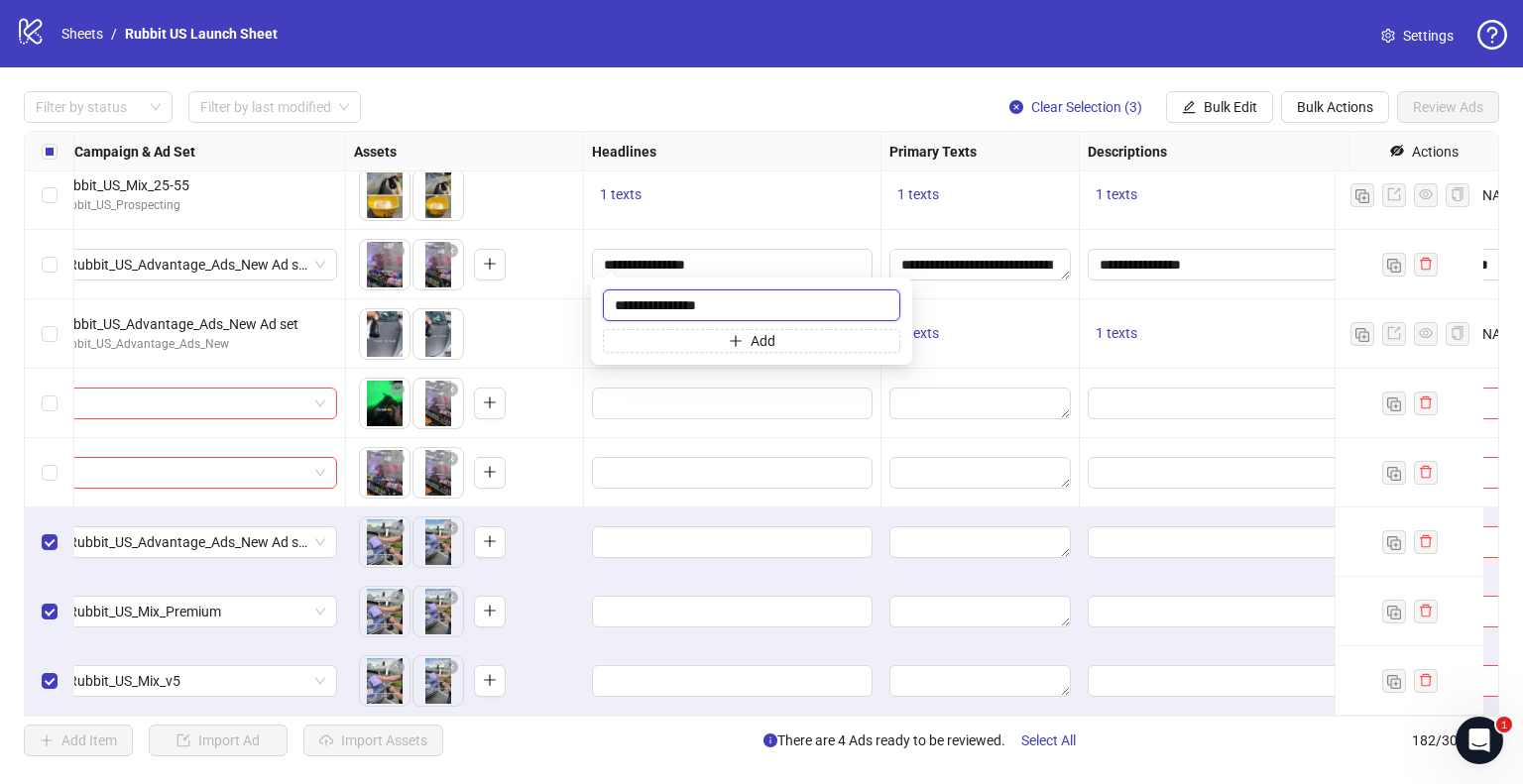 click on "**********" at bounding box center (752, 305) 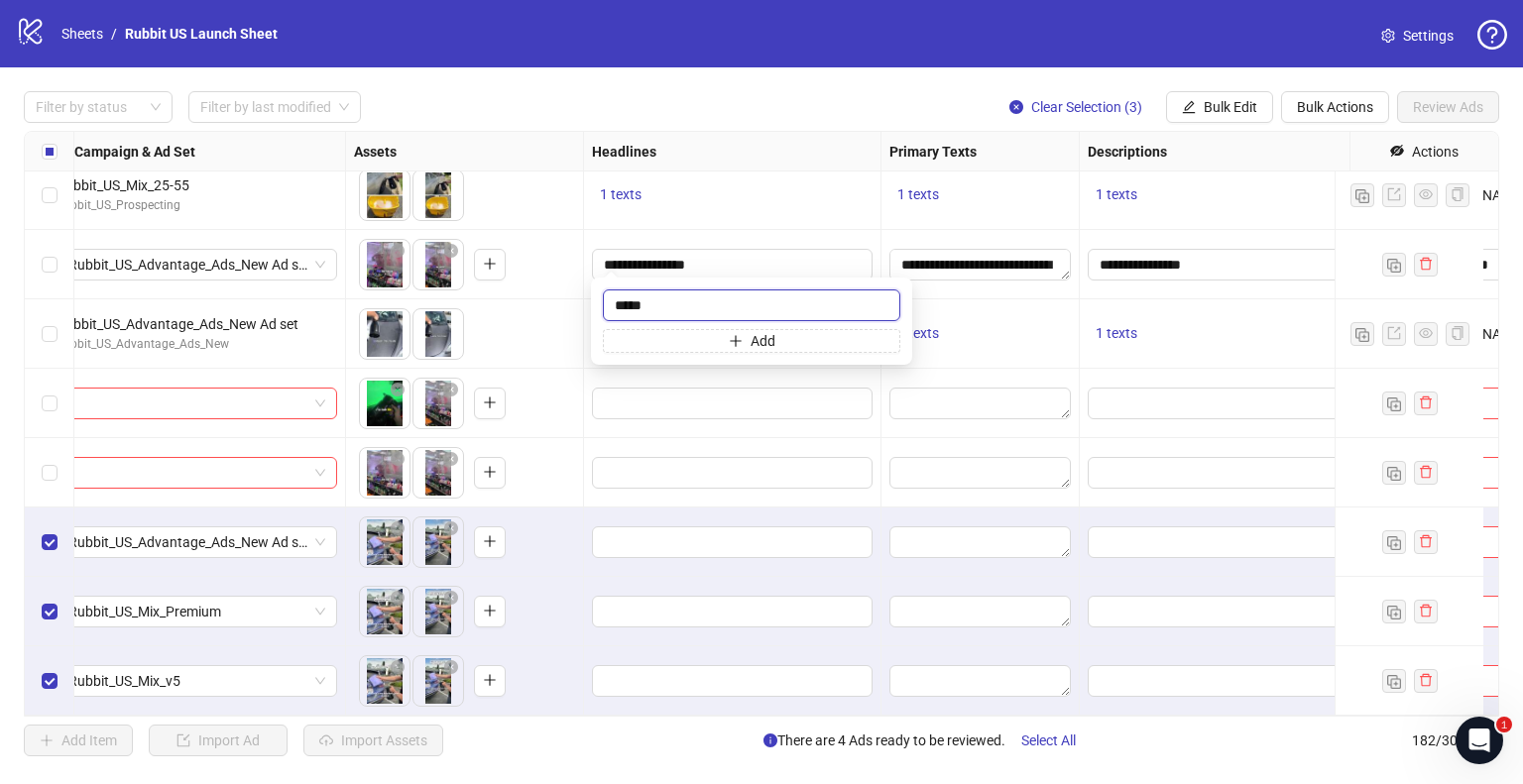 type on "**********" 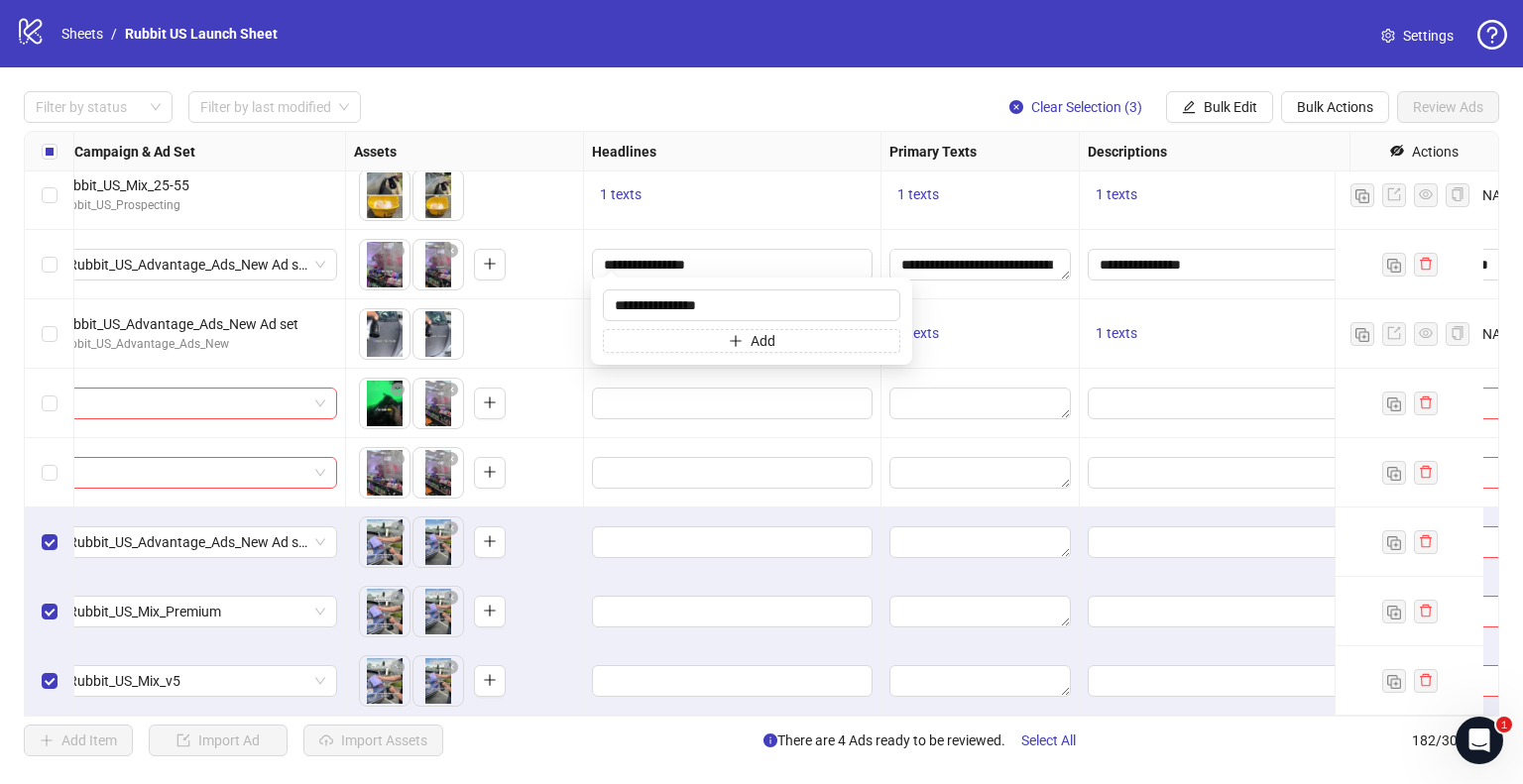 click at bounding box center [733, 542] 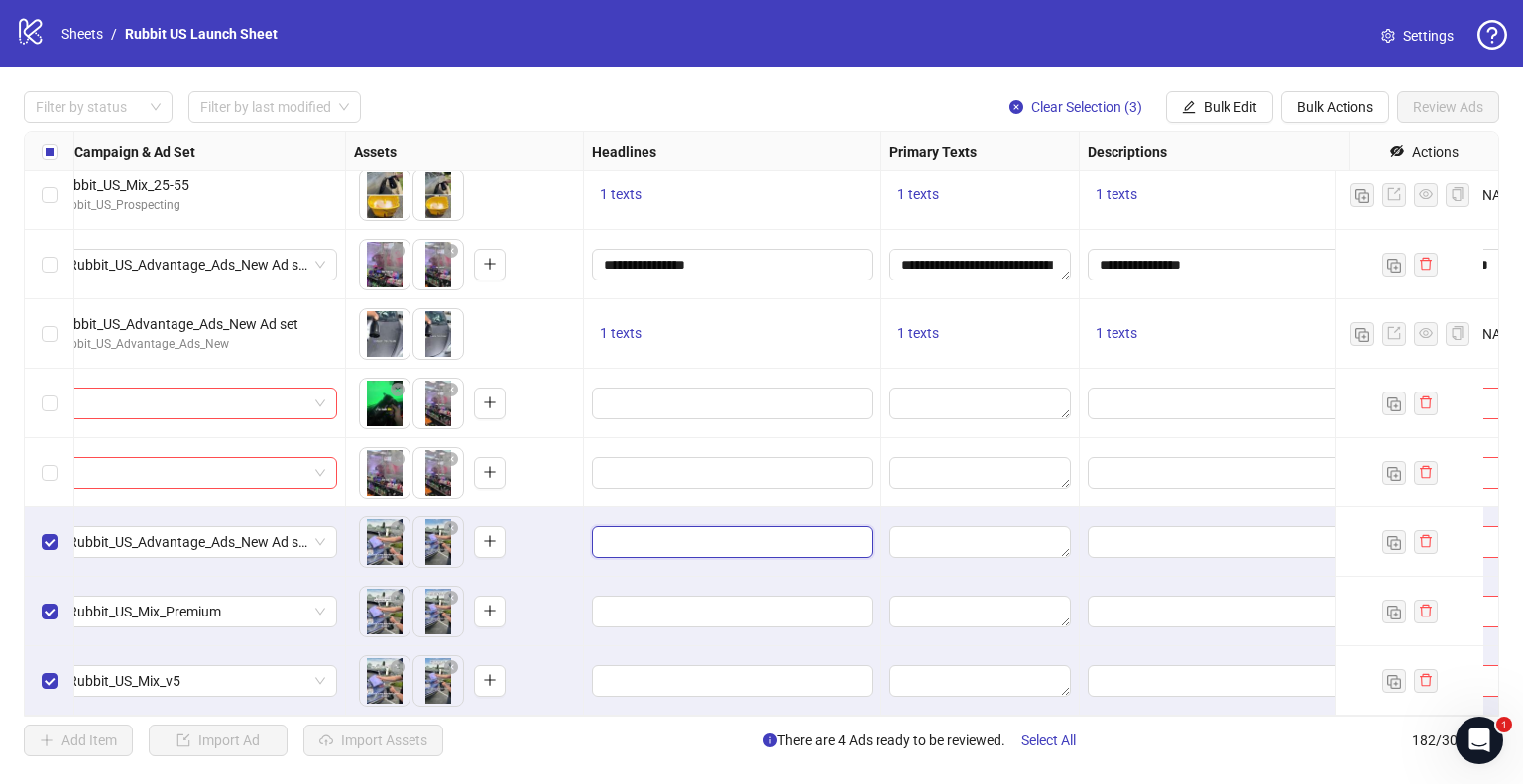 click at bounding box center (730, 542) 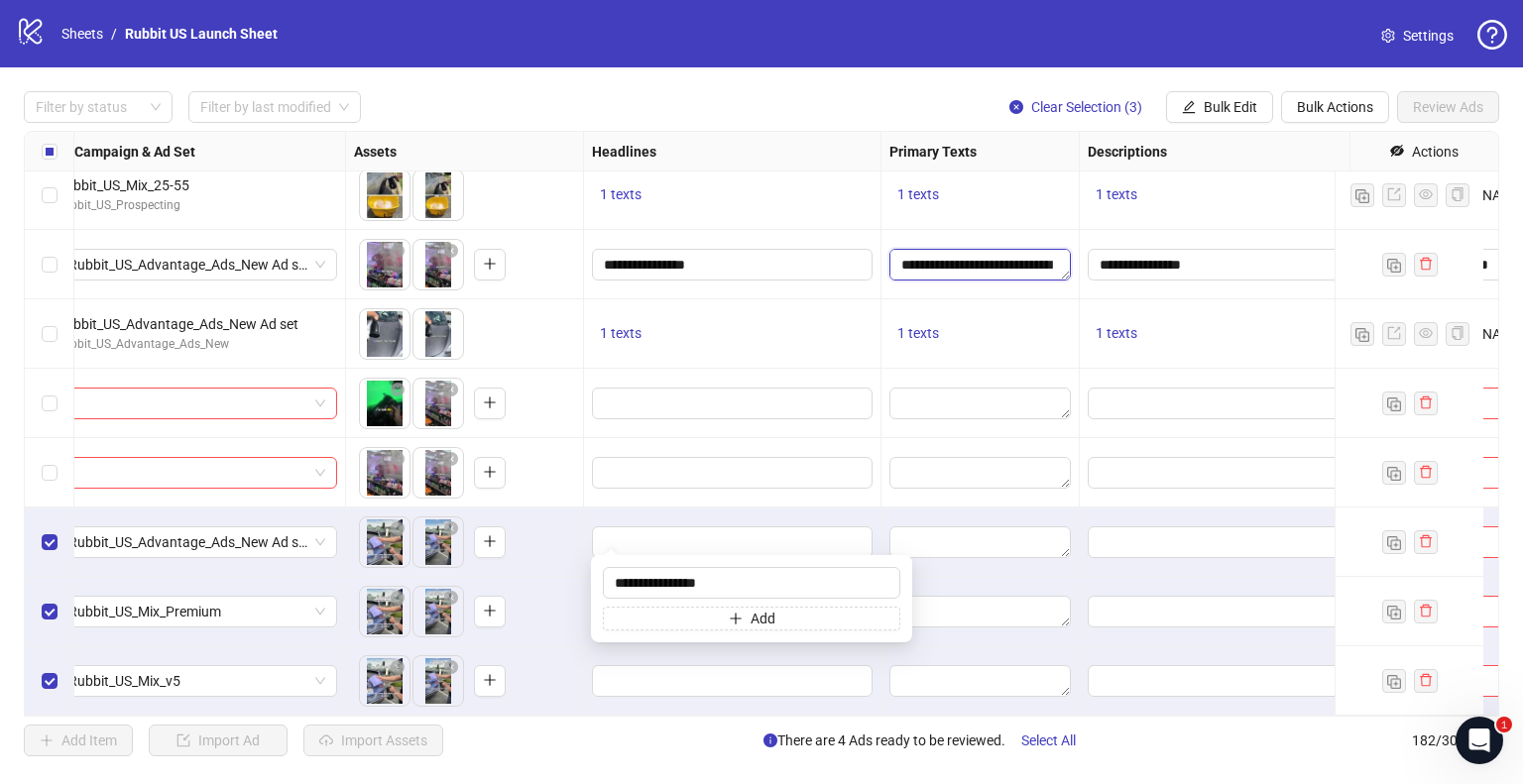 click at bounding box center [980, 265] 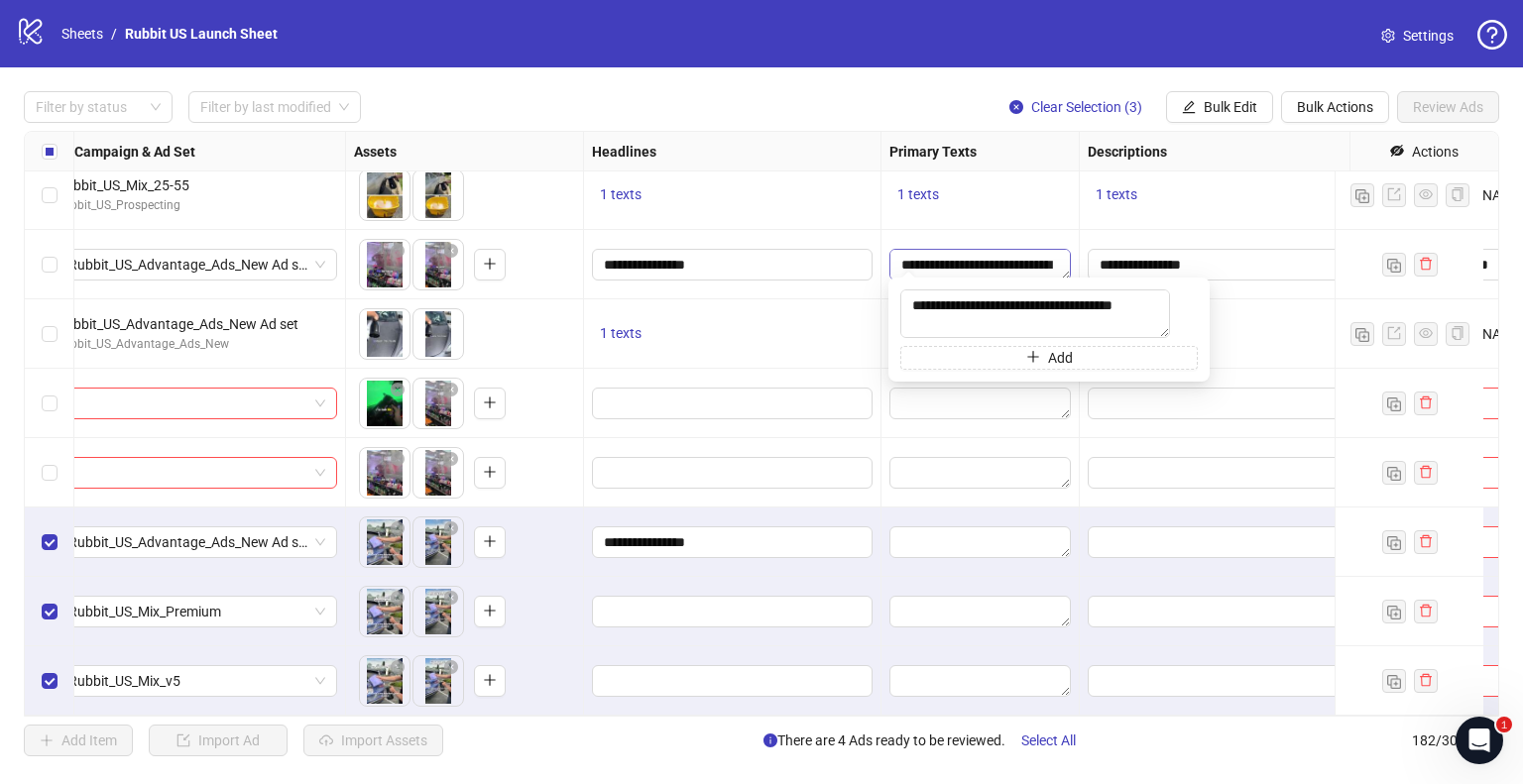 scroll, scrollTop: 233, scrollLeft: 0, axis: vertical 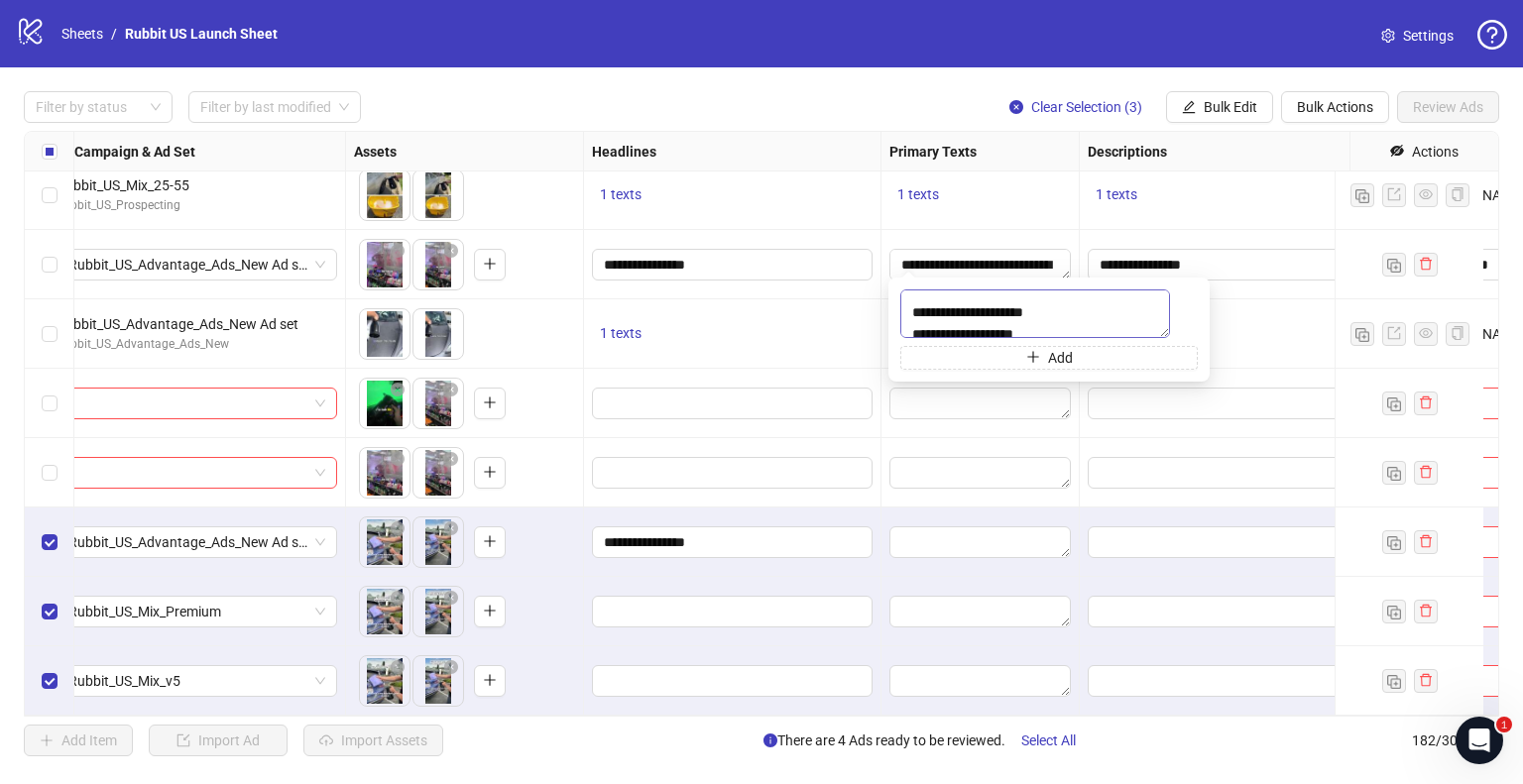 click at bounding box center (1035, 313) 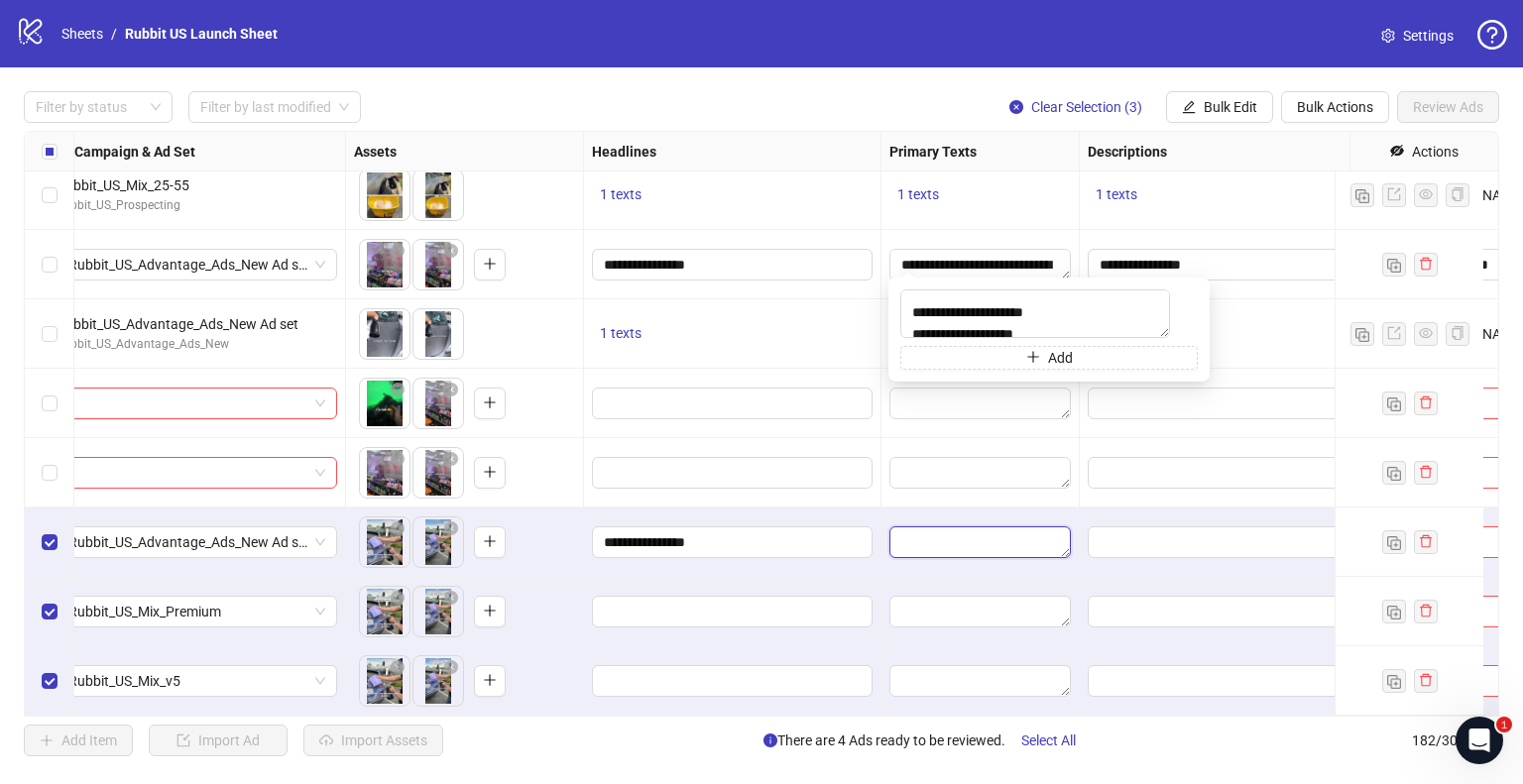 click at bounding box center [980, 542] 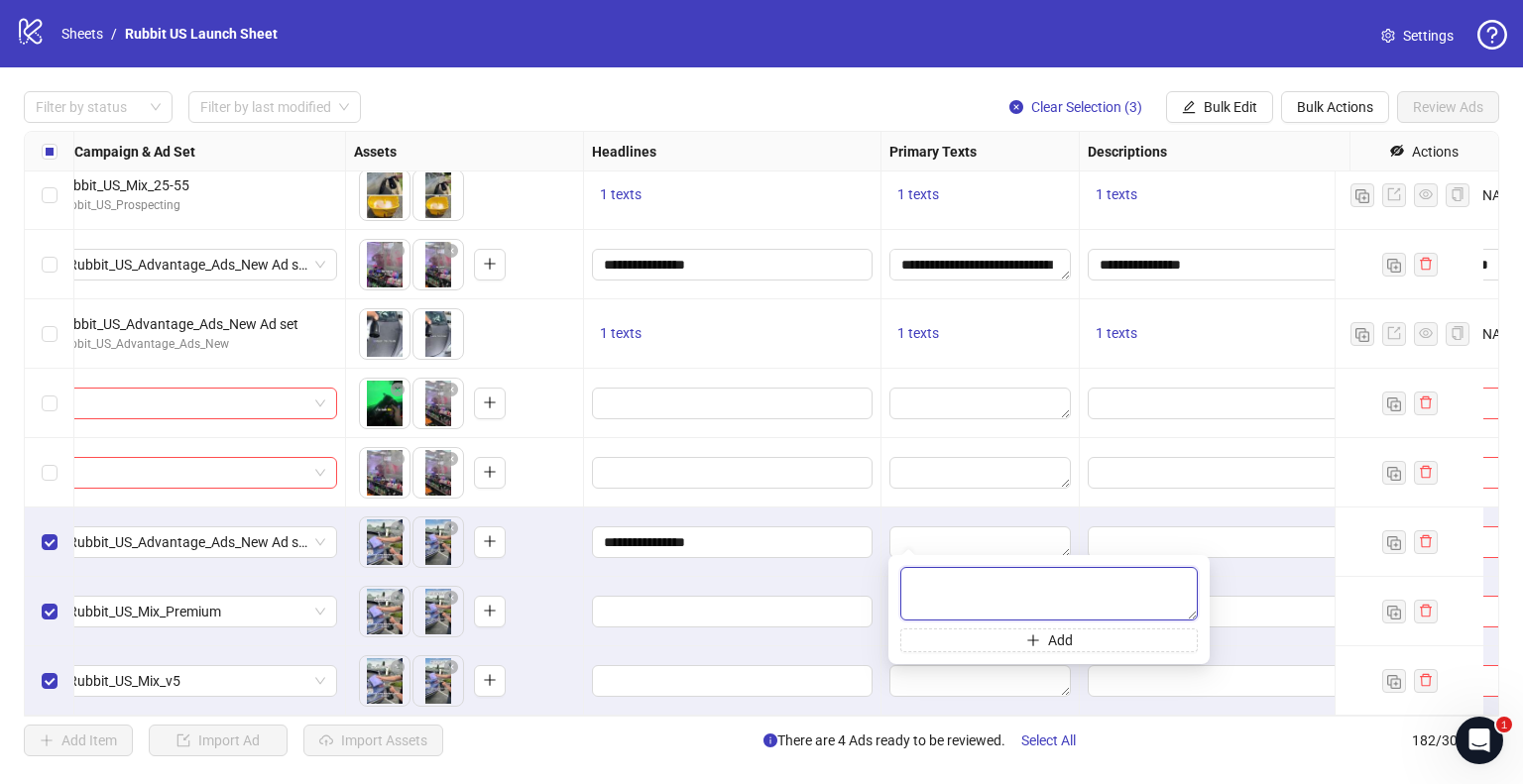 click at bounding box center (1049, 594) 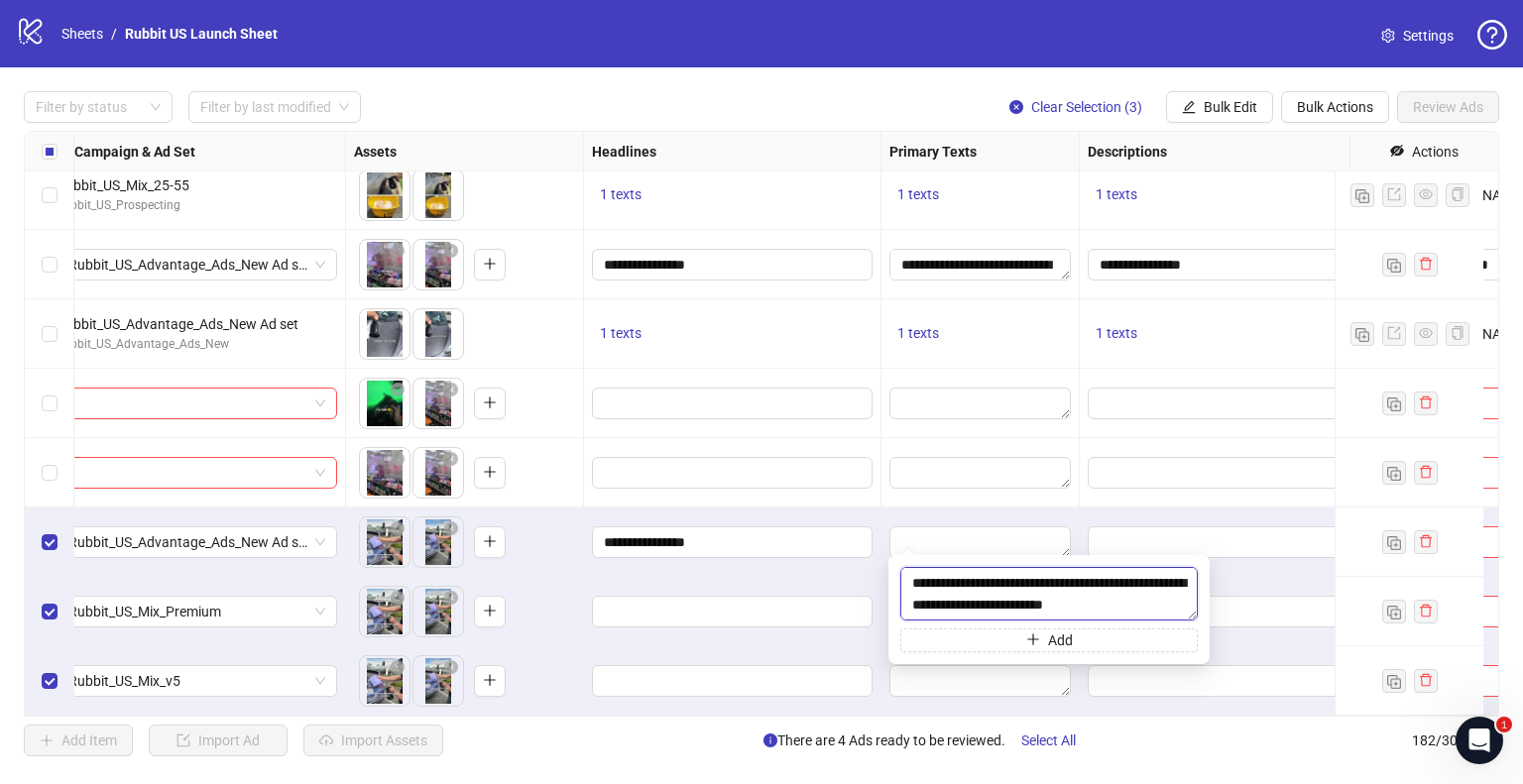 scroll, scrollTop: 0, scrollLeft: 0, axis: both 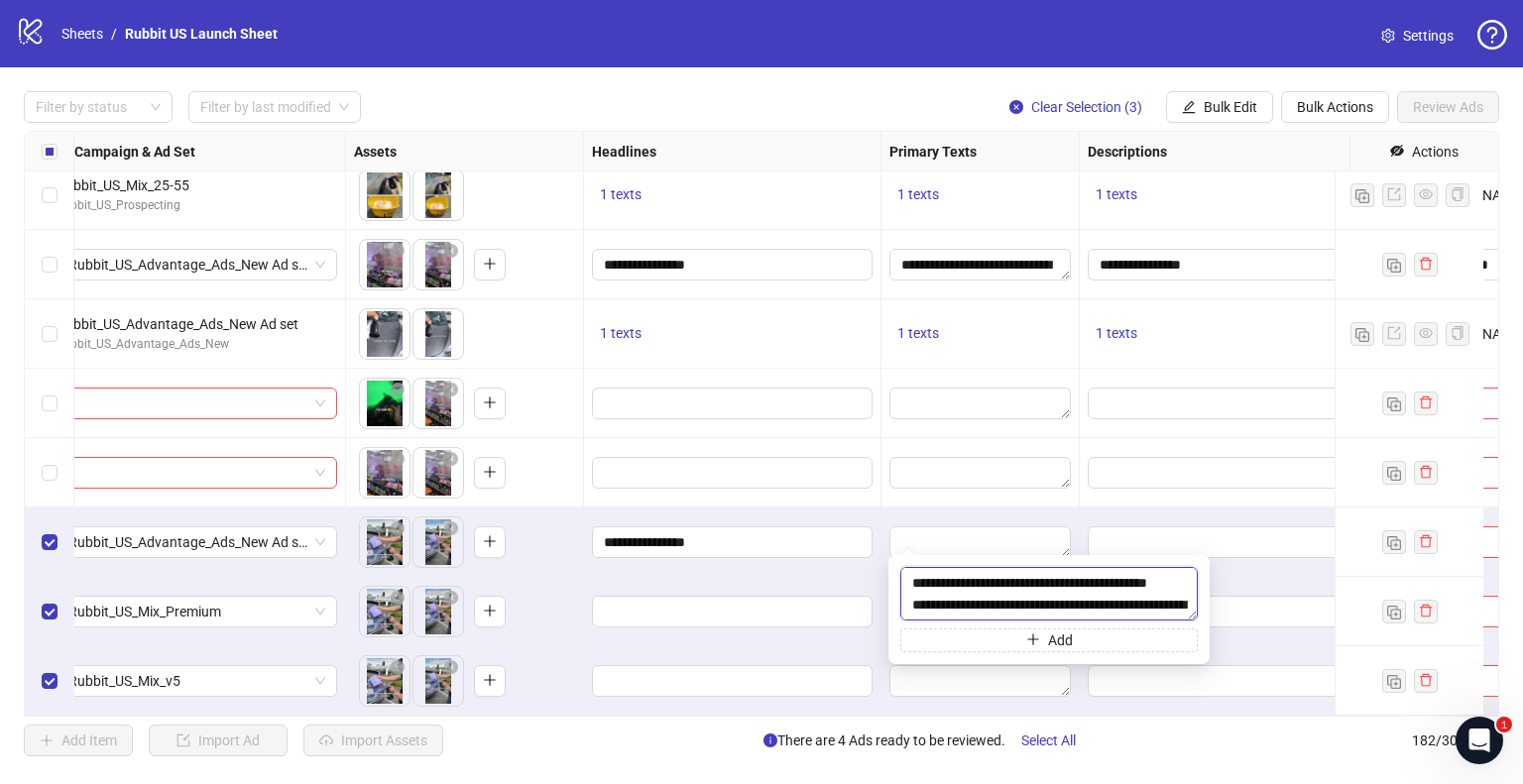 click on "**********" at bounding box center [1049, 594] 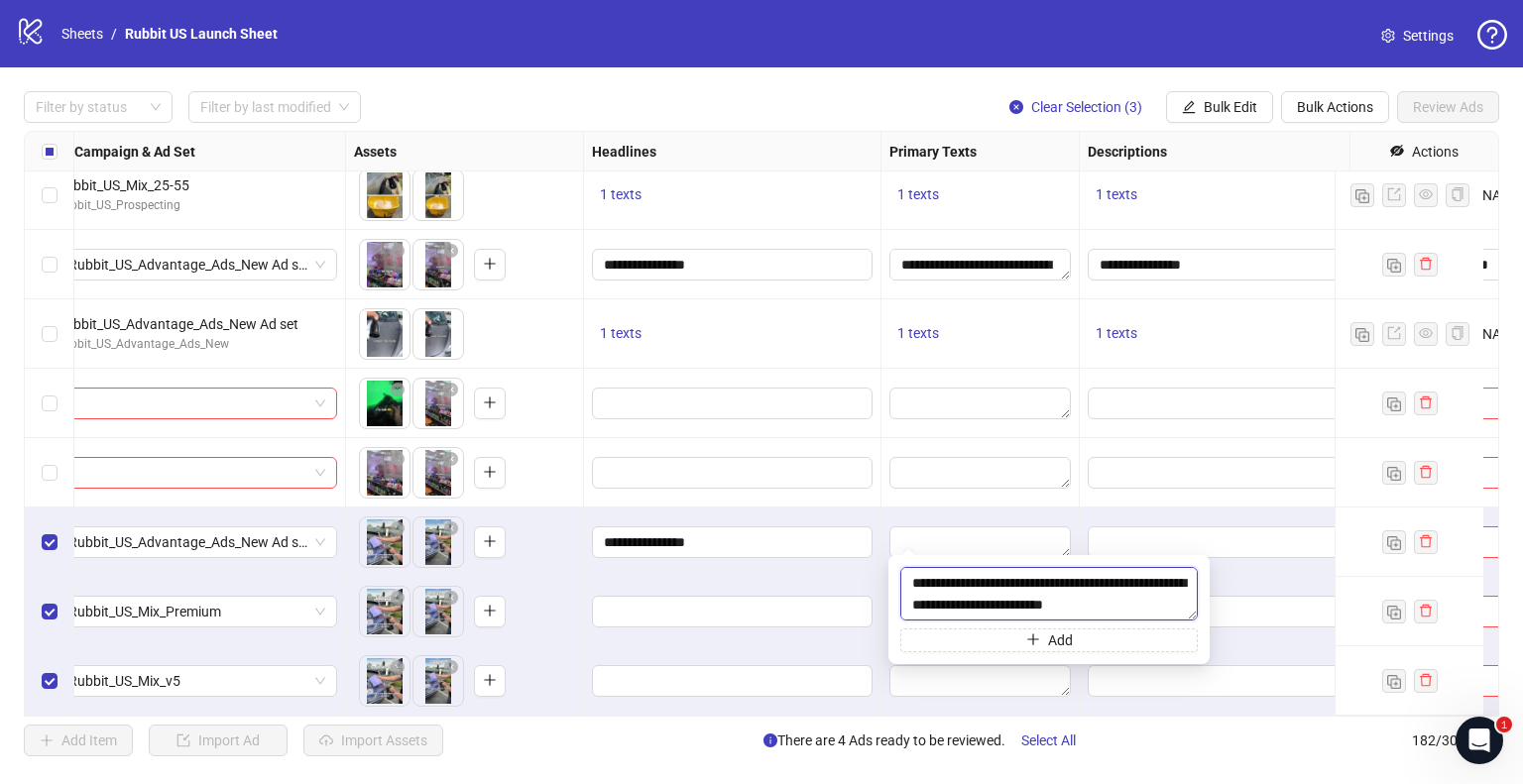 scroll, scrollTop: 402, scrollLeft: 0, axis: vertical 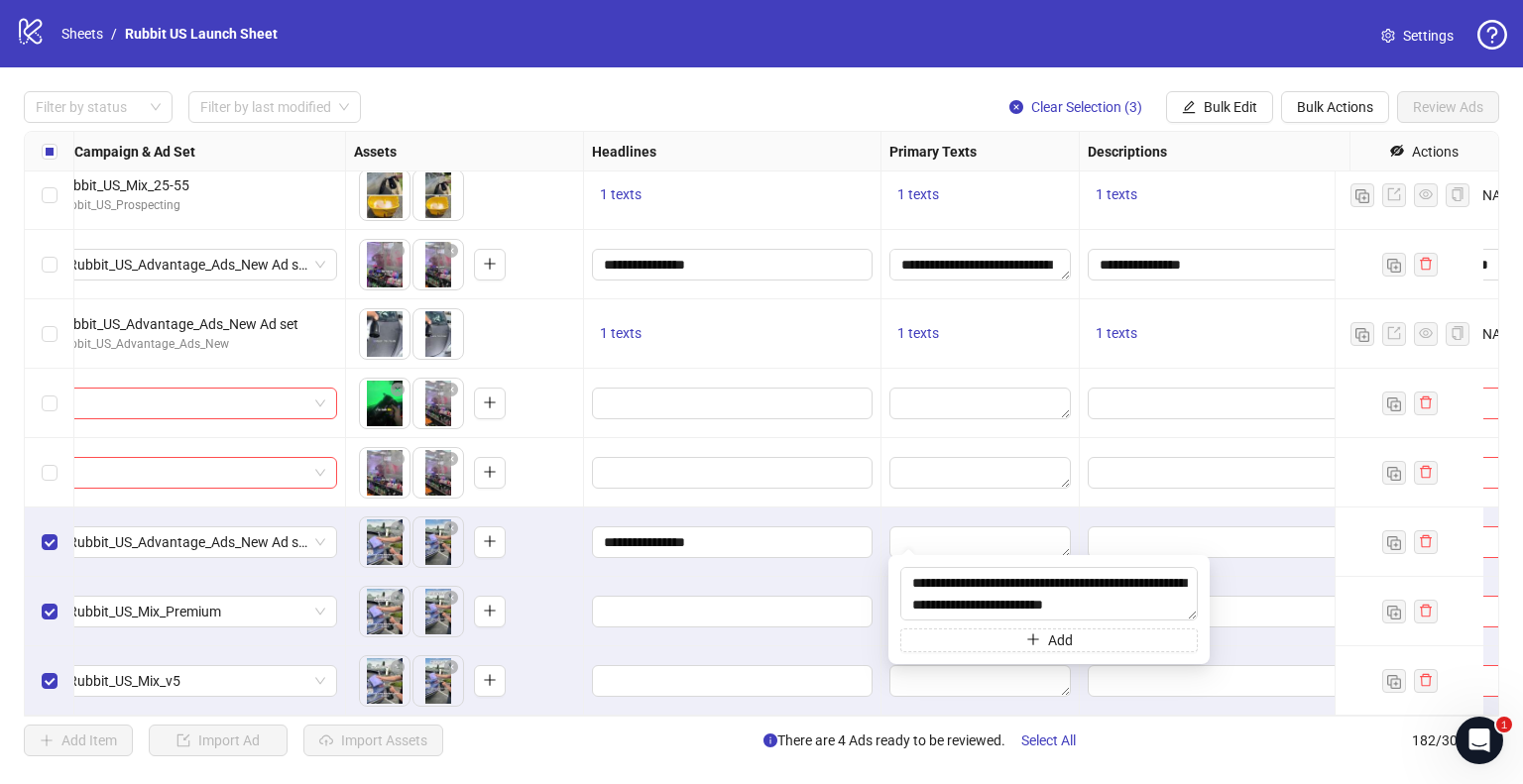 click at bounding box center [981, 542] 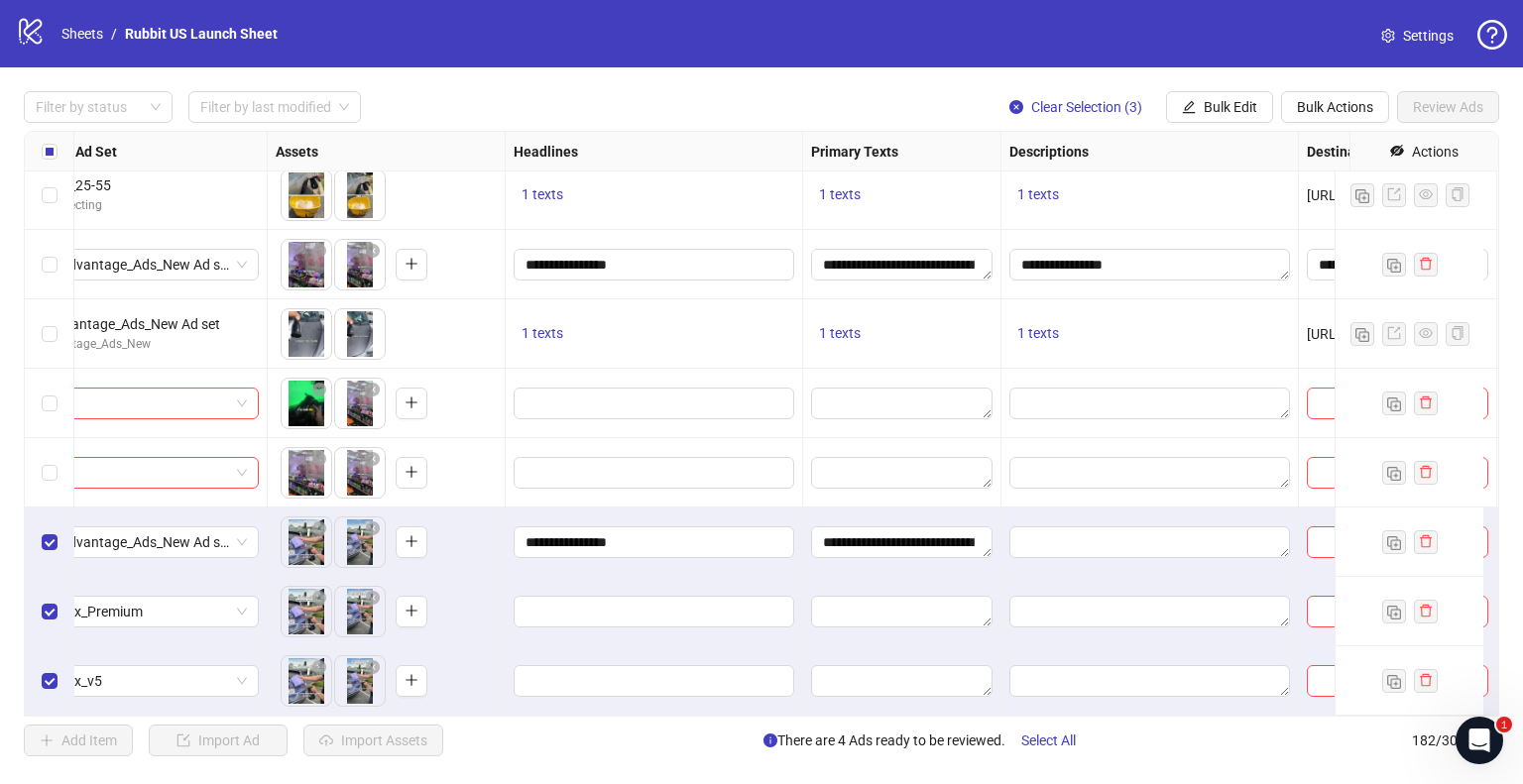 scroll, scrollTop: 12097, scrollLeft: 709, axis: both 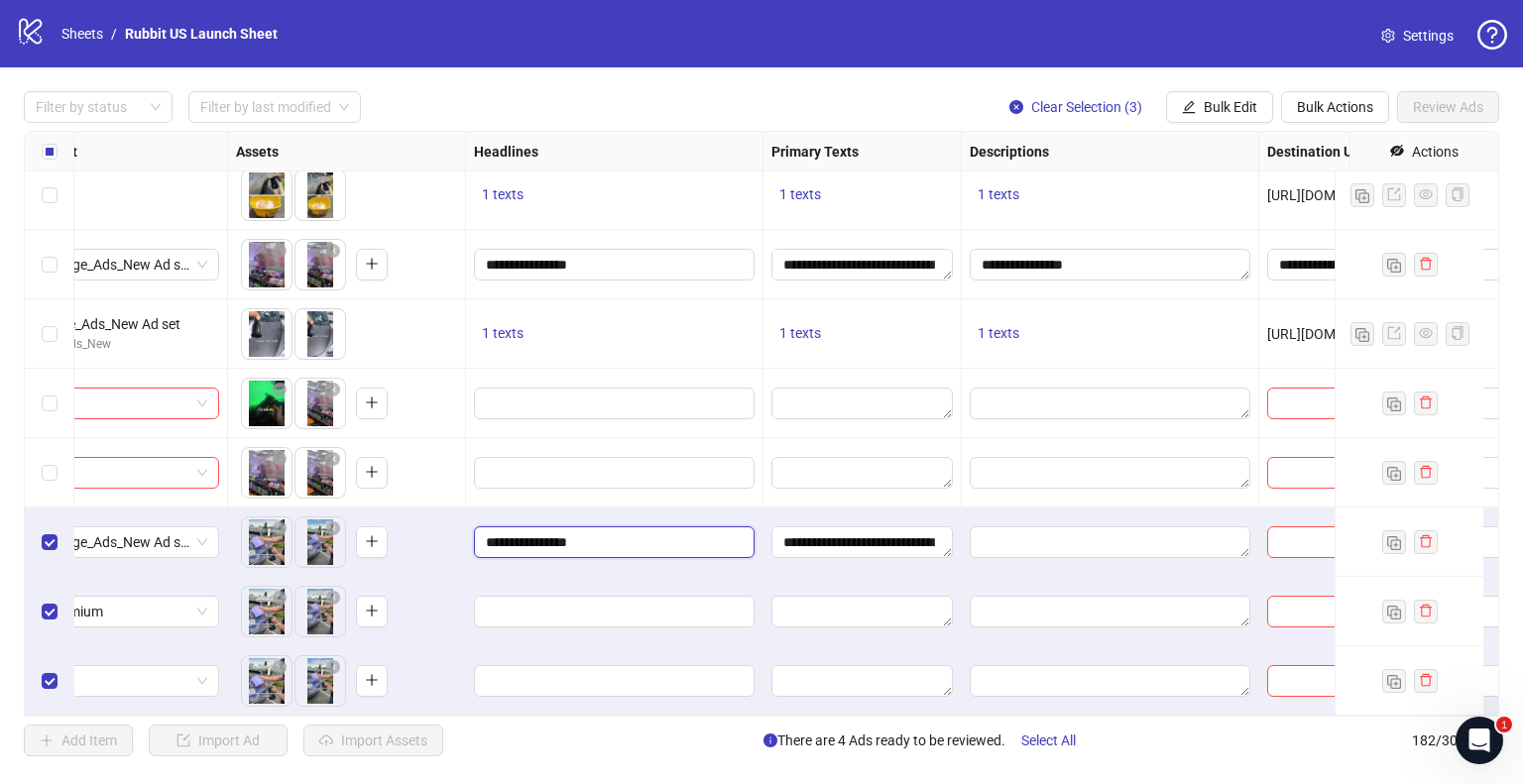 click on "**********" at bounding box center (612, 542) 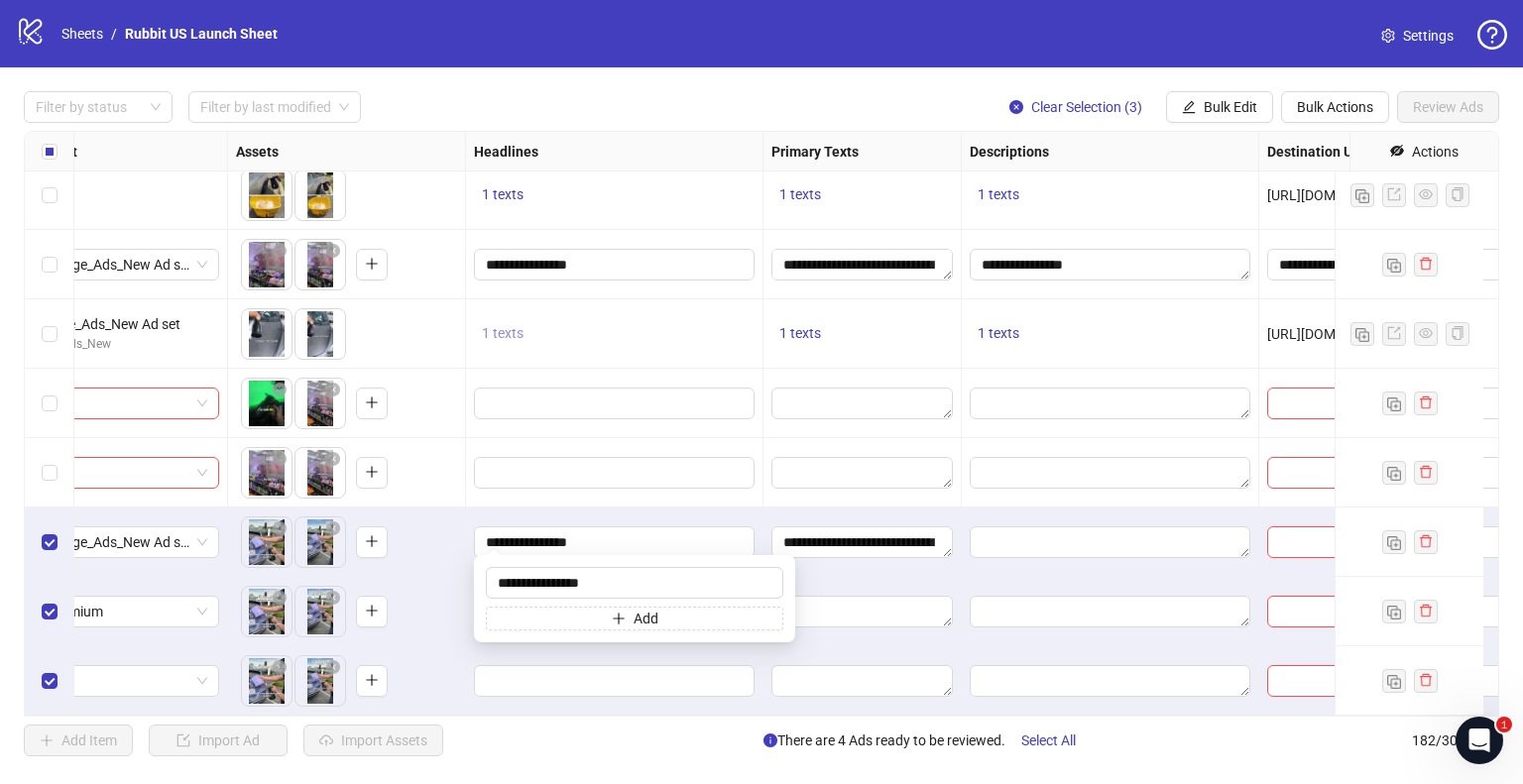 click on "1 texts" at bounding box center [503, 333] 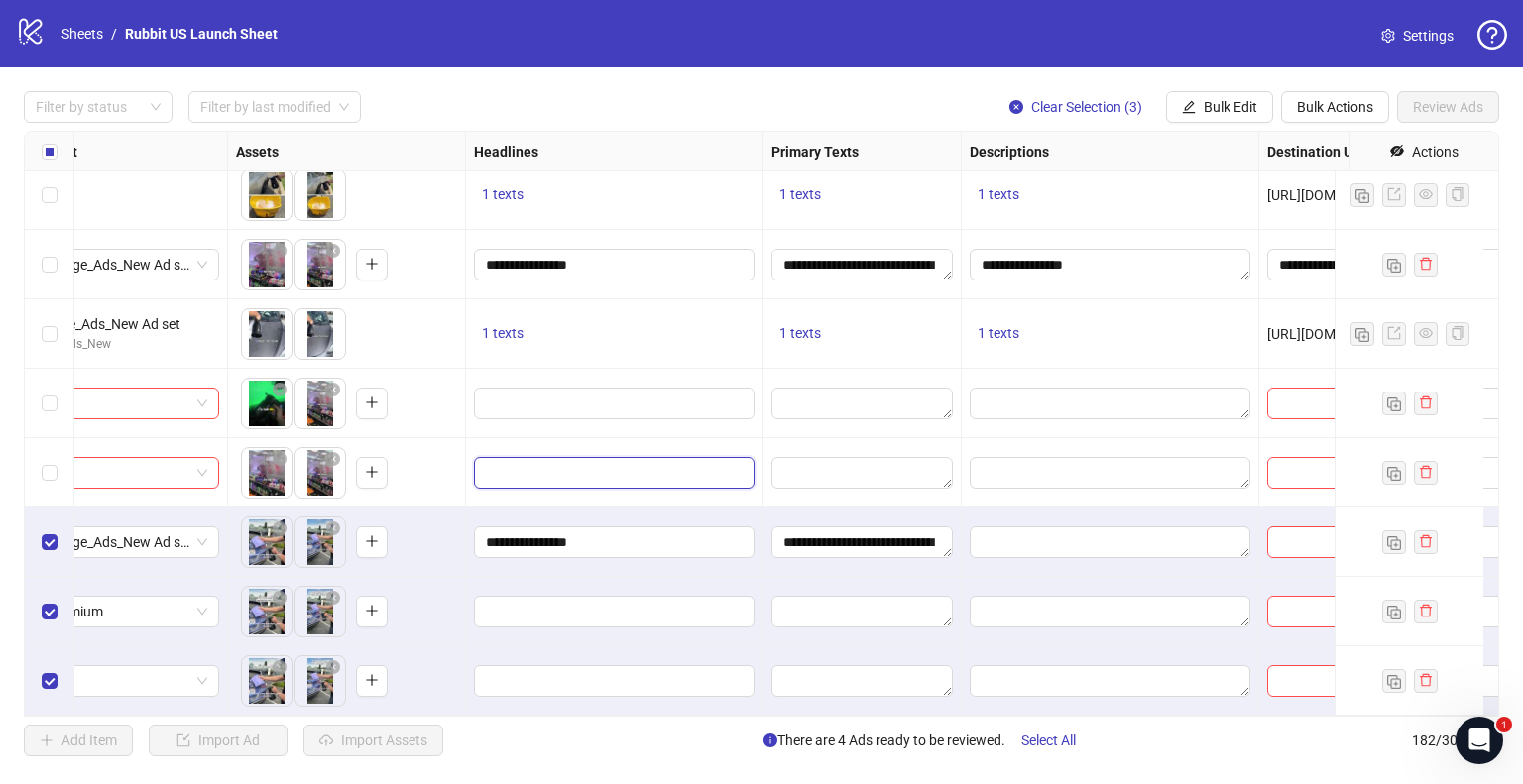 click at bounding box center (612, 473) 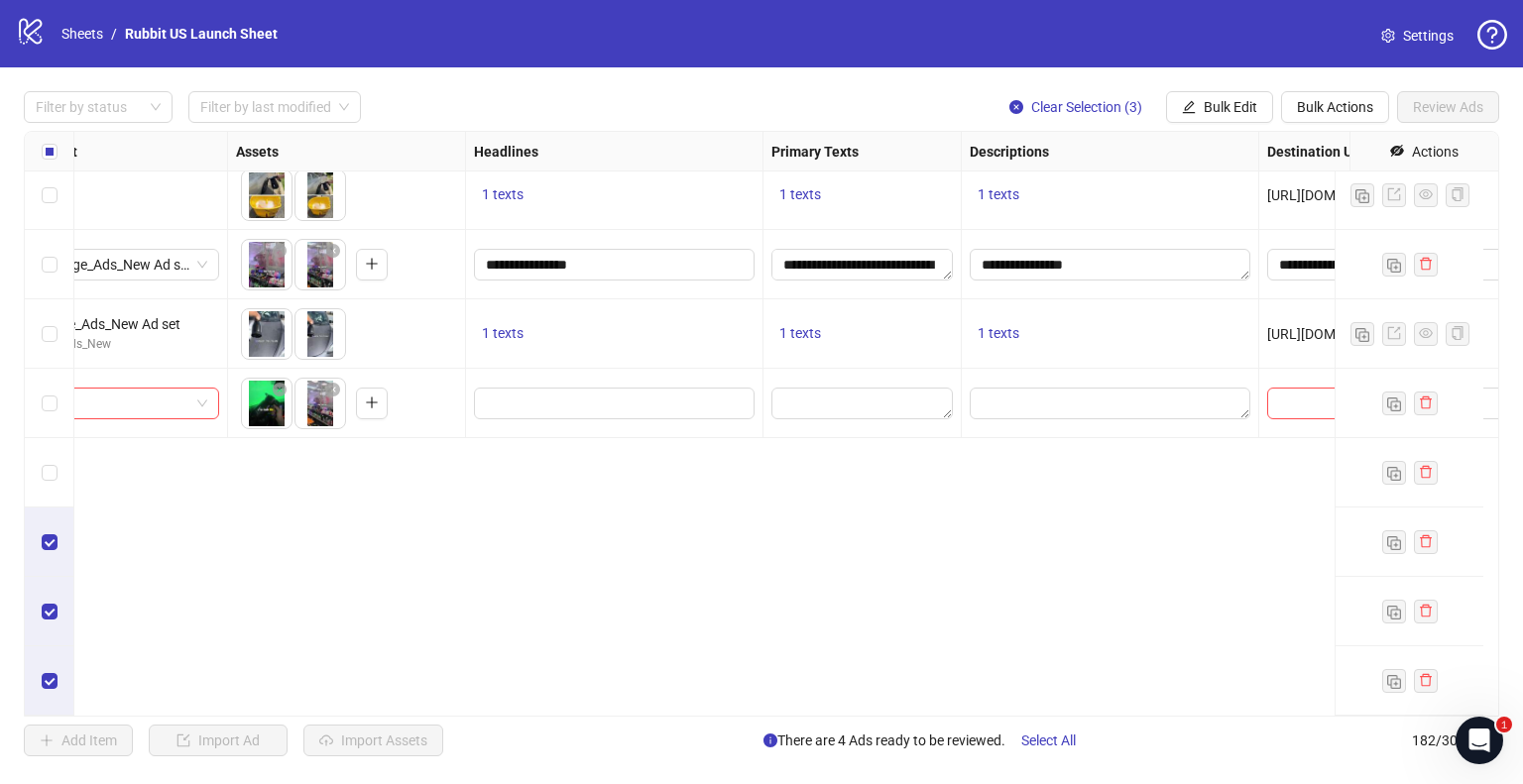 scroll, scrollTop: 11713, scrollLeft: 709, axis: both 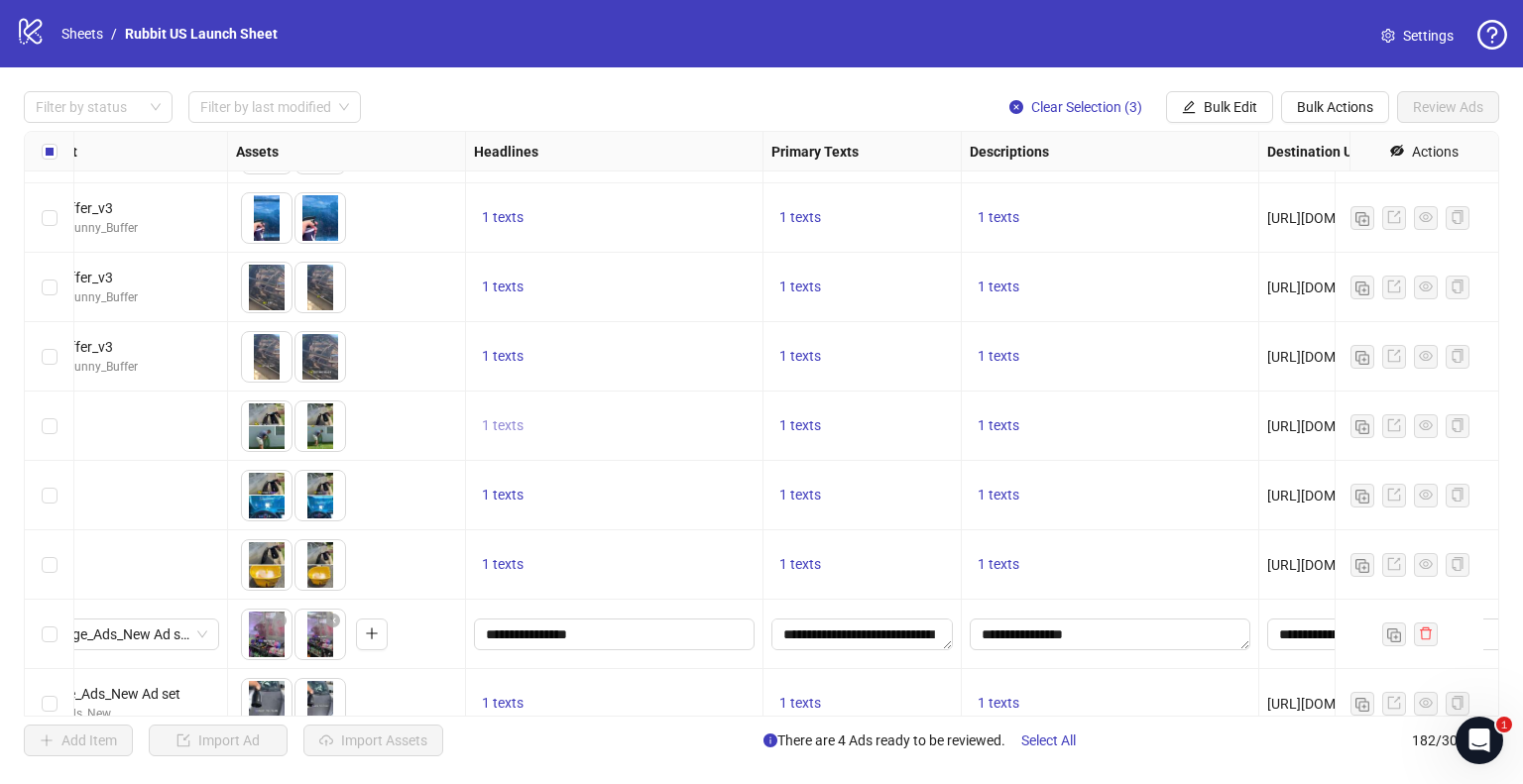 click on "1 texts" at bounding box center [503, 425] 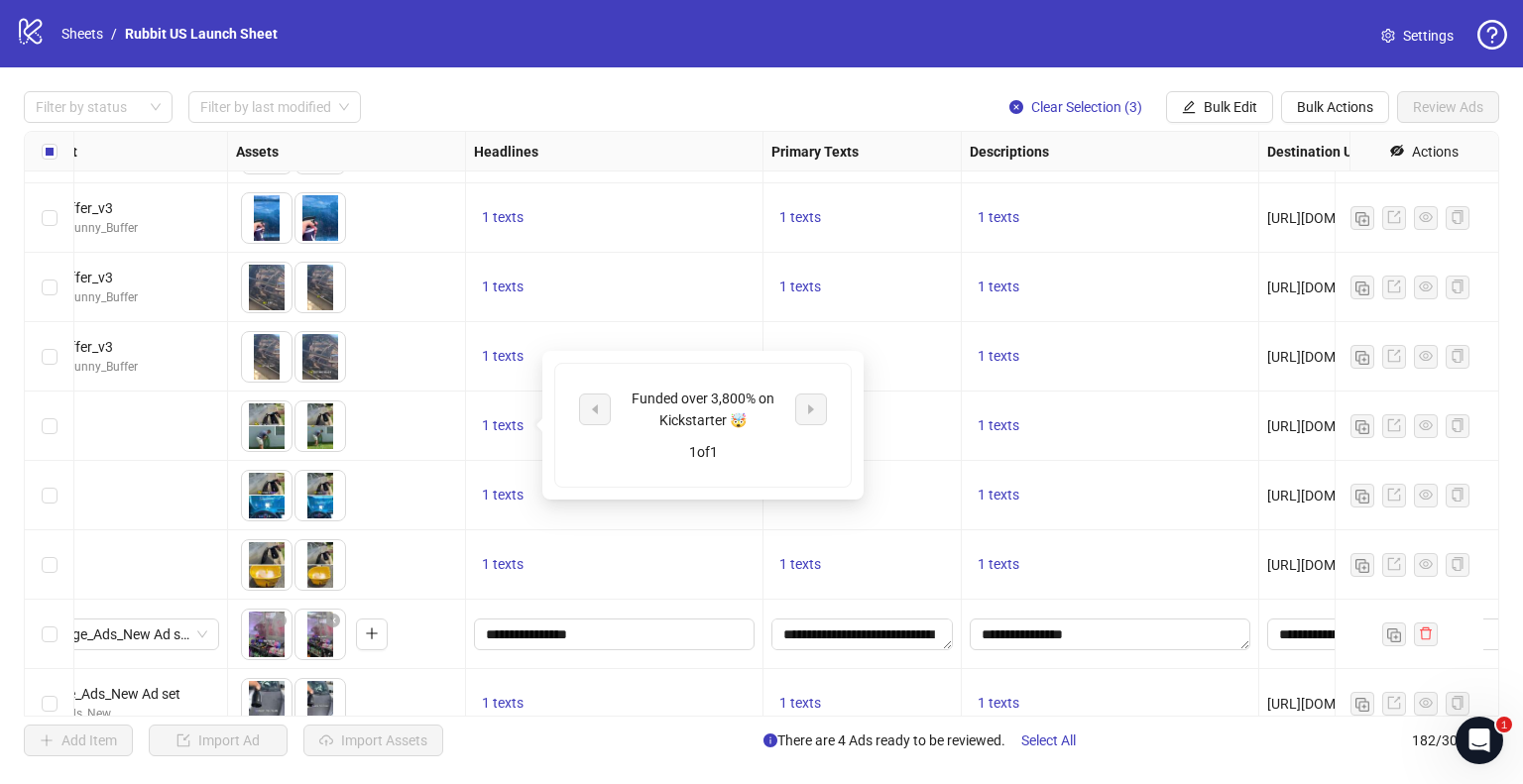 click on "Funded over 3,800% on Kickstarter 🤯" at bounding box center (703, 409) 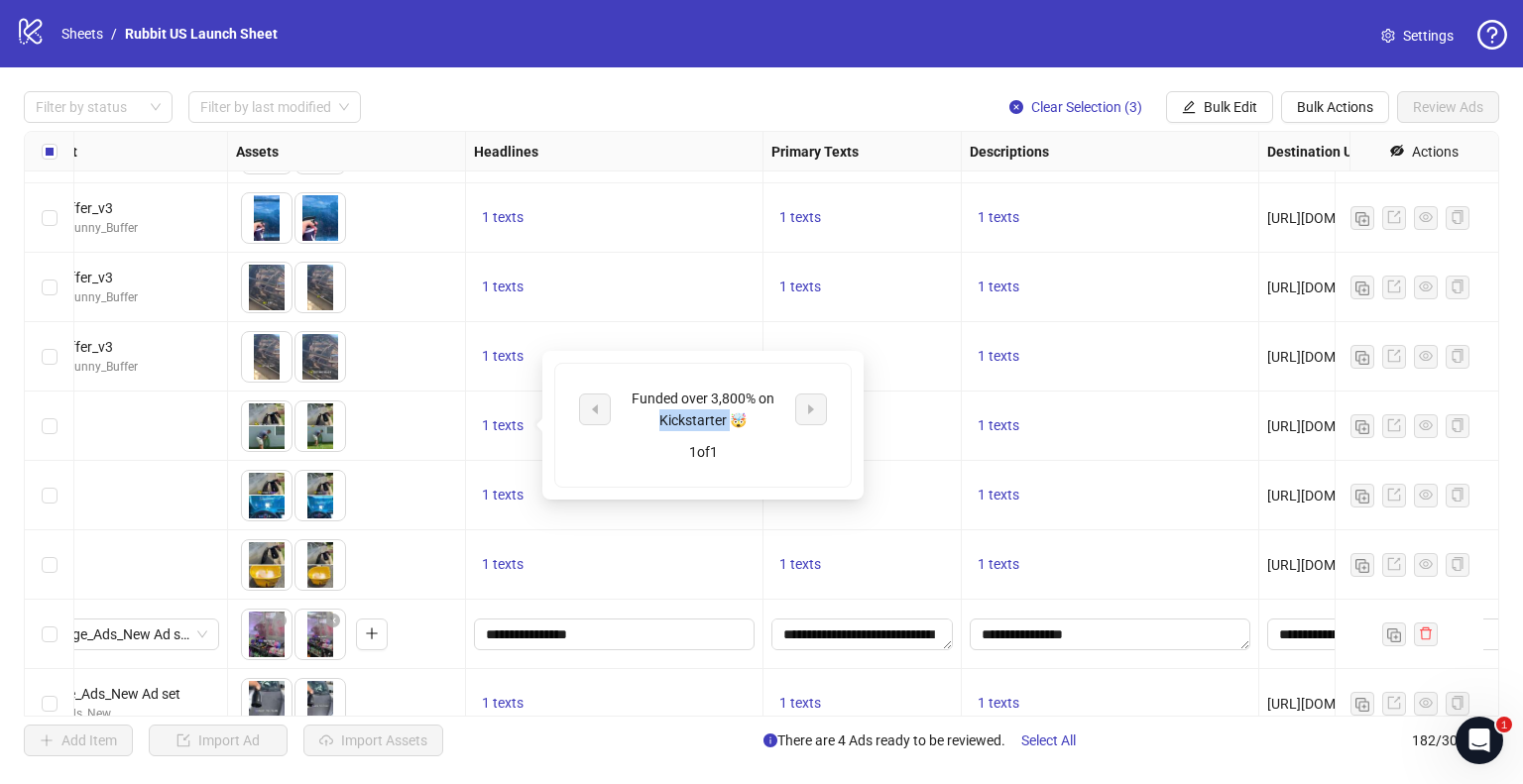 click on "Funded over 3,800% on Kickstarter 🤯" at bounding box center [703, 409] 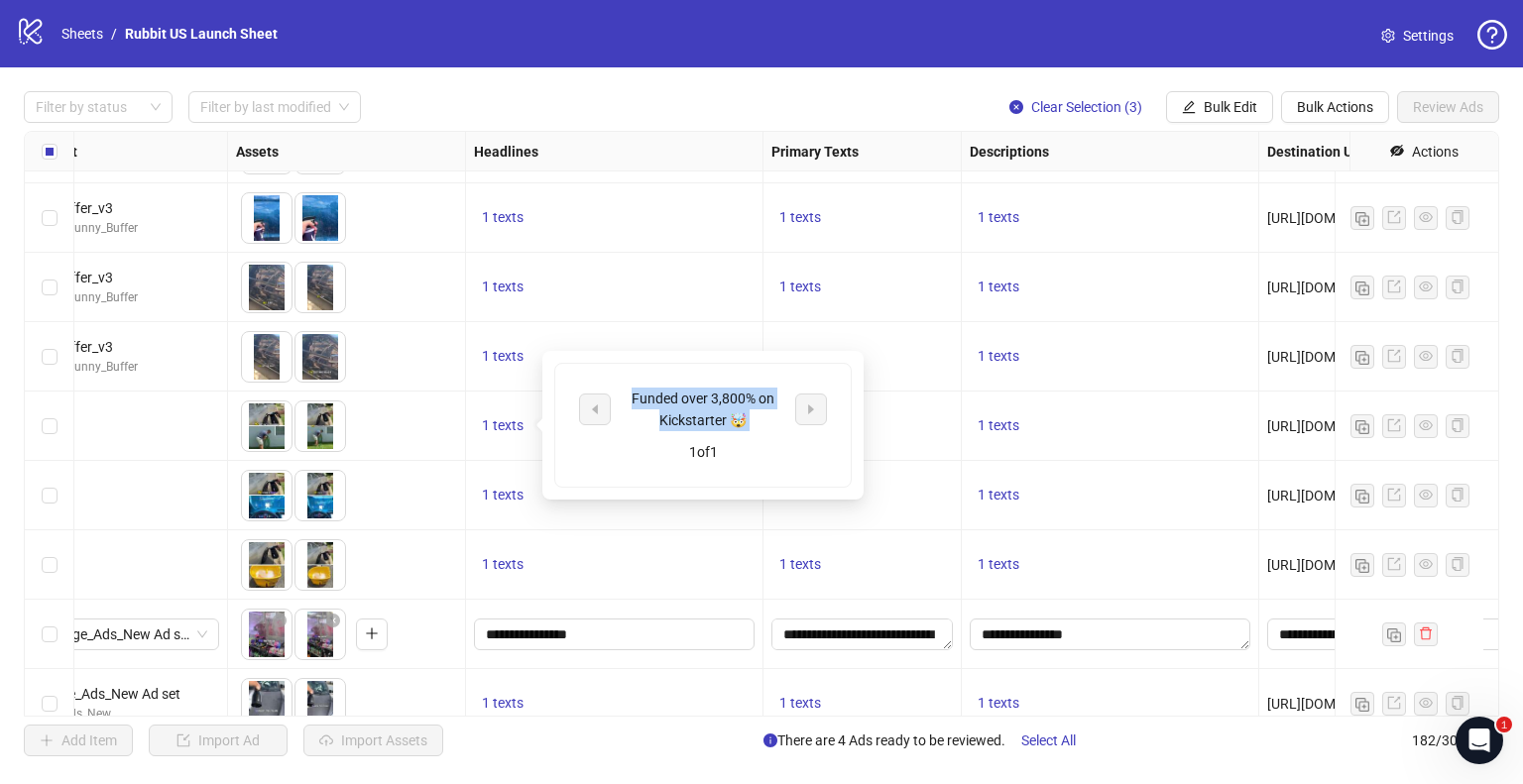 click on "Funded over 3,800% on Kickstarter 🤯" at bounding box center (703, 409) 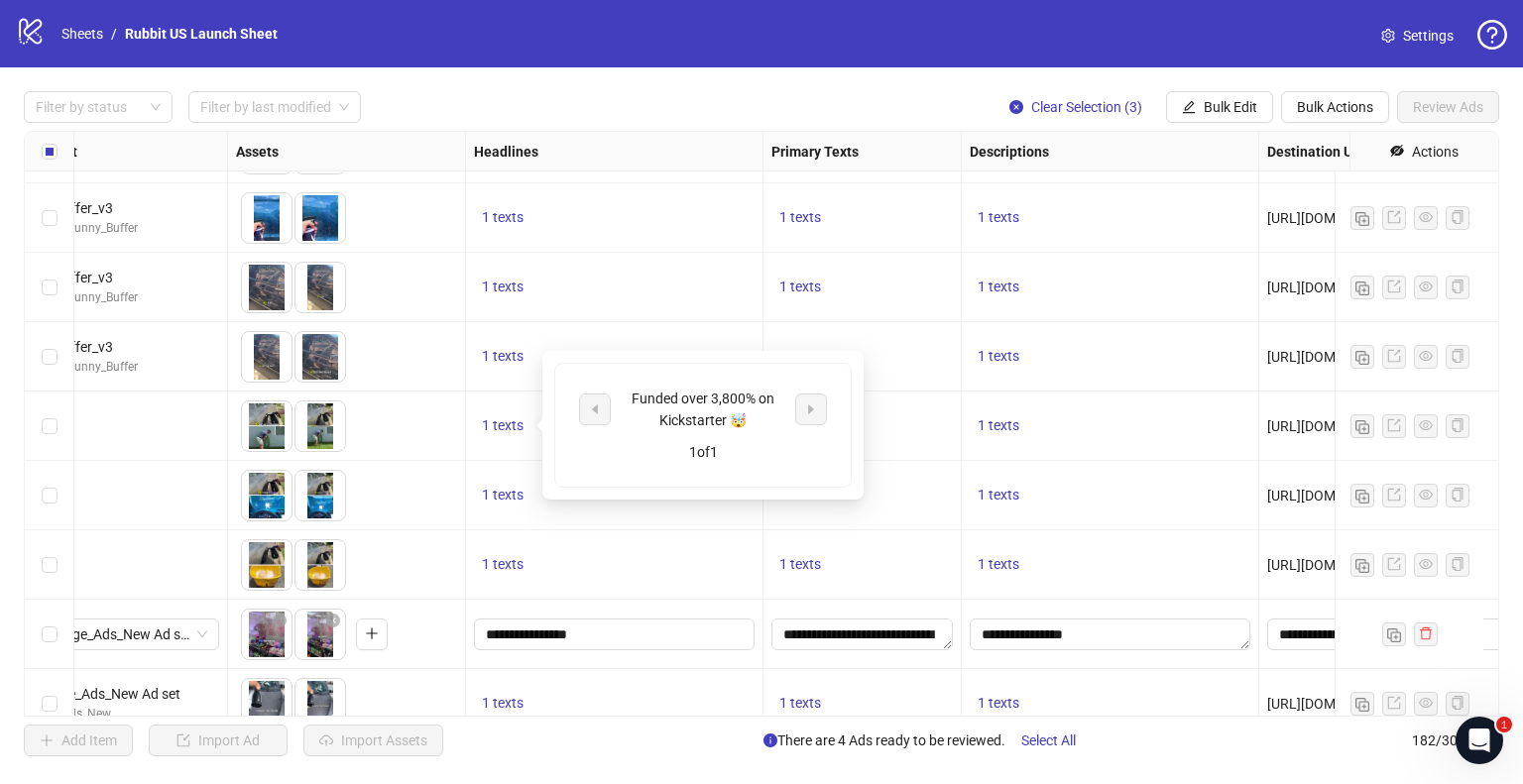click on "1 texts" at bounding box center [862, 565] 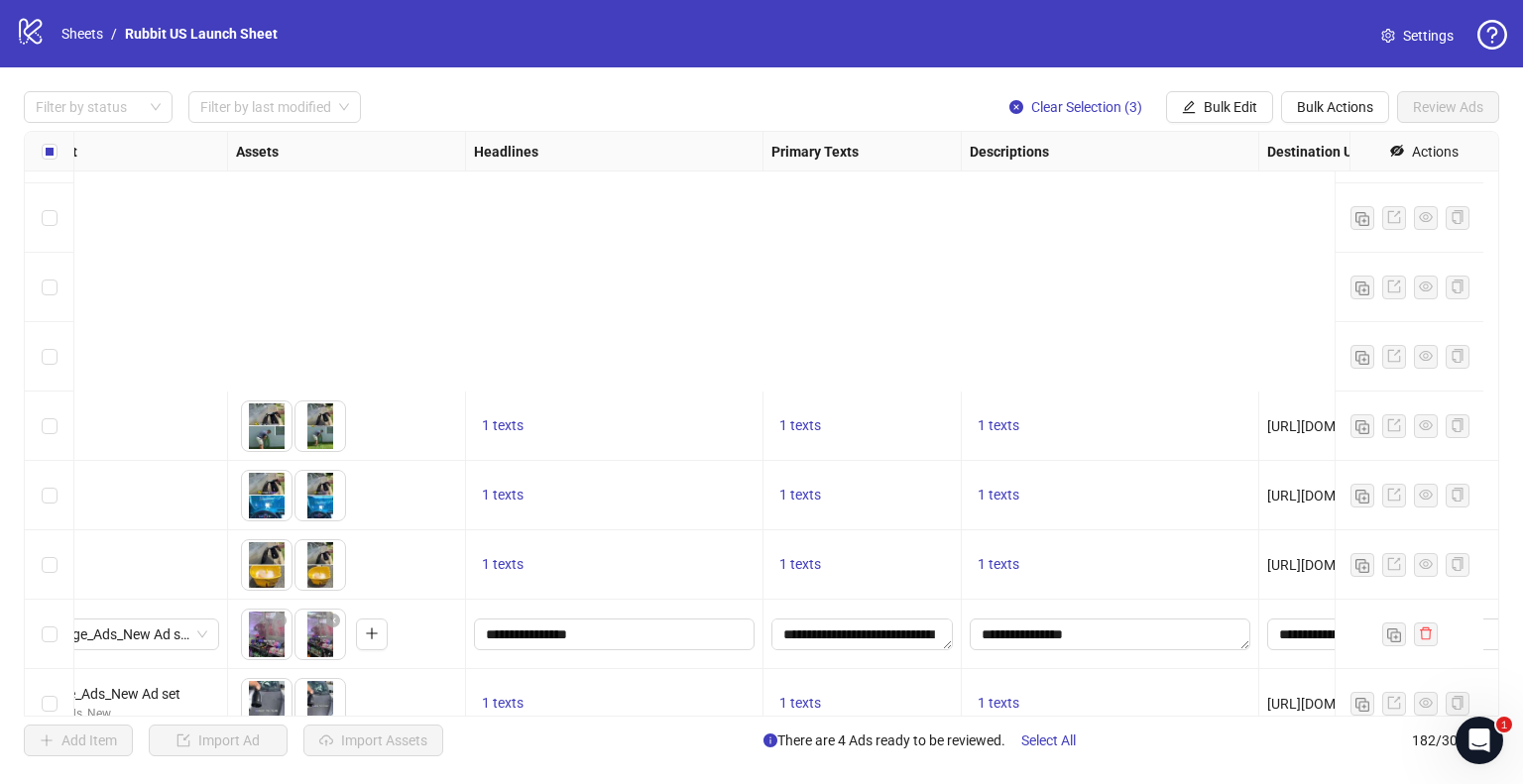 scroll, scrollTop: 12076, scrollLeft: 709, axis: both 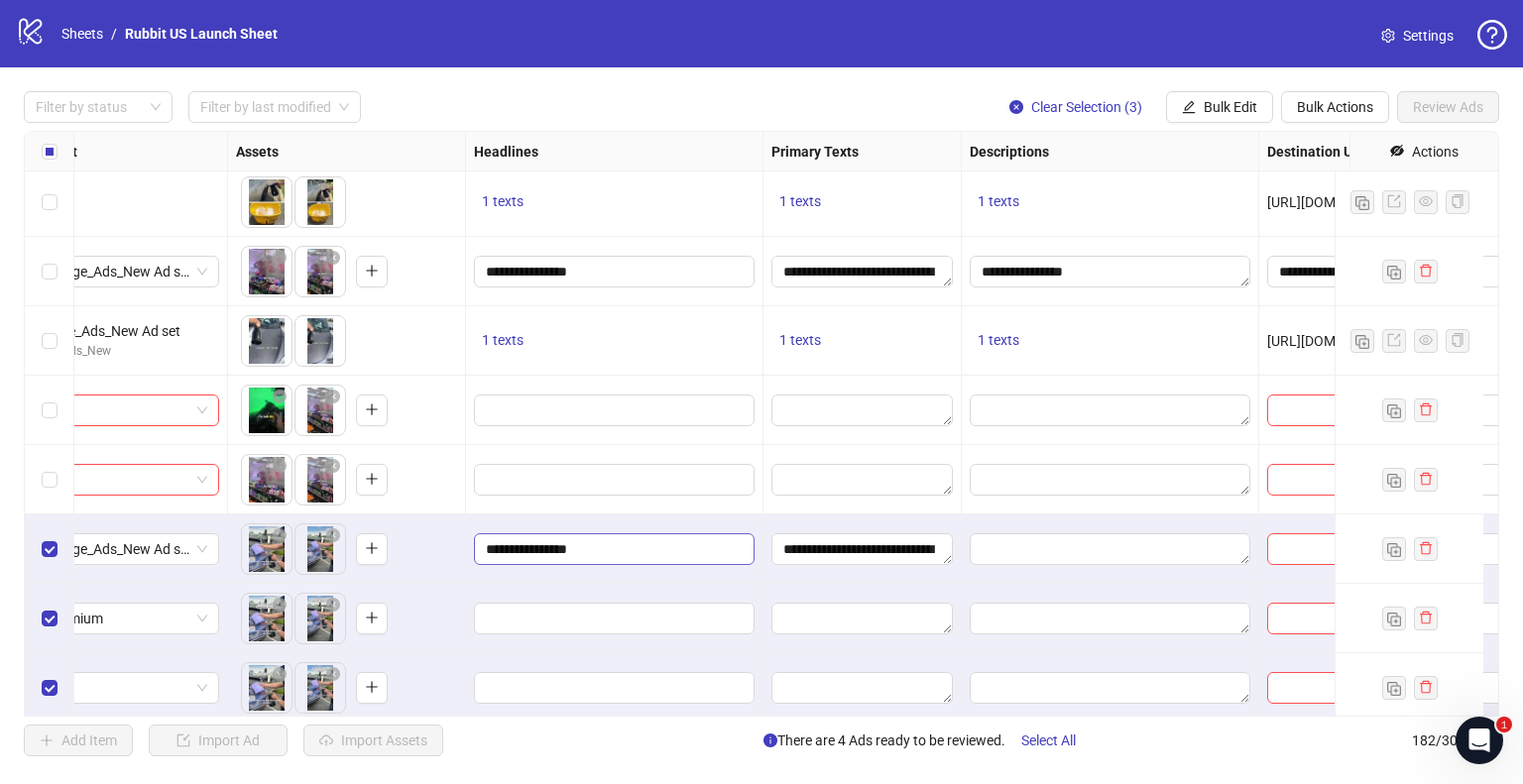 click on "**********" at bounding box center (614, 549) 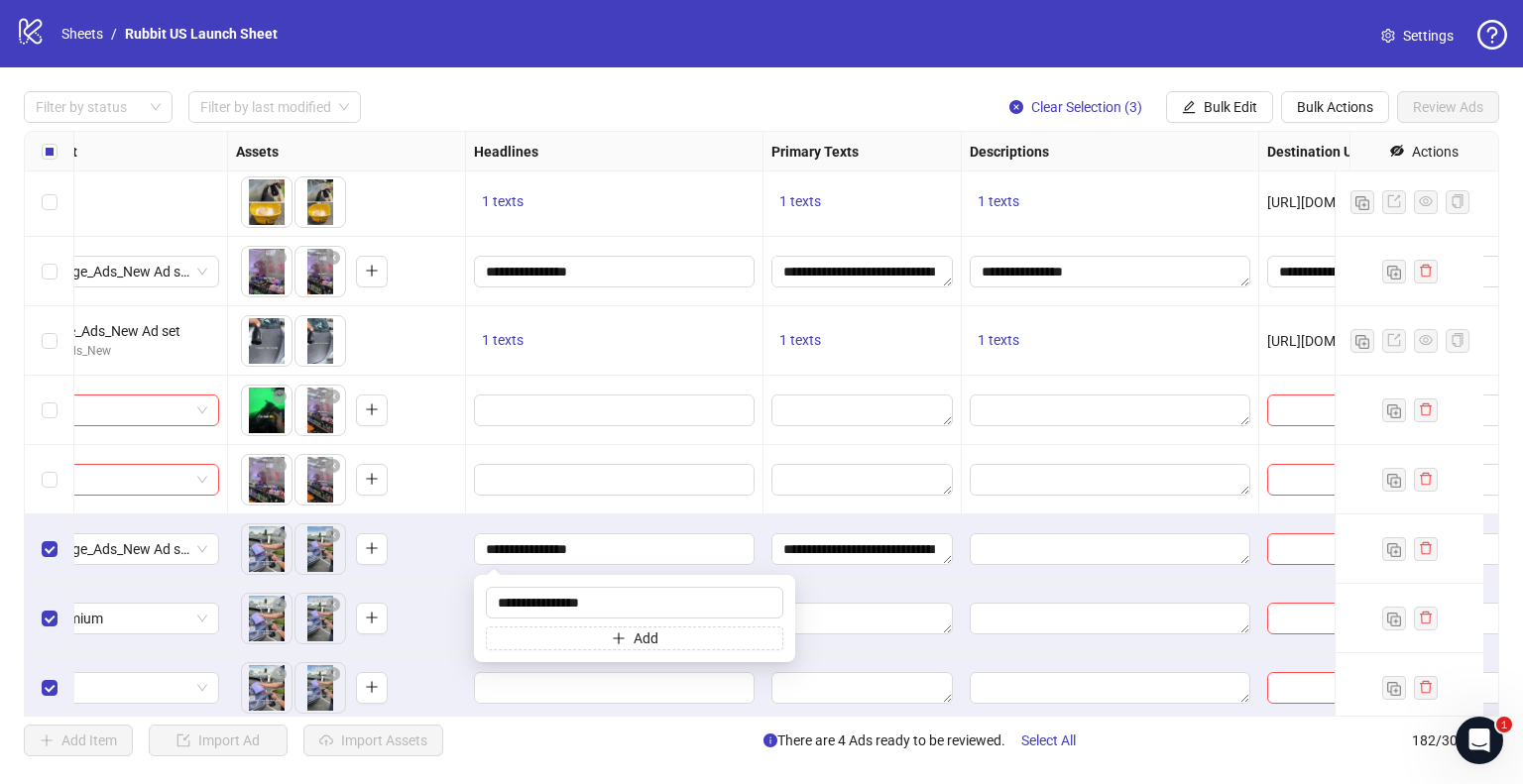 type on "**********" 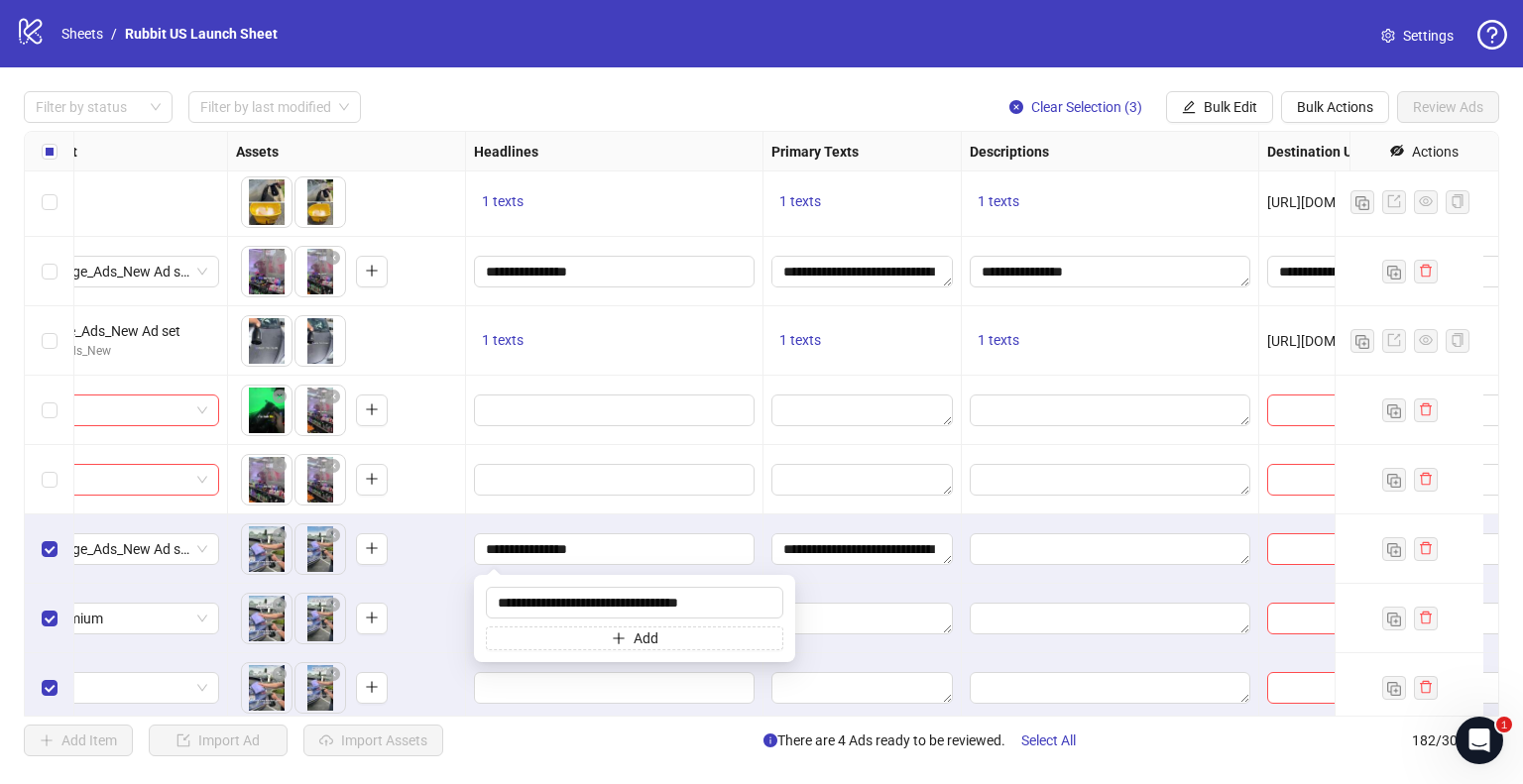 click on "To pick up a draggable item, press the space bar.
While dragging, use the arrow keys to move the item.
Press space again to drop the item in its new position, or press escape to cancel." at bounding box center (347, 549) 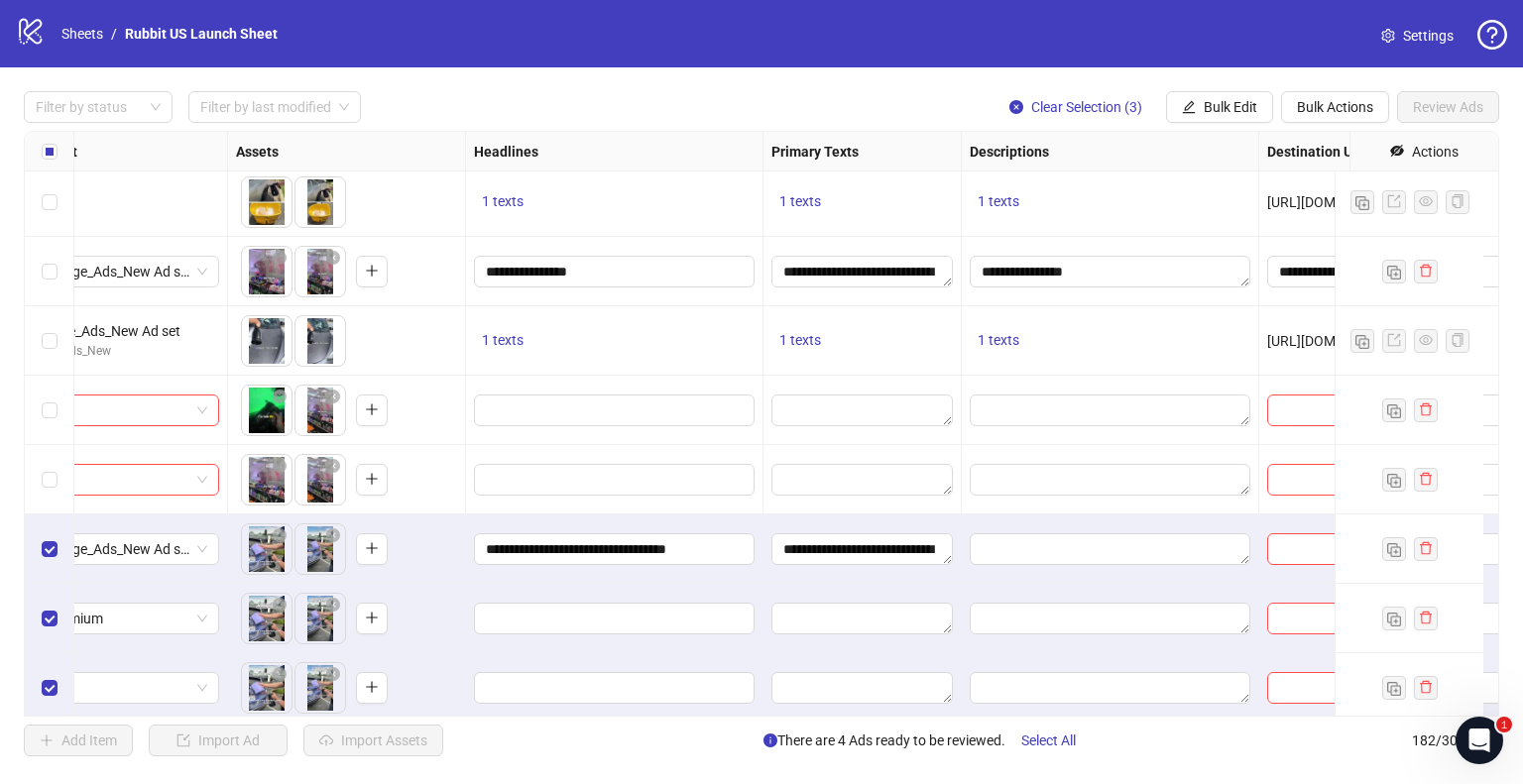 scroll, scrollTop: 12076, scrollLeft: 837, axis: both 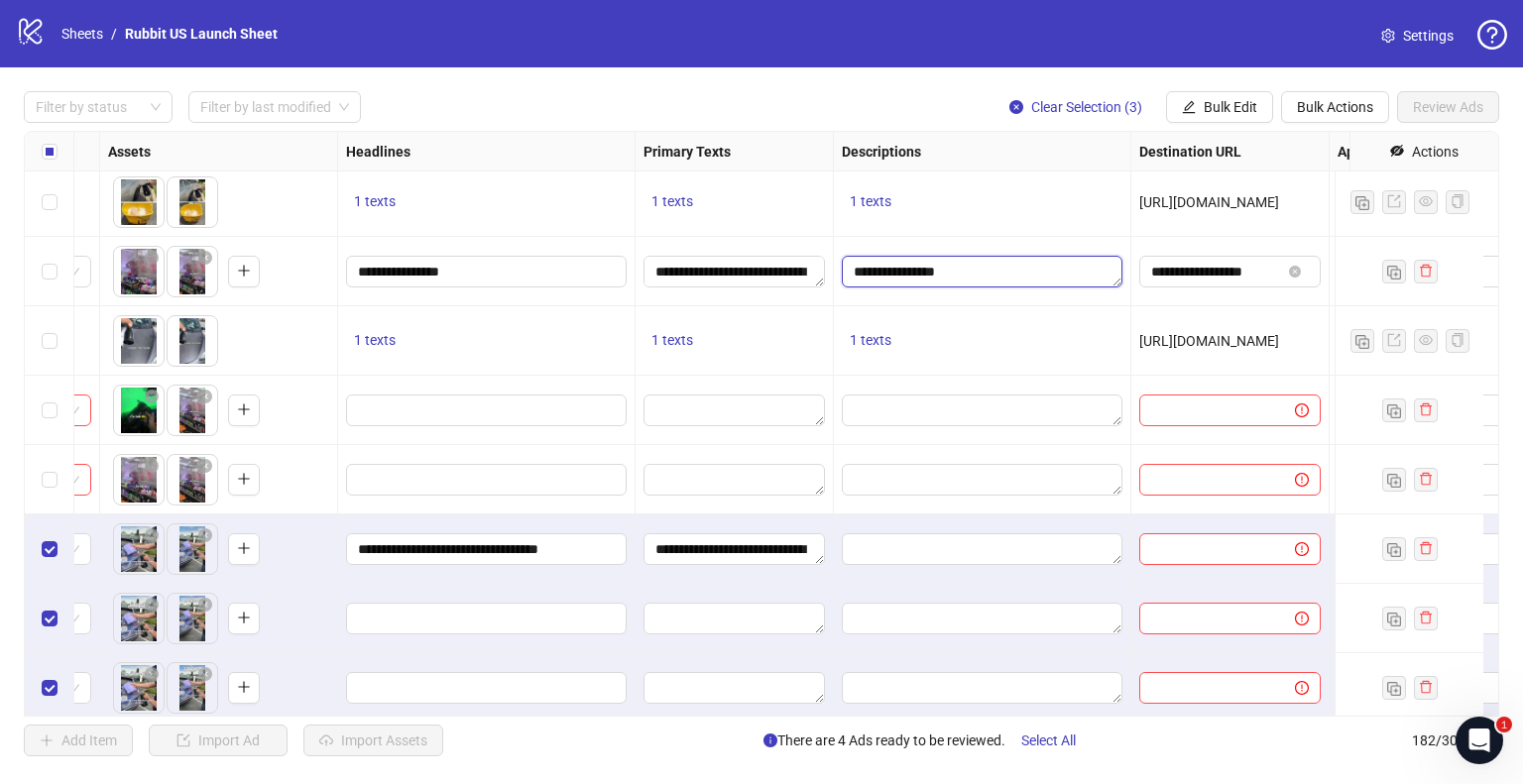 click on "**********" at bounding box center (982, 272) 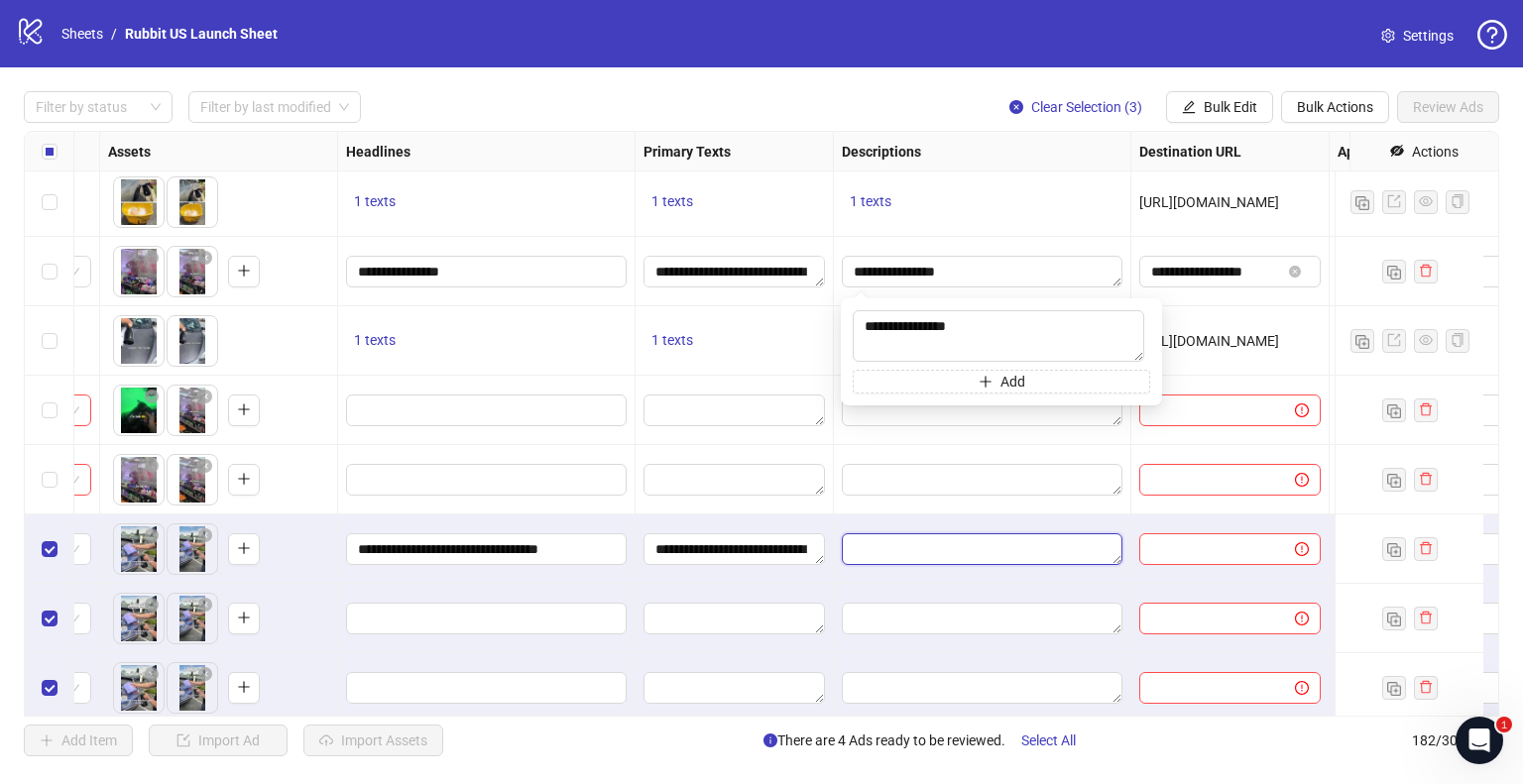 click at bounding box center (982, 549) 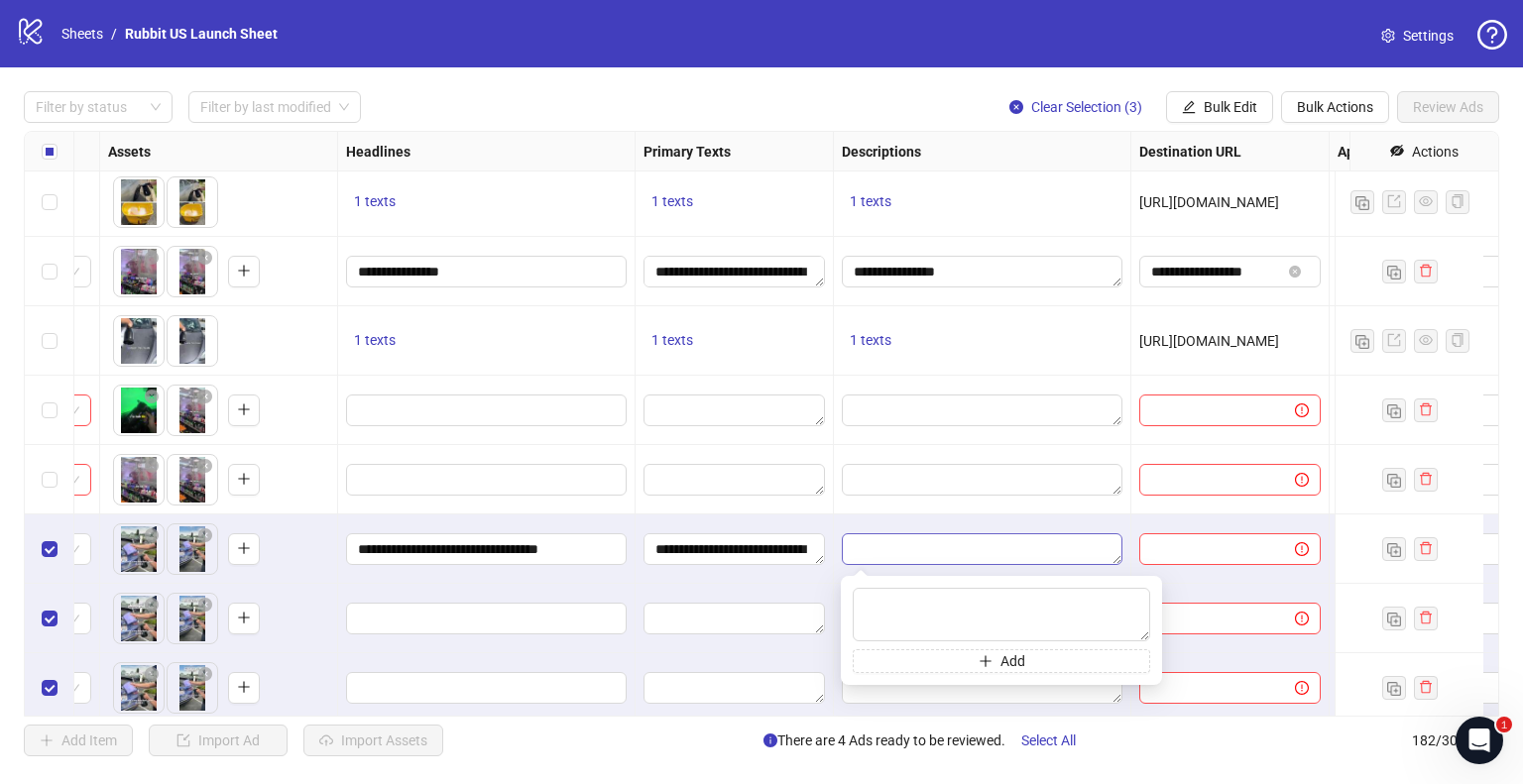 type on "**********" 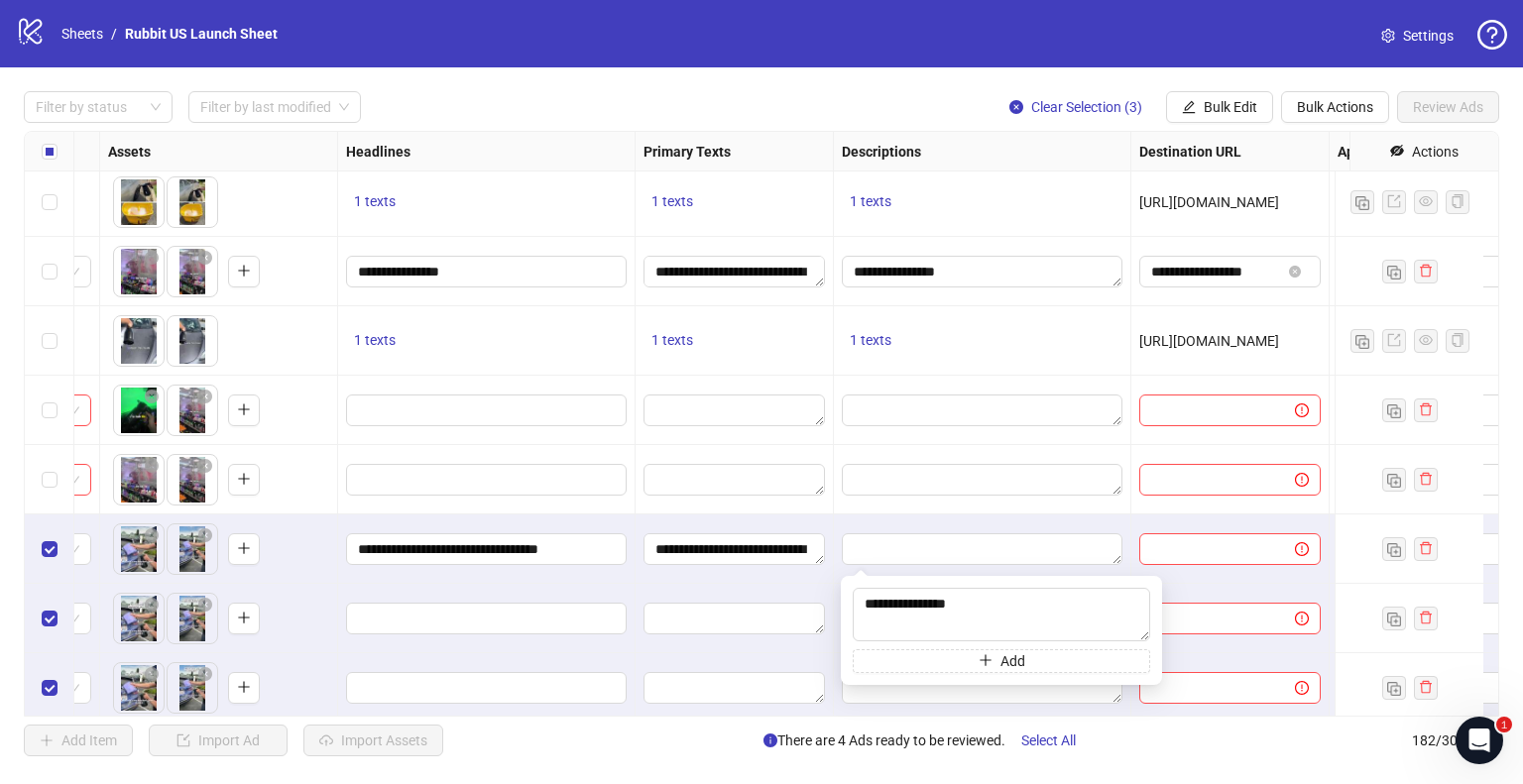 click at bounding box center (983, 549) 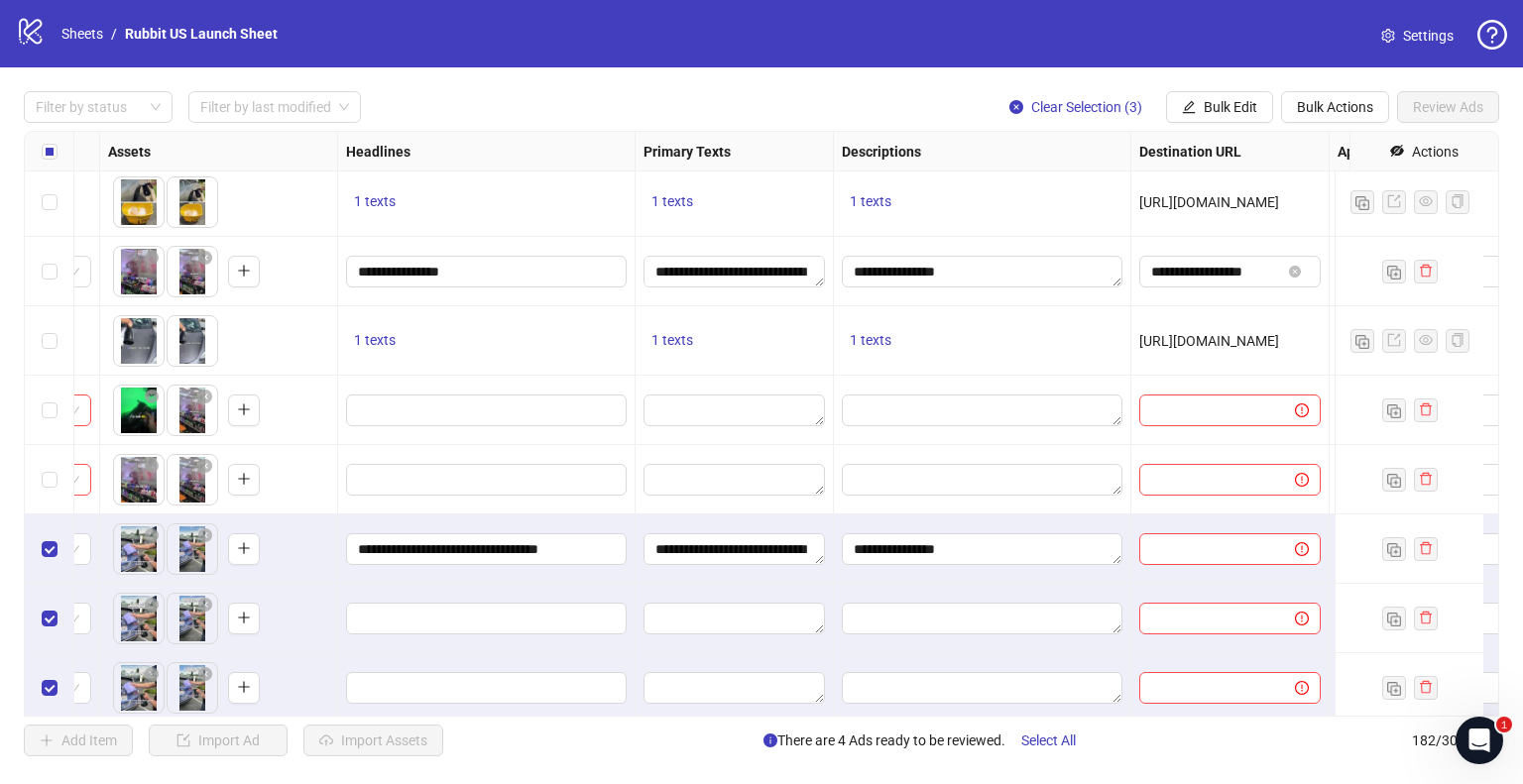 scroll, scrollTop: 12076, scrollLeft: 1007, axis: both 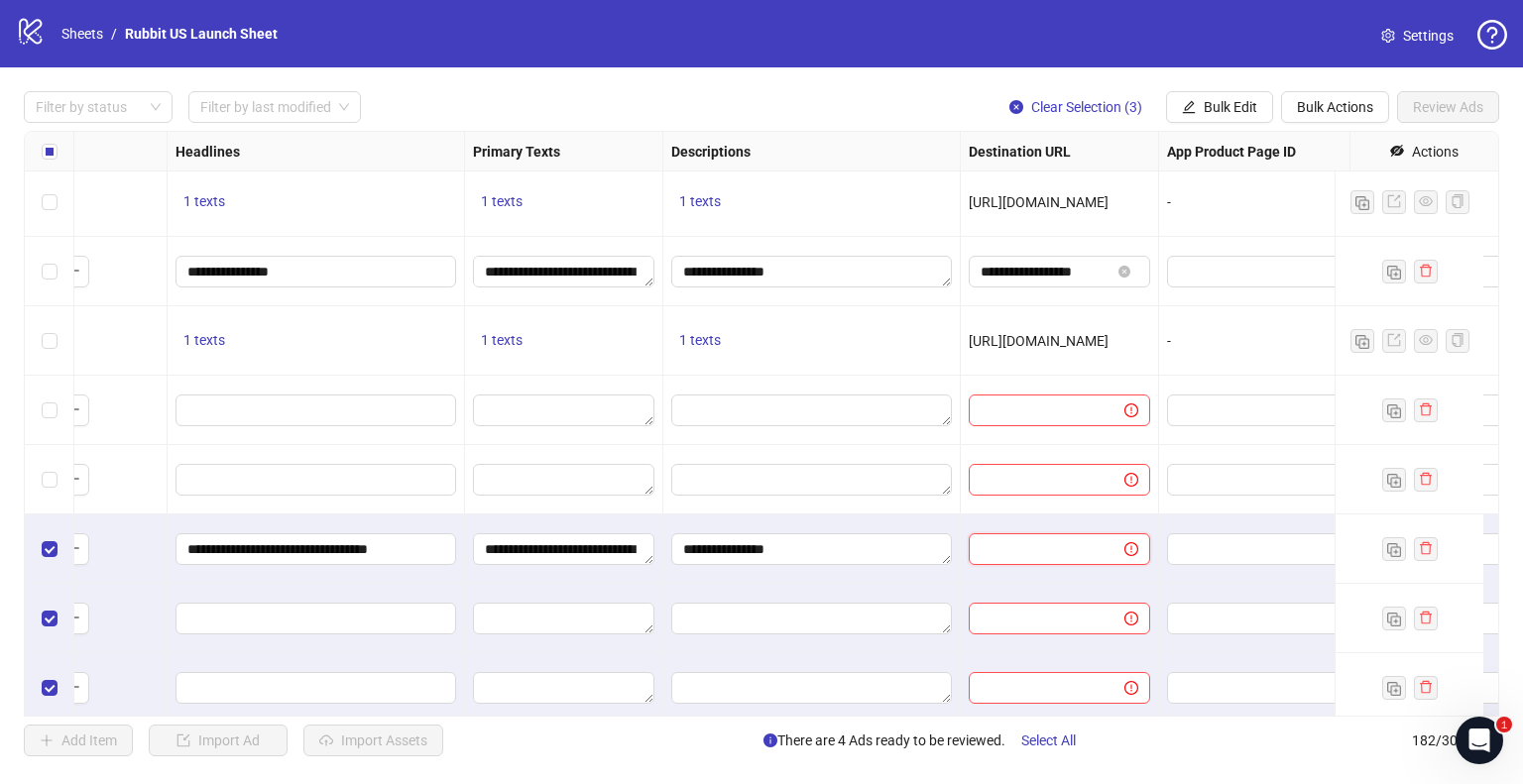 click at bounding box center (1038, 549) 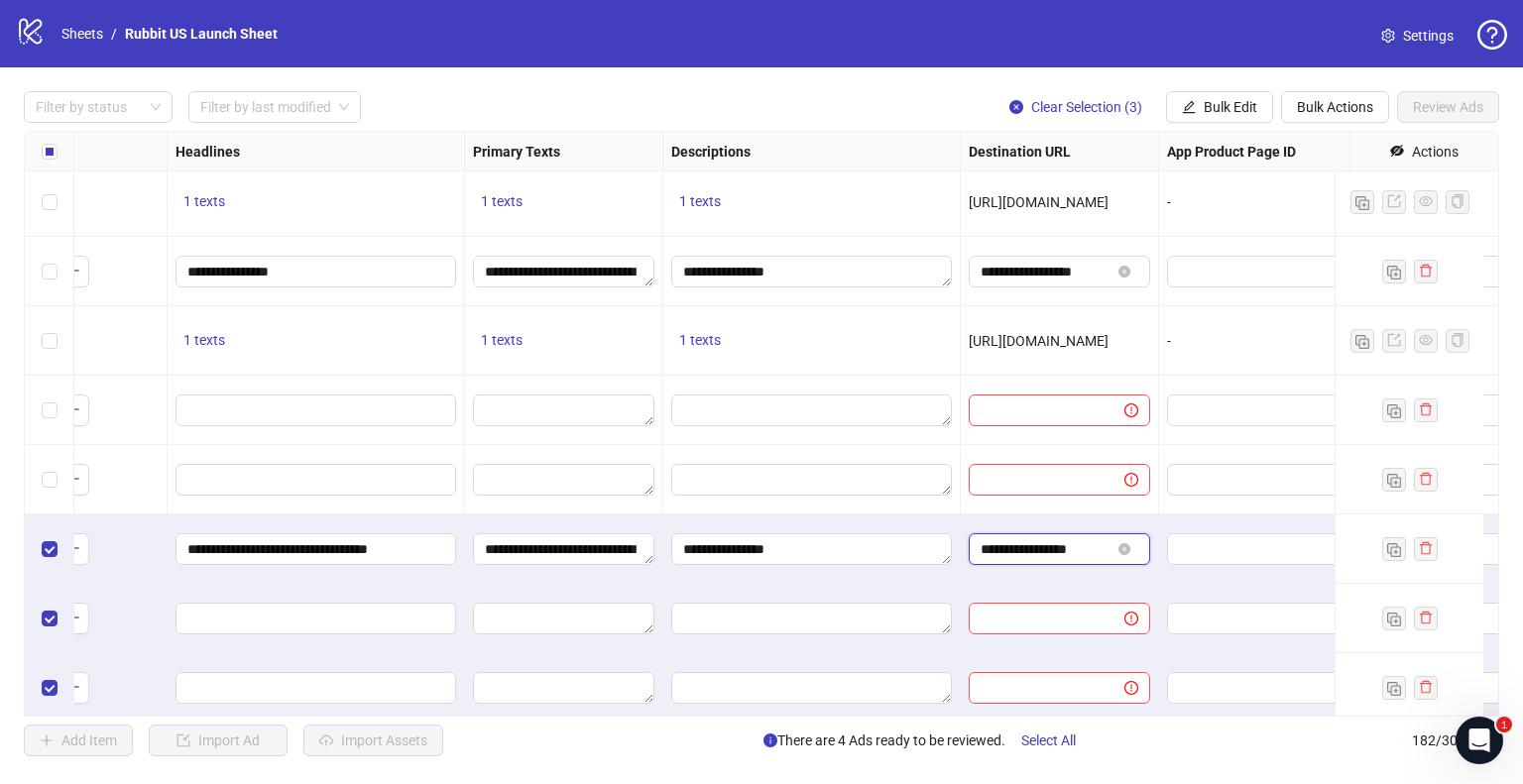 type on "**********" 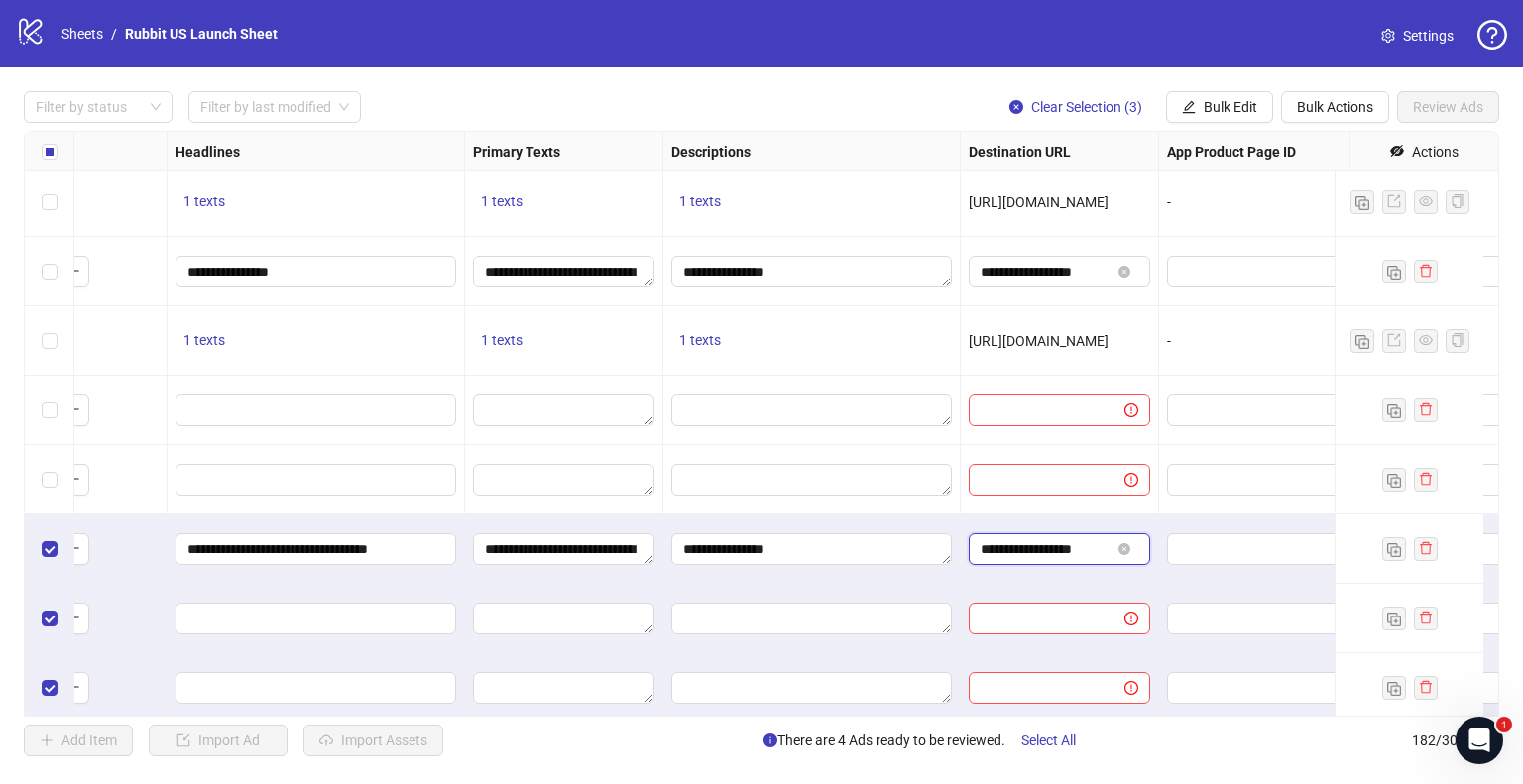 drag, startPoint x: 1007, startPoint y: 549, endPoint x: 997, endPoint y: 542, distance: 12.206556 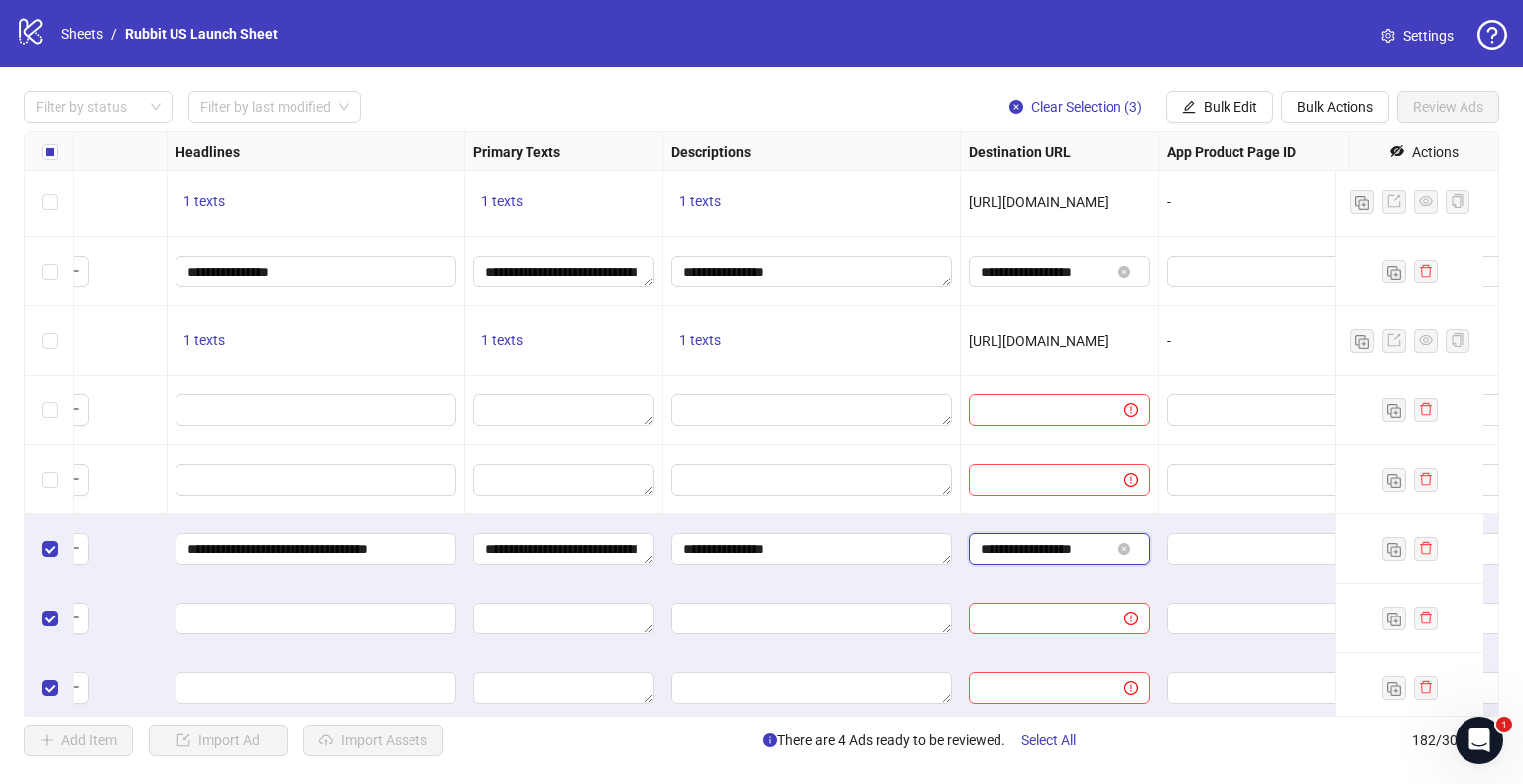 click on "**********" at bounding box center [1045, 549] 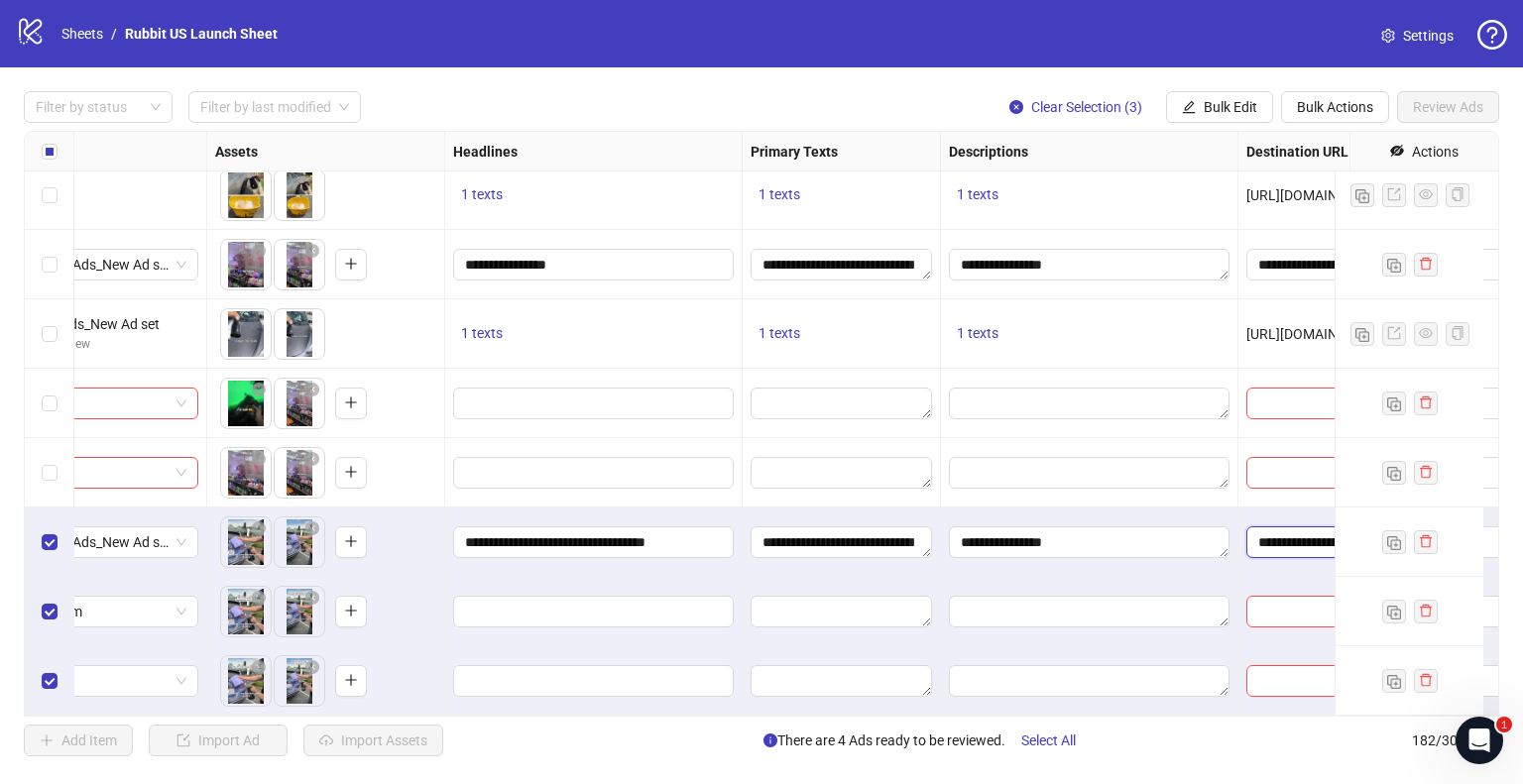 scroll, scrollTop: 12097, scrollLeft: 1059, axis: both 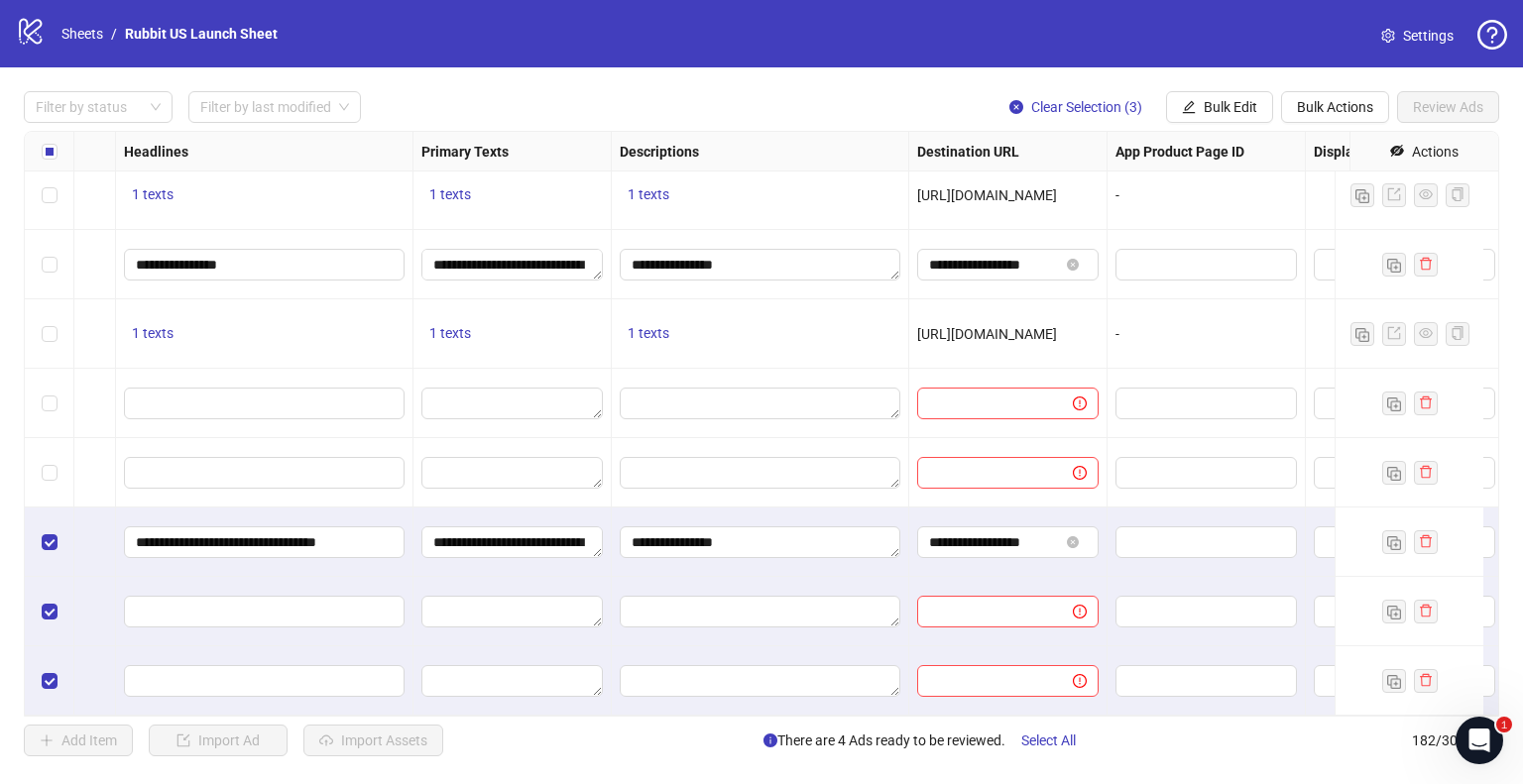 click on "Ad Format Ad Name Campaign & Ad Set Assets Headlines Primary Texts Descriptions Destination URL App Product Page ID Display URL Leadgen Form Product Set ID Call to Action Actions Rubbit_US_Mix_25-55 Rubbit_US_Prospecting
To pick up a draggable item, press the space bar.
While dragging, use the arrow keys to move the item.
Press space again to drop the item in its new position, or press escape to cancel.
1 texts 1 texts 1 texts [URL][DOMAIN_NAME] - - Rubbit_US_Mix_25-55 Rubbit_US_Prospecting
To pick up a draggable item, press the space bar.
While dragging, use the arrow keys to move the item.
Press space again to drop the item in its new position, or press escape to cancel.
1 texts 1 texts 1 texts [URL][DOMAIN_NAME] - - Rubbit_US_Mix_25-55 Rubbit_US_Prospecting
To pick up a draggable item, press the space bar.
While dragging, use the arrow keys to move the item.
Press space again to drop the item in its new position, or press escape to cancel.
1 texts 1 texts - -" at bounding box center (762, 423) 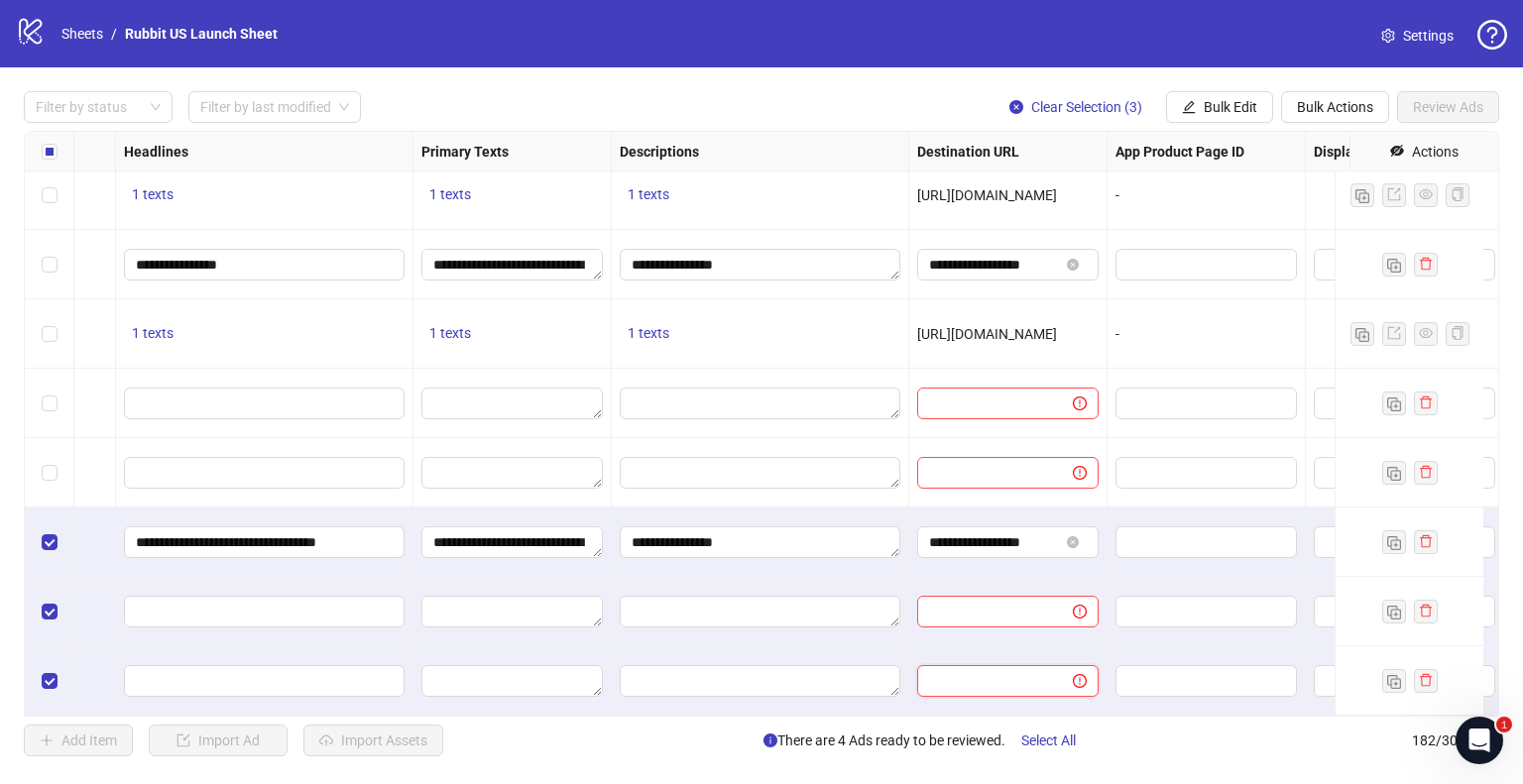 click at bounding box center (987, 681) 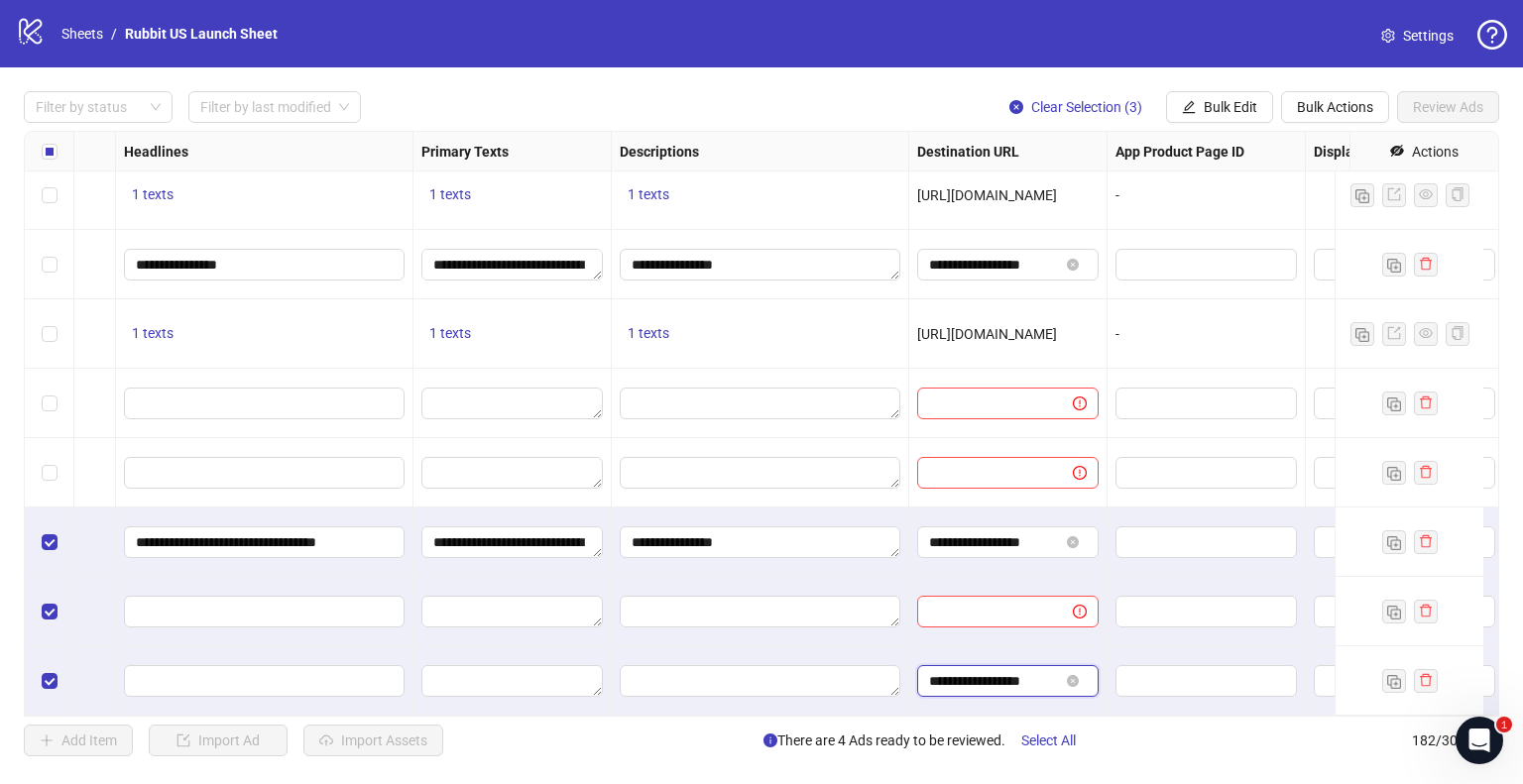 type on "**********" 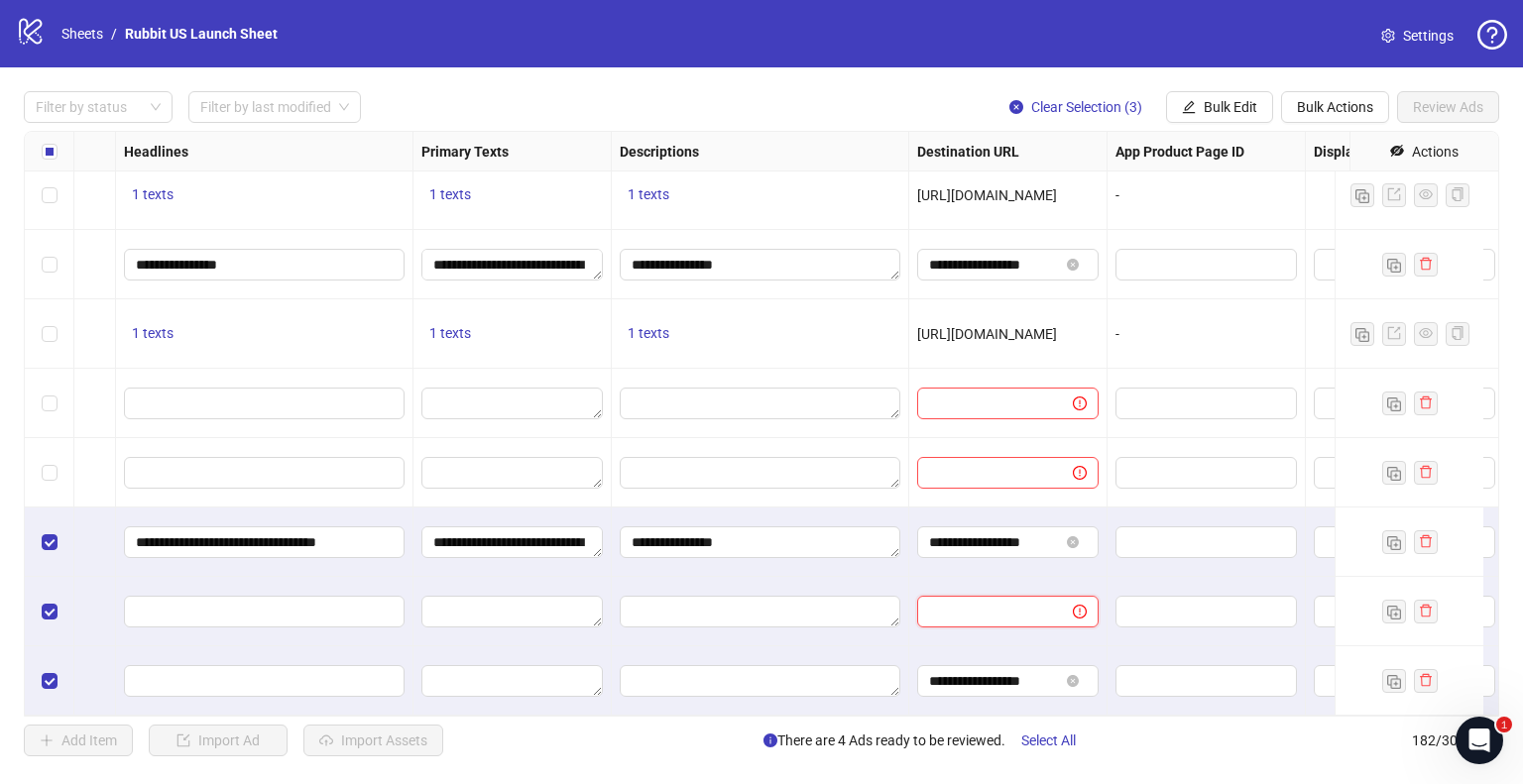 click at bounding box center (987, 612) 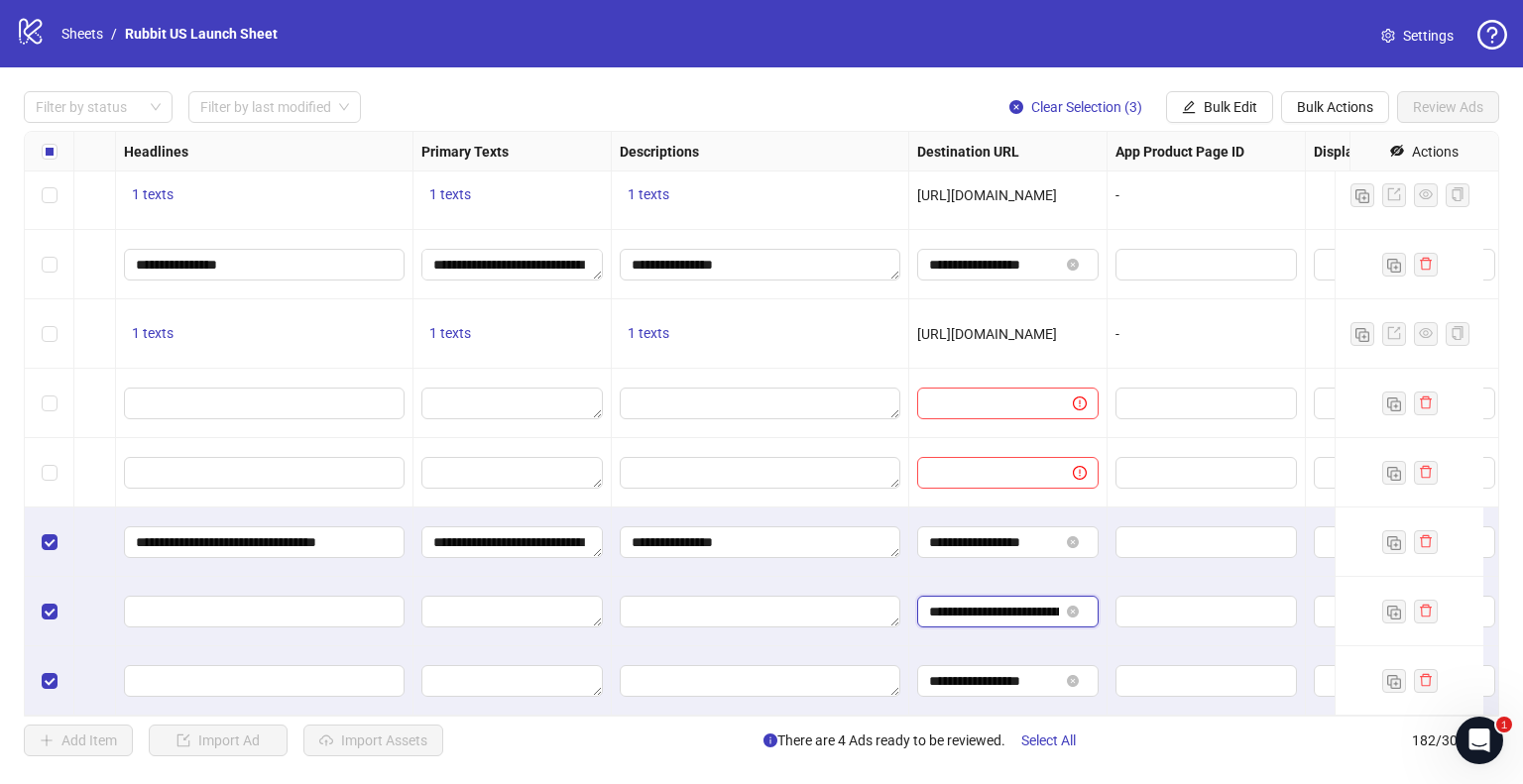 scroll, scrollTop: 0, scrollLeft: 168, axis: horizontal 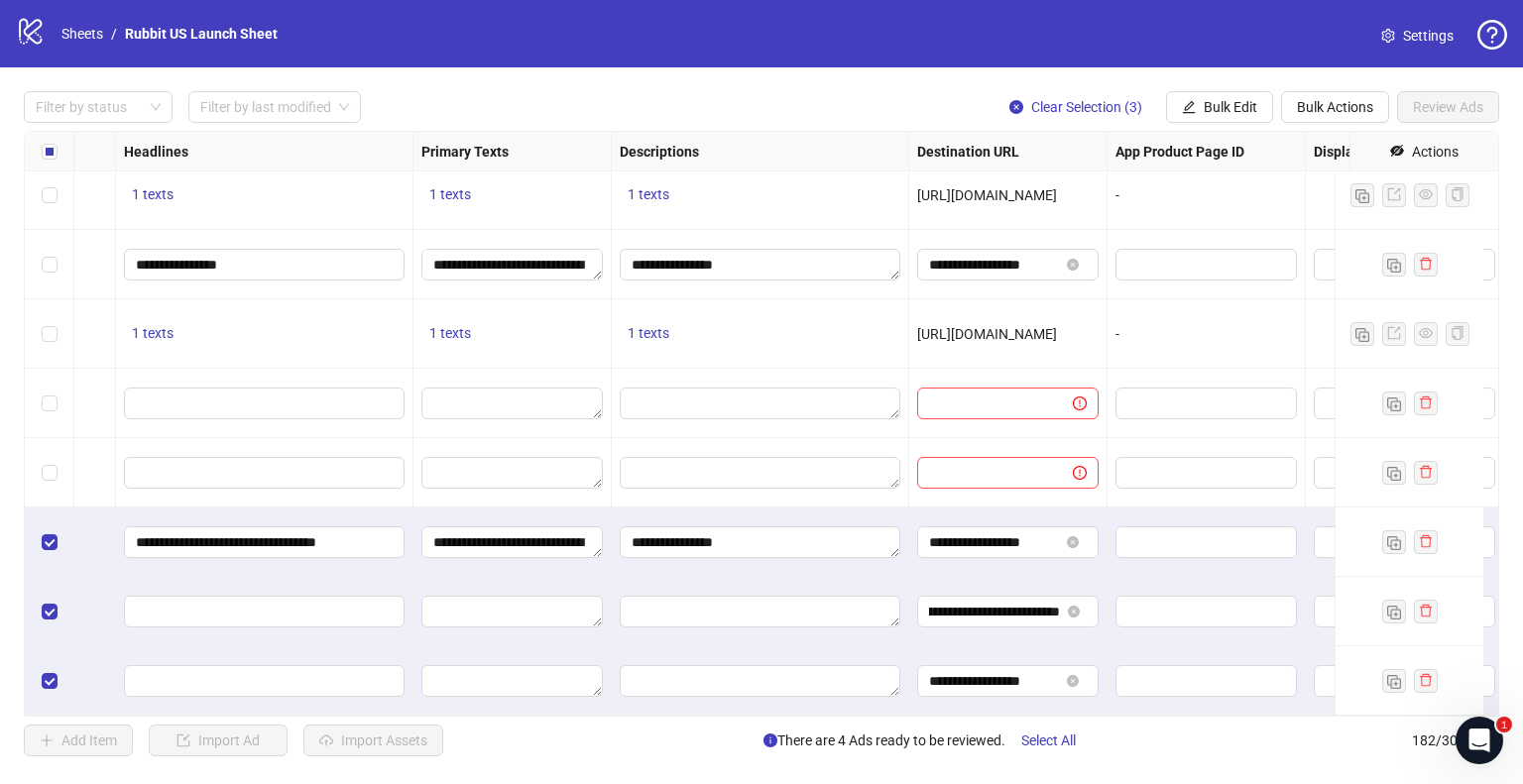 click on "**********" at bounding box center (1008, 542) 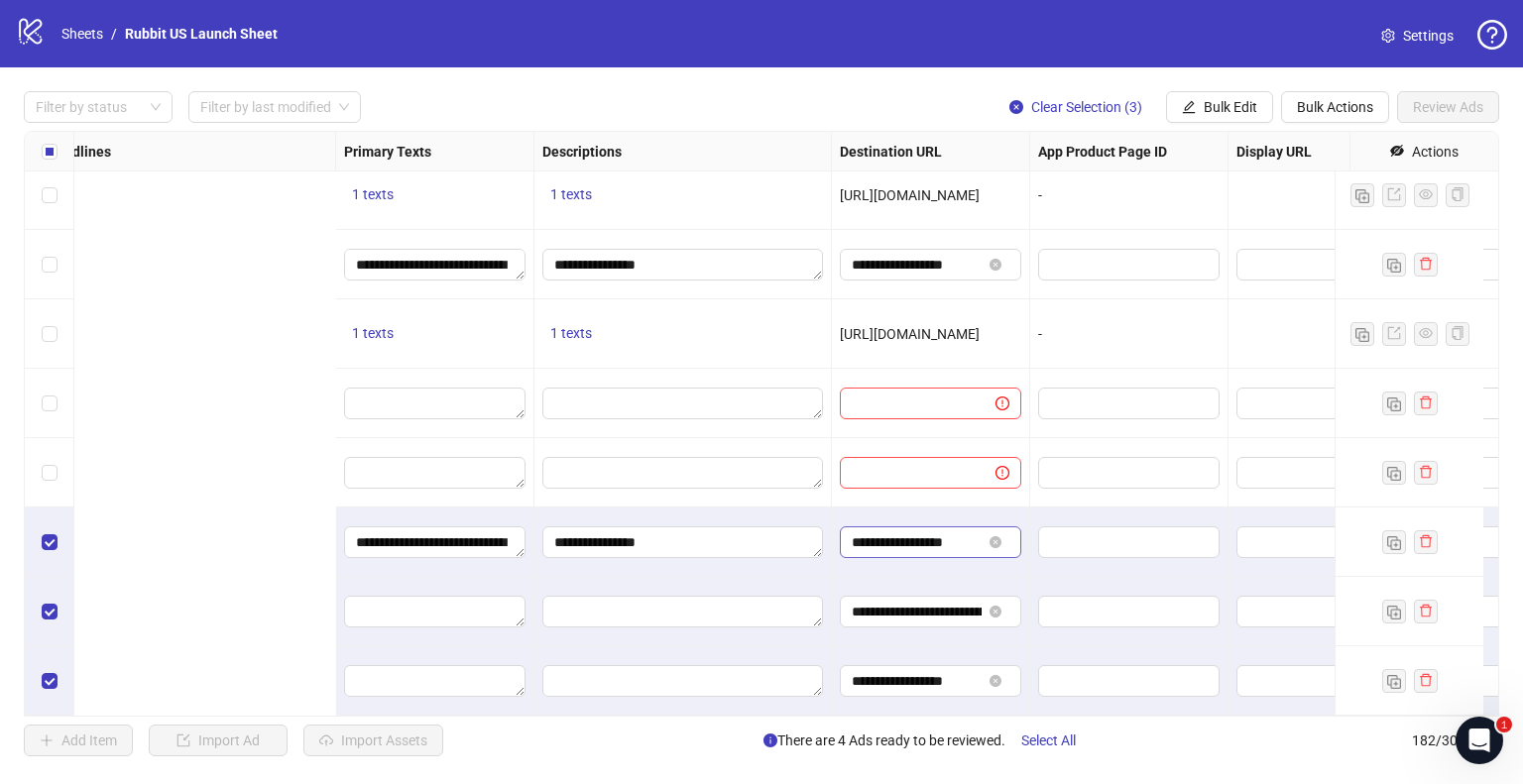 scroll, scrollTop: 12097, scrollLeft: 1784, axis: both 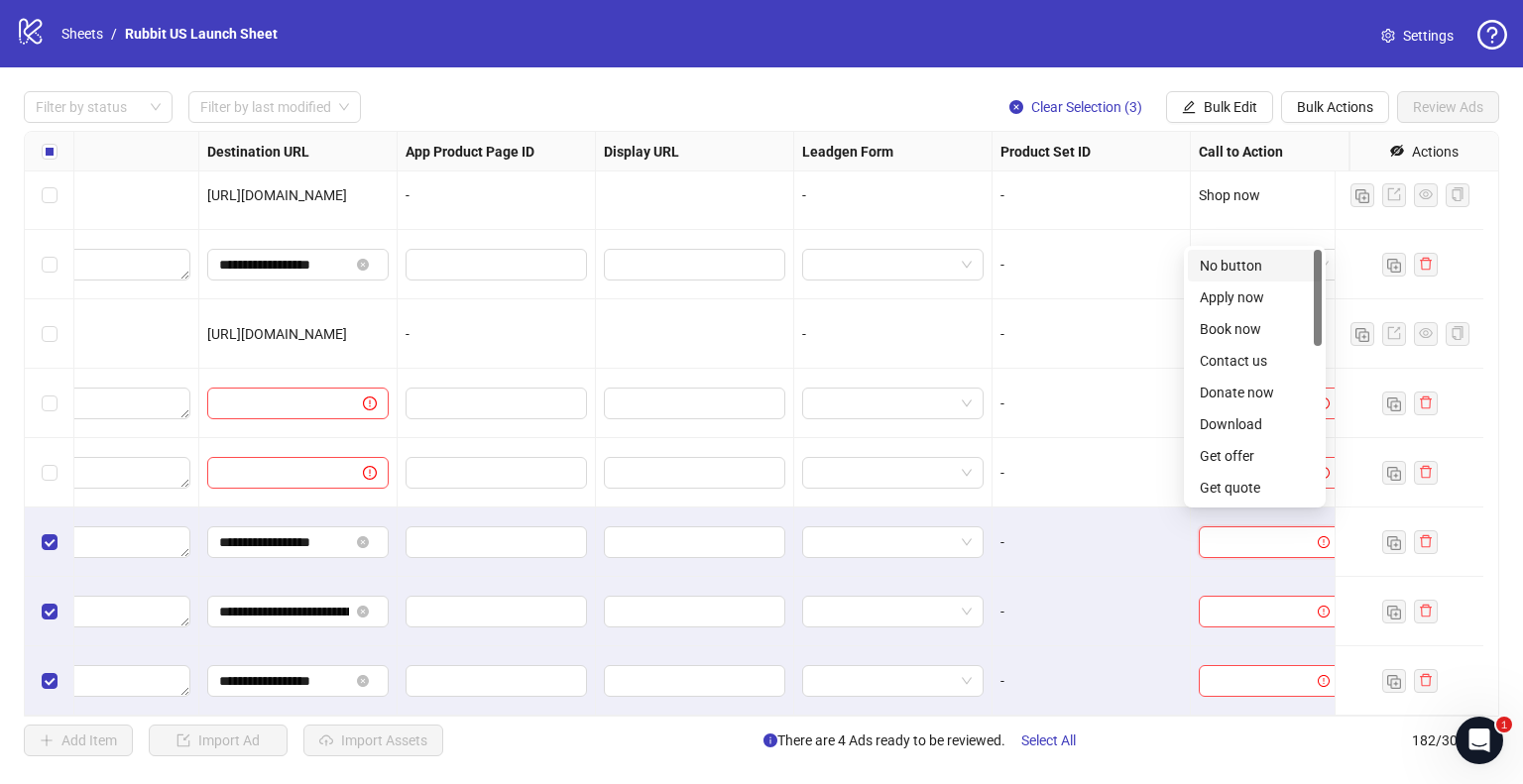 click at bounding box center (1260, 542) 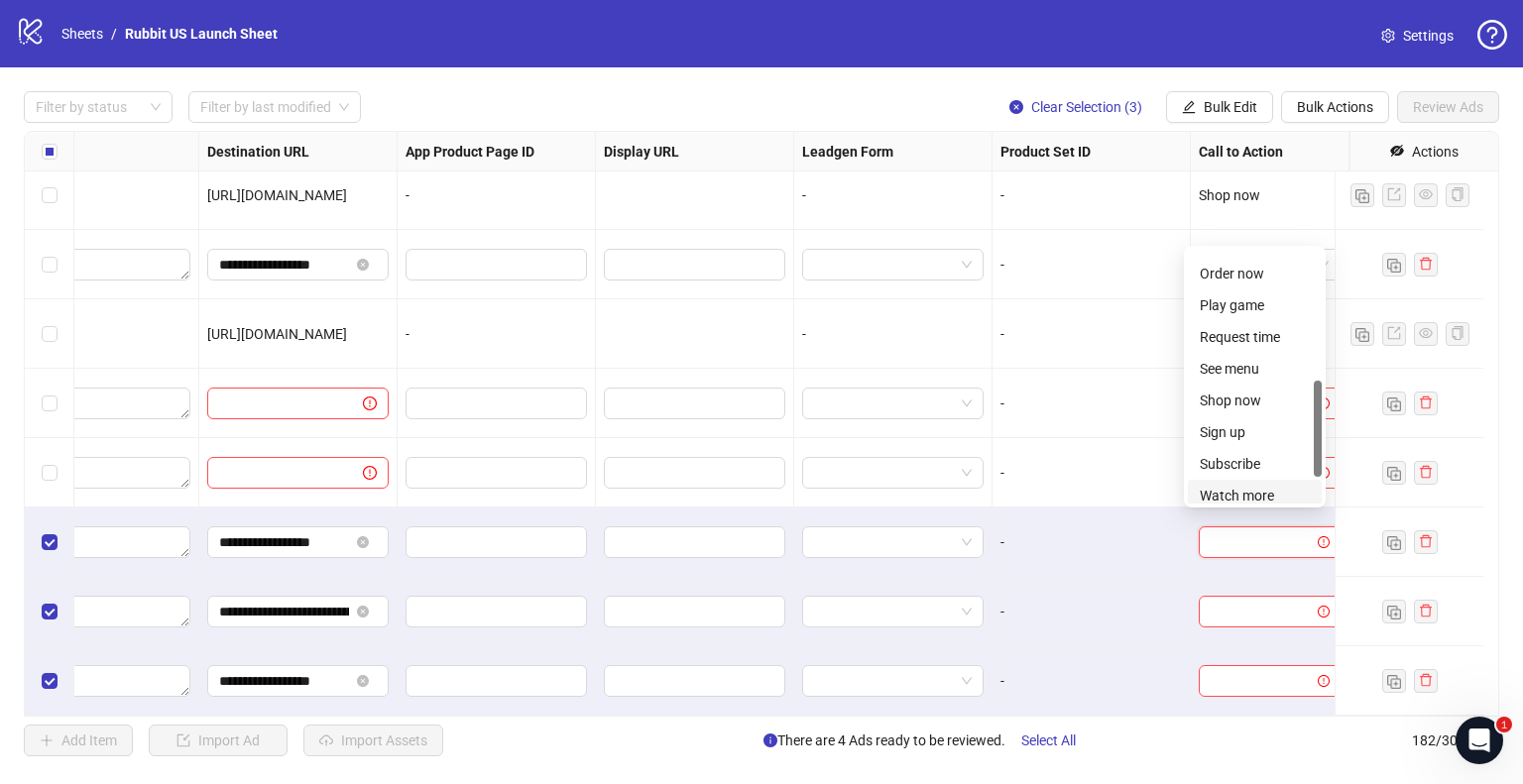 scroll, scrollTop: 342, scrollLeft: 0, axis: vertical 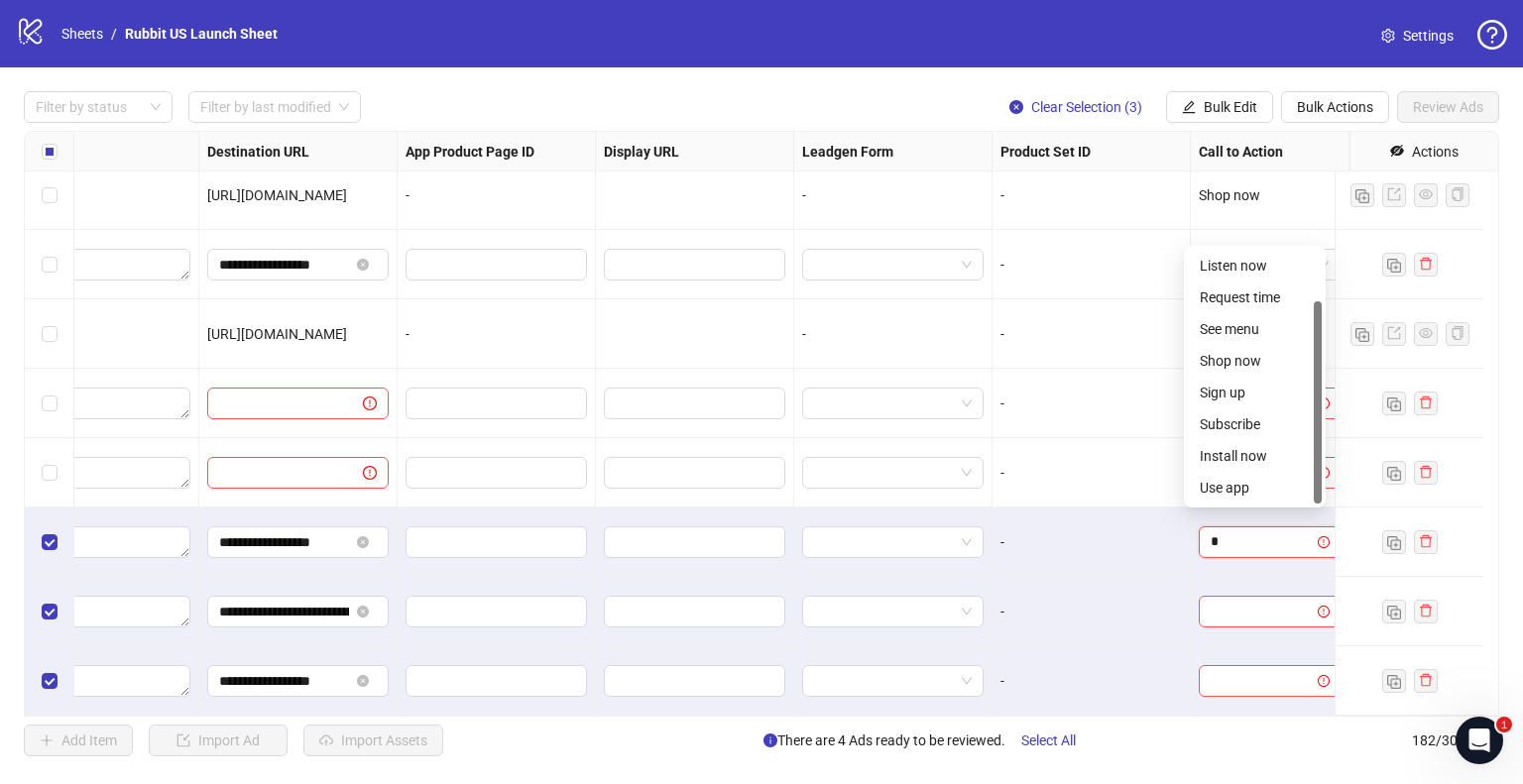 type on "**" 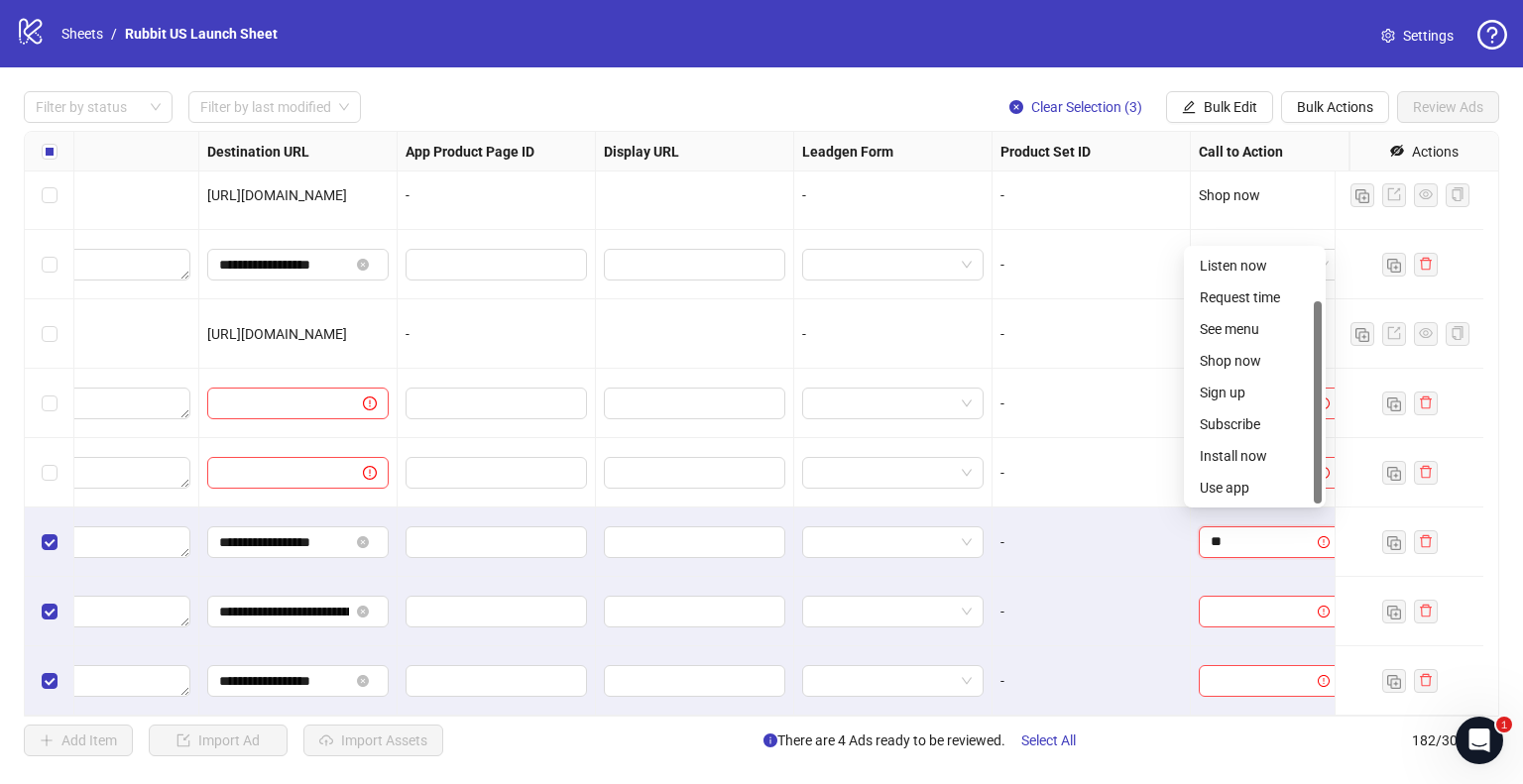 scroll, scrollTop: 0, scrollLeft: 0, axis: both 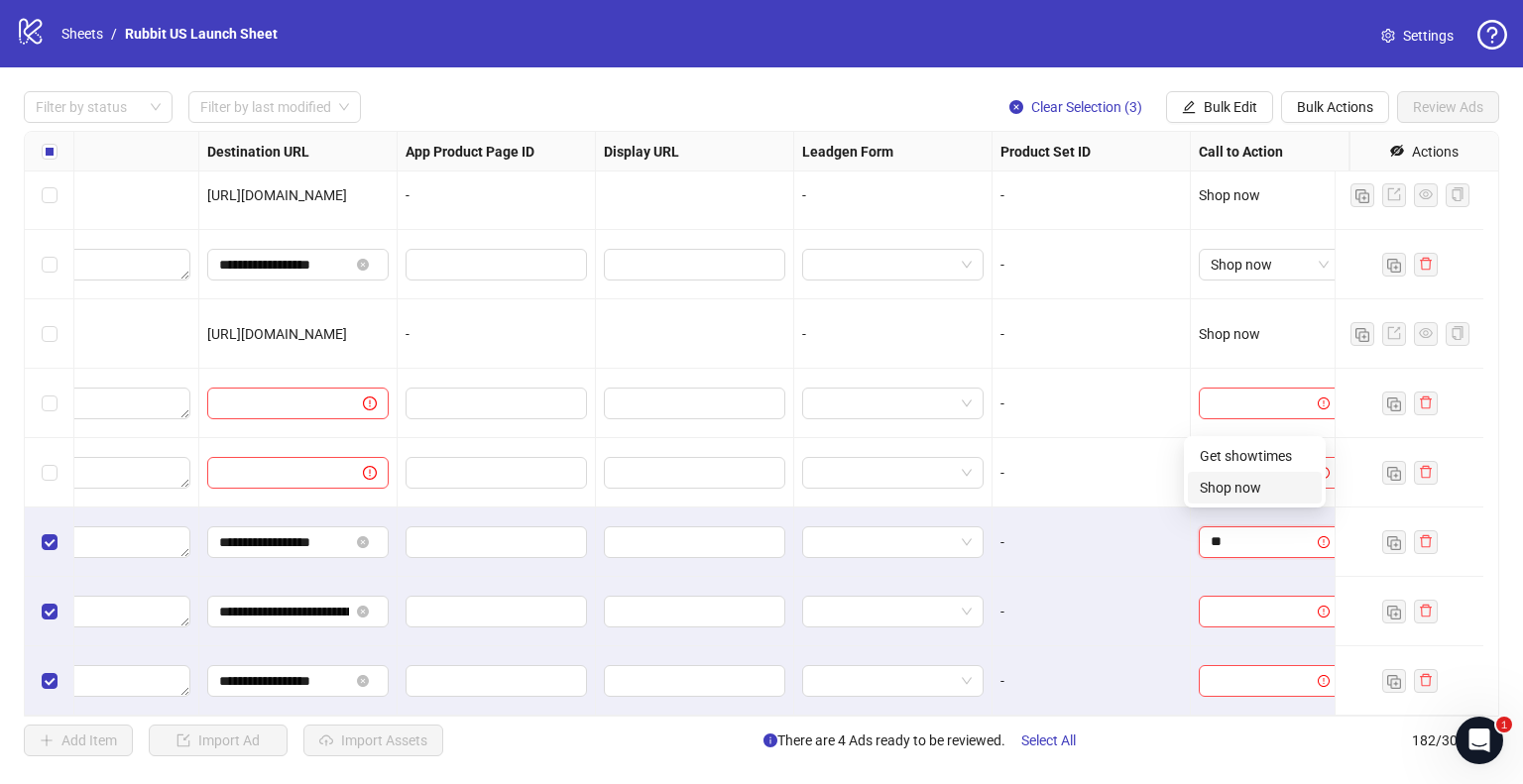 click on "Shop now" at bounding box center [1254, 488] 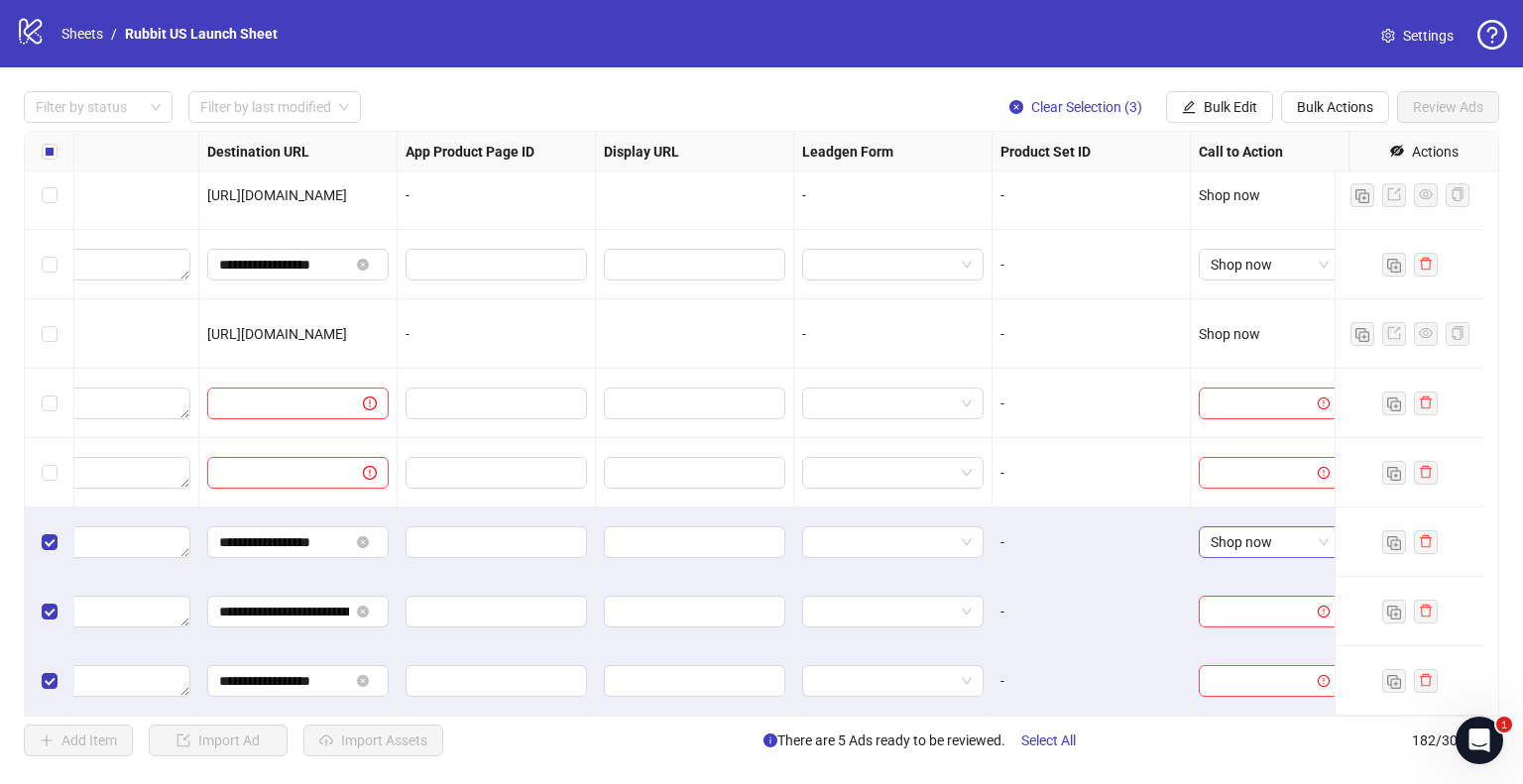 click on "Shop now" at bounding box center (1269, 542) 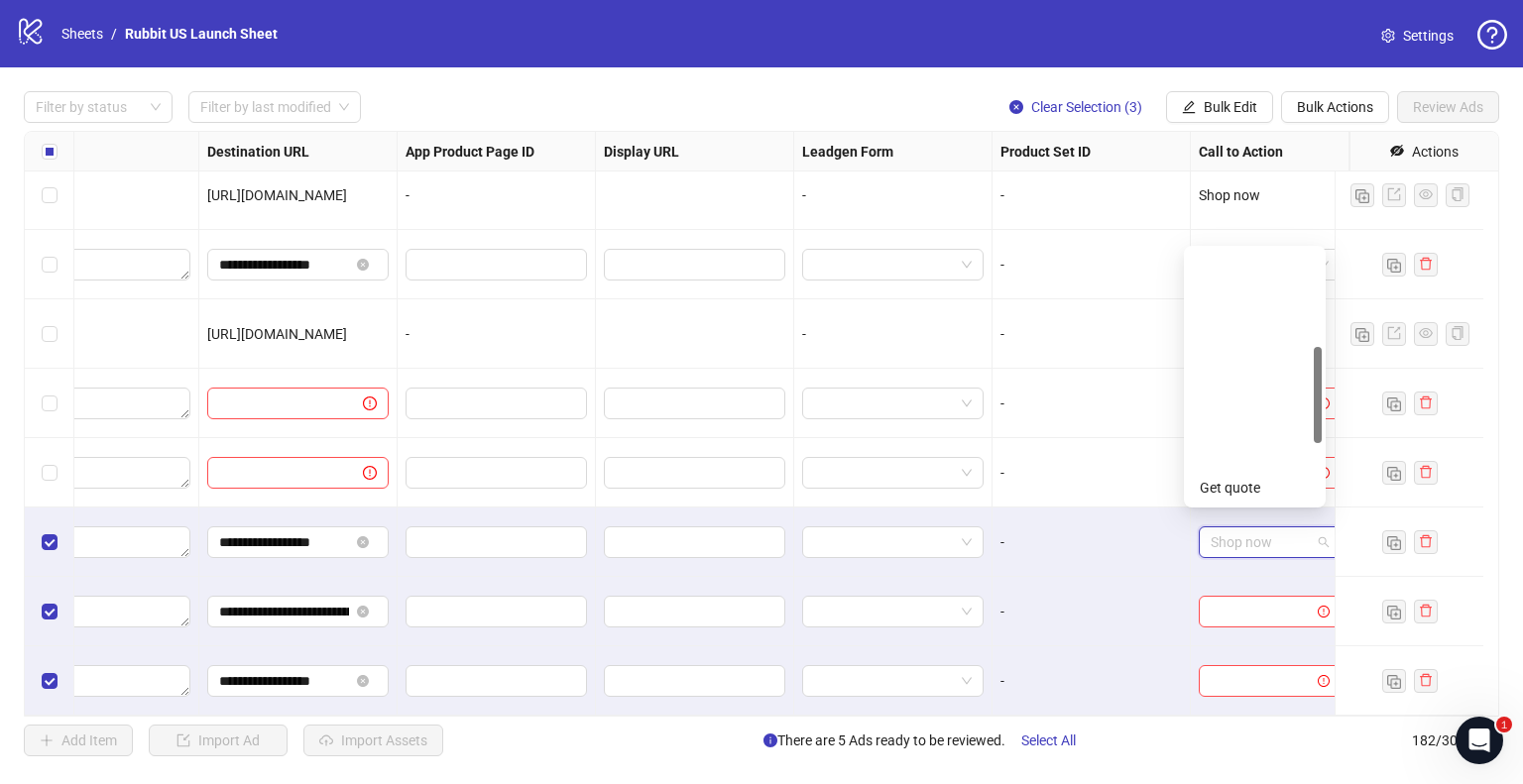 scroll, scrollTop: 254, scrollLeft: 0, axis: vertical 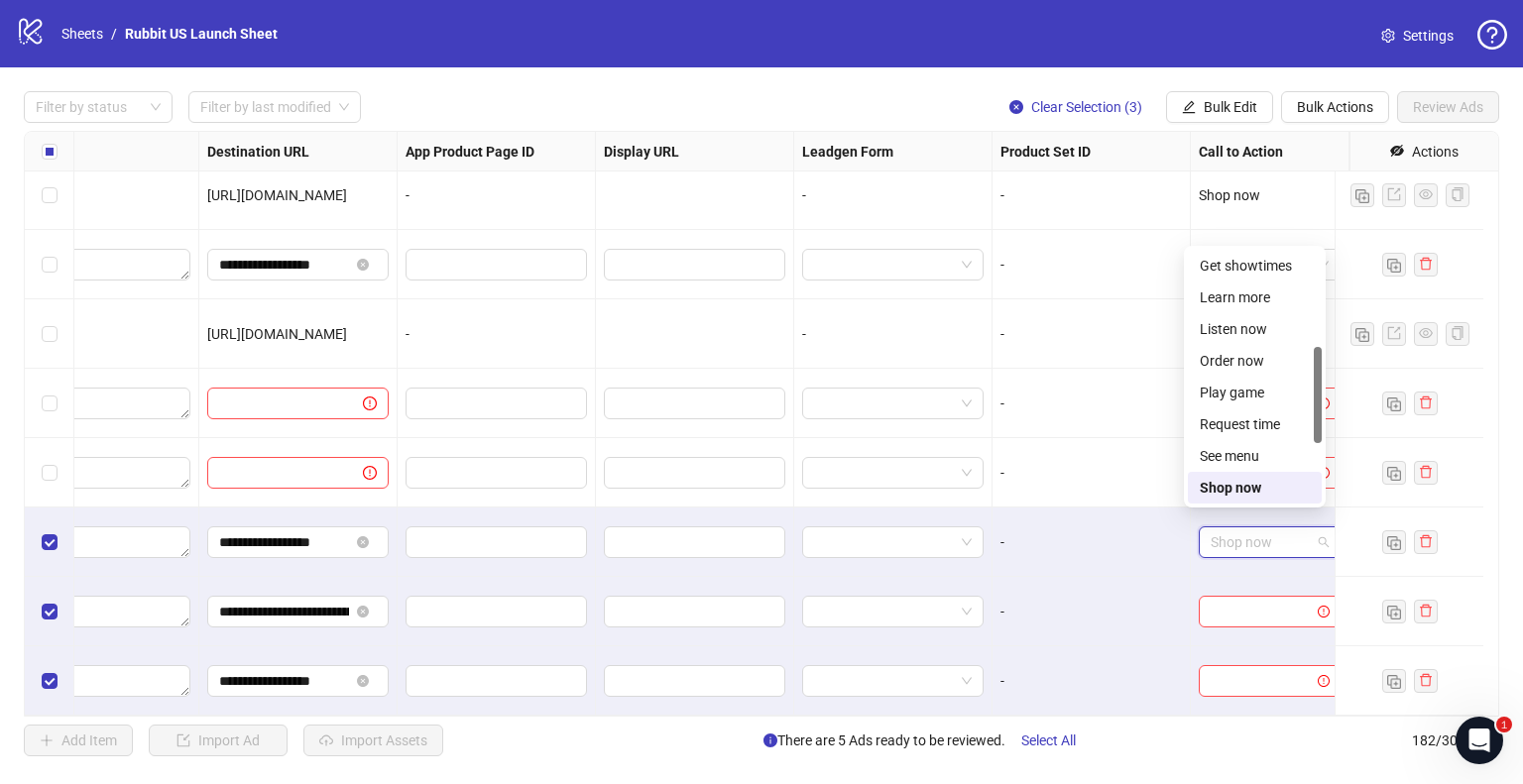 click on "Shop now" at bounding box center [1254, 488] 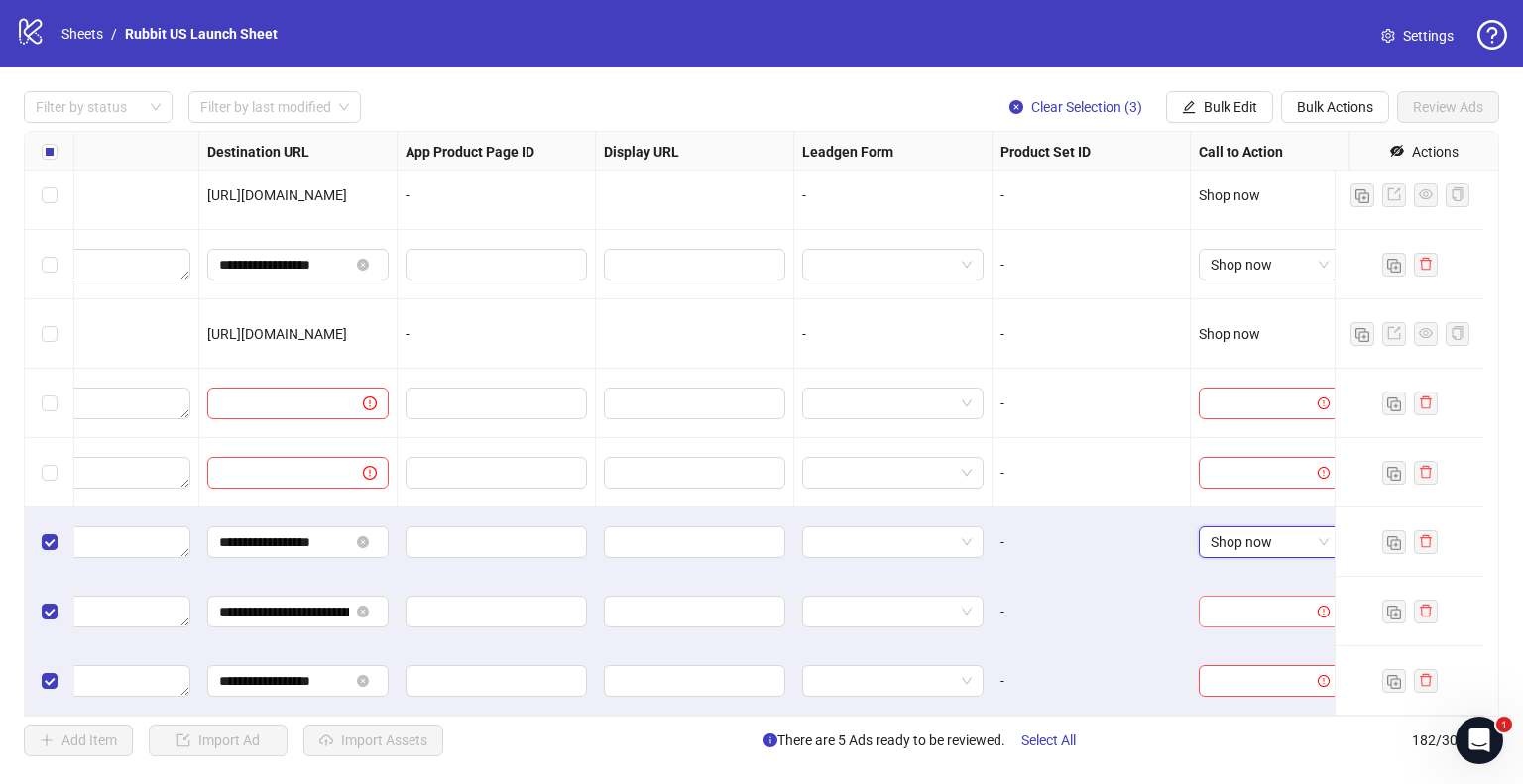 click at bounding box center (1260, 612) 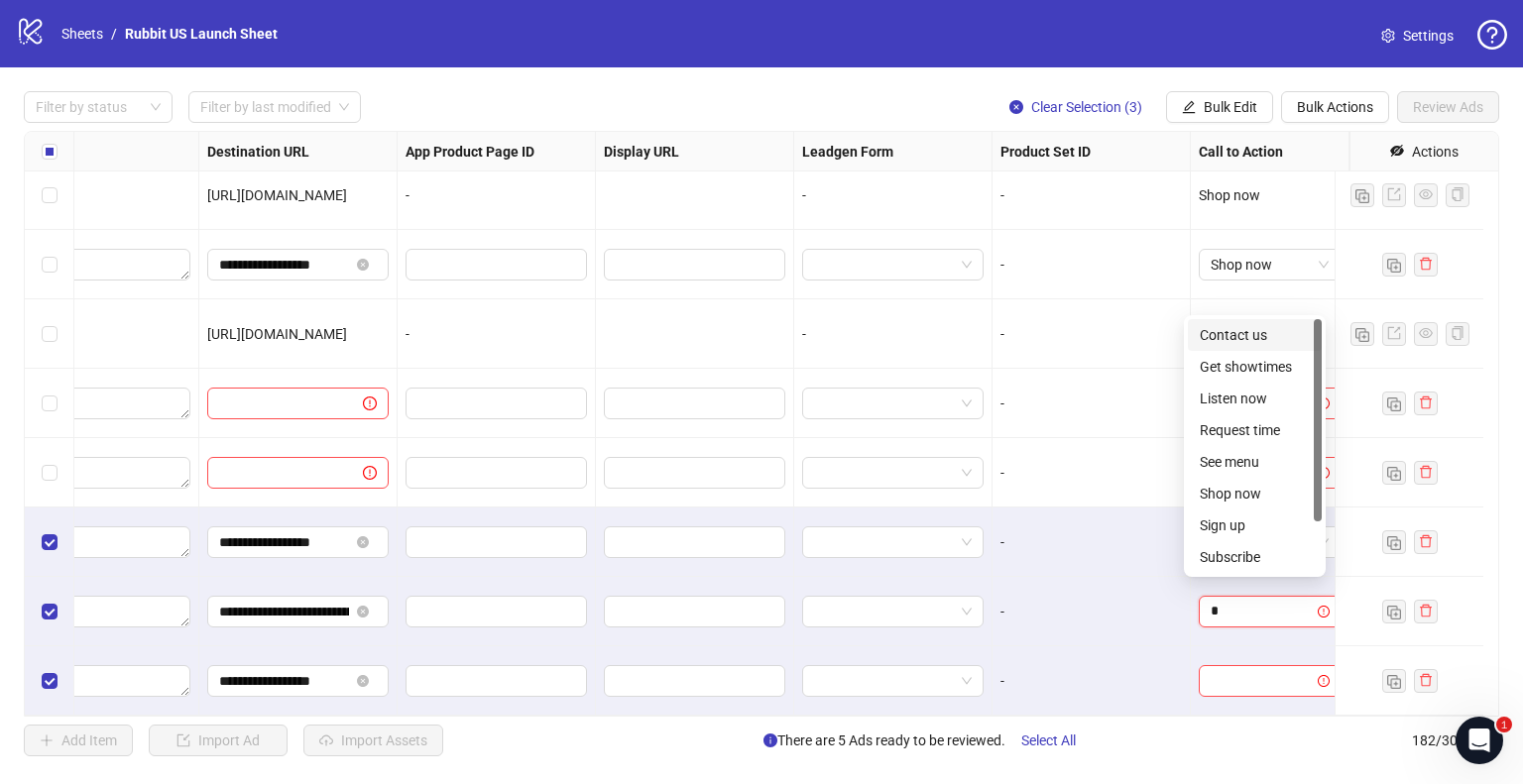 type on "**" 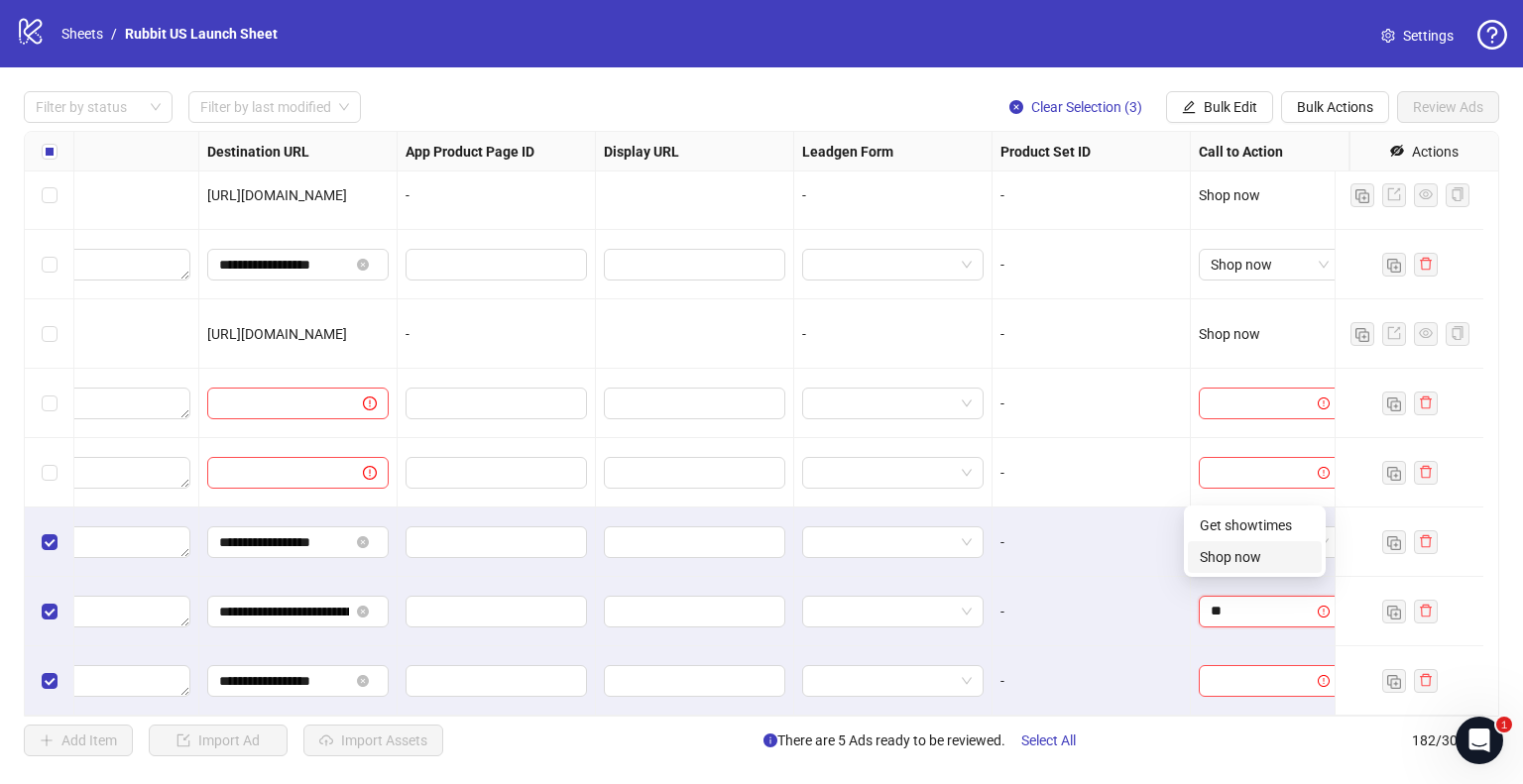 click on "Shop now" at bounding box center (1254, 557) 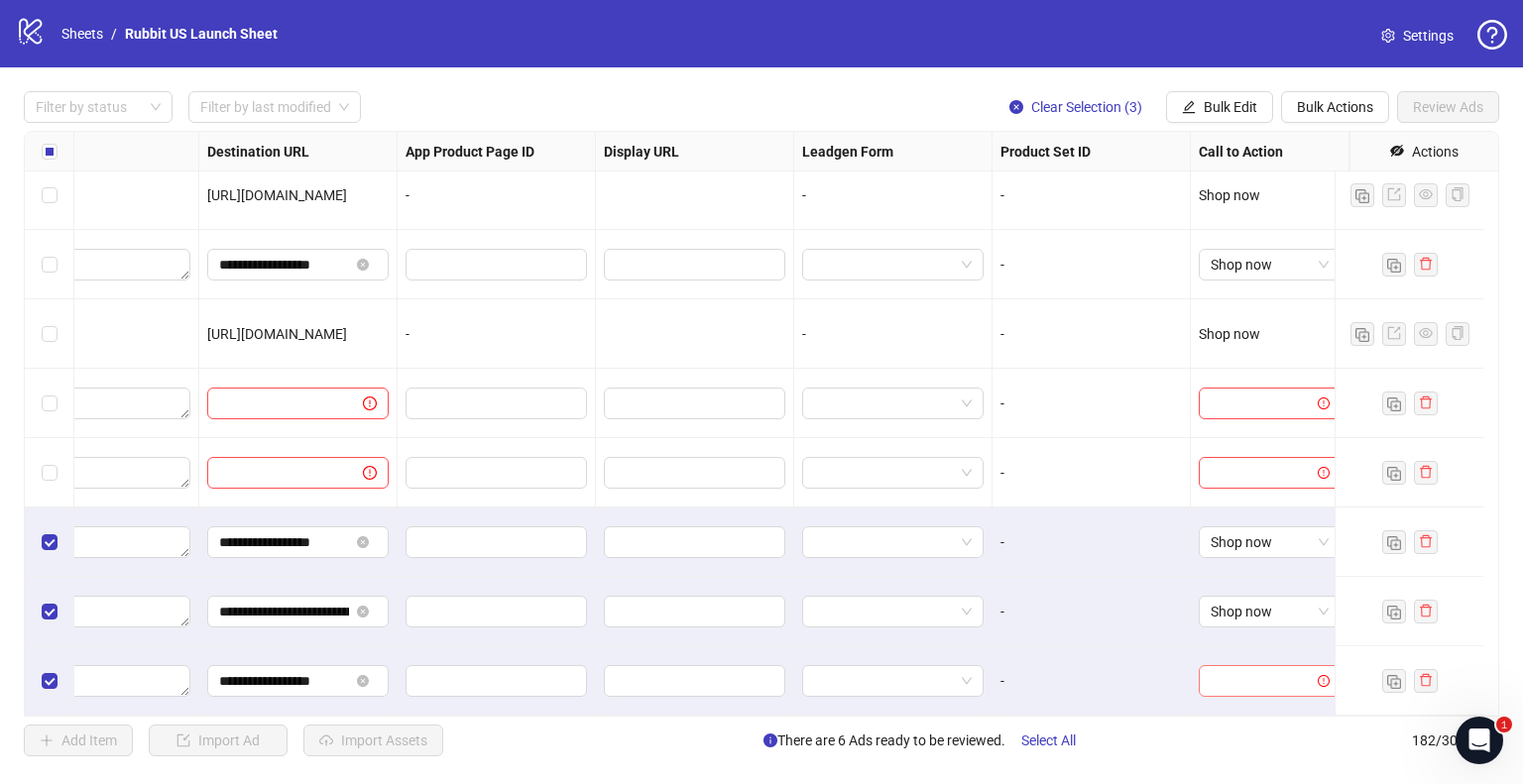 click at bounding box center [1260, 681] 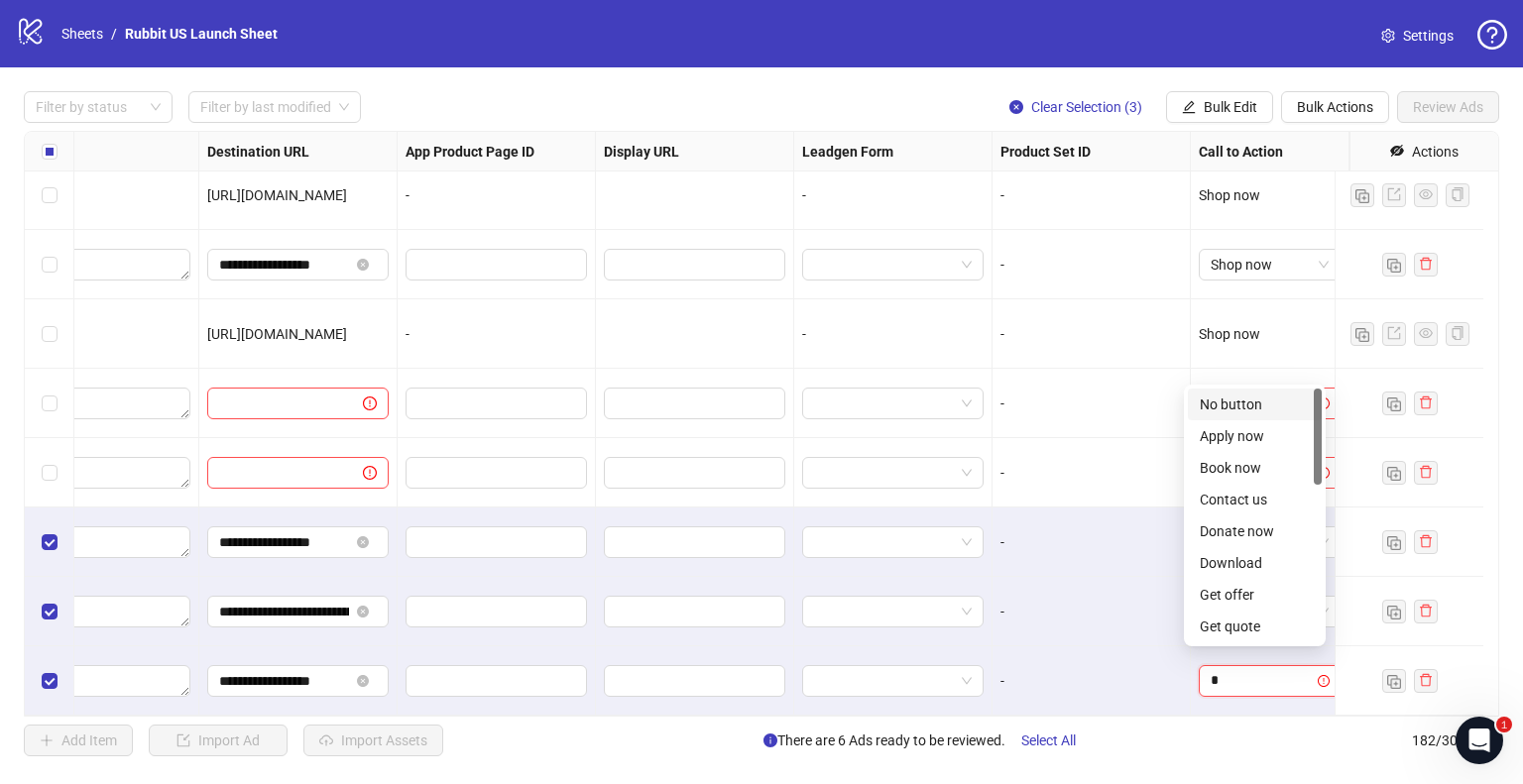 type on "**" 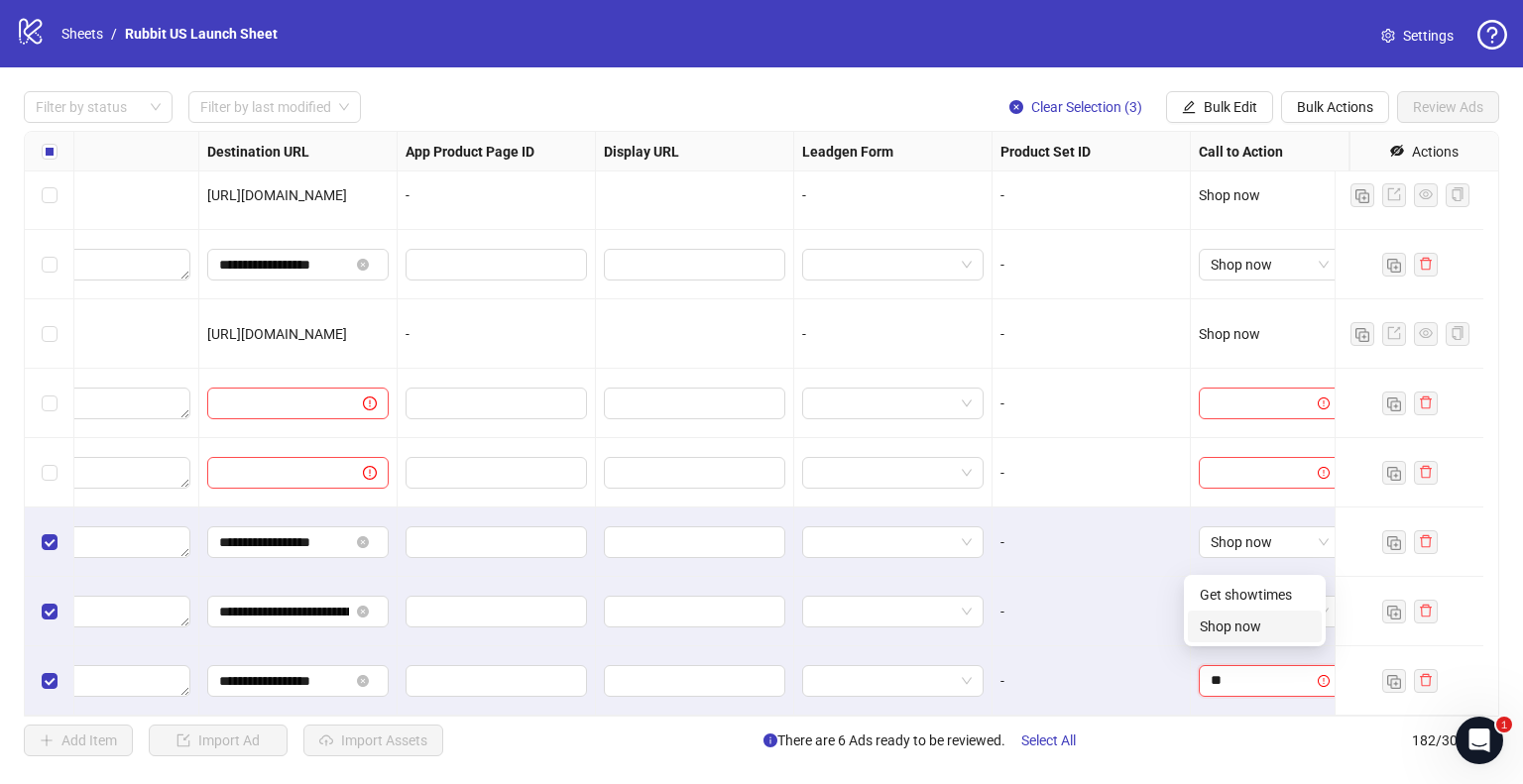 click on "Shop now" at bounding box center [1254, 626] 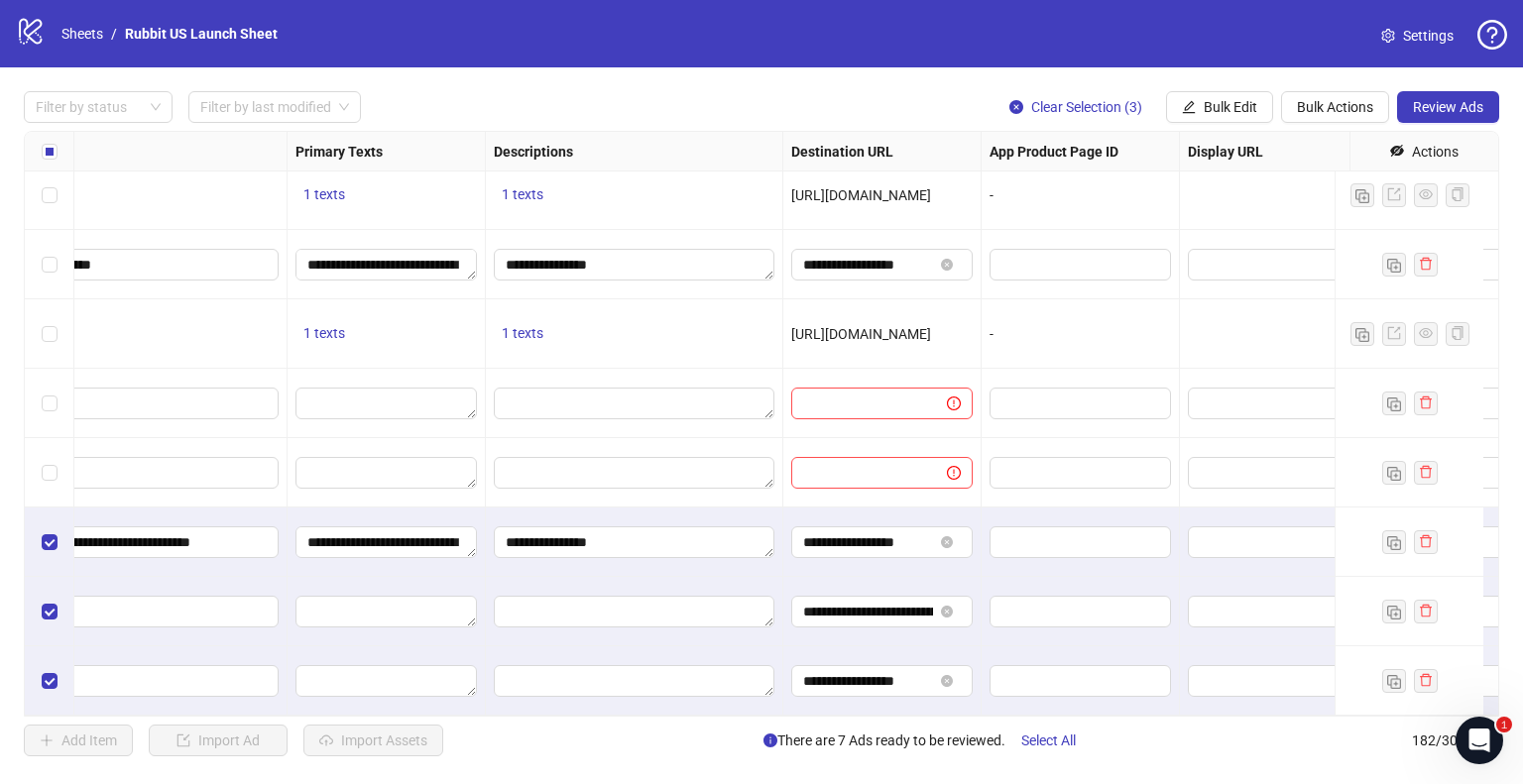 scroll, scrollTop: 12097, scrollLeft: 979, axis: both 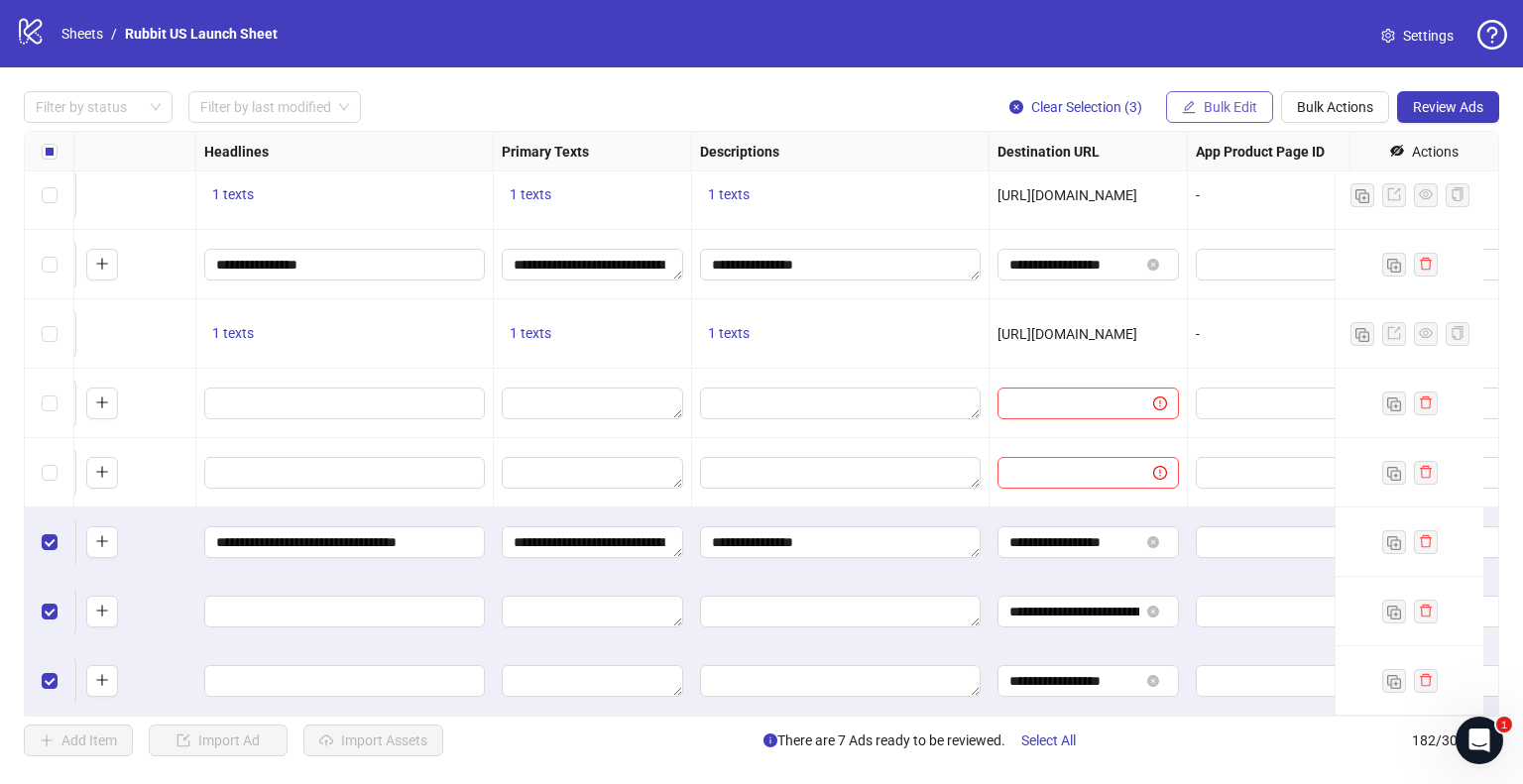 click on "Bulk Edit" at bounding box center (1230, 107) 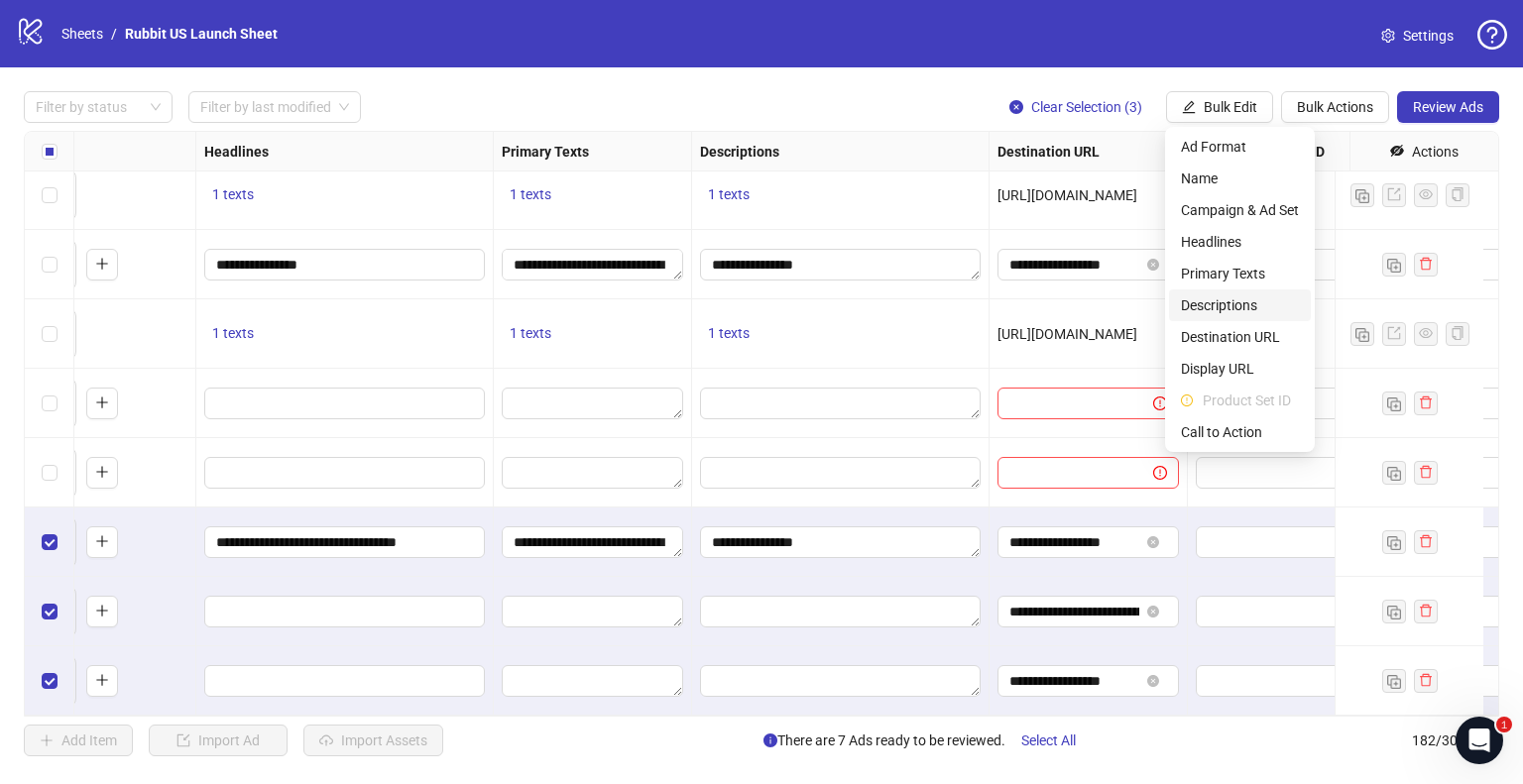 click on "Descriptions" at bounding box center [1239, 305] 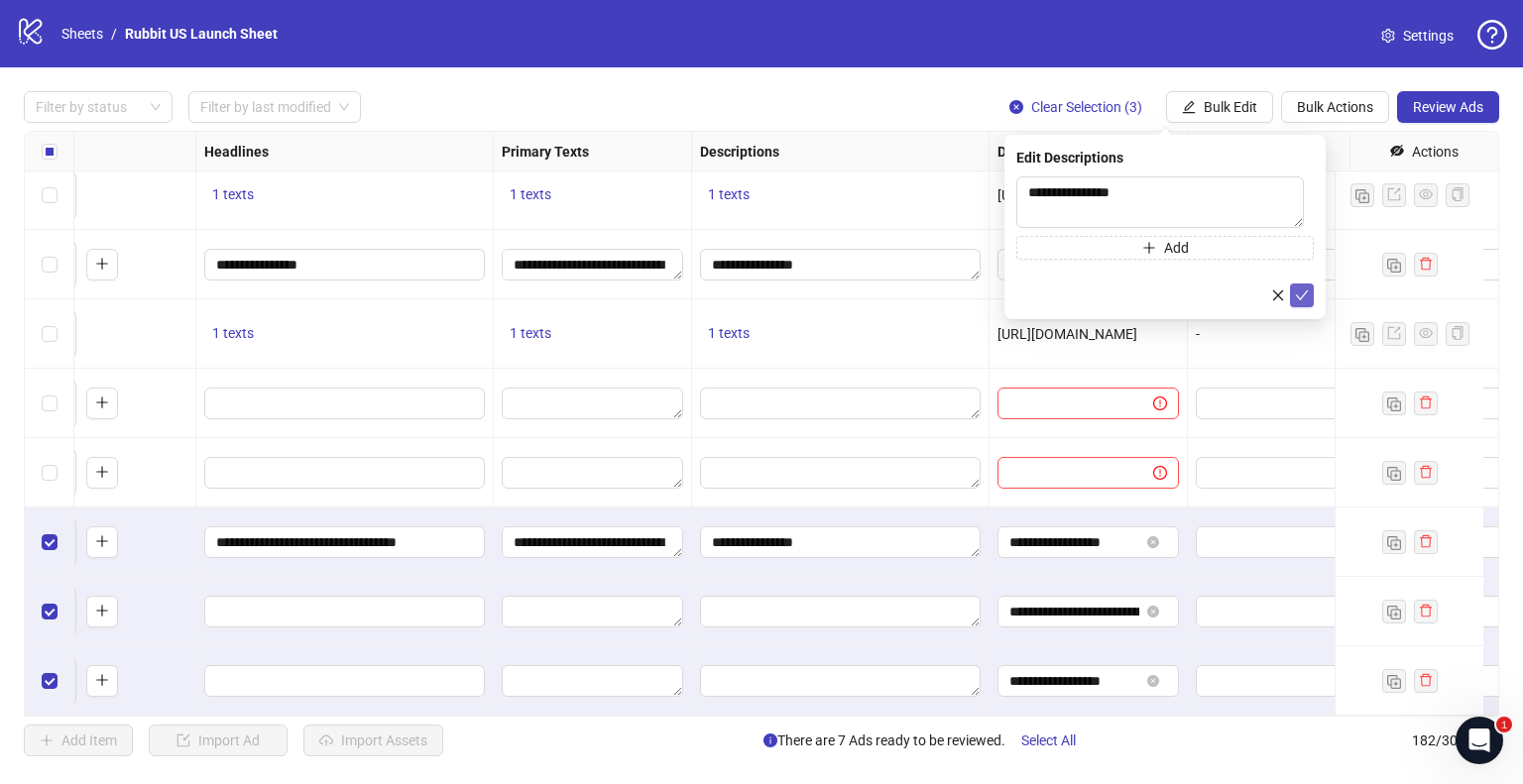 click 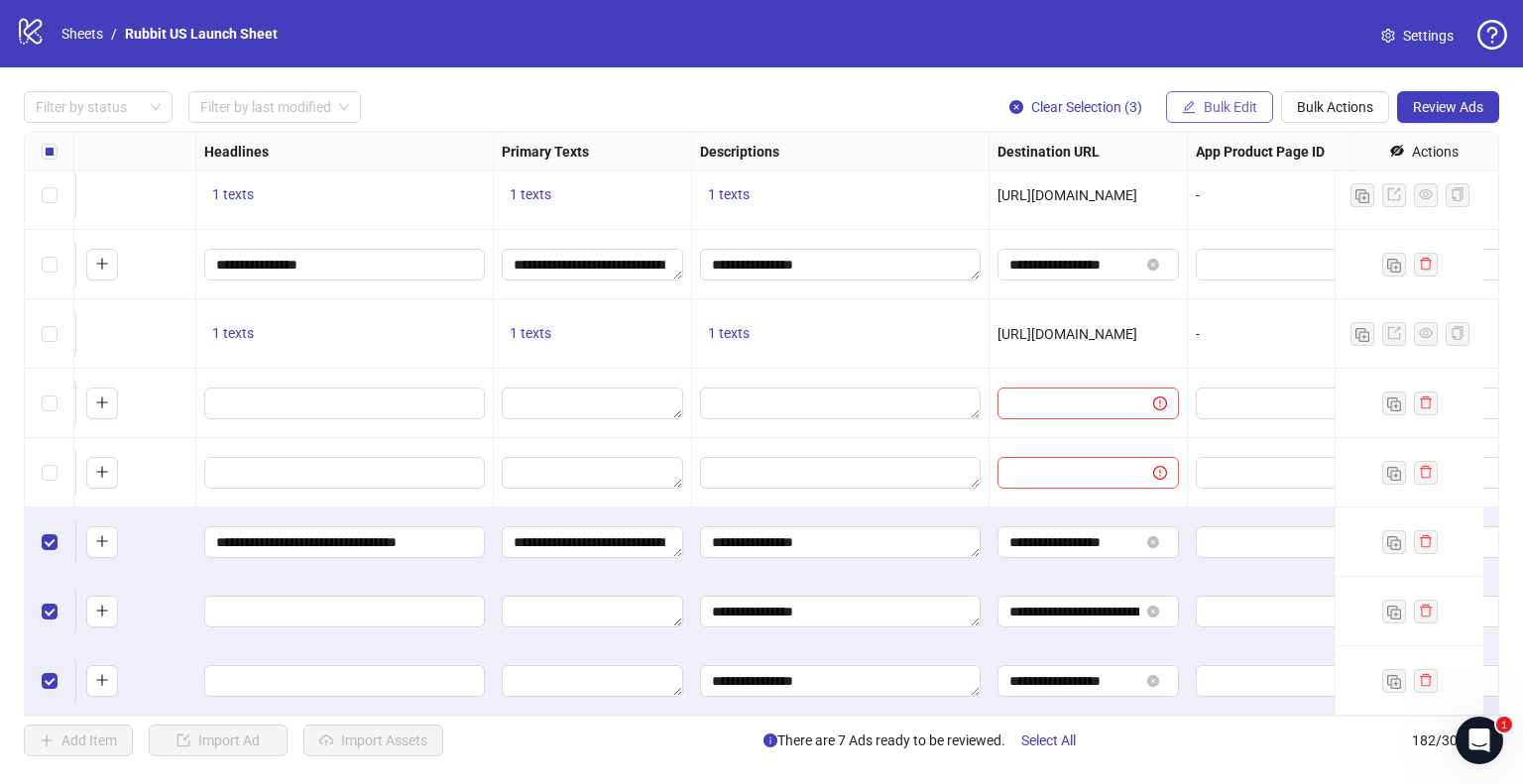 click on "Bulk Edit" at bounding box center [1230, 107] 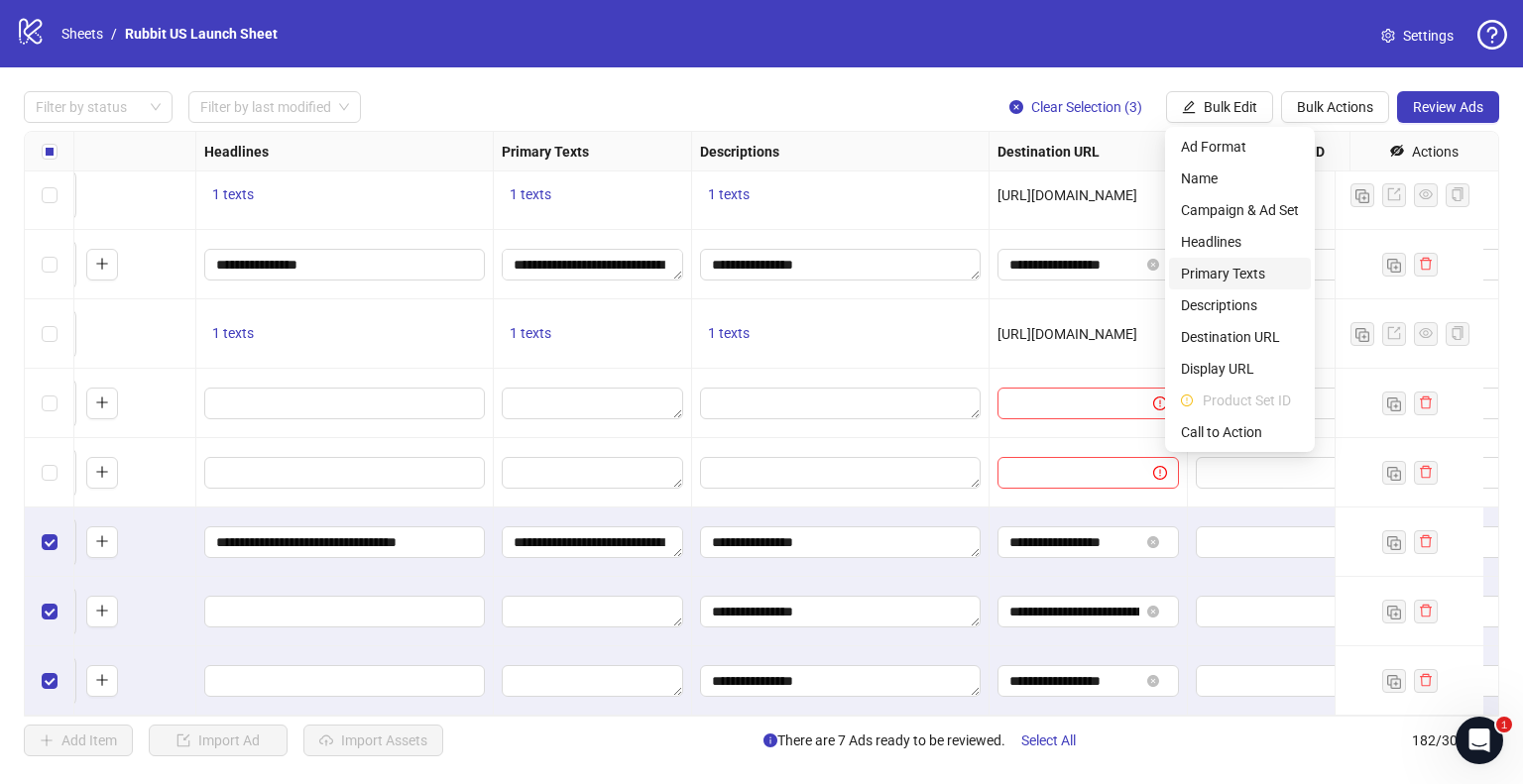 click on "Primary Texts" at bounding box center (1239, 274) 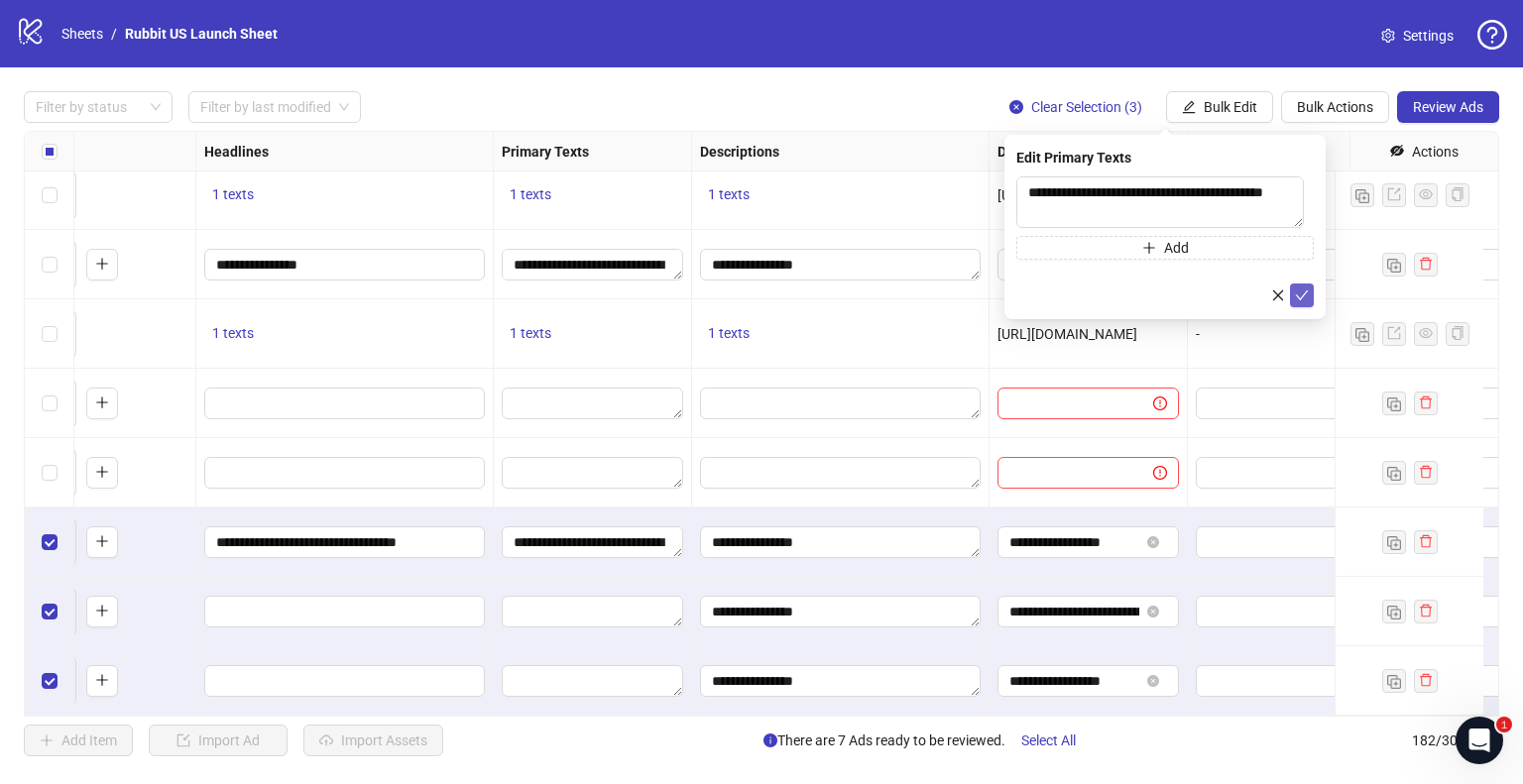 click at bounding box center (1302, 295) 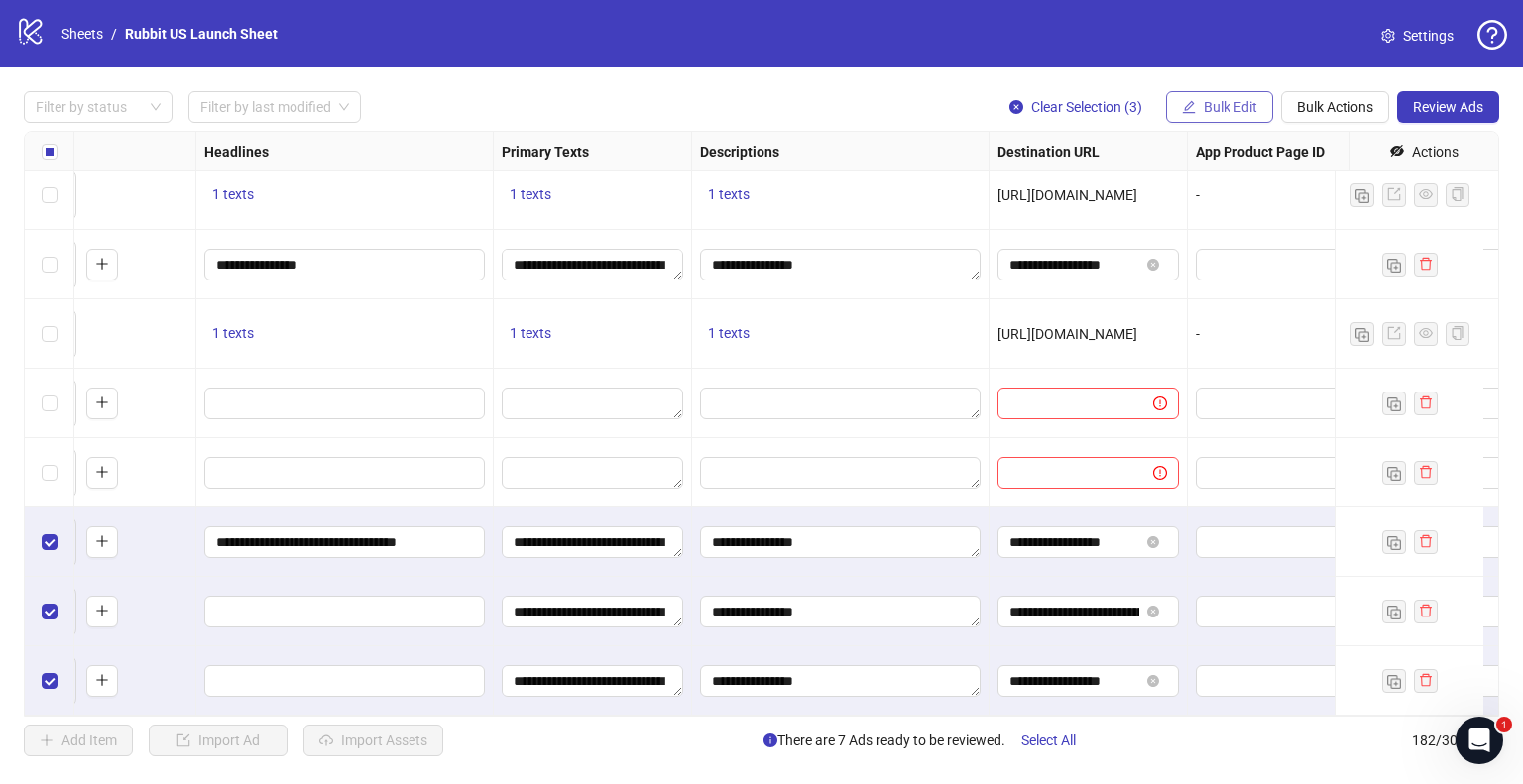 click on "Bulk Edit" at bounding box center [1220, 107] 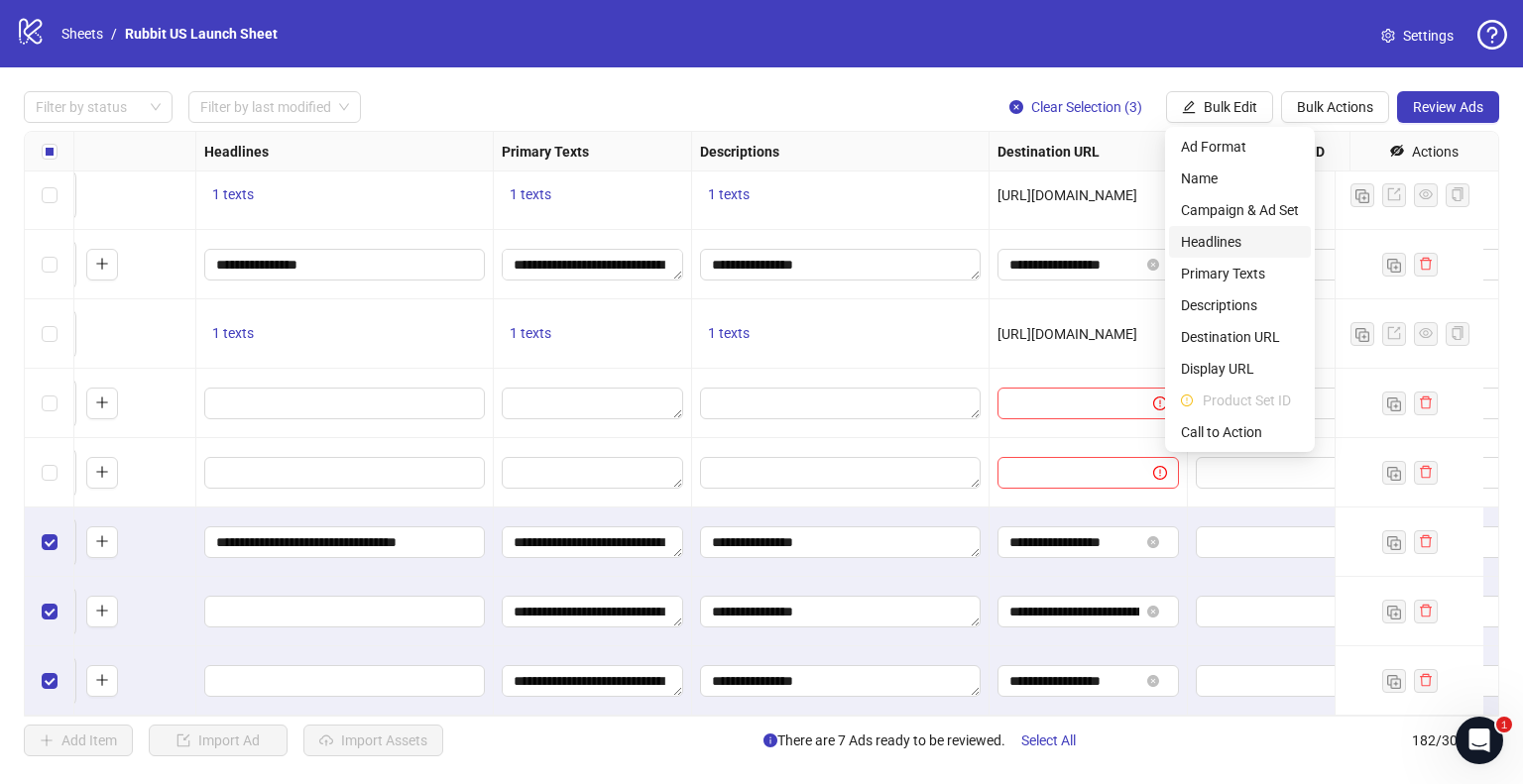 click on "Headlines" at bounding box center [1239, 242] 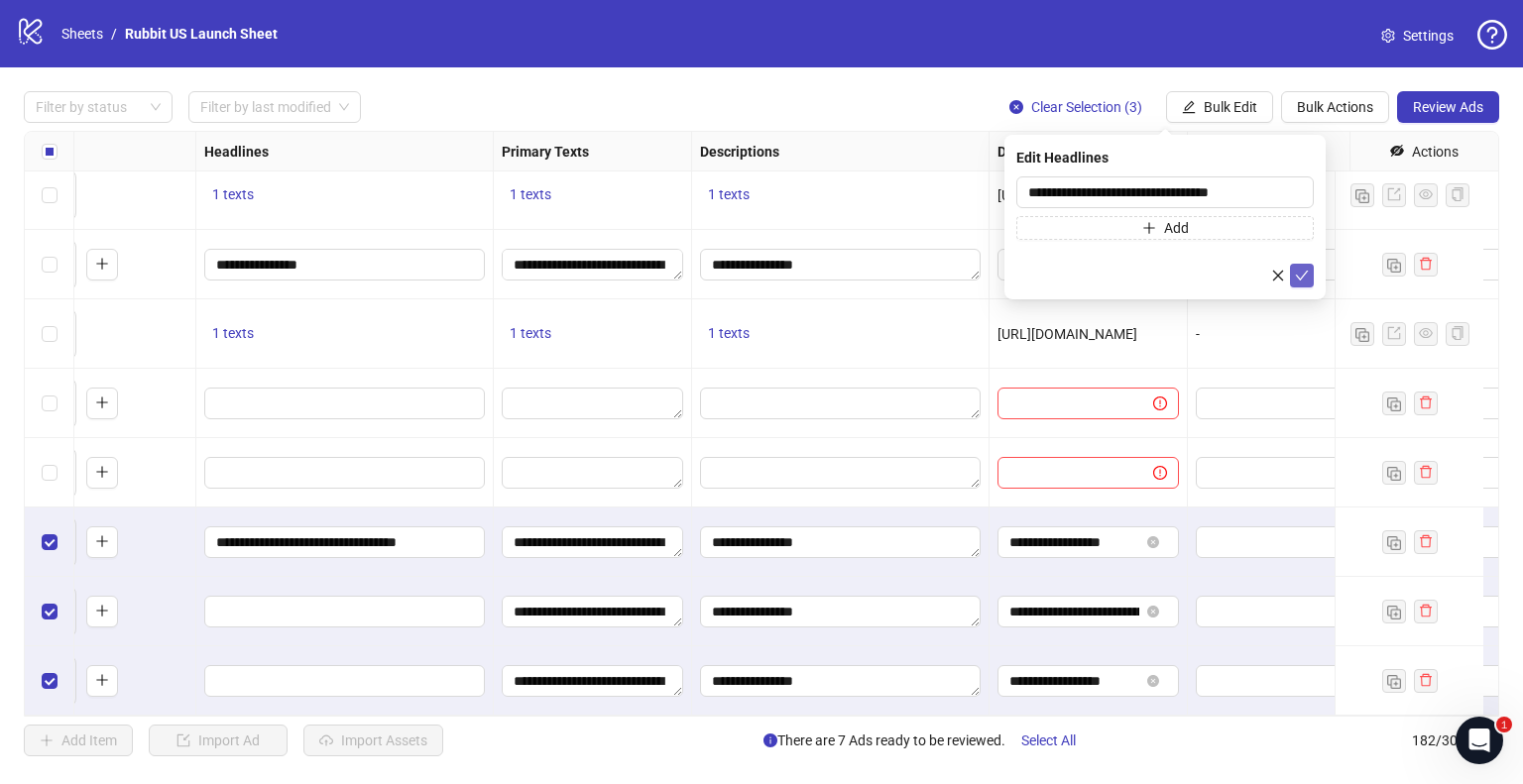 click 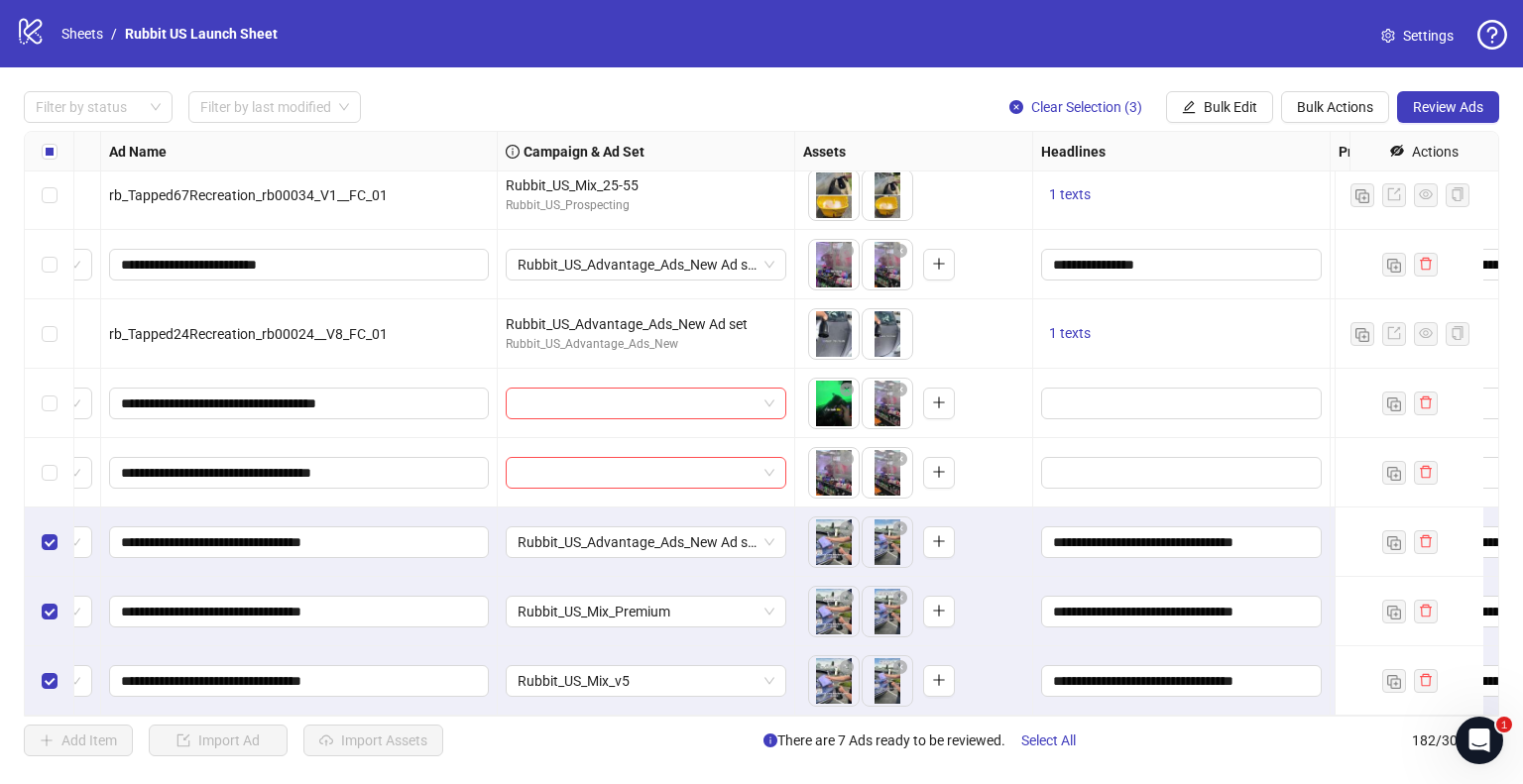 scroll, scrollTop: 12097, scrollLeft: 0, axis: vertical 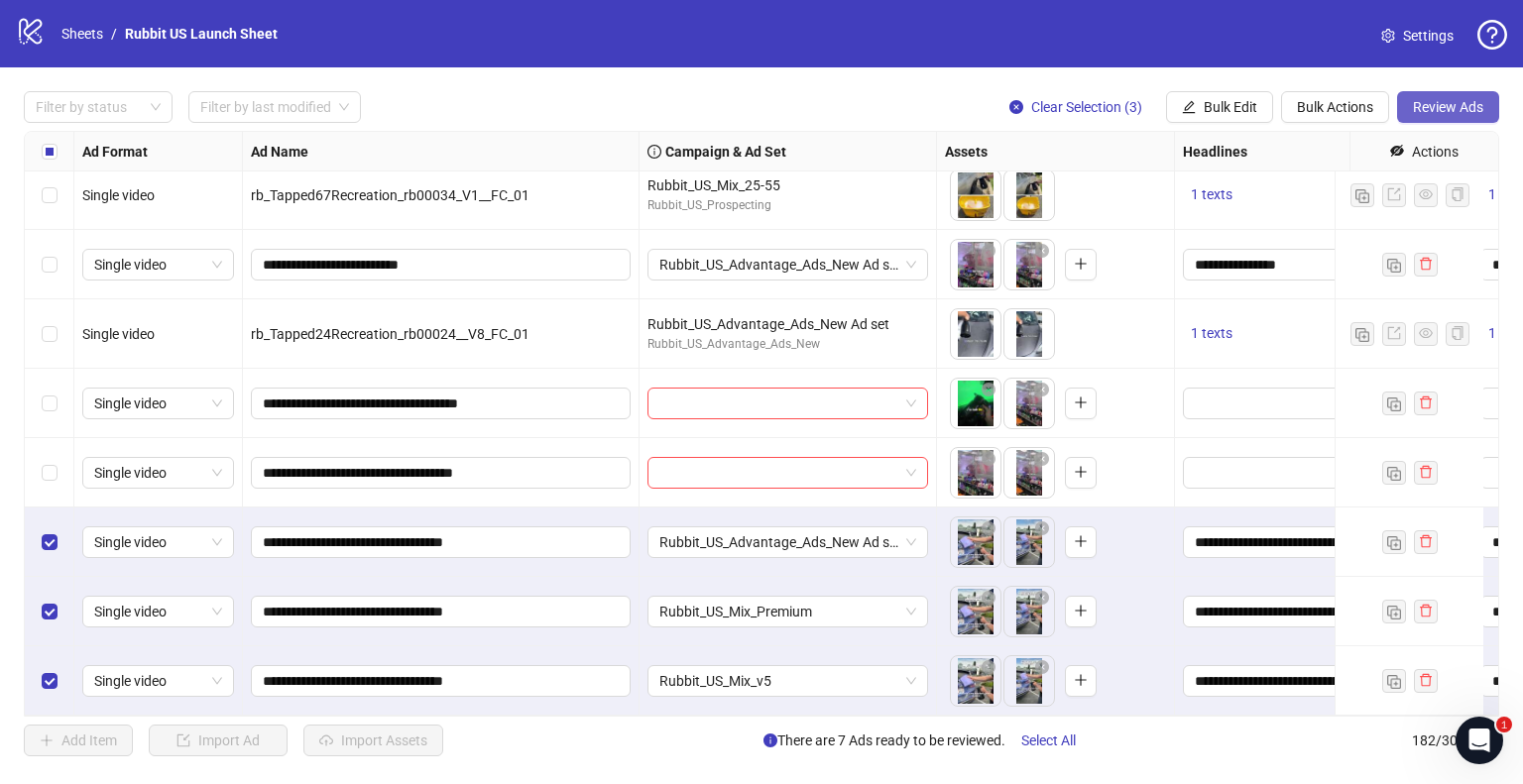 click on "Review Ads" at bounding box center (1448, 107) 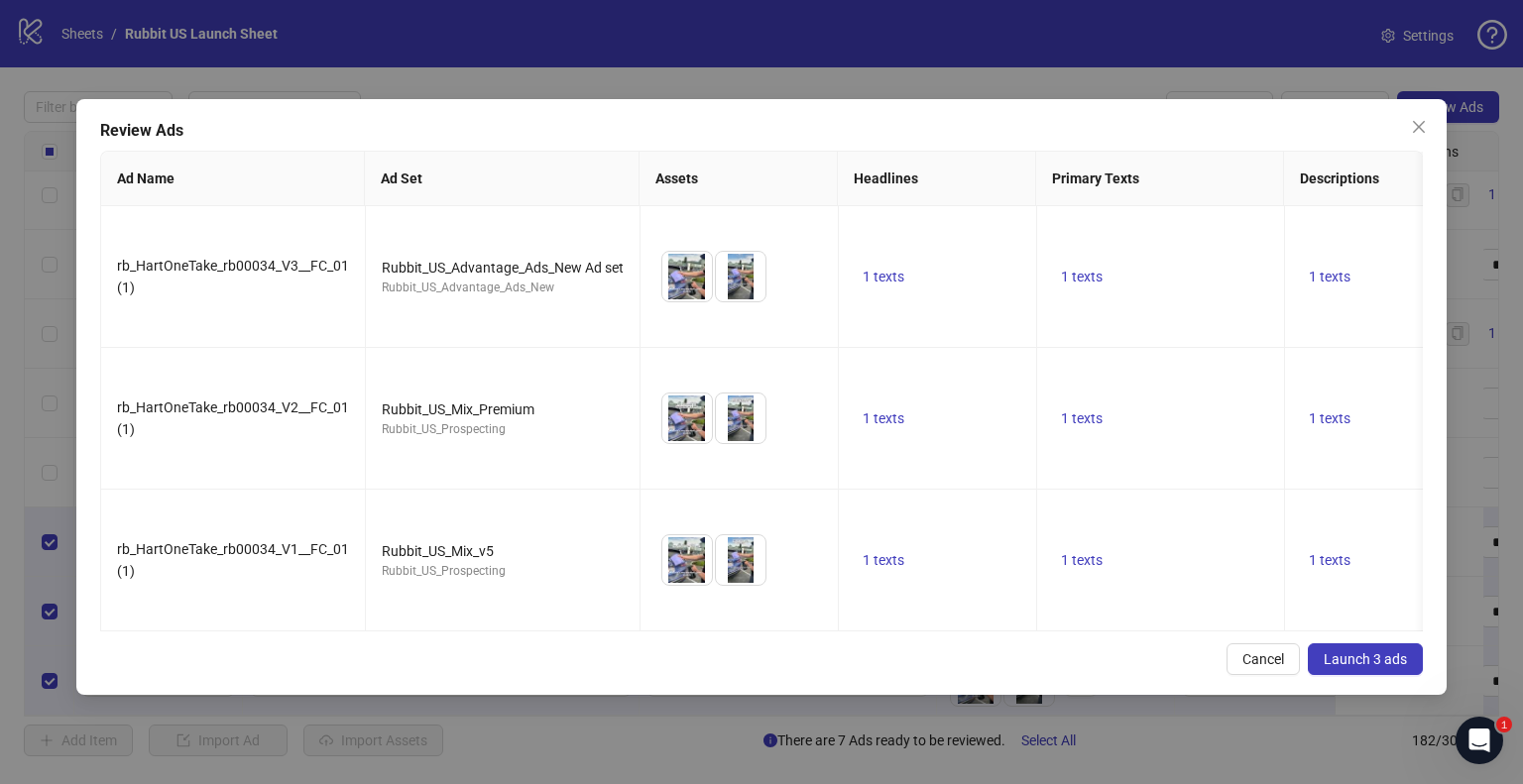 click on "Launch 3 ads" at bounding box center (1365, 659) 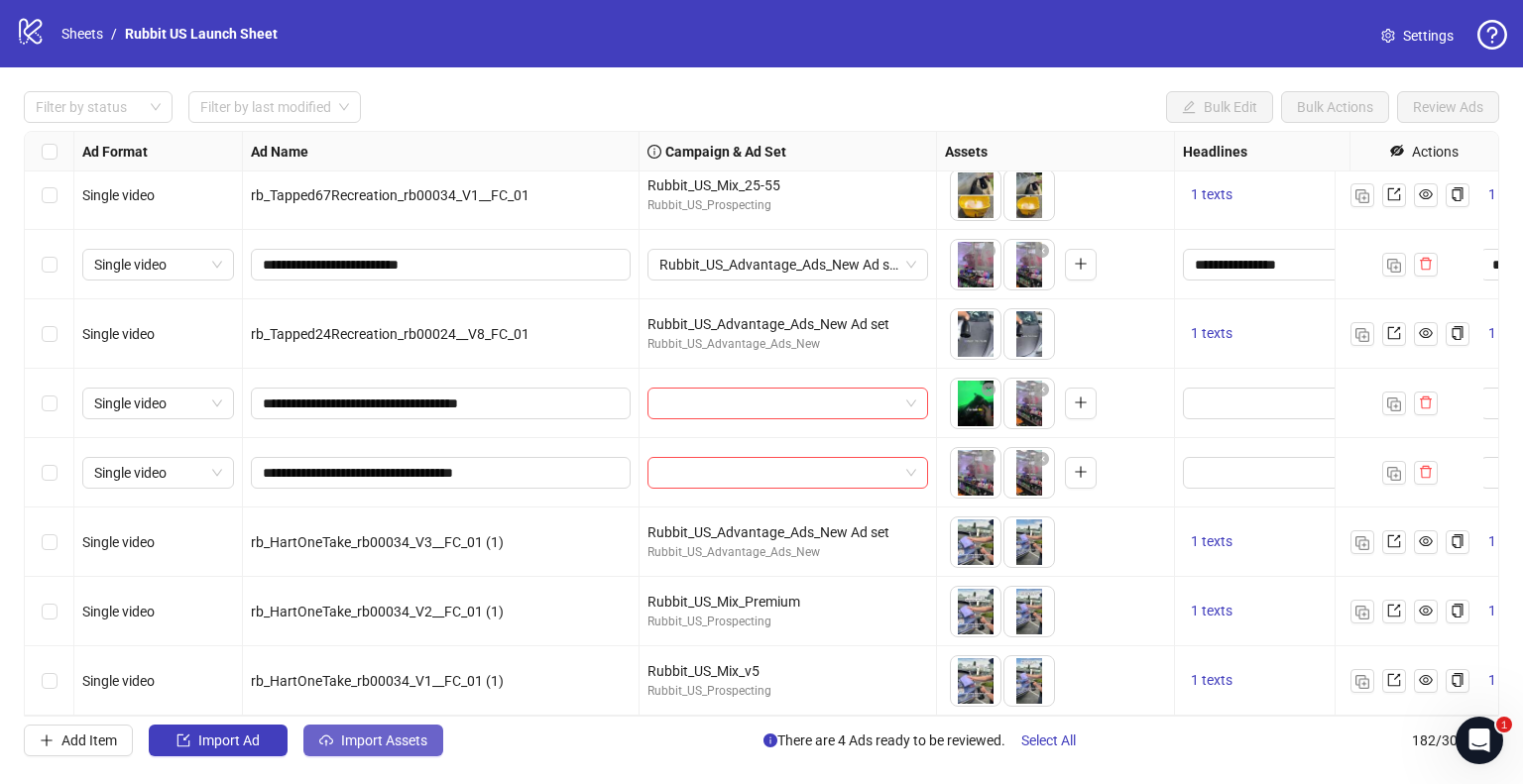 click on "Import Assets" at bounding box center [384, 740] 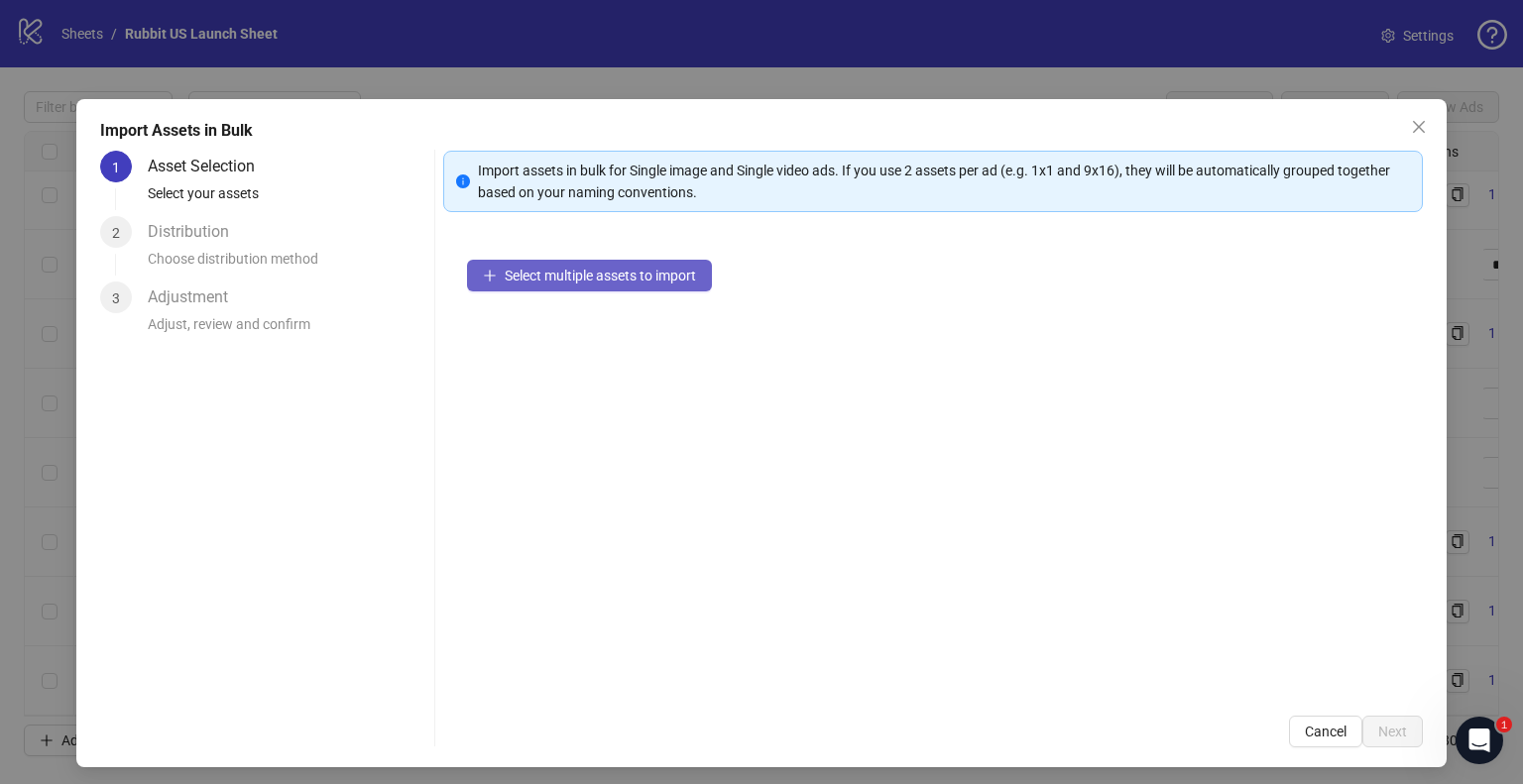 click on "Select multiple assets to import" at bounding box center [600, 276] 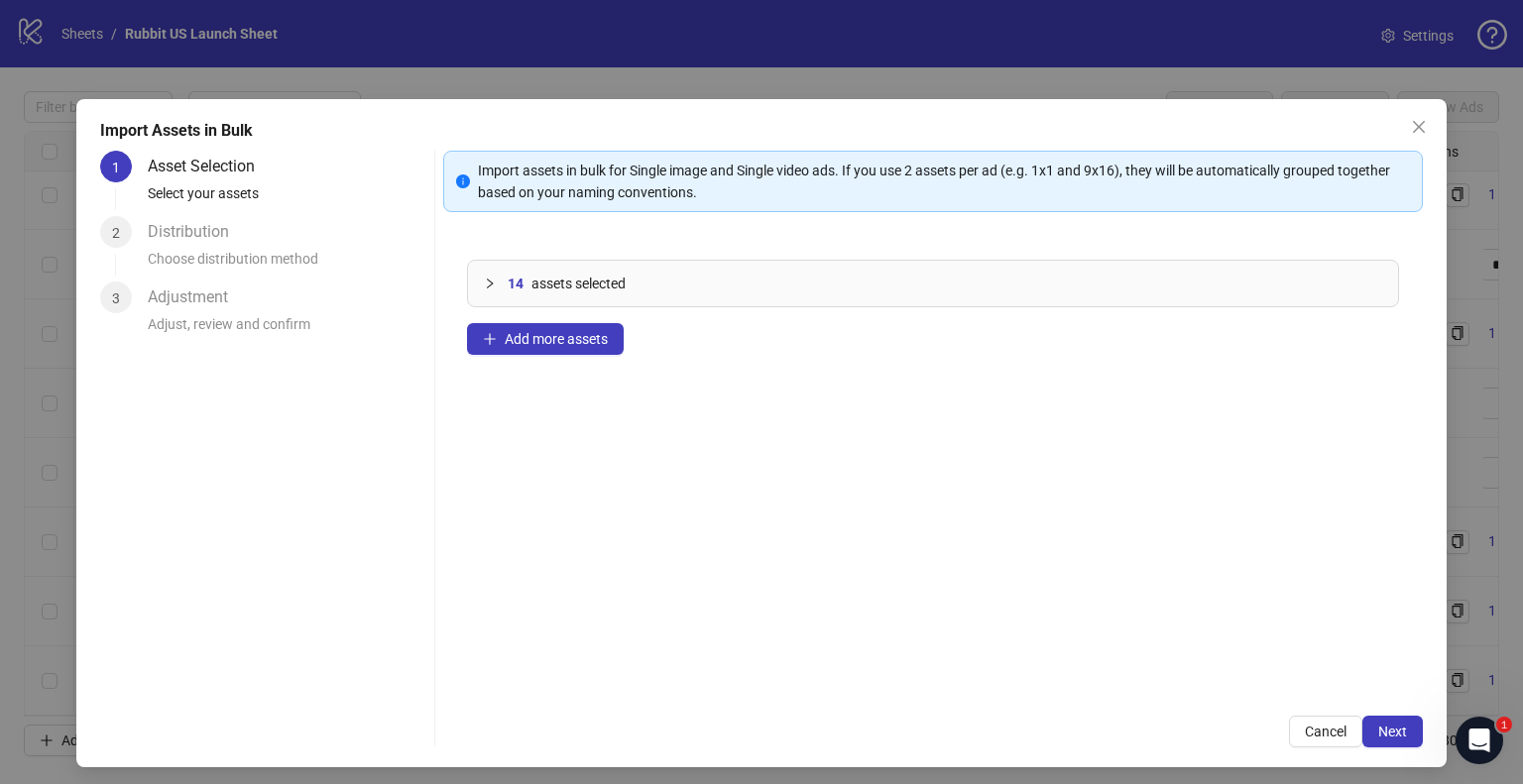 click on "Import Assets in Bulk 1 Asset Selection Select your assets 2 Distribution Choose distribution method 3 Adjustment Adjust, review and confirm Import assets in bulk for Single image and Single video ads. If you use 2 assets per ad (e.g. 1x1 and 9x16), they will be automatically grouped together based on your naming conventions. 14 assets selected Add more assets Cancel Next" at bounding box center (762, 433) 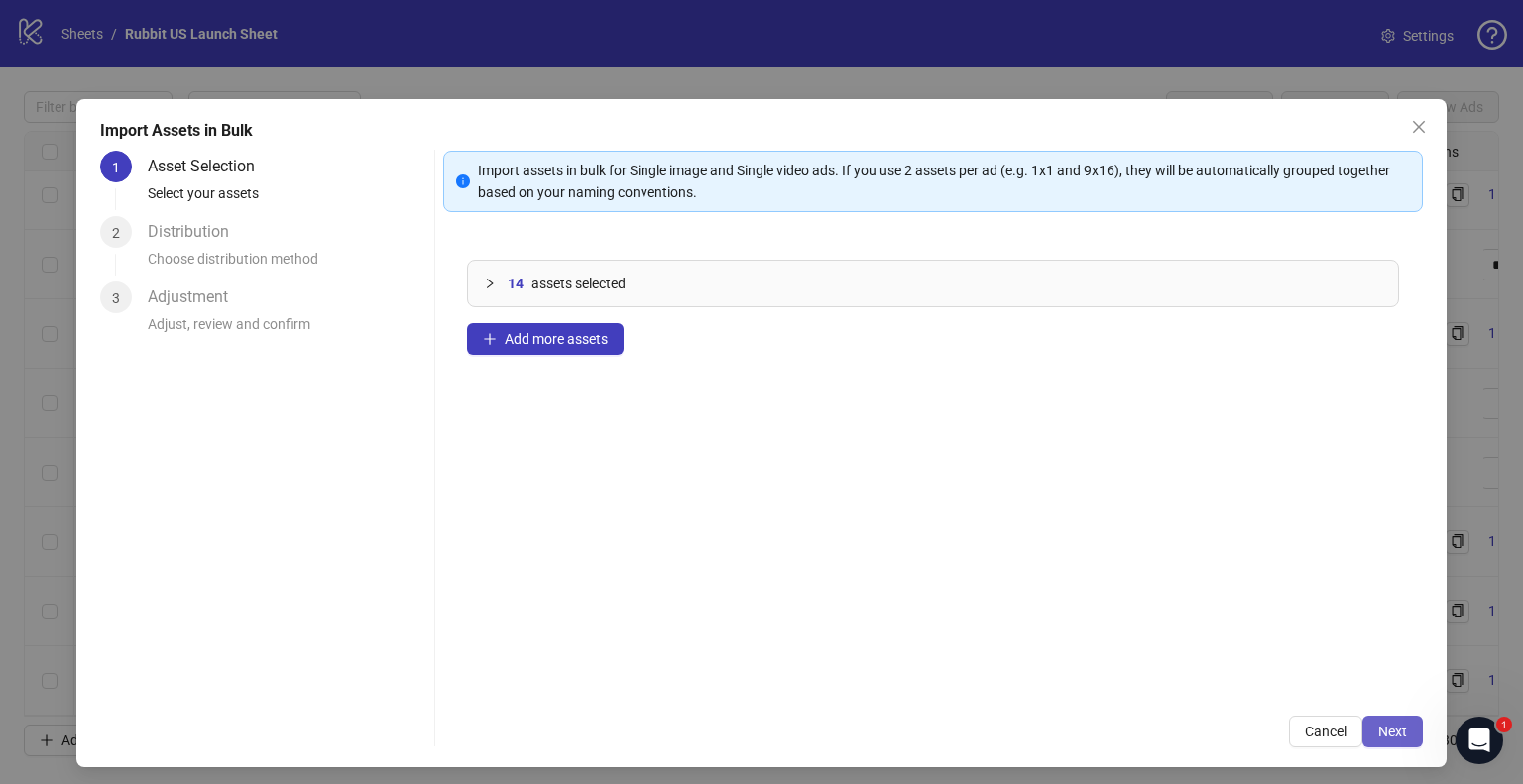click on "Next" at bounding box center (1392, 731) 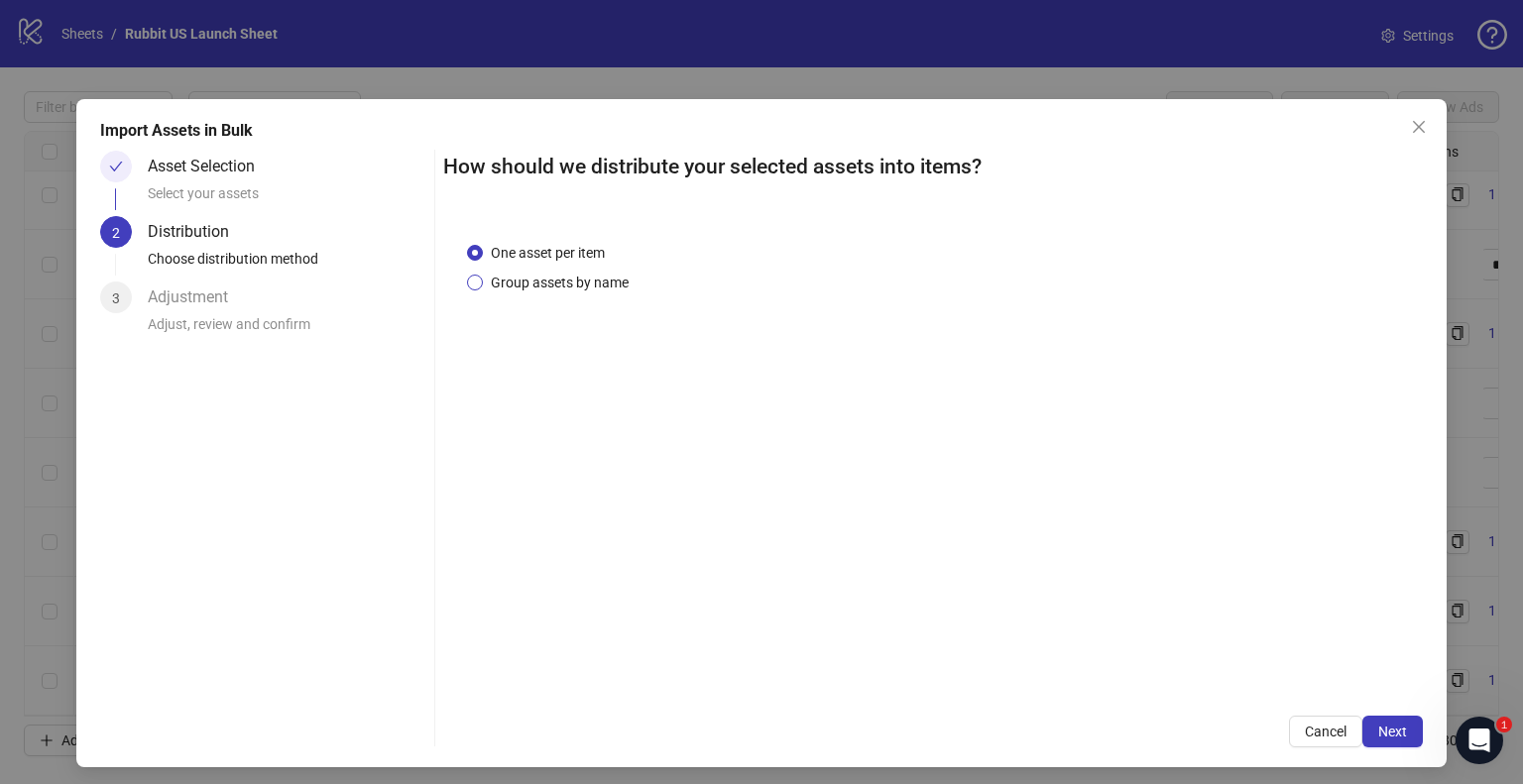 click on "Group assets by name" at bounding box center [559, 282] 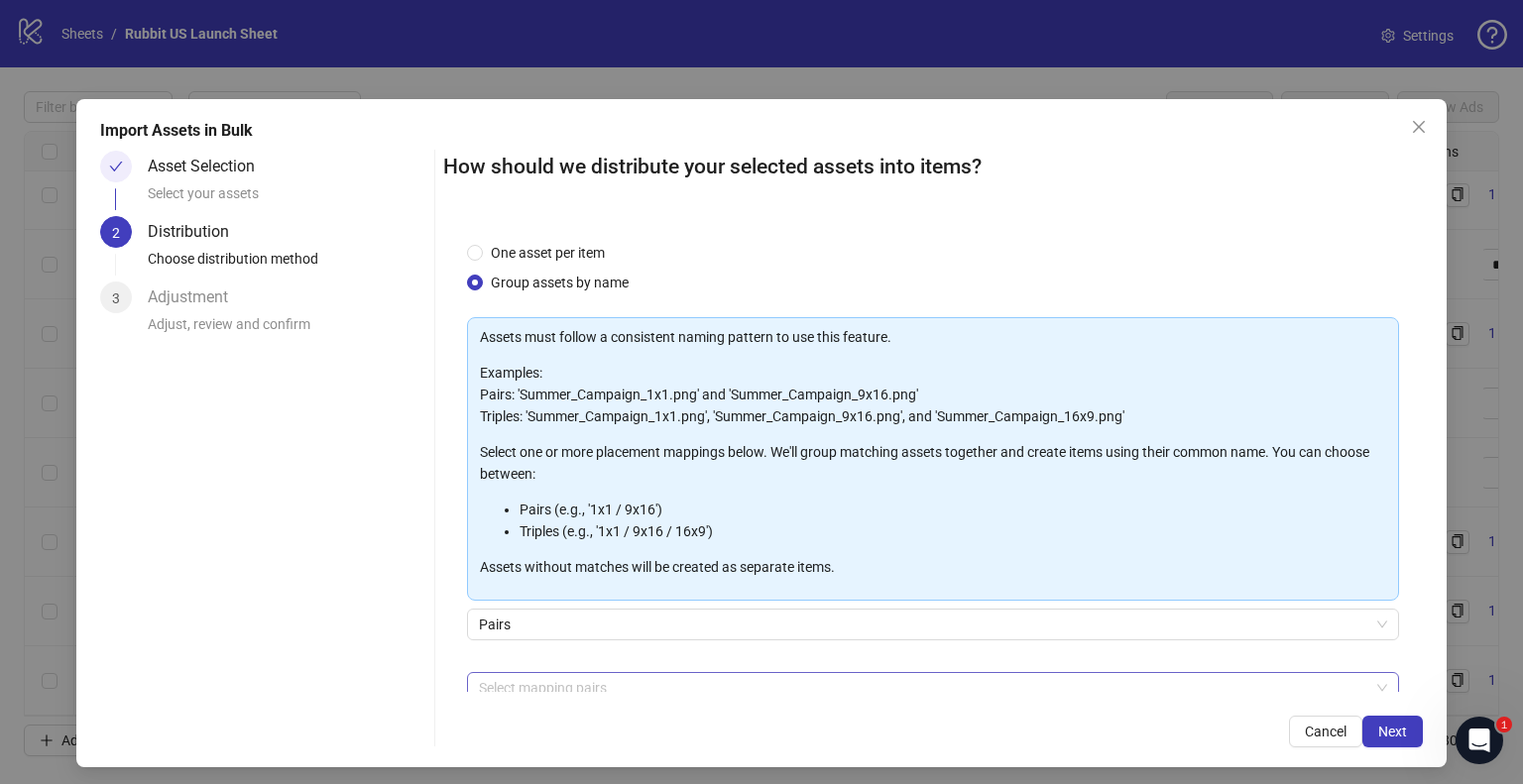 scroll, scrollTop: 105, scrollLeft: 0, axis: vertical 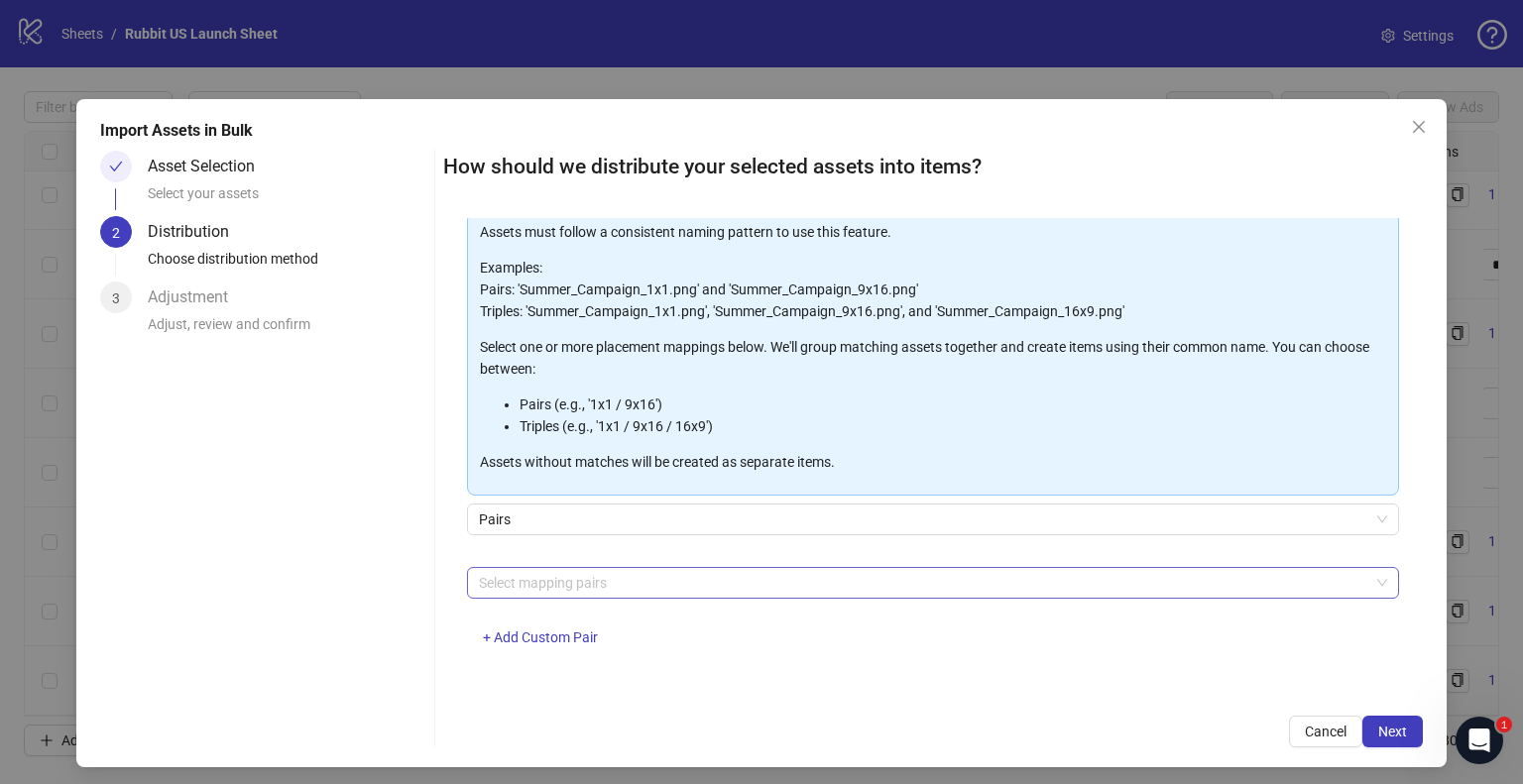 click at bounding box center (922, 583) 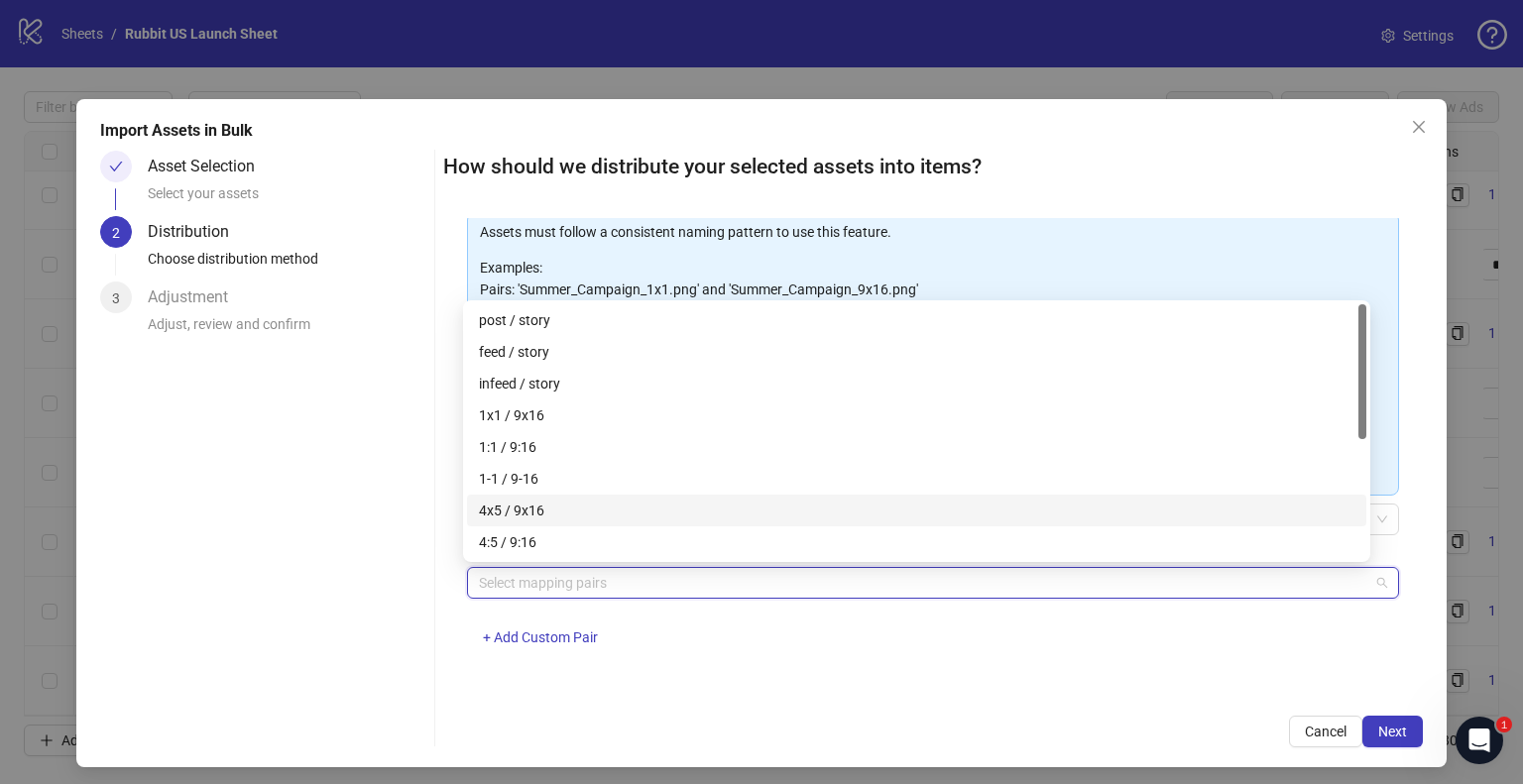 click on "4x5 / 9x16" at bounding box center (916, 510) 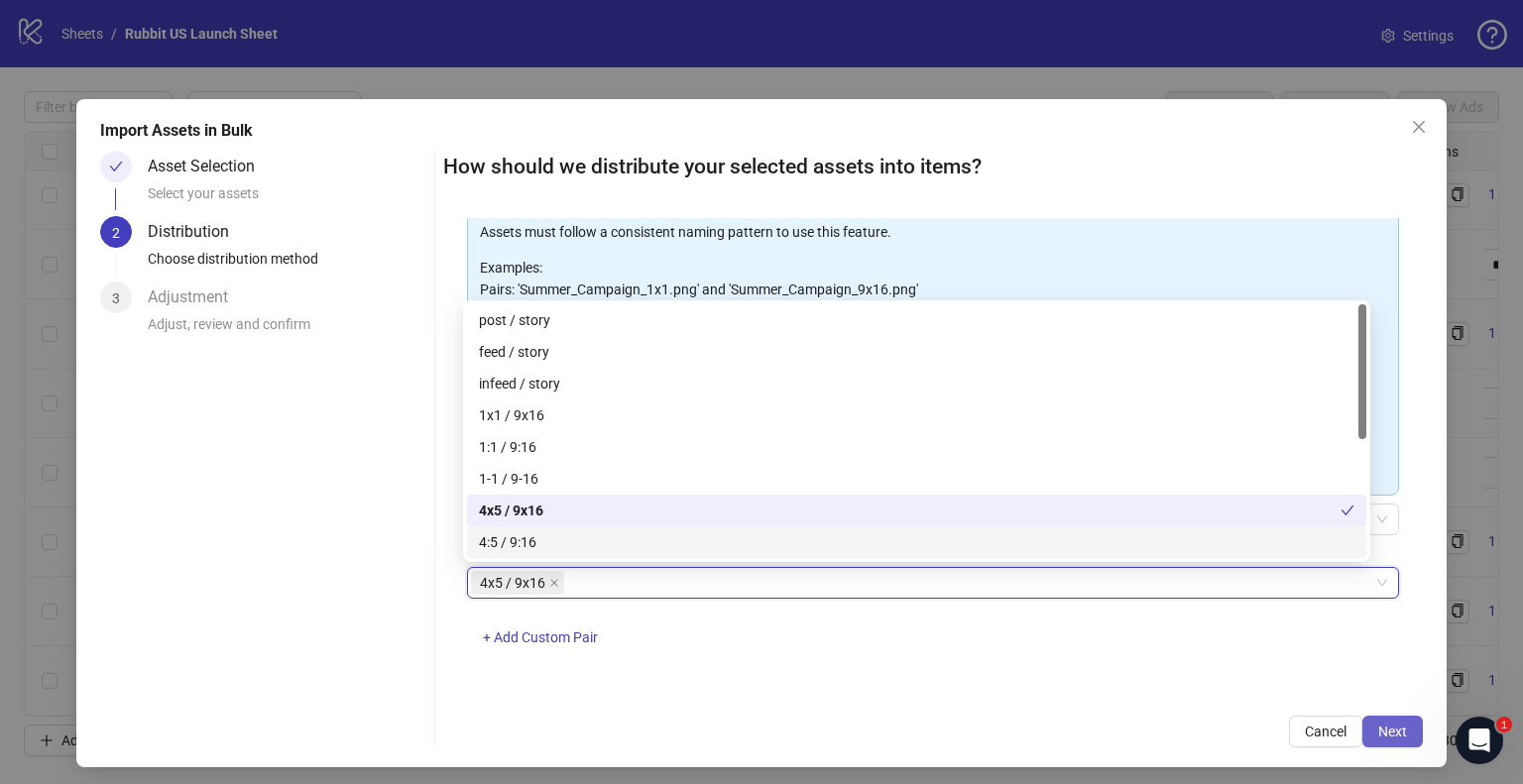 click on "Next" at bounding box center [1392, 731] 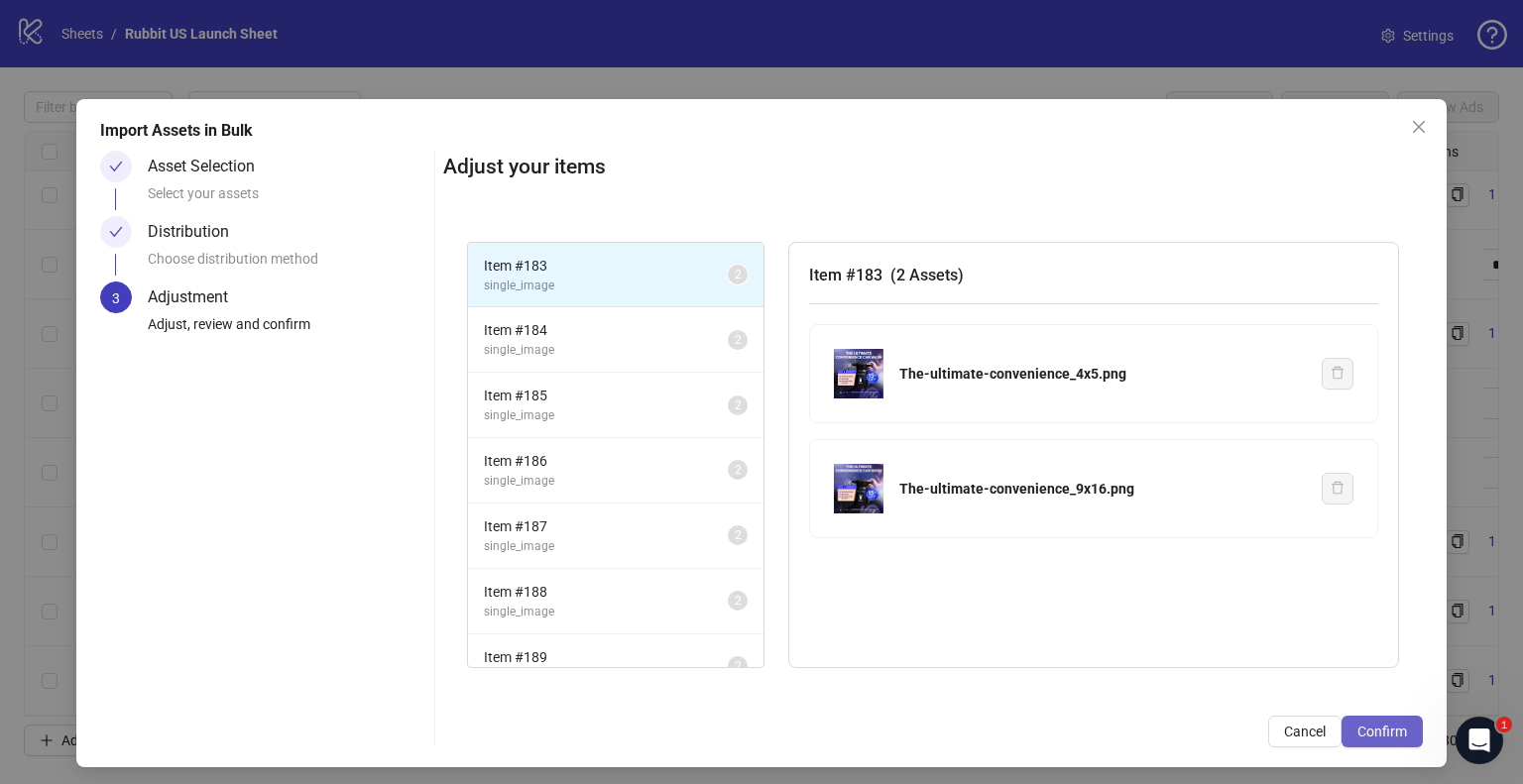 click on "Confirm" at bounding box center (1382, 731) 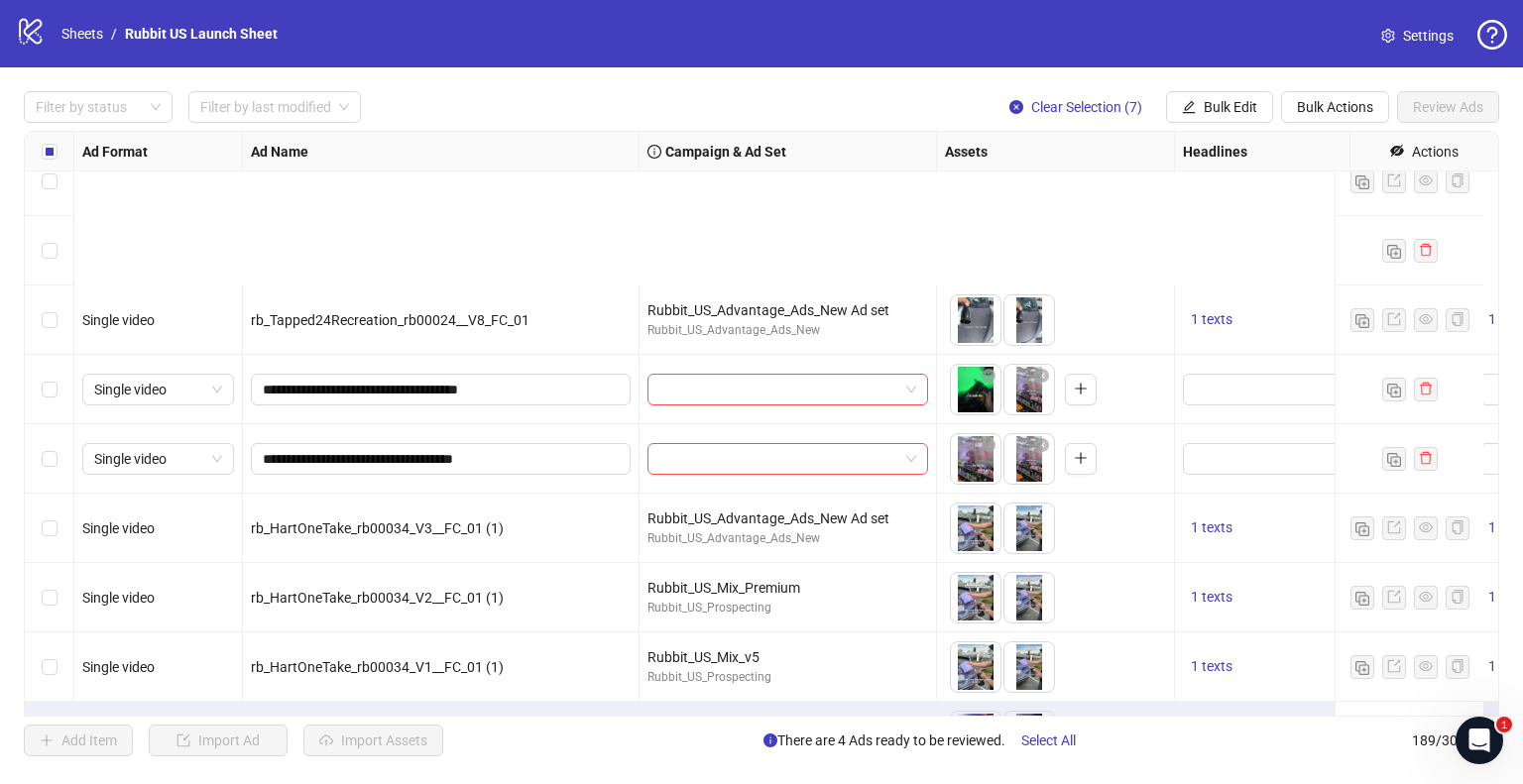 scroll, scrollTop: 12584, scrollLeft: 0, axis: vertical 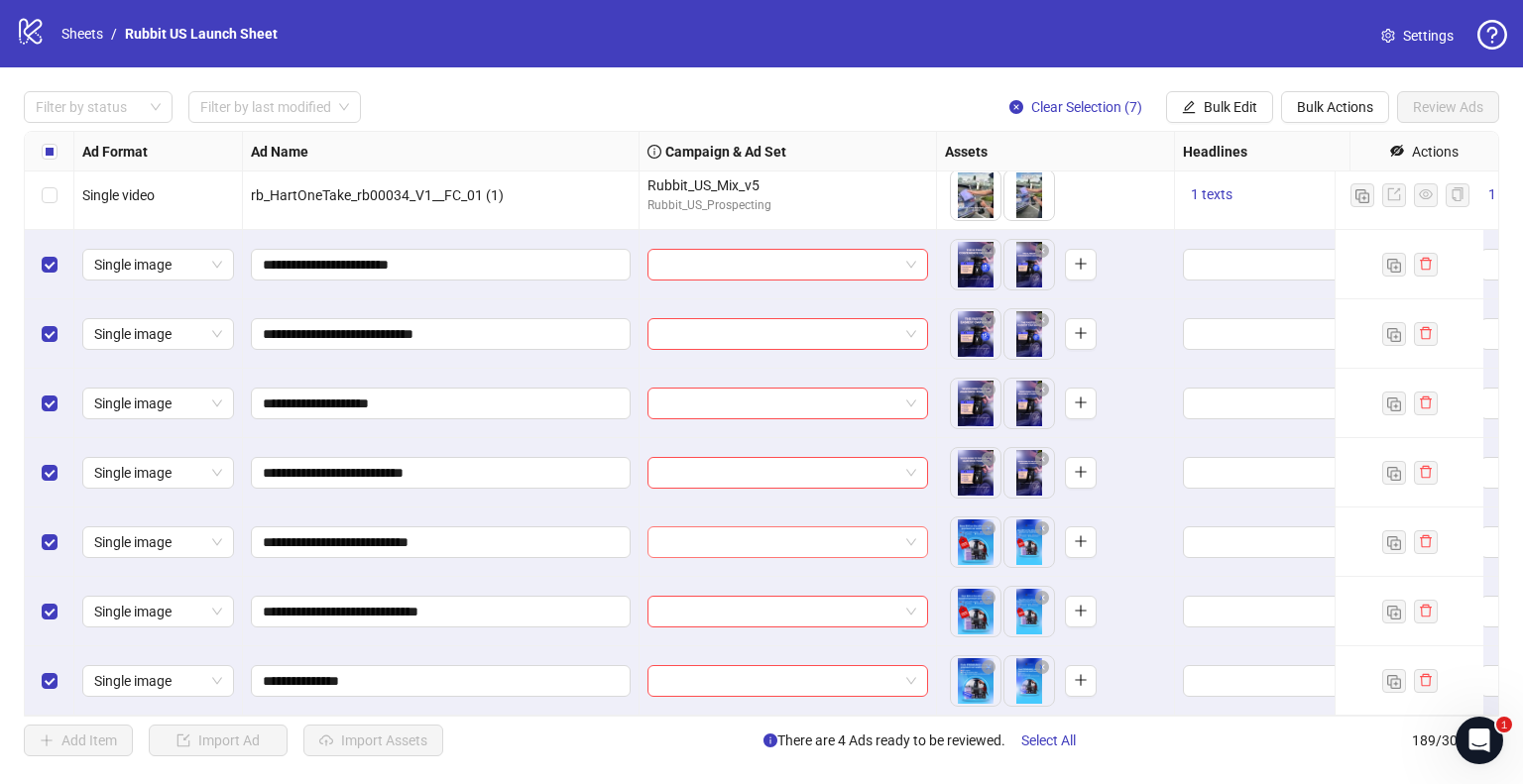 click at bounding box center [778, 542] 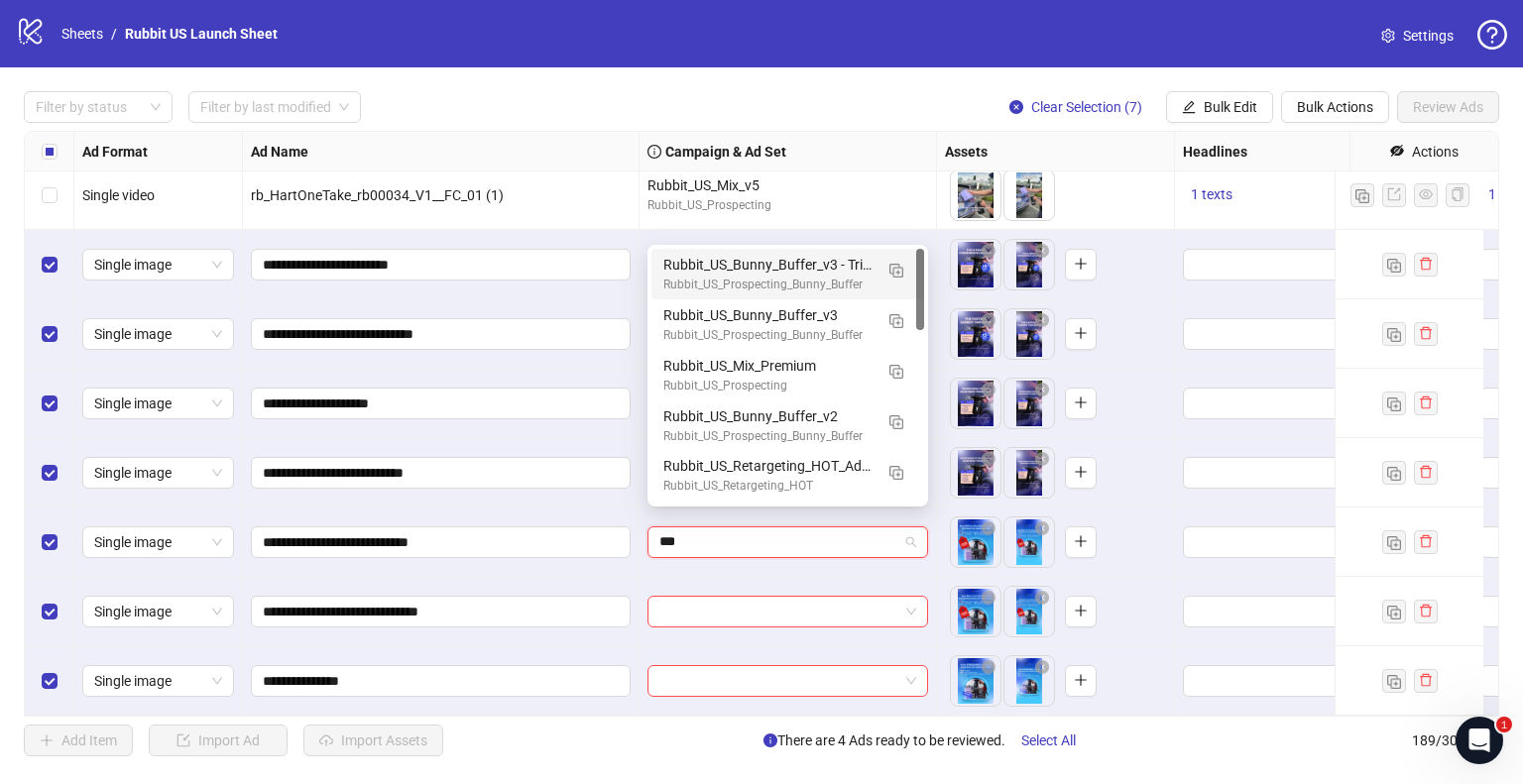 type on "****" 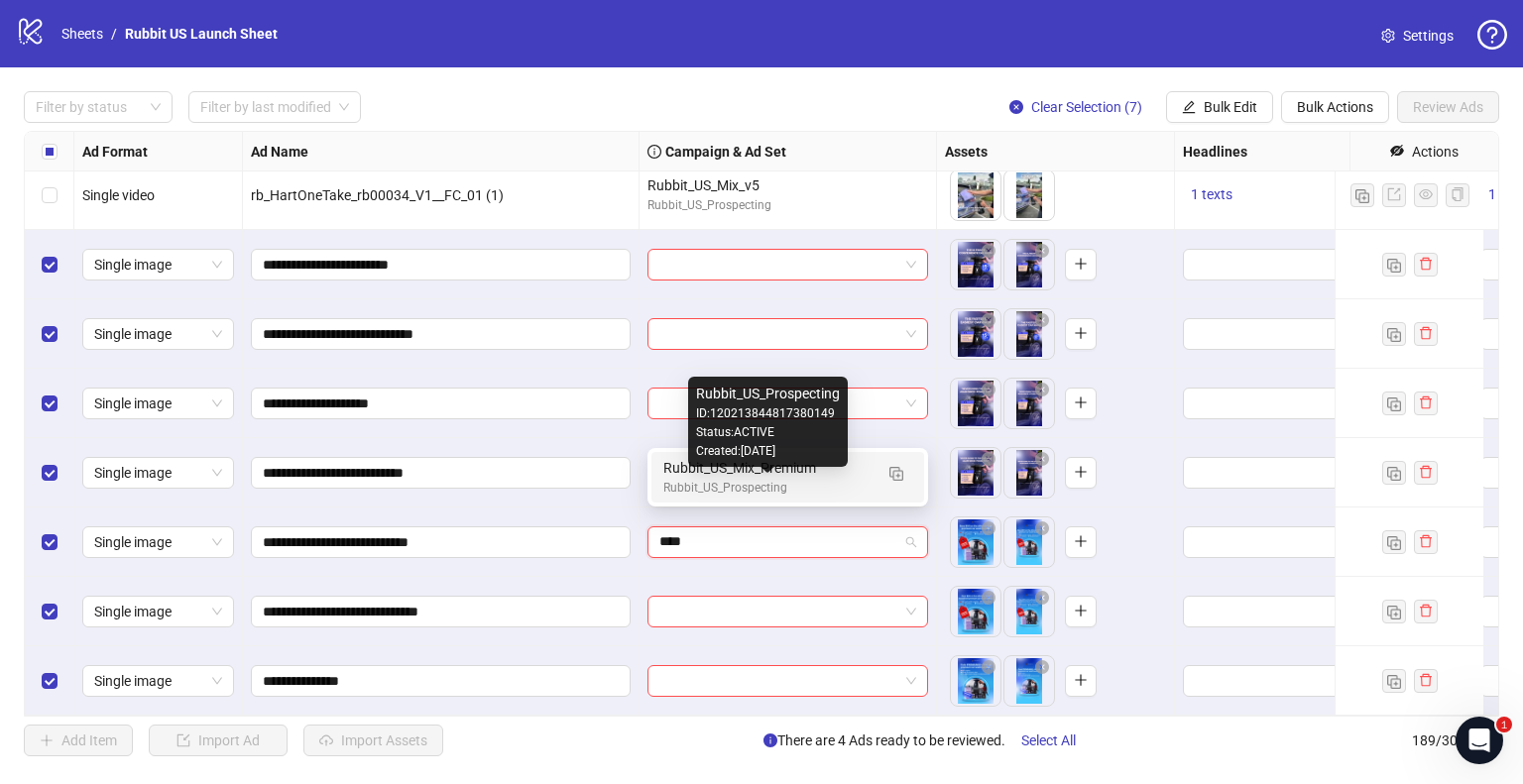 click on "Rubbit_US_Prospecting" at bounding box center [767, 488] 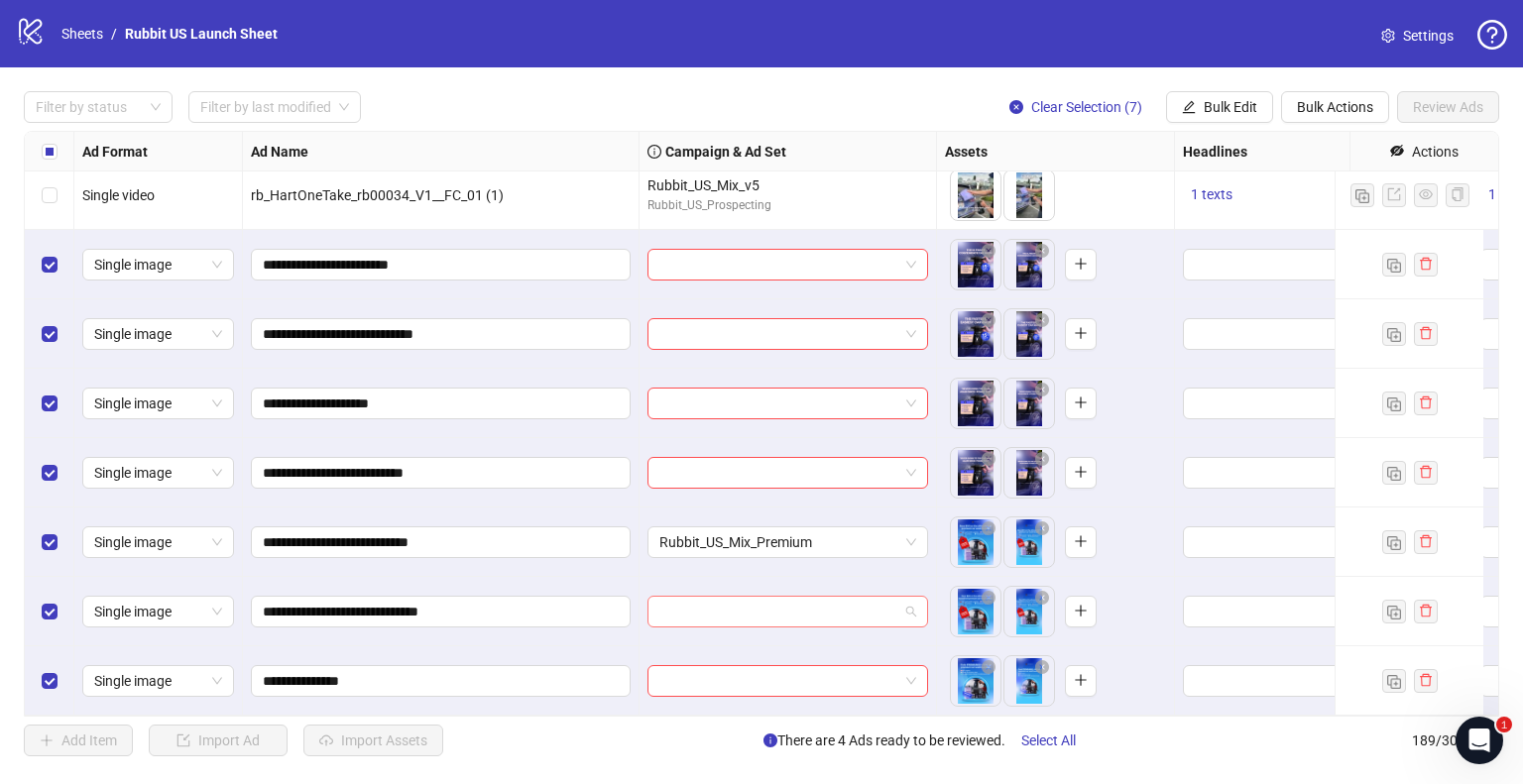 click at bounding box center (778, 612) 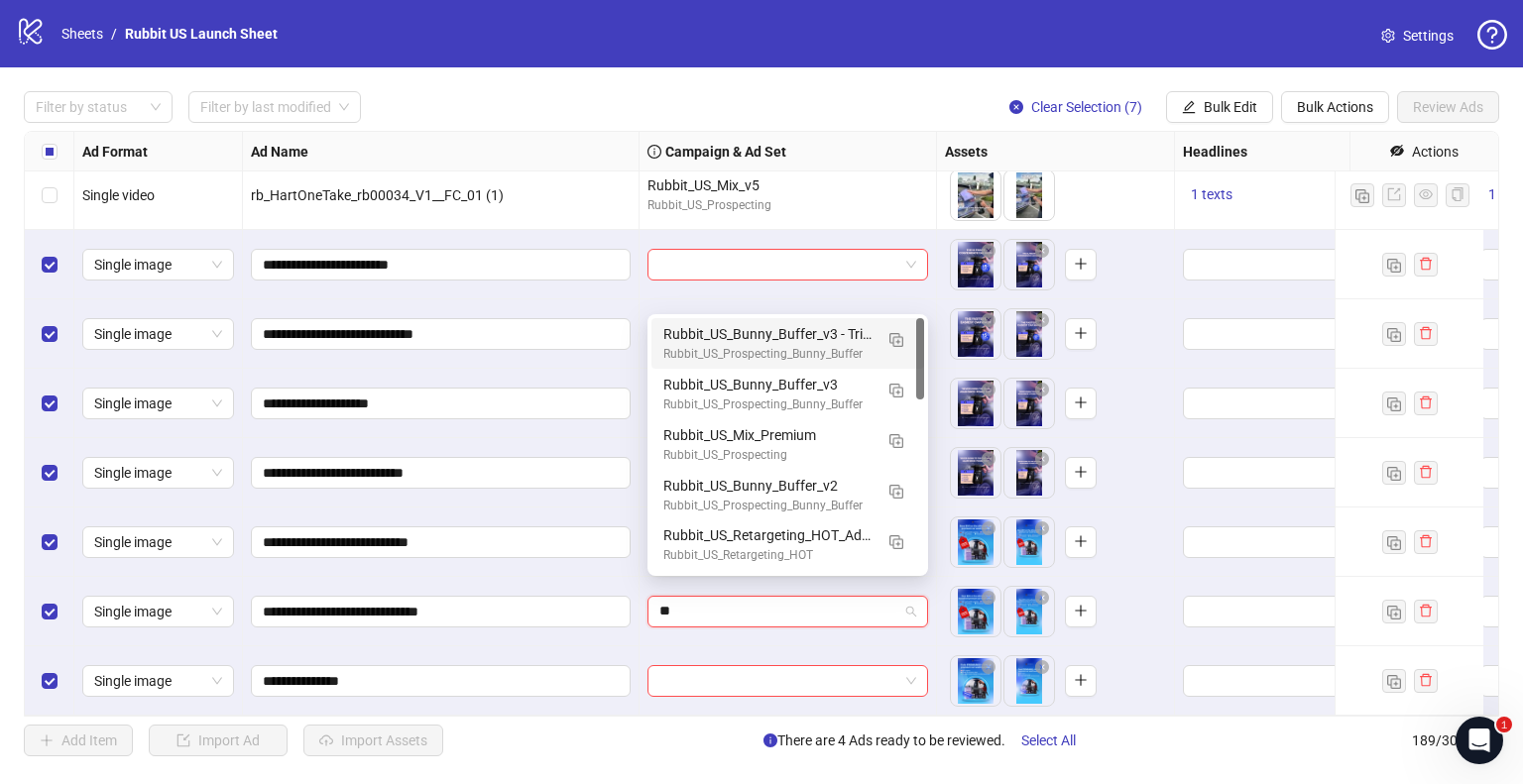 type on "***" 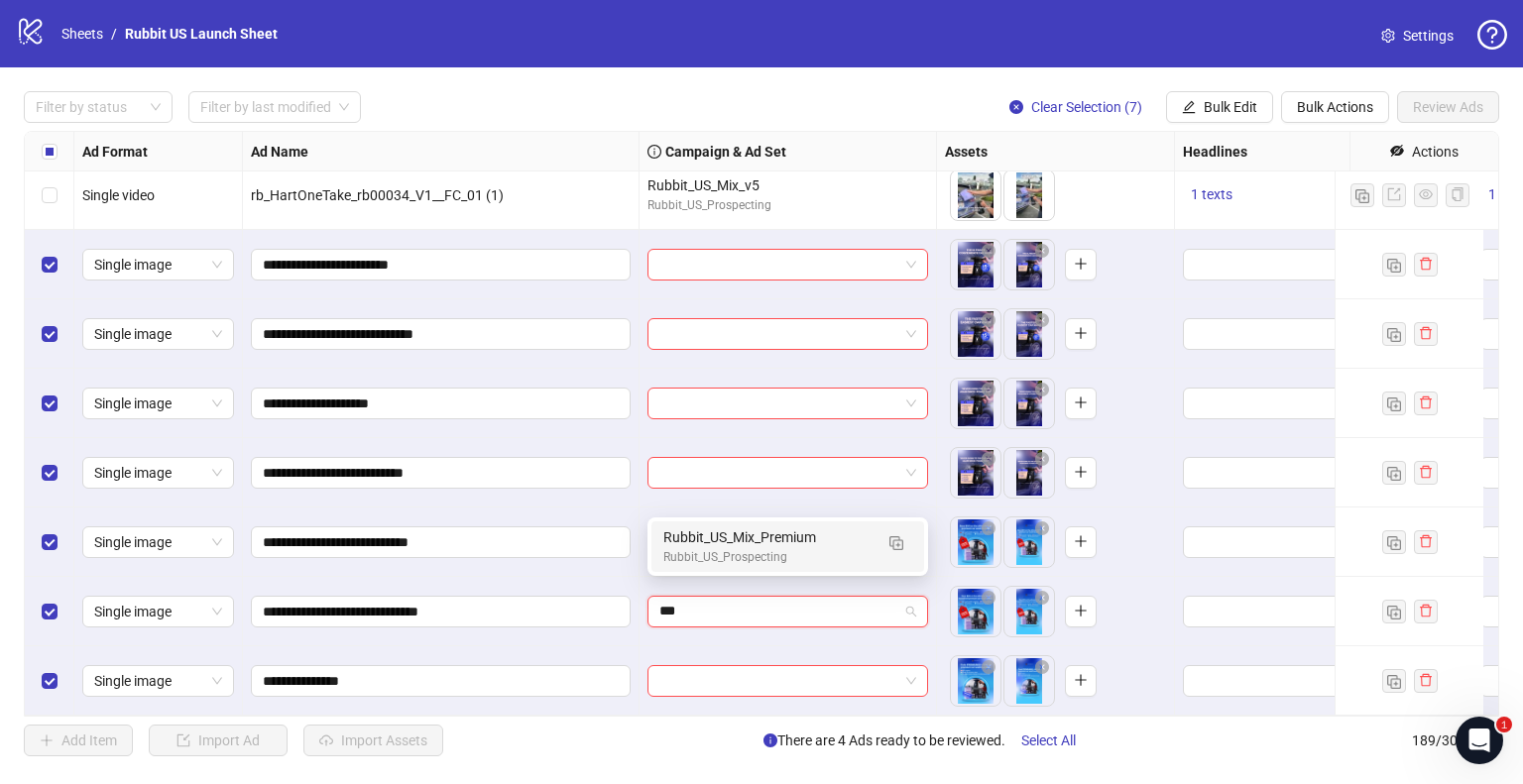 click on "Rubbit_US_Prospecting" at bounding box center (767, 557) 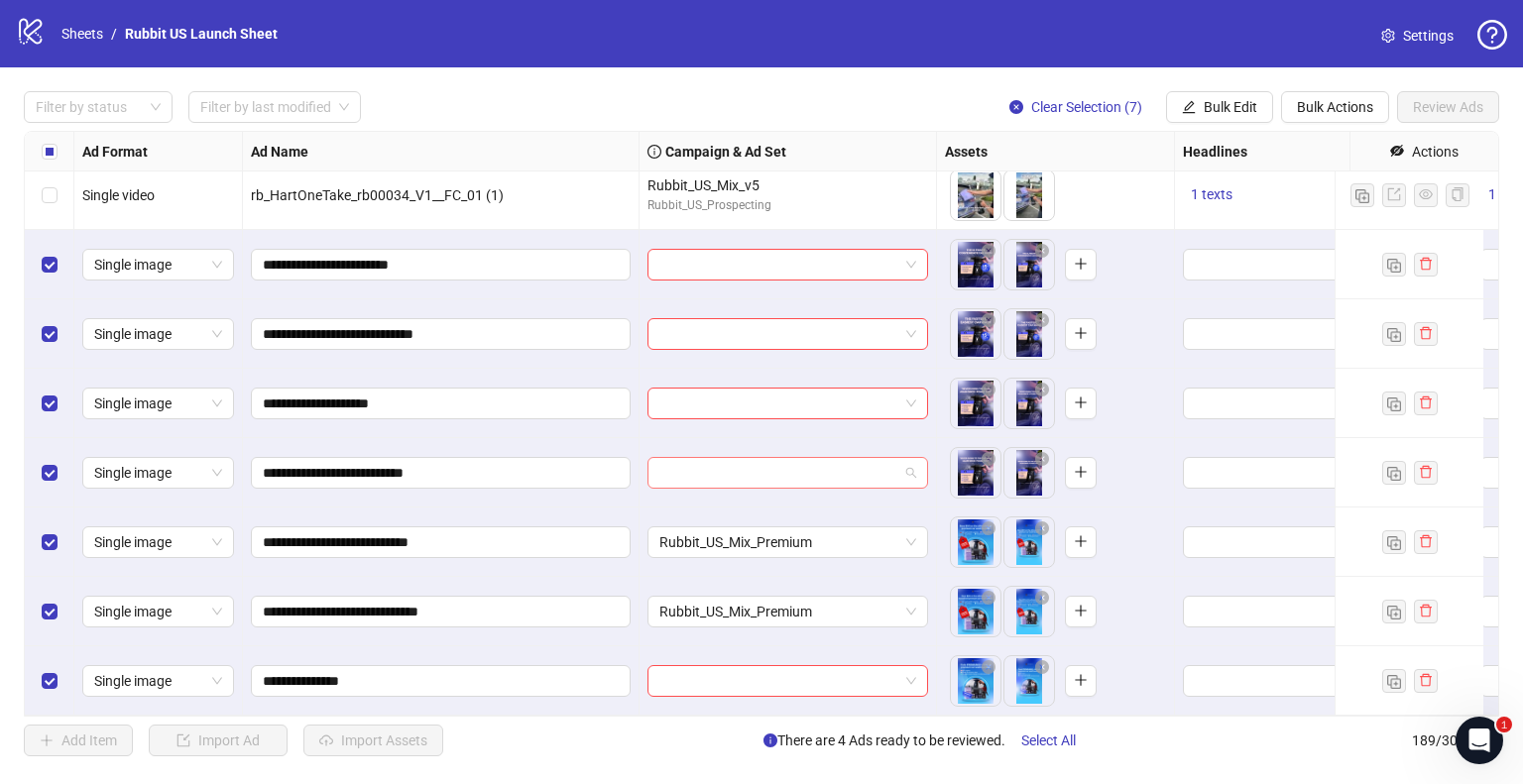 click at bounding box center (778, 473) 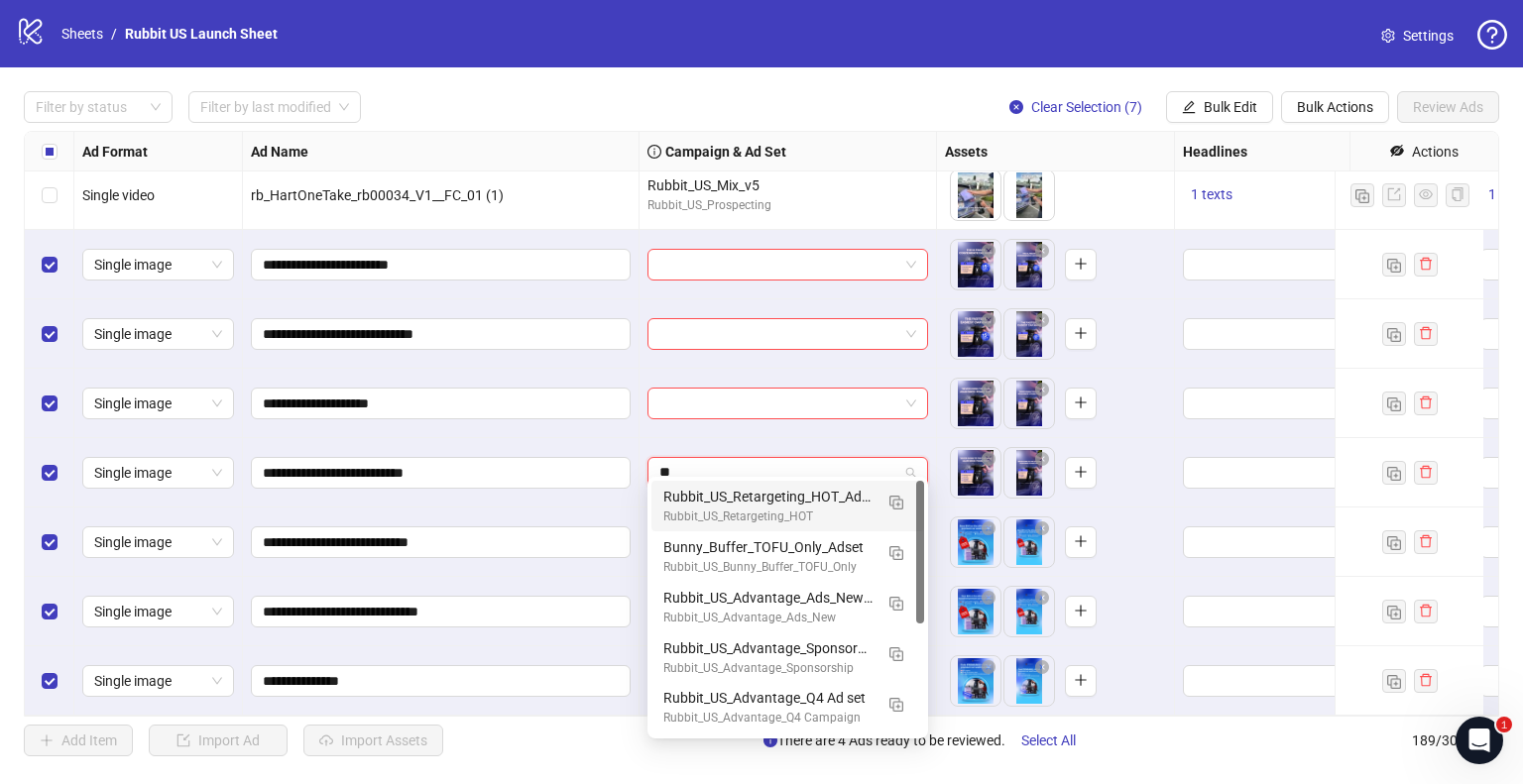 type on "***" 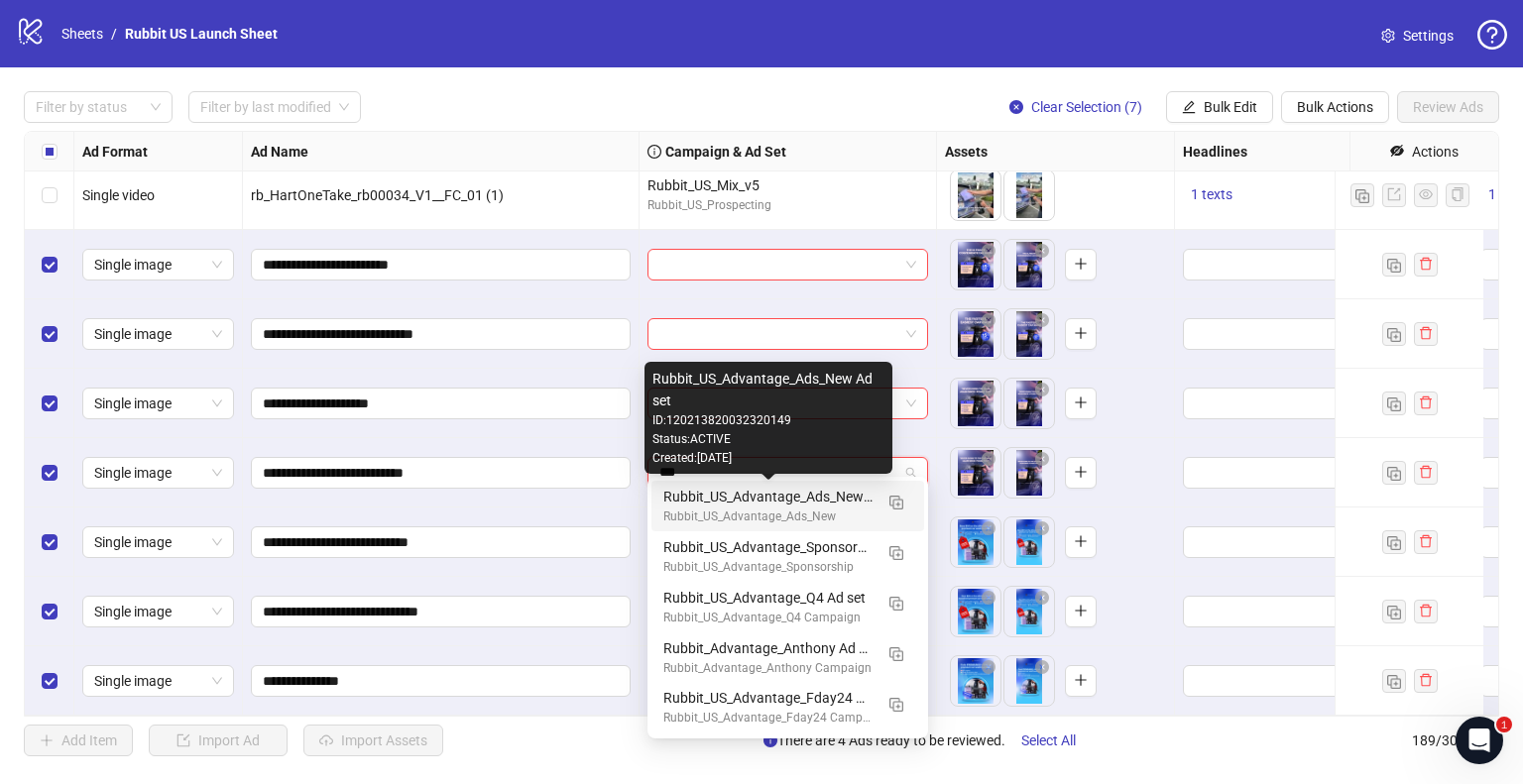 click on "Rubbit_US_Advantage_Ads_New Ad set" at bounding box center [767, 497] 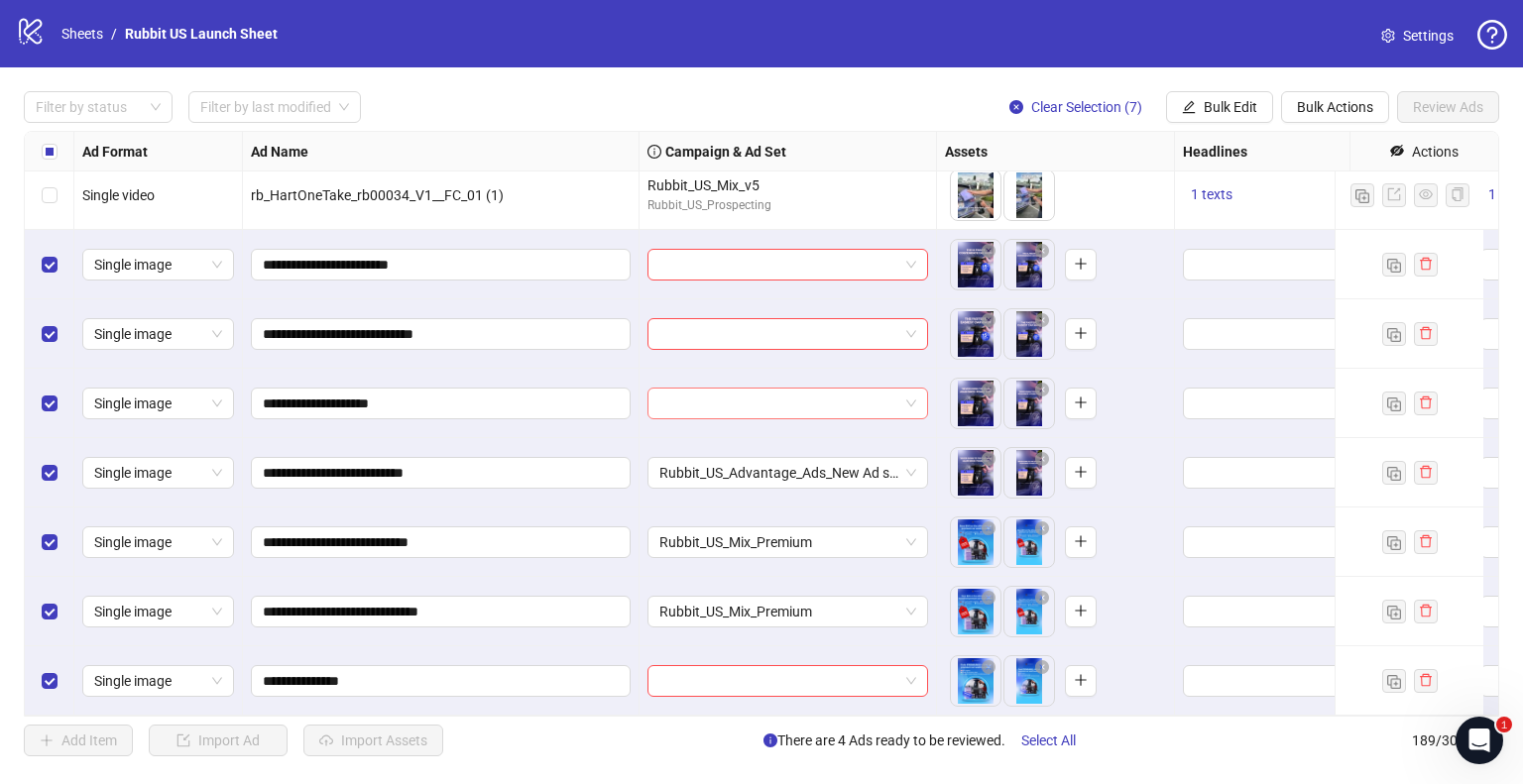 click at bounding box center (778, 403) 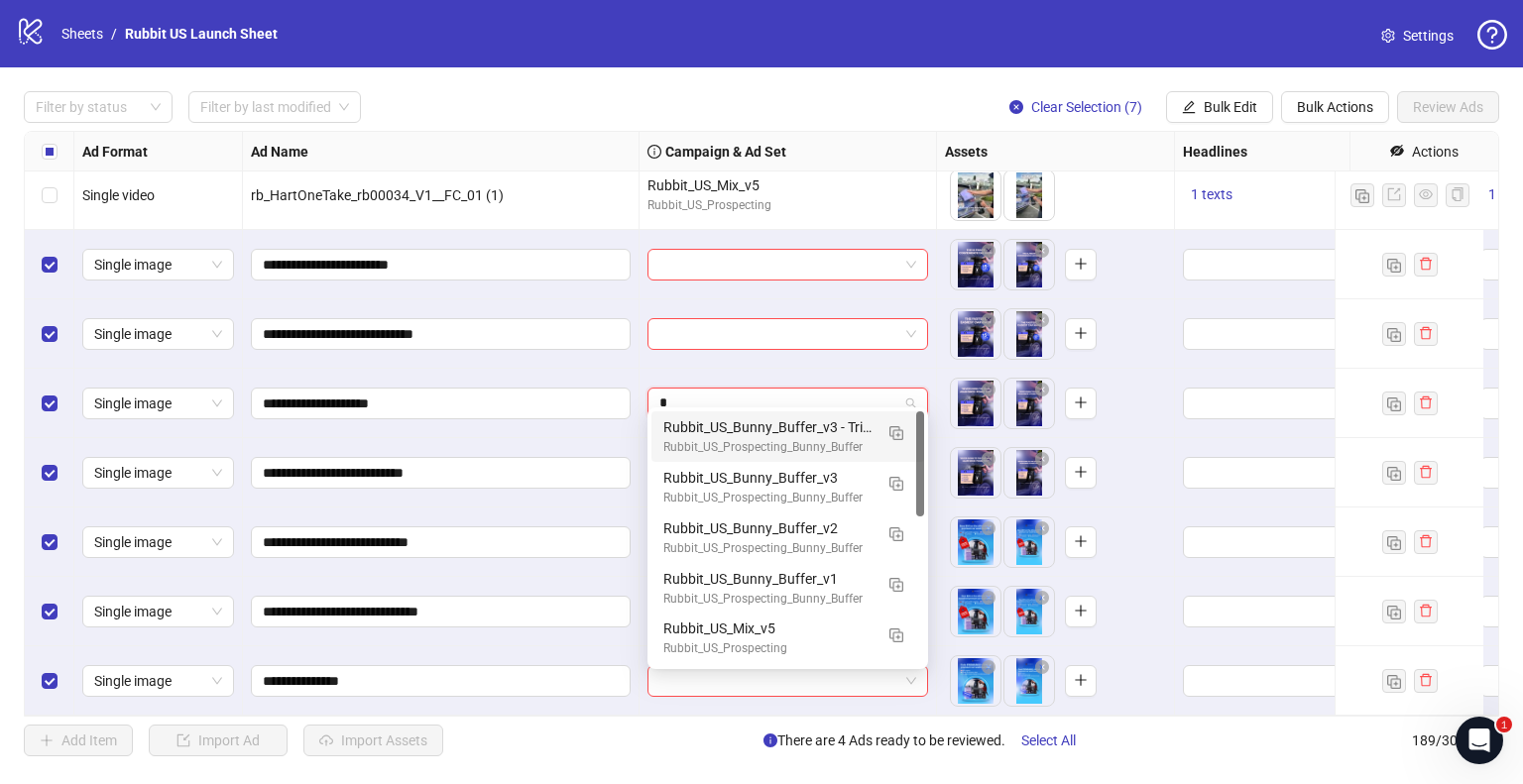 type on "**" 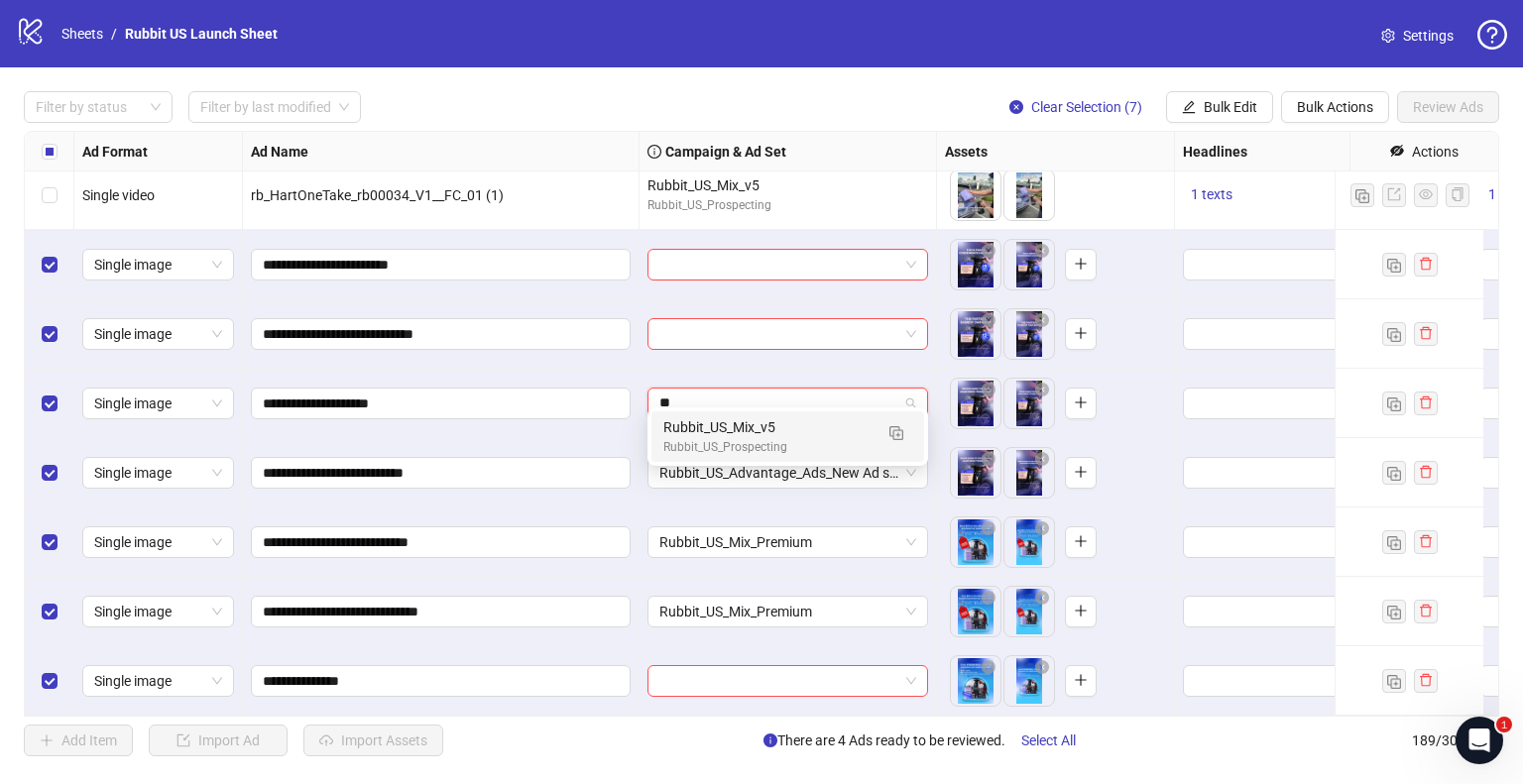 click on "Rubbit_US_Mix_v5" at bounding box center [767, 427] 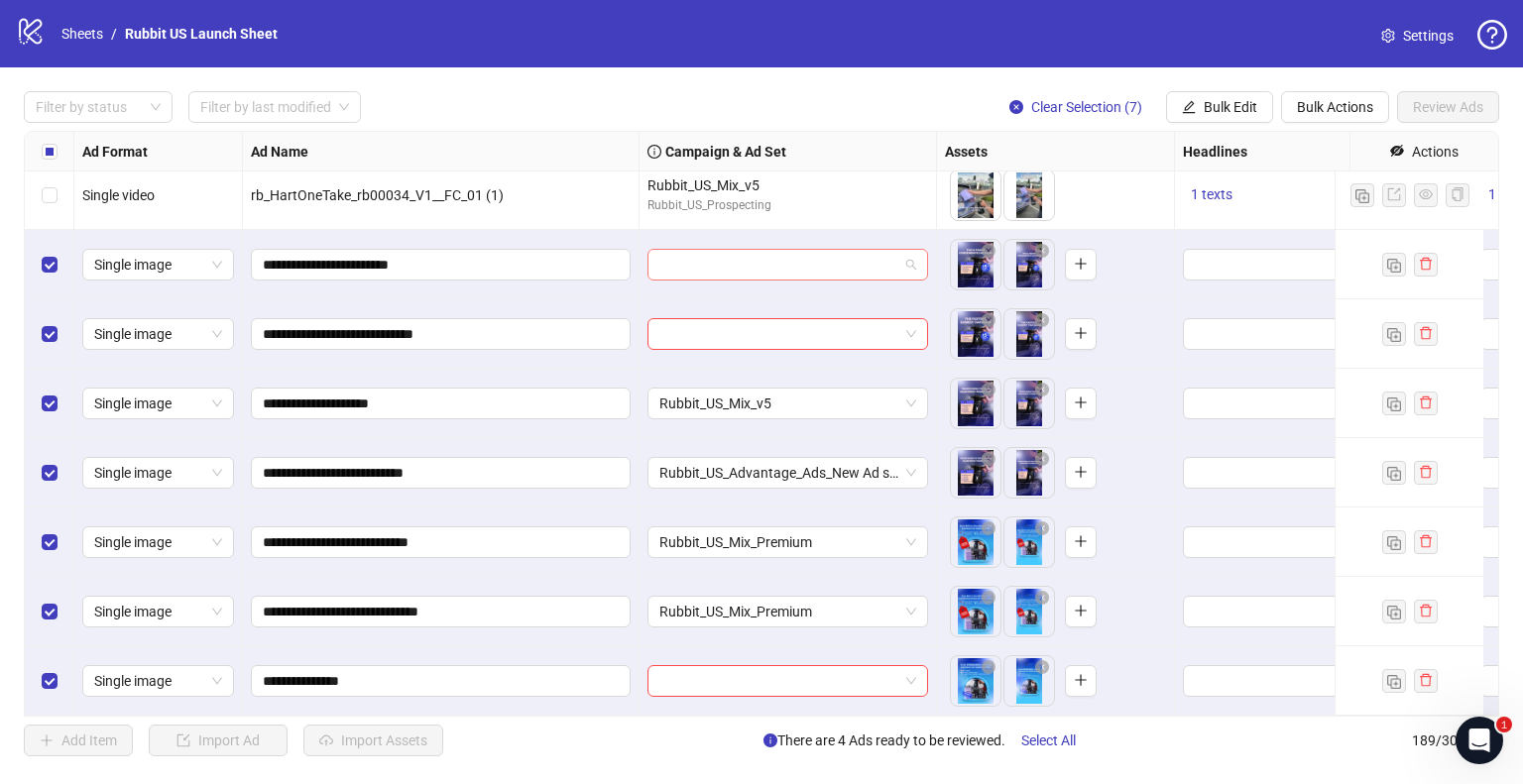 click at bounding box center (778, 265) 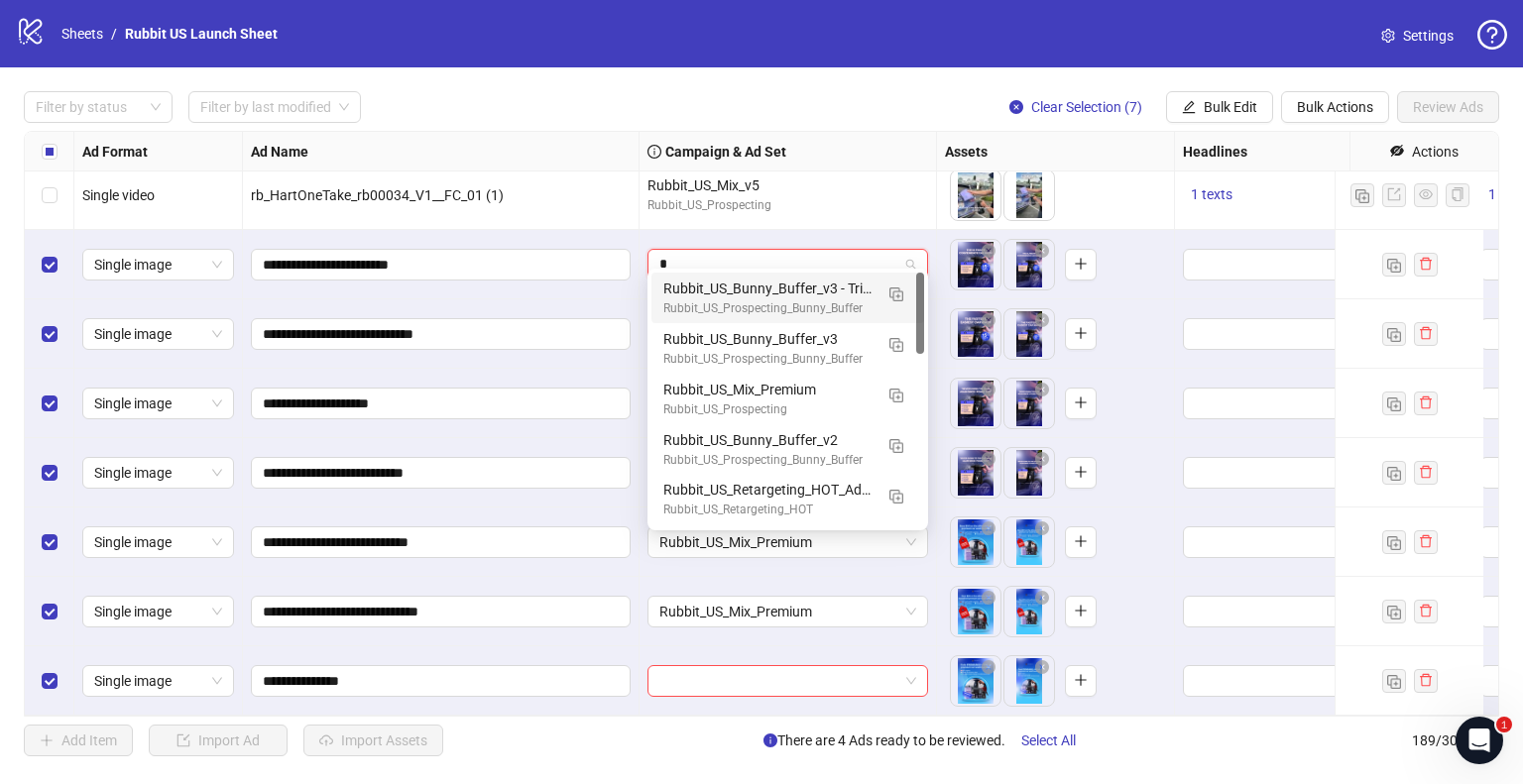 type on "**" 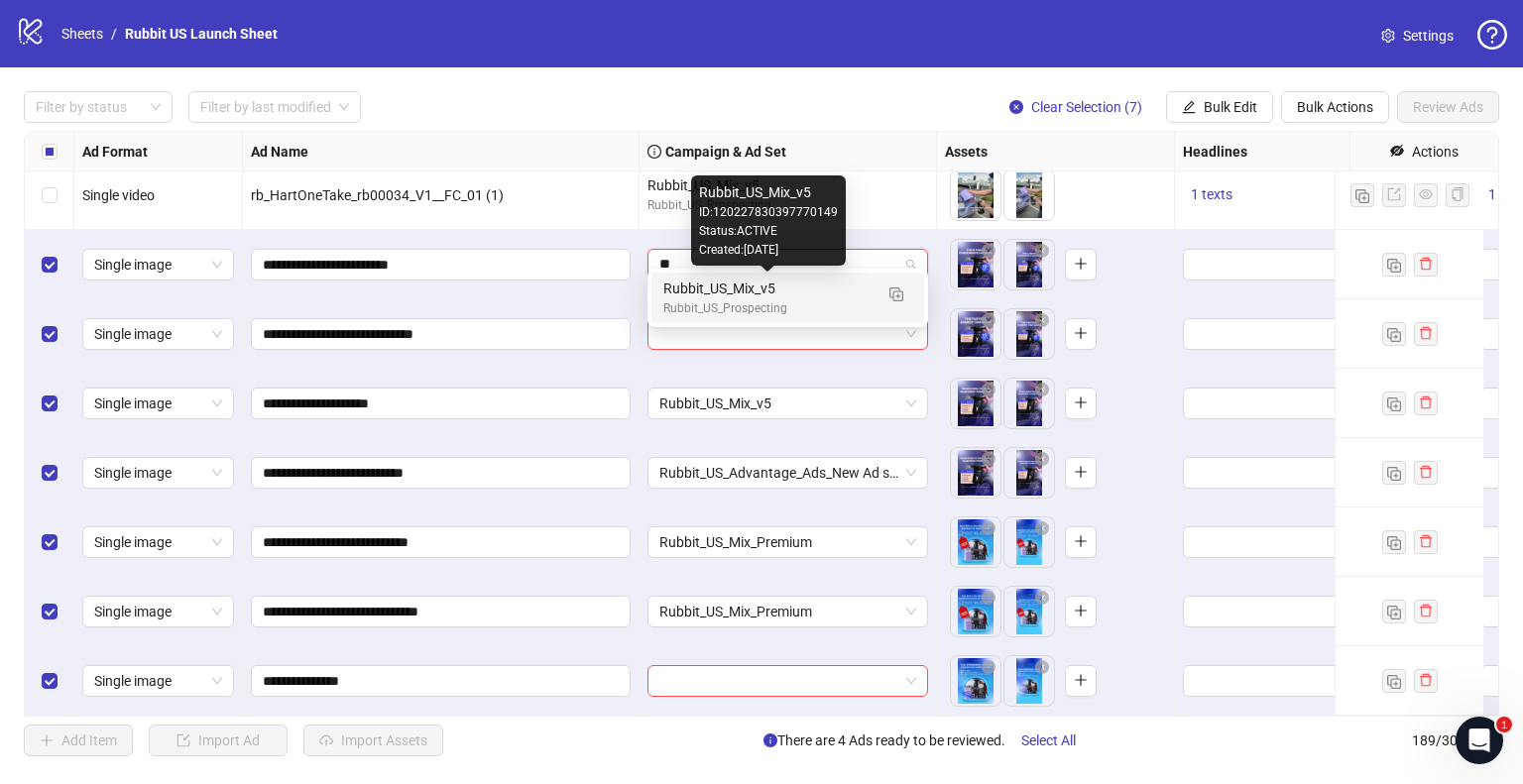 click on "Rubbit_US_Prospecting" at bounding box center (767, 308) 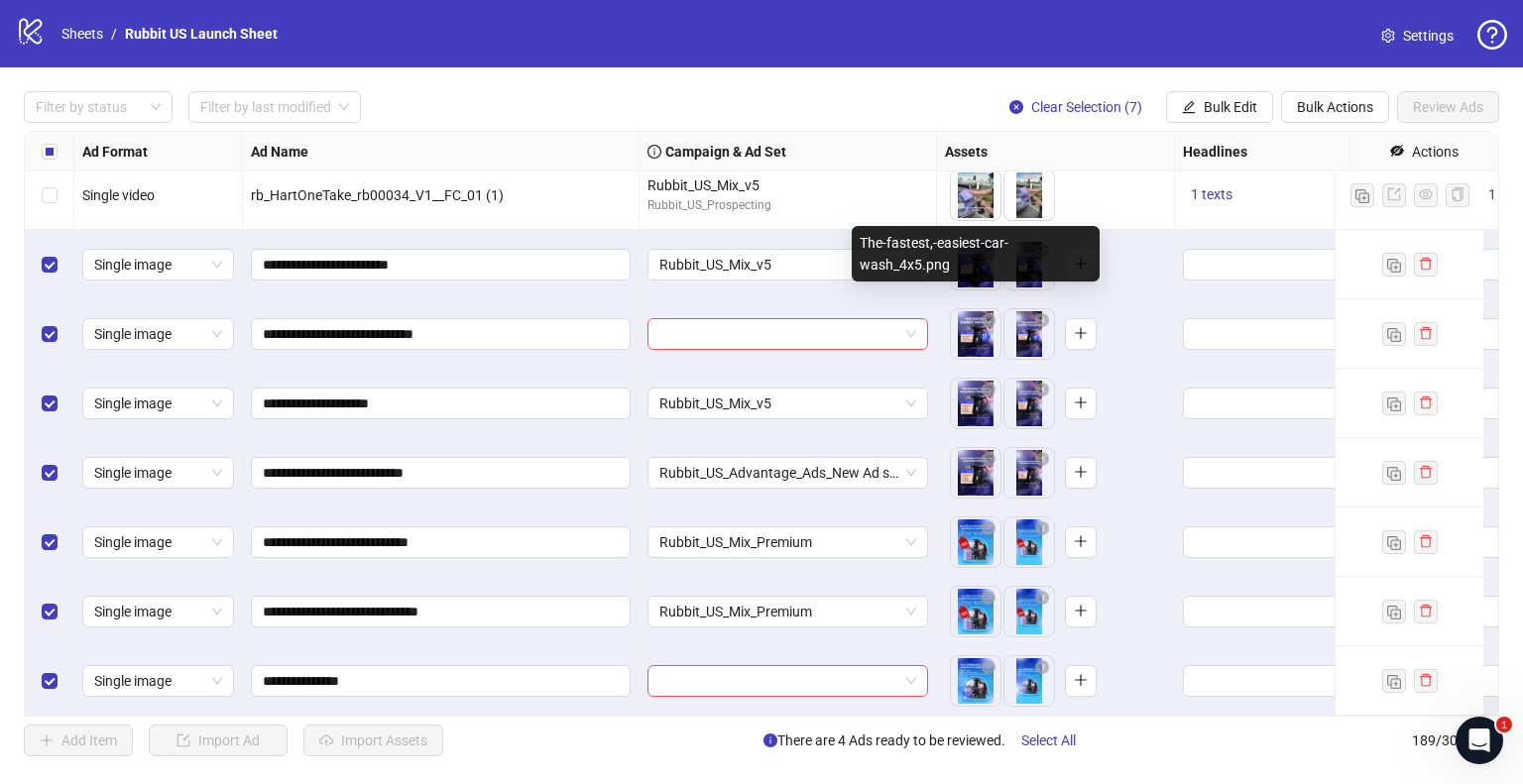 click on "logo/logo-mobile Sheets / Rubbit US Launch Sheet Settings   Filter by status Filter by last modified Clear Selection (7) Bulk Edit Bulk Actions Review Ads Ad Format Ad Name Campaign & Ad Set Assets Headlines Primary Texts Descriptions Destination URL App Product Page ID Display URL Leadgen Form Product Set ID Call to Action Actions Single video rb_HartOneTake_rb00034_V3__FC_01 (1) Rubbit_US_Advantage_Ads_New Ad set Rubbit_US_Advantage_Ads_New
To pick up a draggable item, press the space bar.
While dragging, use the arrow keys to move the item.
Press space again to drop the item in its new position, or press escape to cancel.
1 texts 1 texts 1 texts Single video rb_HartOneTake_rb00034_V2__FC_01 (1) Rubbit_US_Mix_Premium Rubbit_US_Prospecting
To pick up a draggable item, press the space bar.
While dragging, use the arrow keys to move the item.
Press space again to drop the item in its new position, or press escape to cancel.
1 texts 1 texts 1 texts Single video Rubbit_US_Mix_v5" at bounding box center (762, 392) 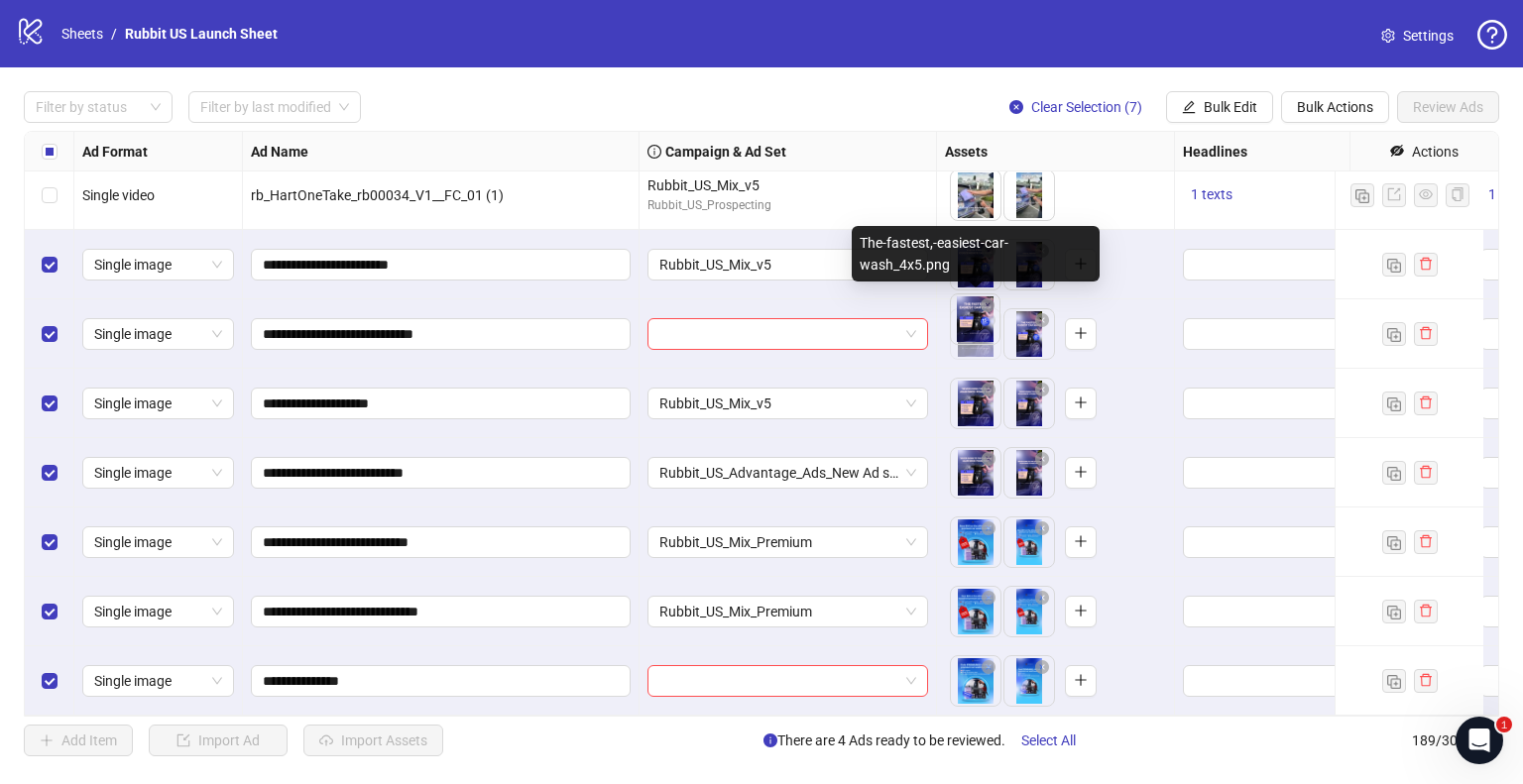 click on "logo/logo-mobile Sheets / Rubbit US Launch Sheet Settings   Filter by status Filter by last modified Clear Selection (7) Bulk Edit Bulk Actions Review Ads Ad Format Ad Name Campaign & Ad Set Assets Headlines Primary Texts Descriptions Destination URL App Product Page ID Display URL Leadgen Form Product Set ID Call to Action Actions Single video rb_HartOneTake_rb00034_V3__FC_01 (1) Rubbit_US_Advantage_Ads_New Ad set Rubbit_US_Advantage_Ads_New
To pick up a draggable item, press the space bar.
While dragging, use the arrow keys to move the item.
Press space again to drop the item in its new position, or press escape to cancel.
1 texts 1 texts 1 texts Single video rb_HartOneTake_rb00034_V2__FC_01 (1) Rubbit_US_Mix_Premium Rubbit_US_Prospecting
To pick up a draggable item, press the space bar.
While dragging, use the arrow keys to move the item.
Press space again to drop the item in its new position, or press escape to cancel.
1 texts 1 texts 1 texts Single video Rubbit_US_Mix_v5" at bounding box center (762, 392) 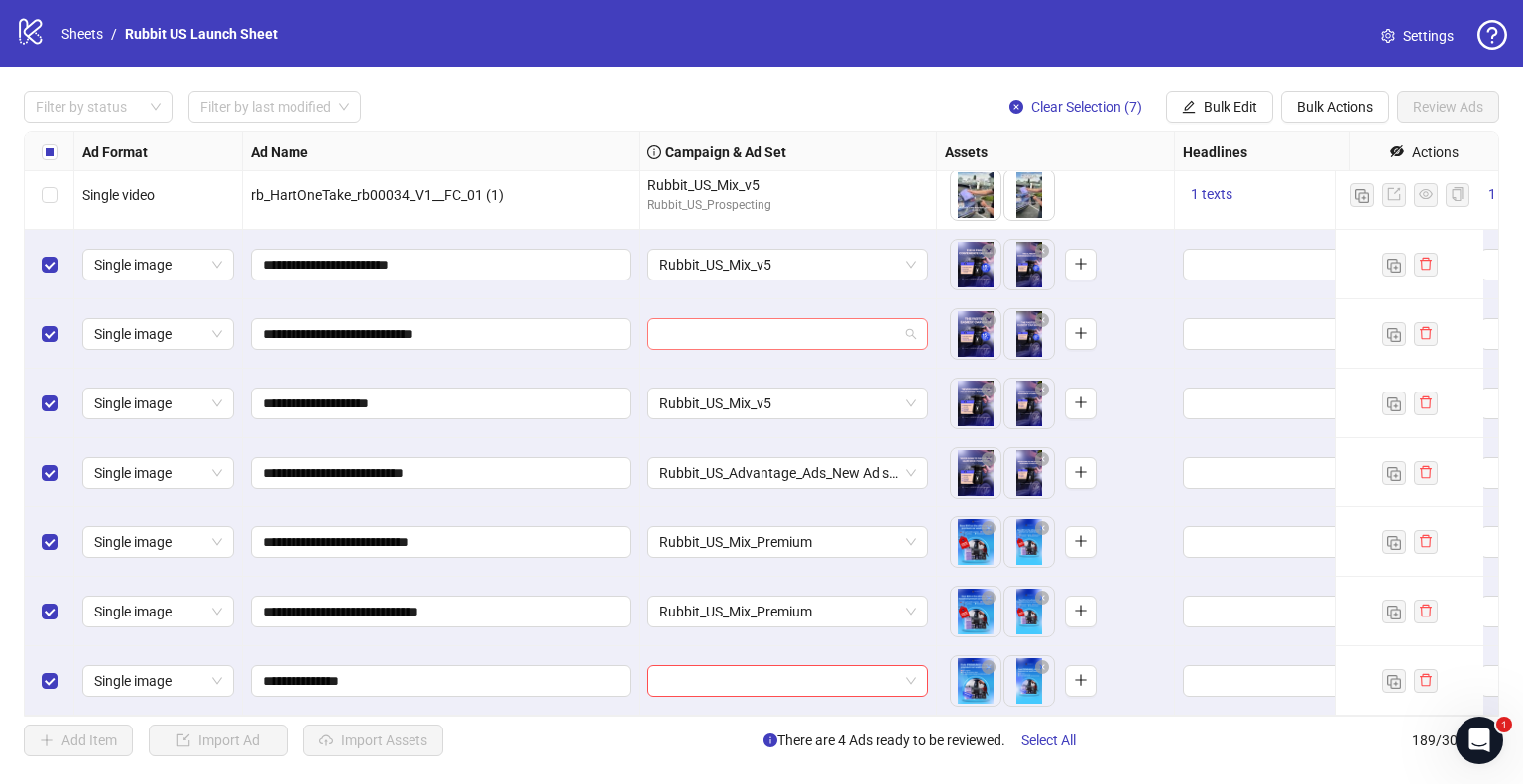 click at bounding box center (778, 334) 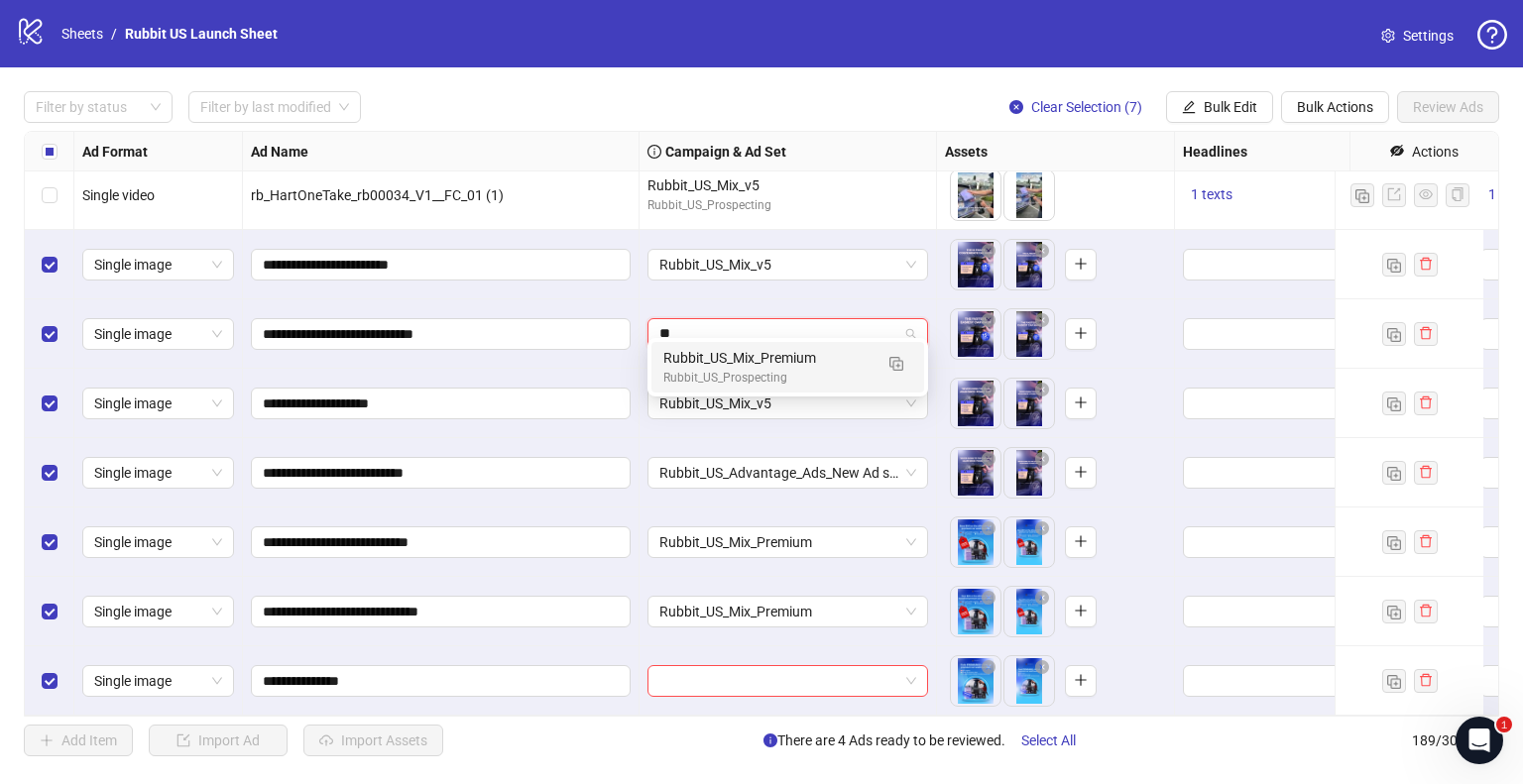 type on "*" 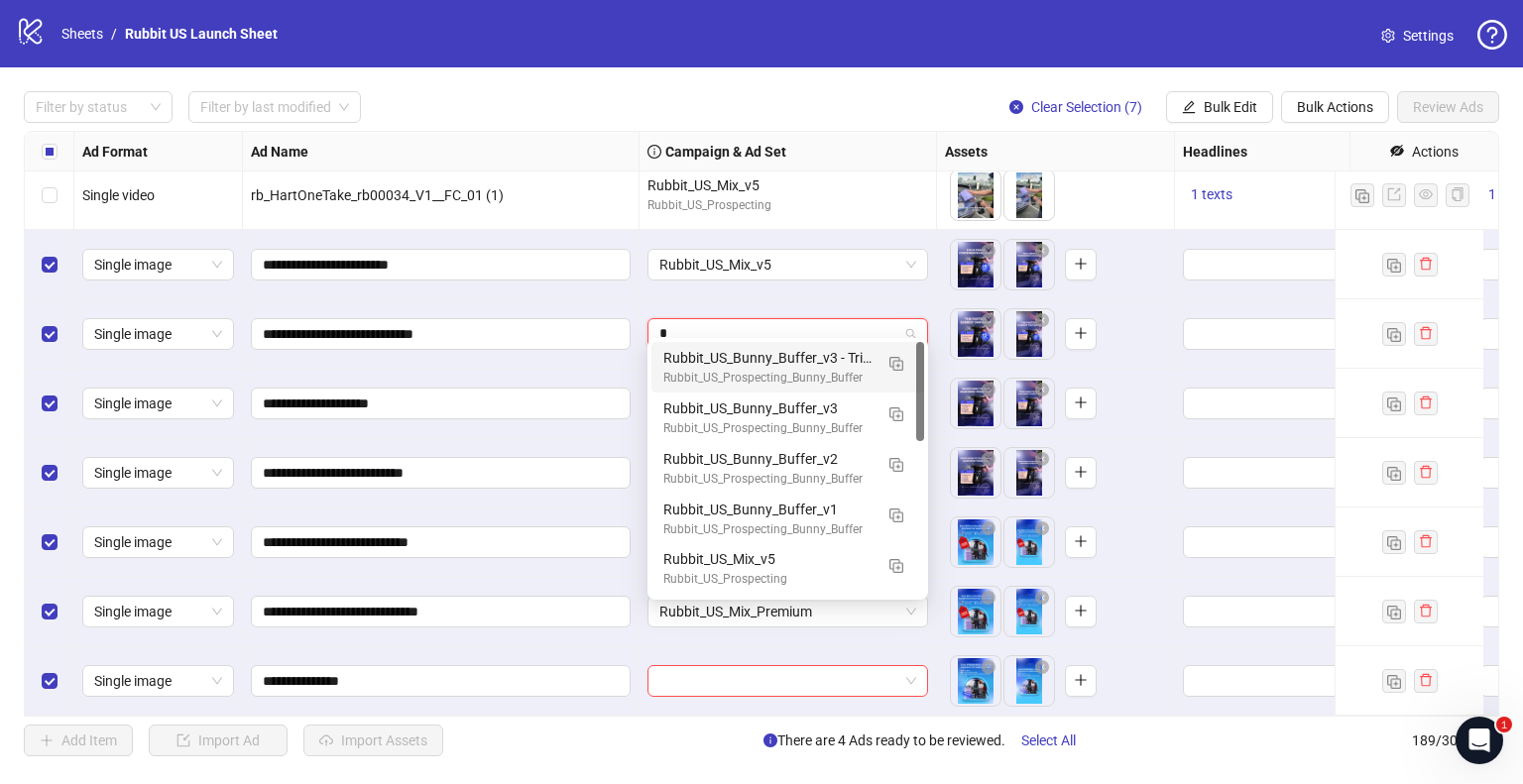 type on "**" 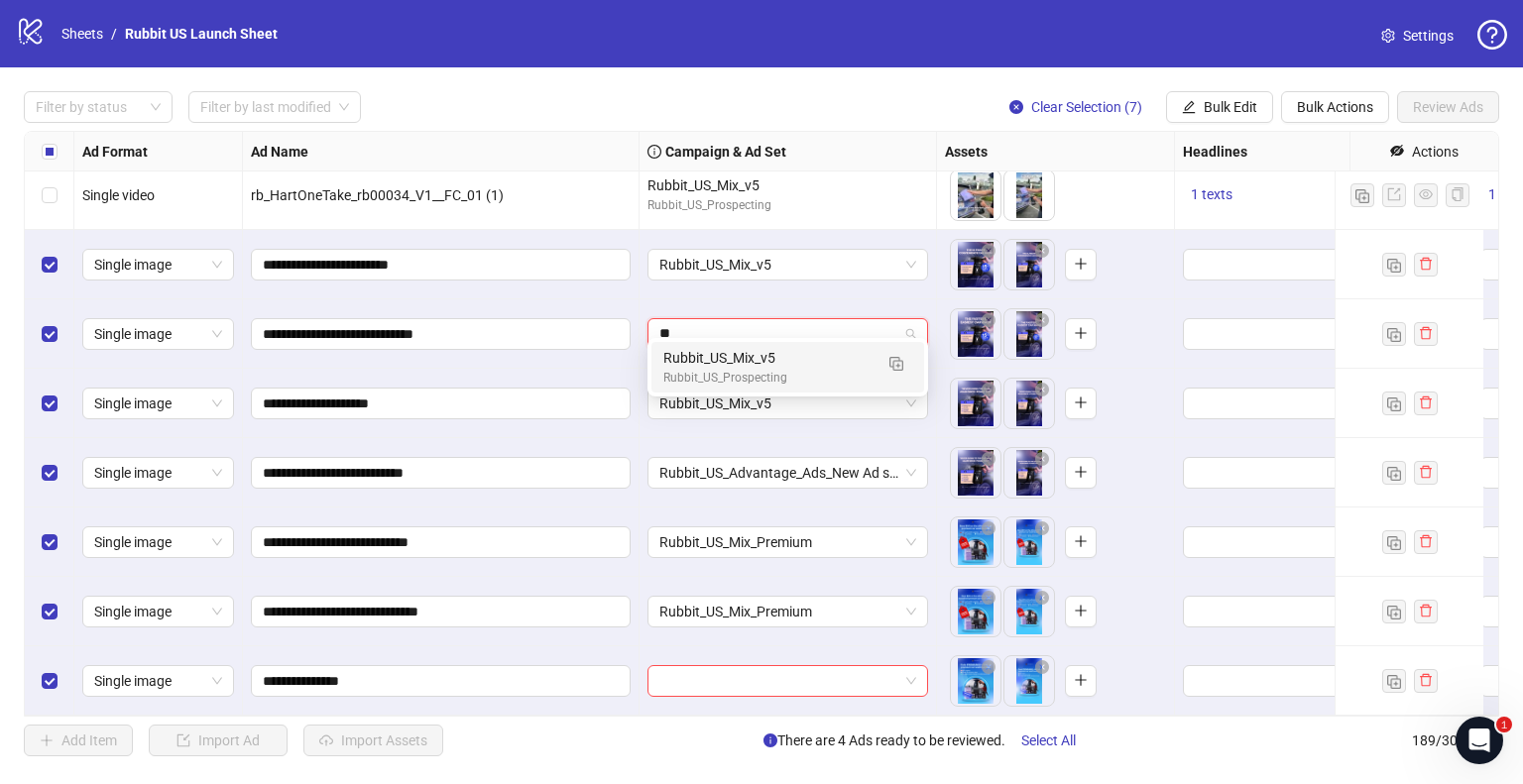 click on "Rubbit_US_Mix_v5" at bounding box center [767, 358] 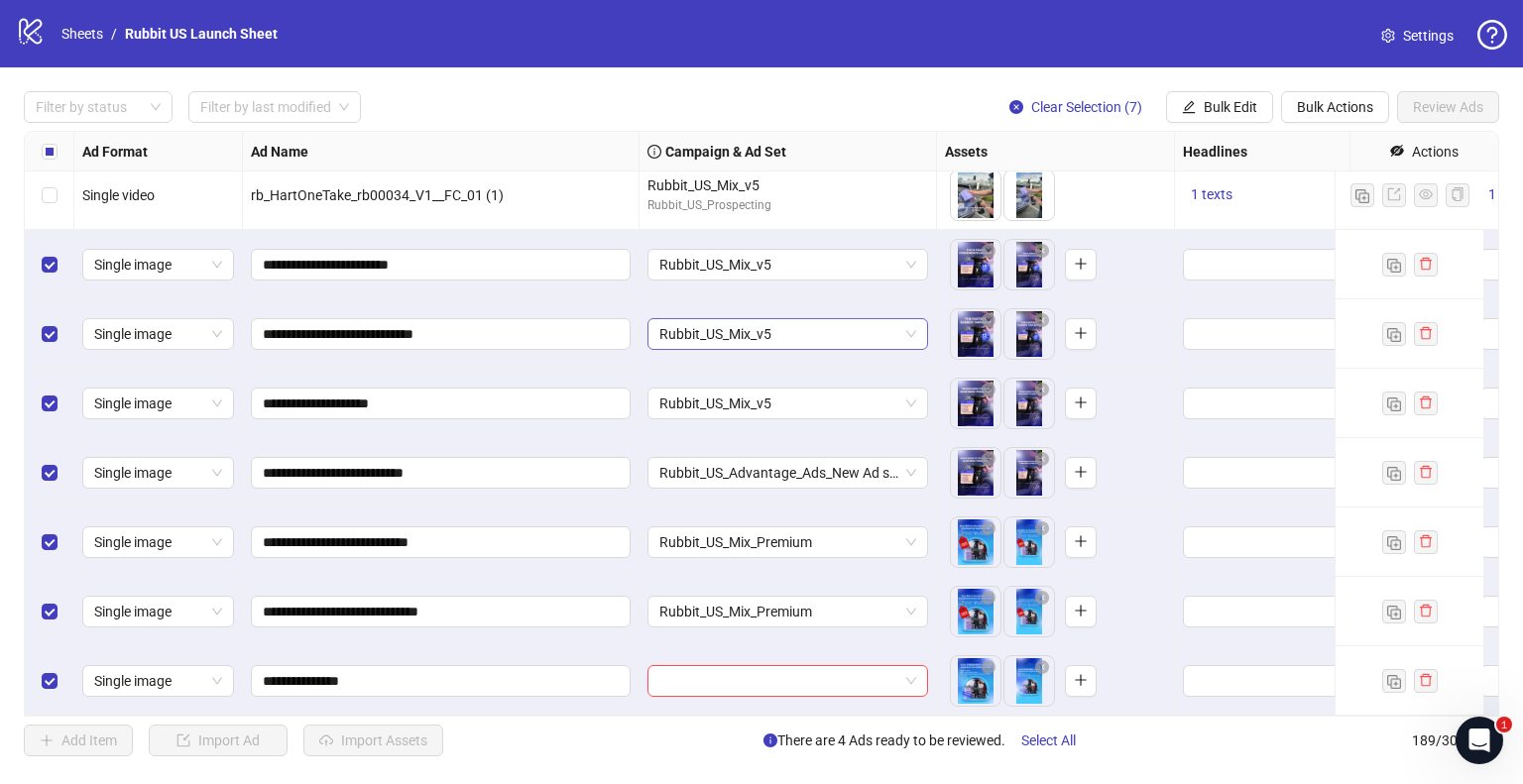 click on "Rubbit_US_Mix_v5" at bounding box center [787, 334] 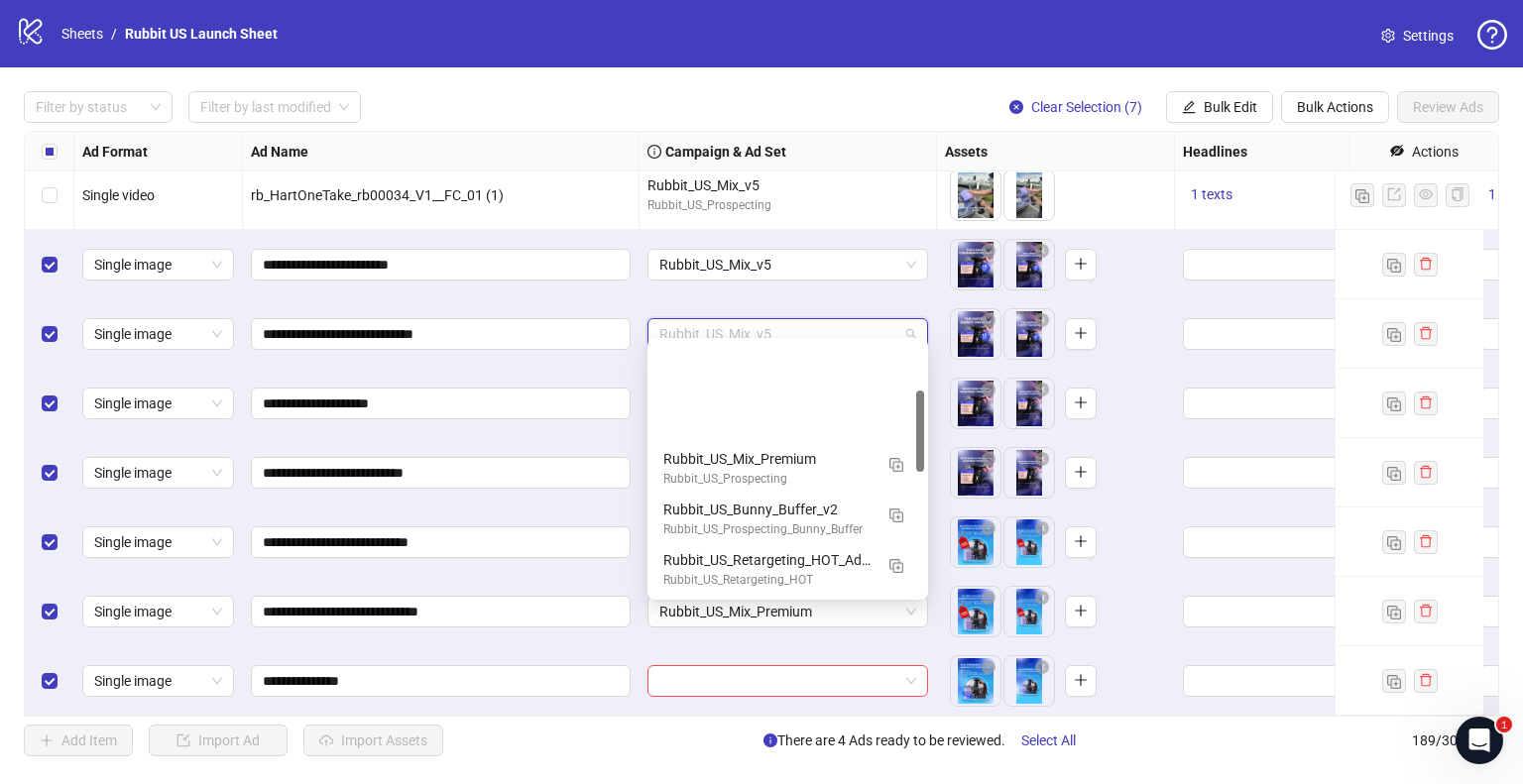 scroll, scrollTop: 151, scrollLeft: 0, axis: vertical 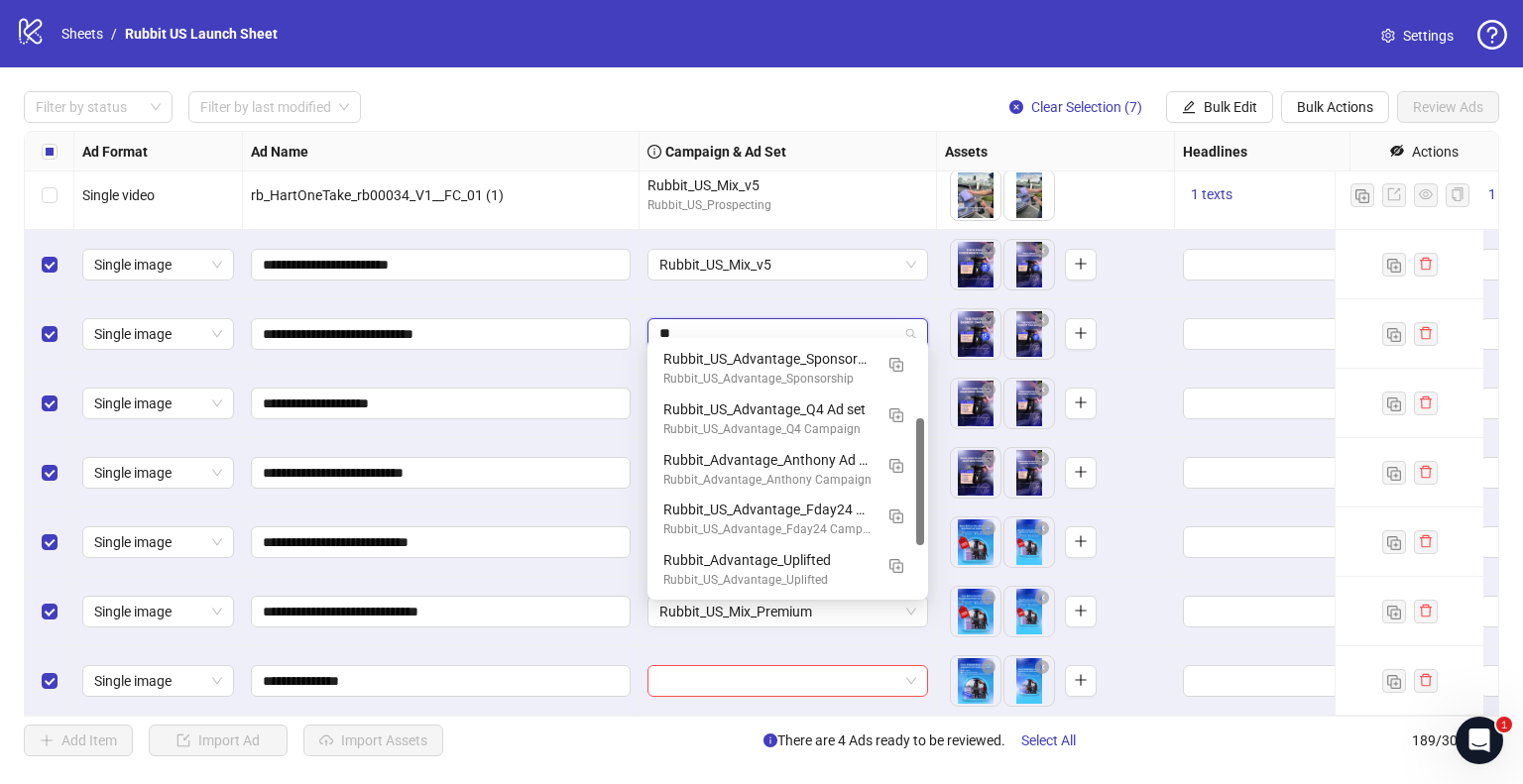 type on "*" 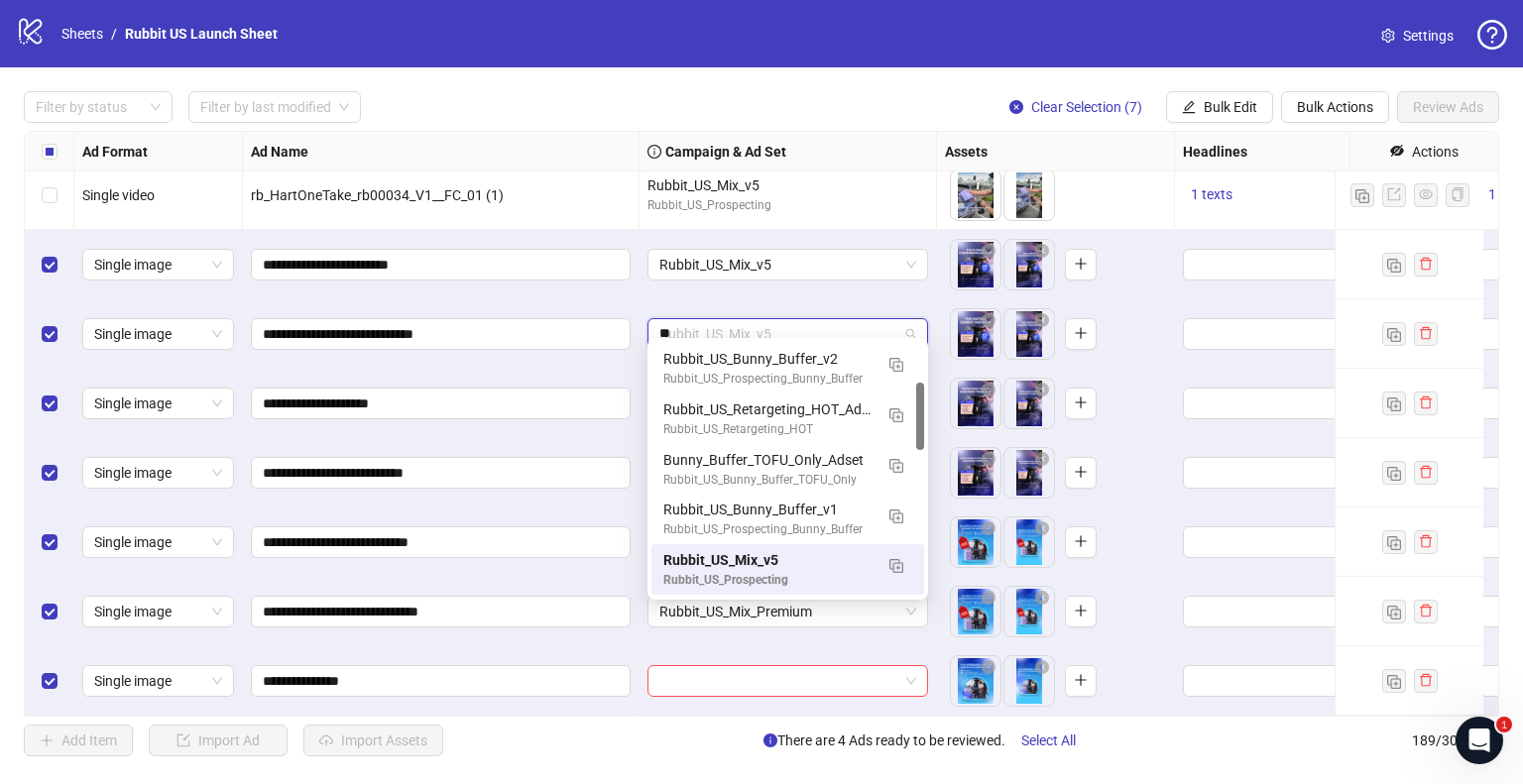 scroll, scrollTop: 0, scrollLeft: 0, axis: both 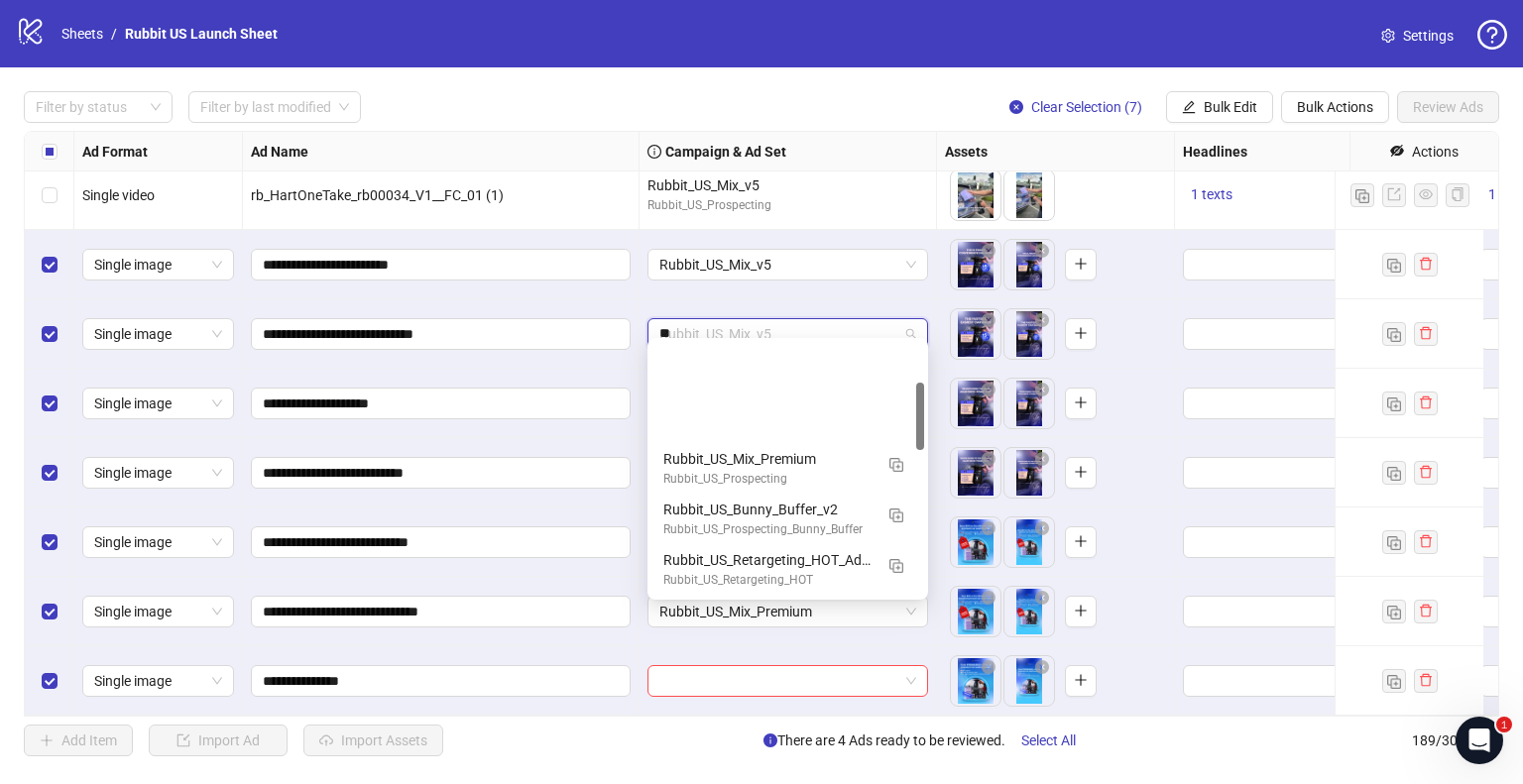 type on "***" 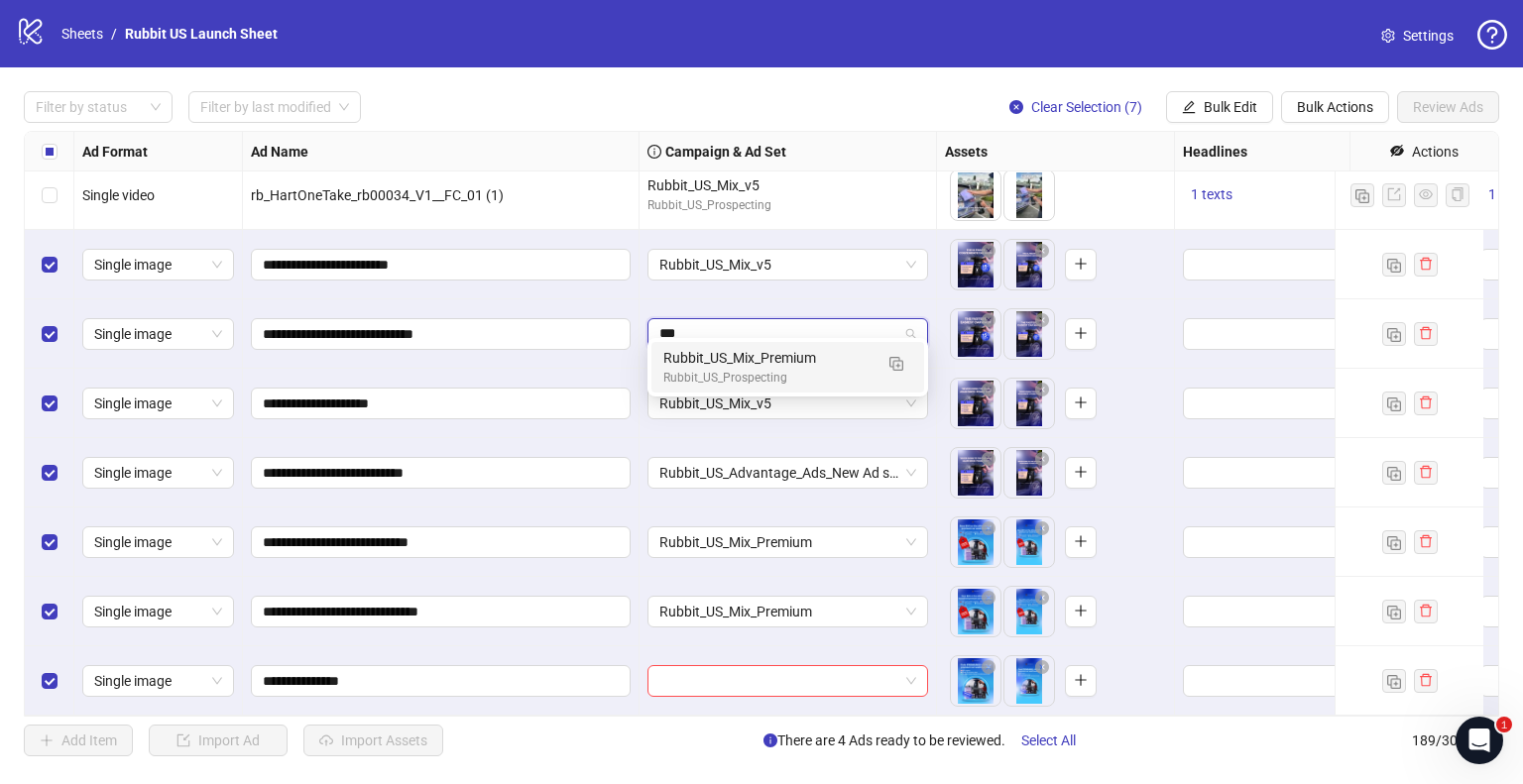 click on "Rubbit_US_Mix_Premium" at bounding box center (767, 358) 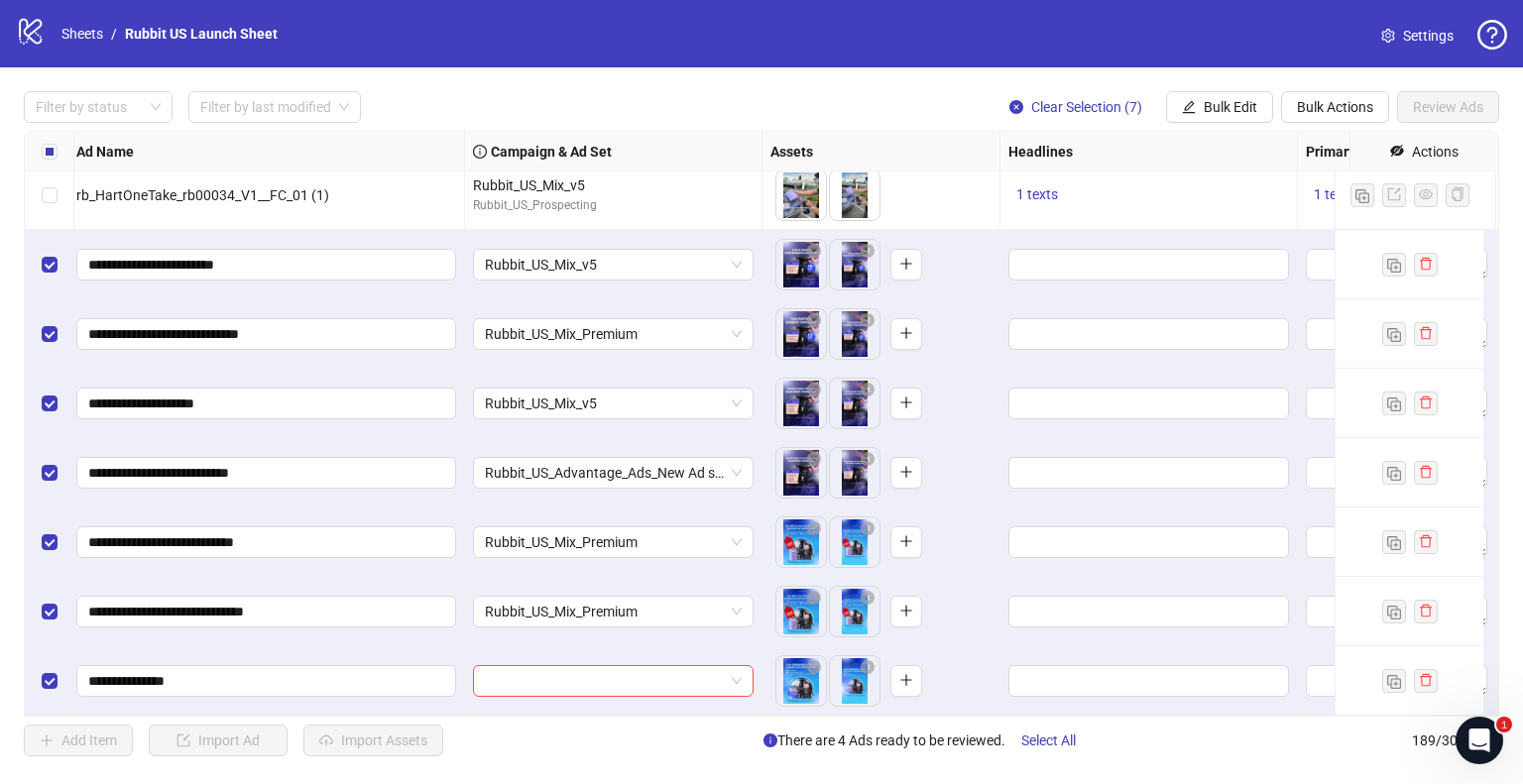scroll, scrollTop: 12584, scrollLeft: 321, axis: both 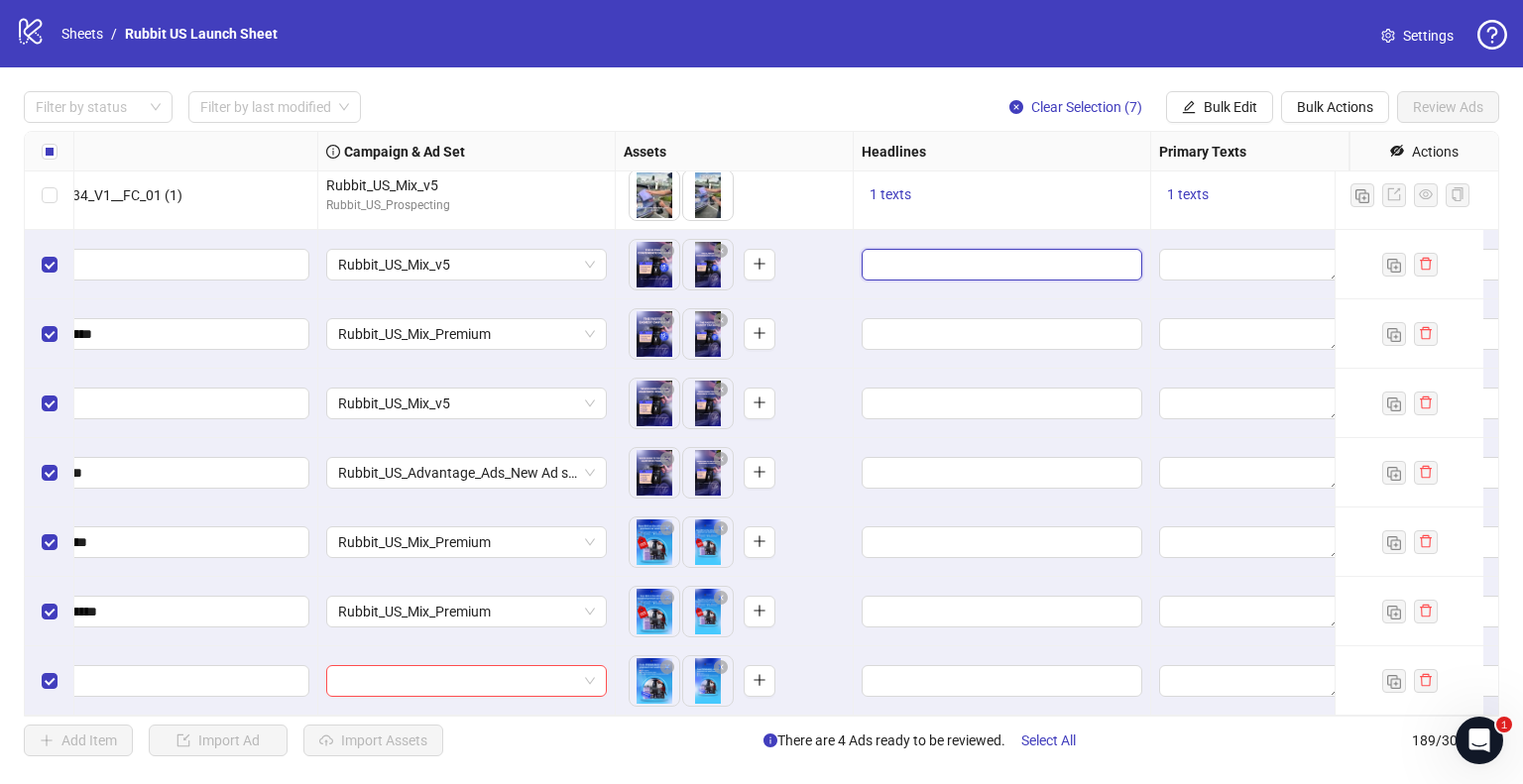click at bounding box center (999, 265) 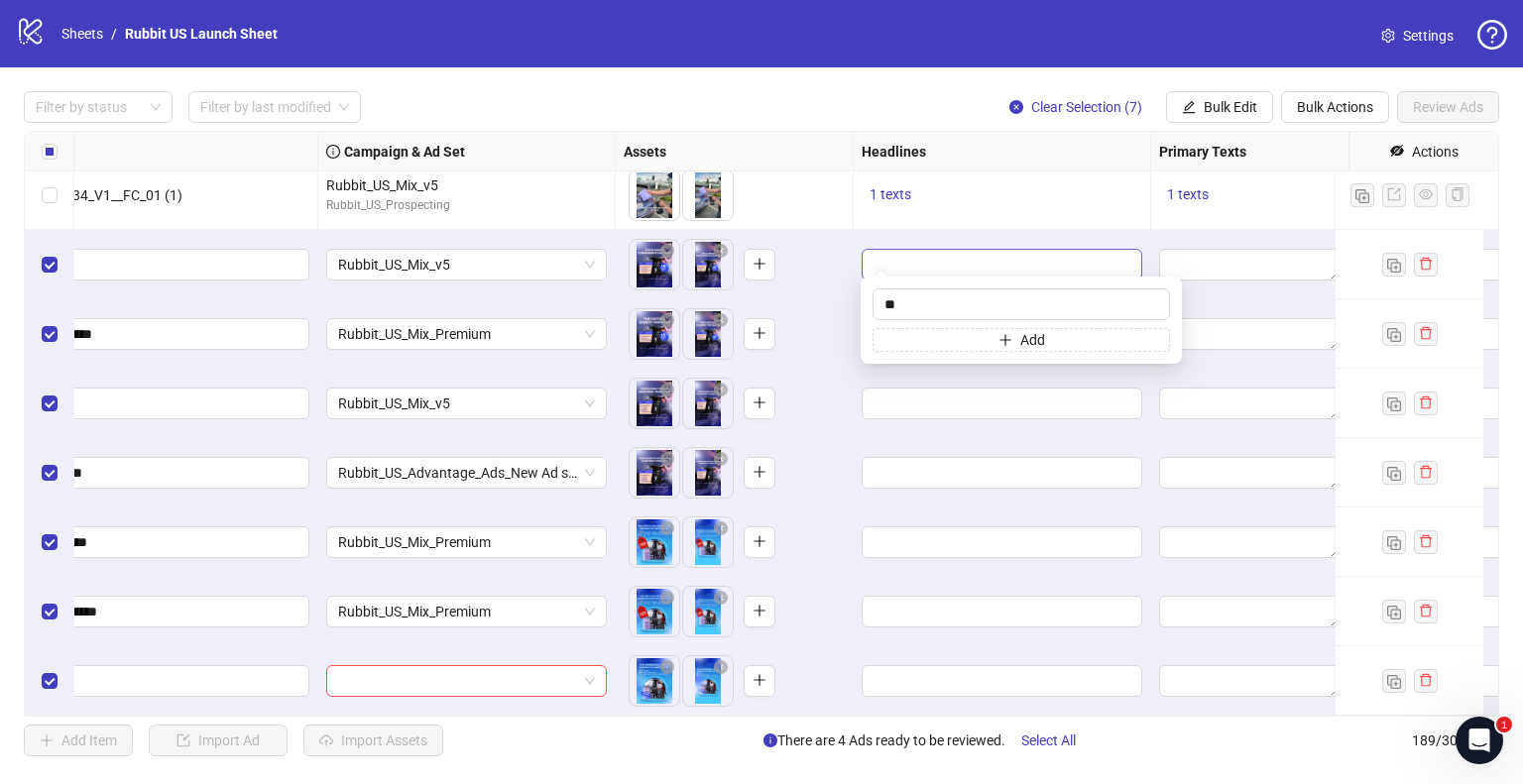 type on "*" 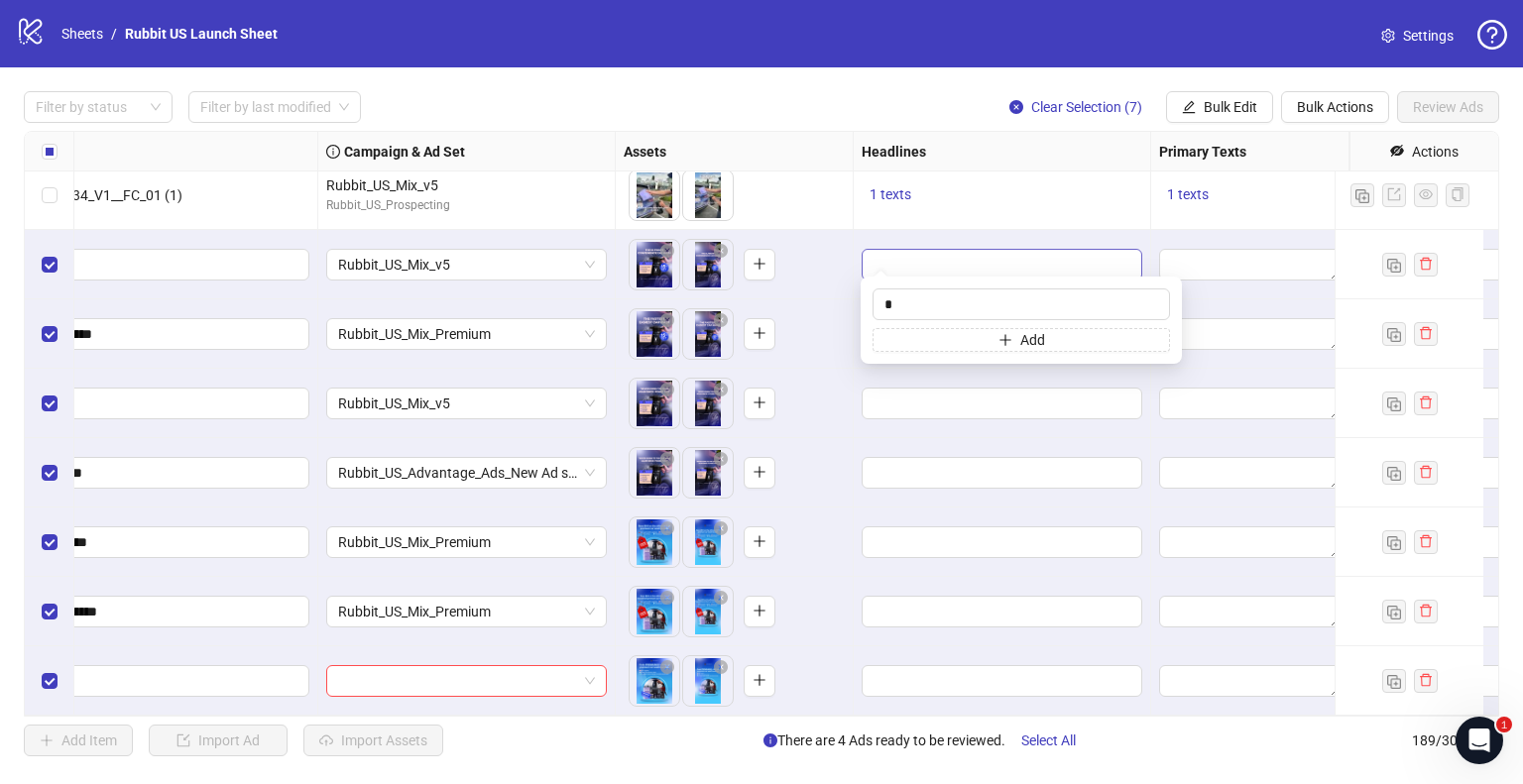 type 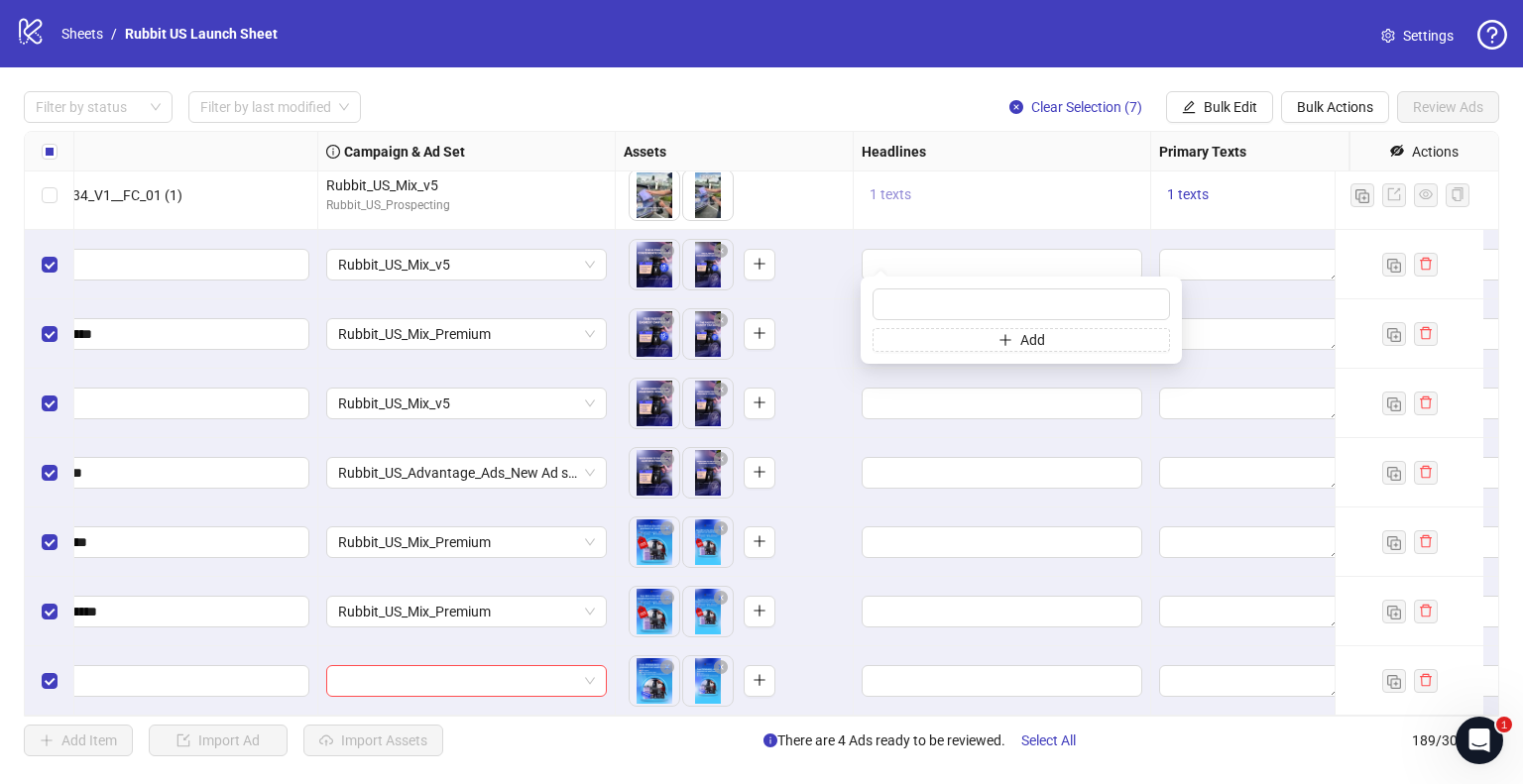 click on "1 texts" at bounding box center [890, 194] 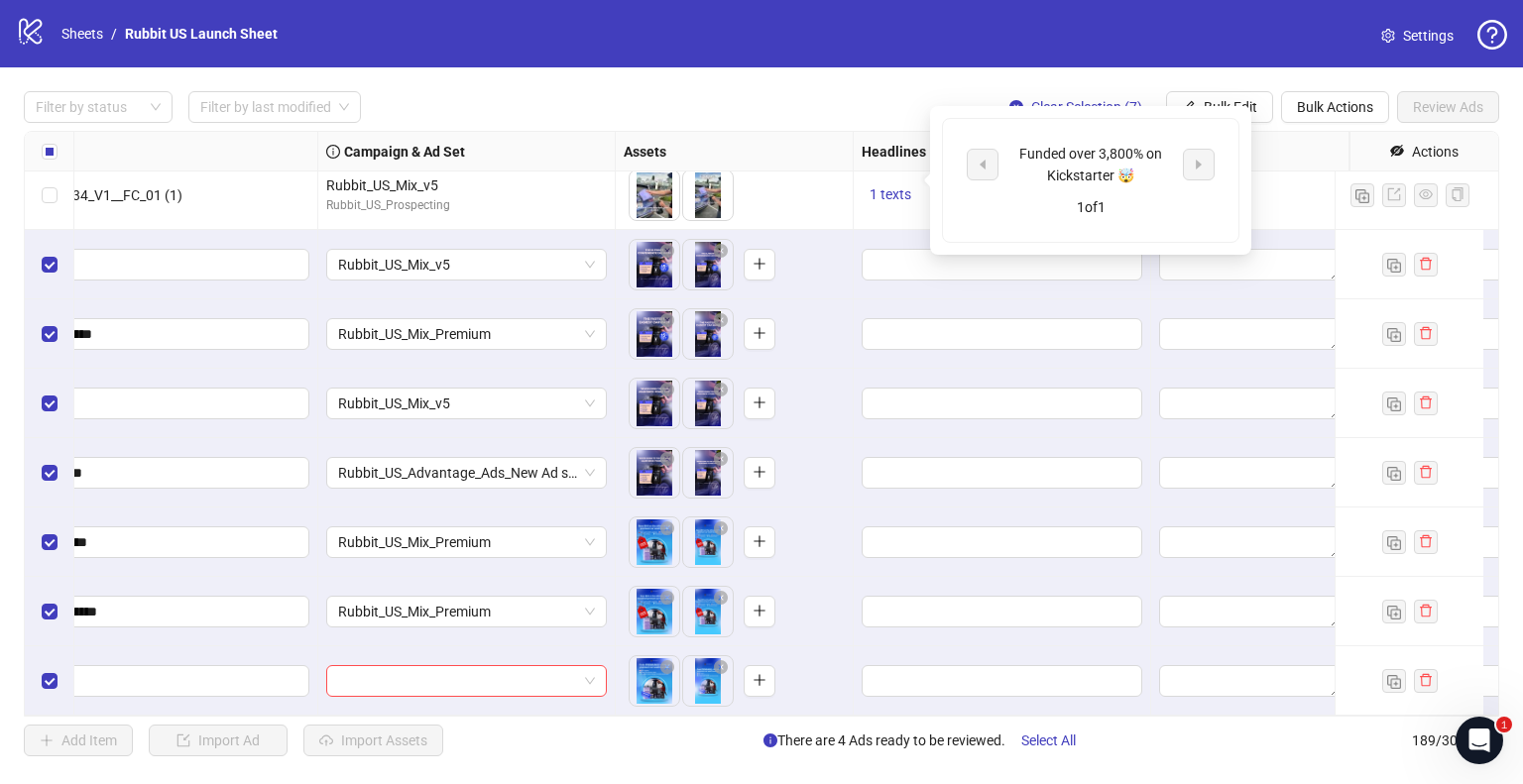 click on "Funded over 3,800% on Kickstarter 🤯" at bounding box center (1091, 165) 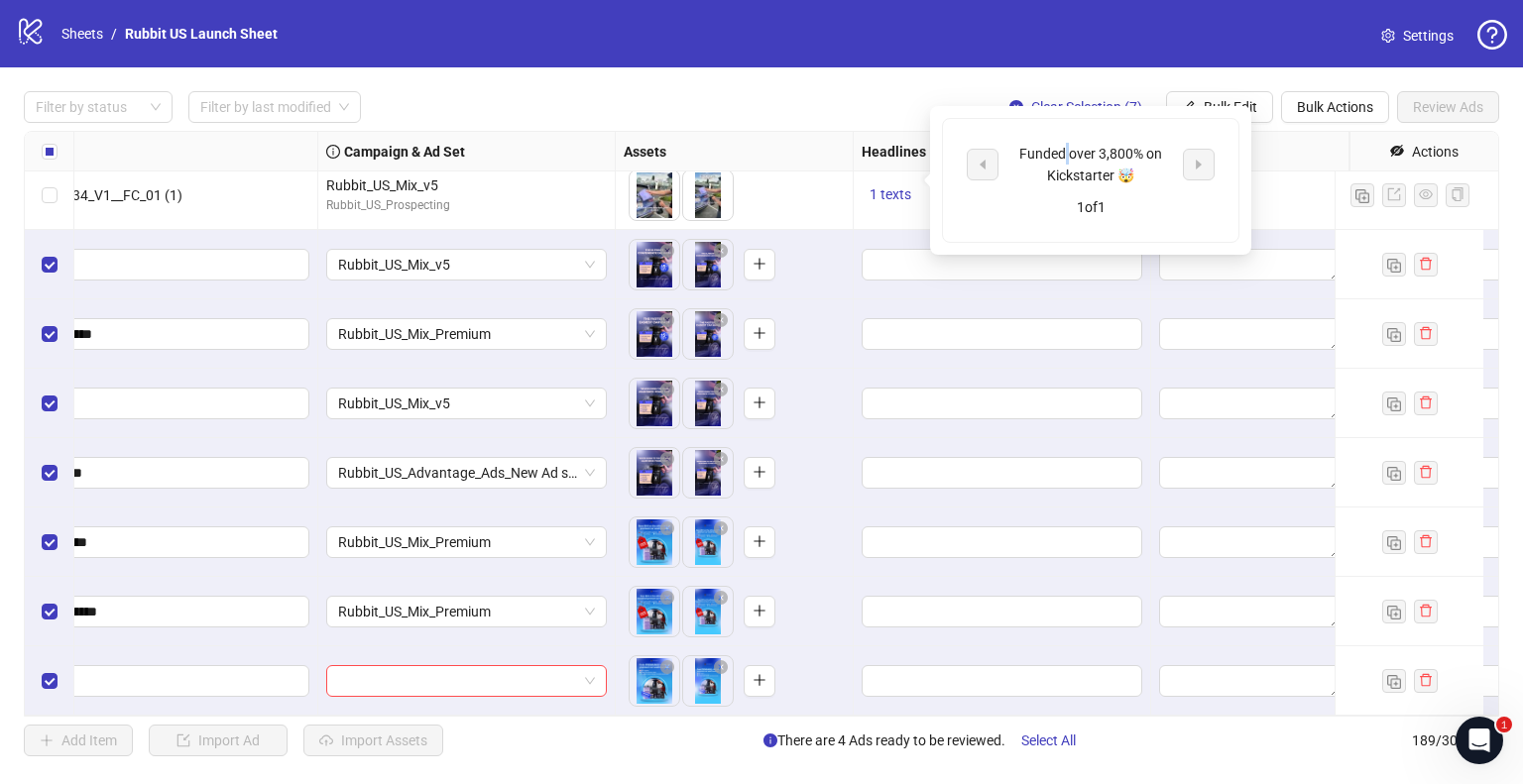 click on "Funded over 3,800% on Kickstarter 🤯" at bounding box center (1091, 165) 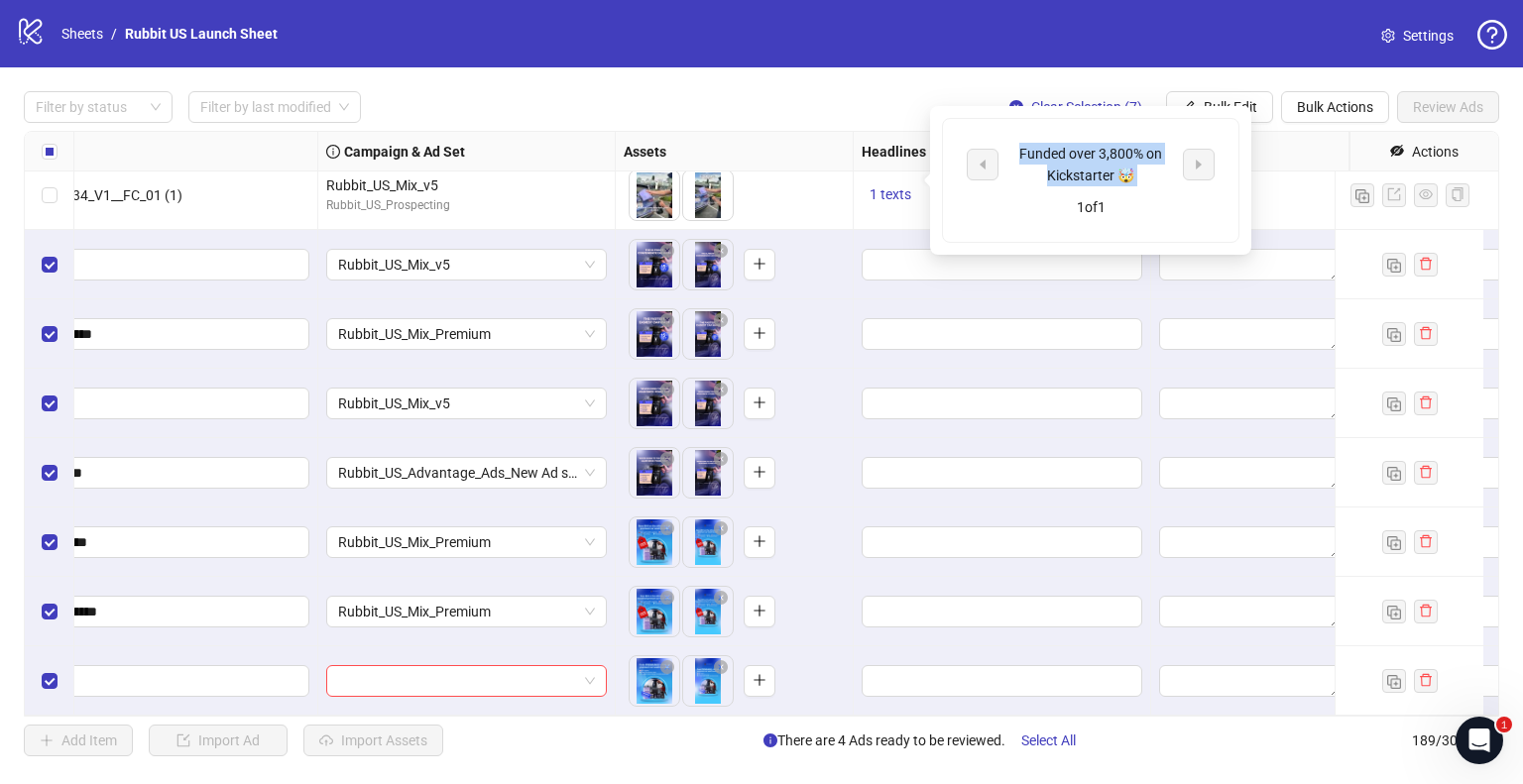 click on "Funded over 3,800% on Kickstarter 🤯" at bounding box center (1091, 165) 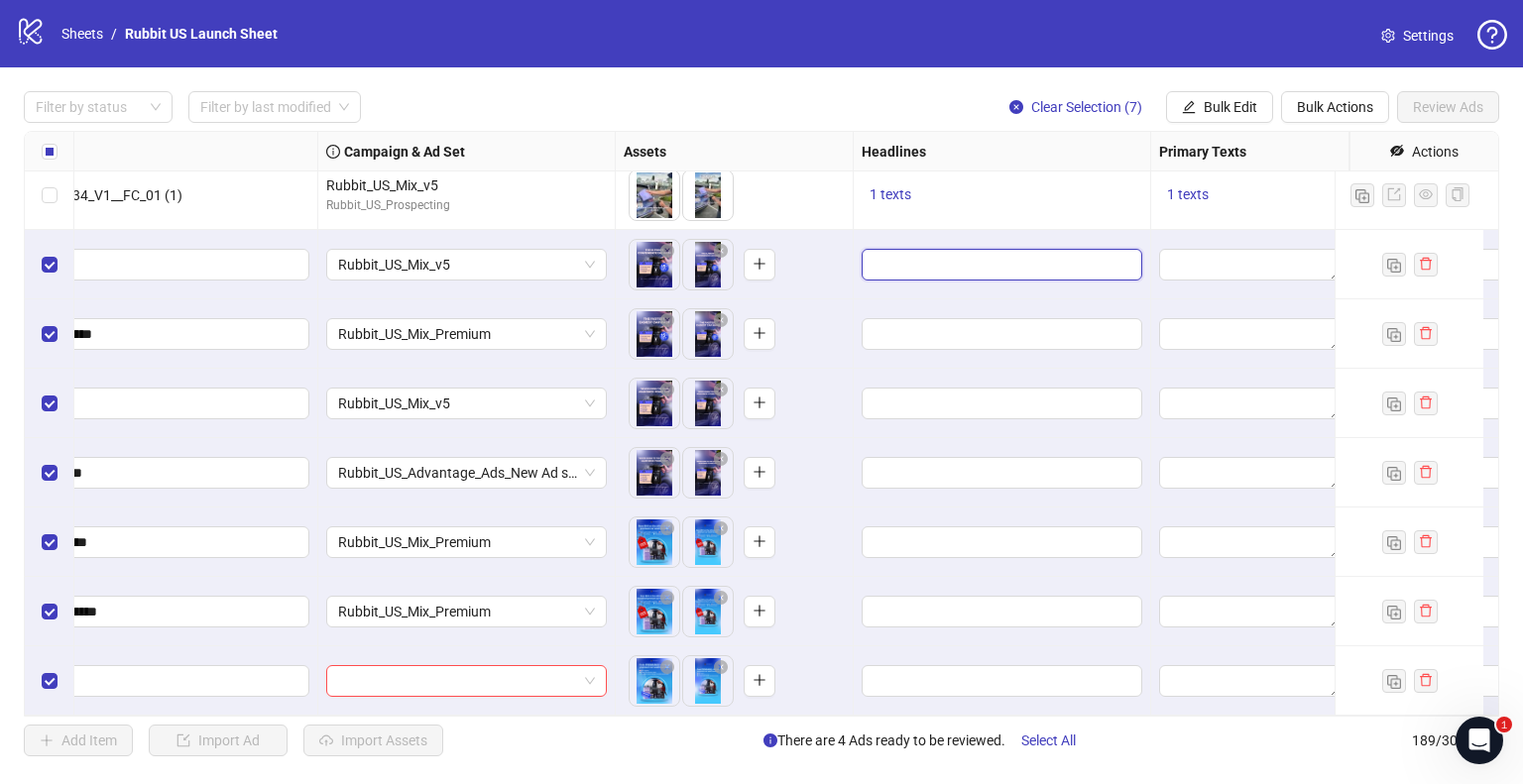 click at bounding box center [999, 265] 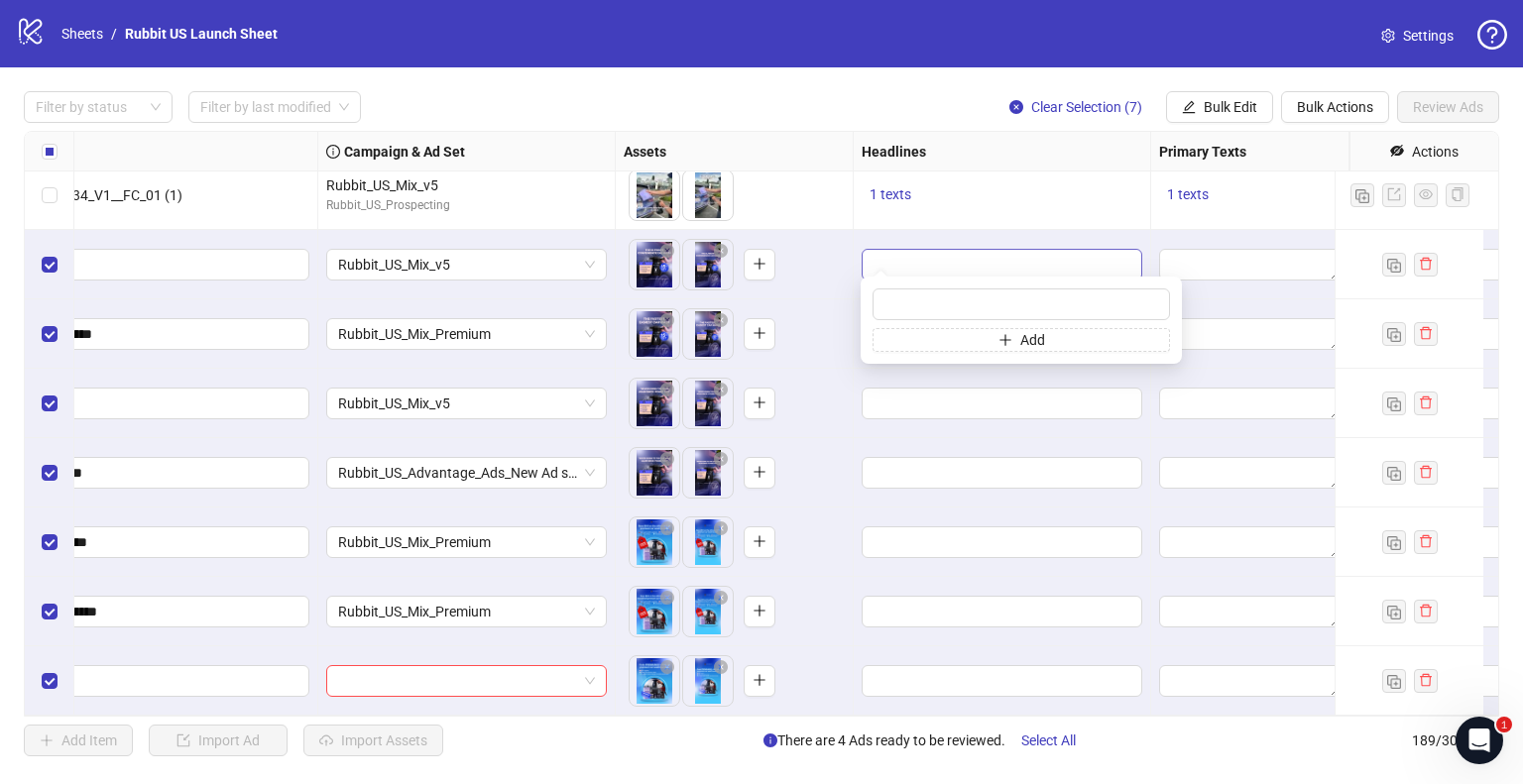 type on "**********" 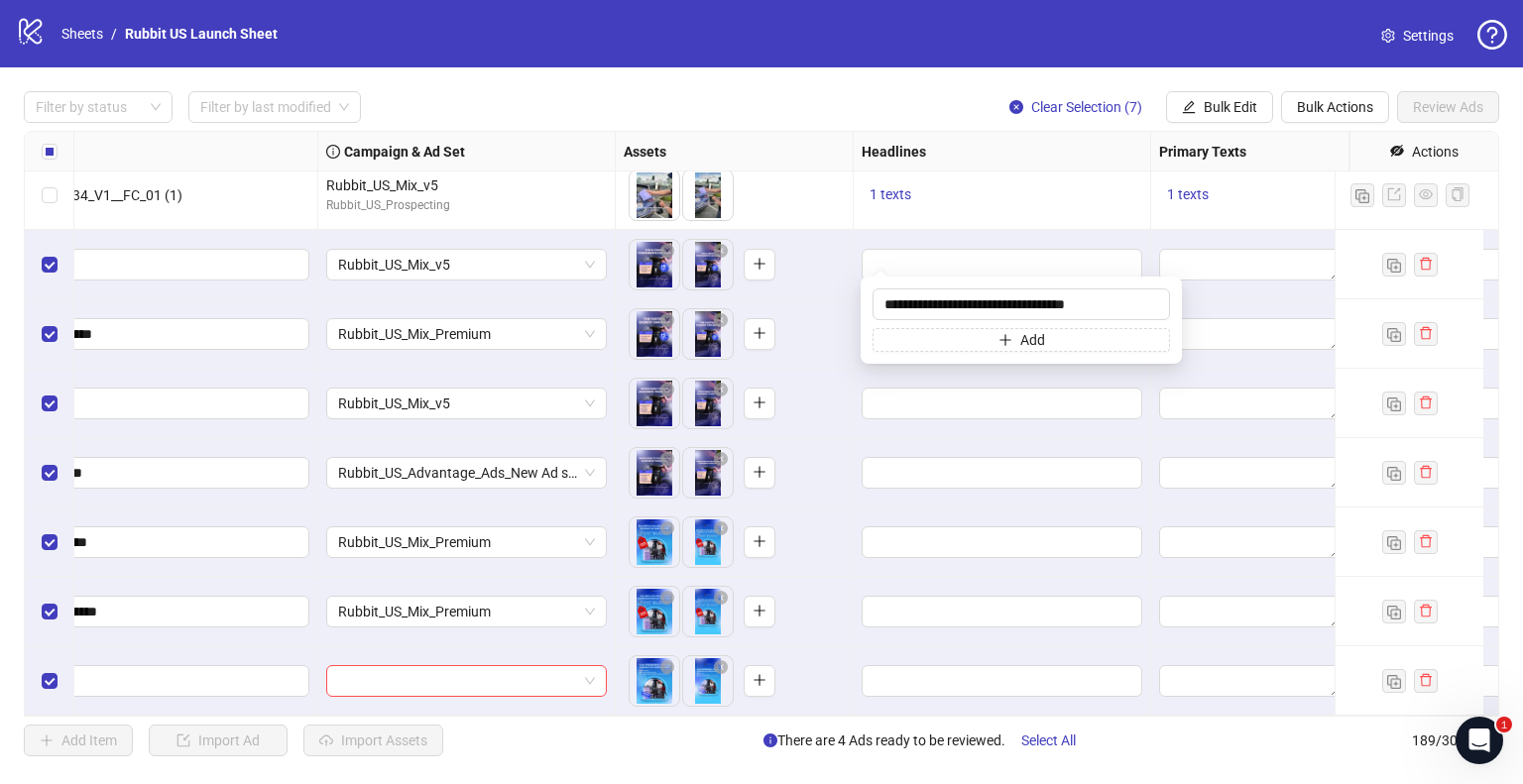 click on "To pick up a draggable item, press the space bar.
While dragging, use the arrow keys to move the item.
Press space again to drop the item in its new position, or press escape to cancel.
Draggable item 431c9c7d-280a-46a9-baae-c6f57101017a was dropped over droppable area 431c9c7d-280a-46a9-baae-c6f57101017a" at bounding box center [734, 334] 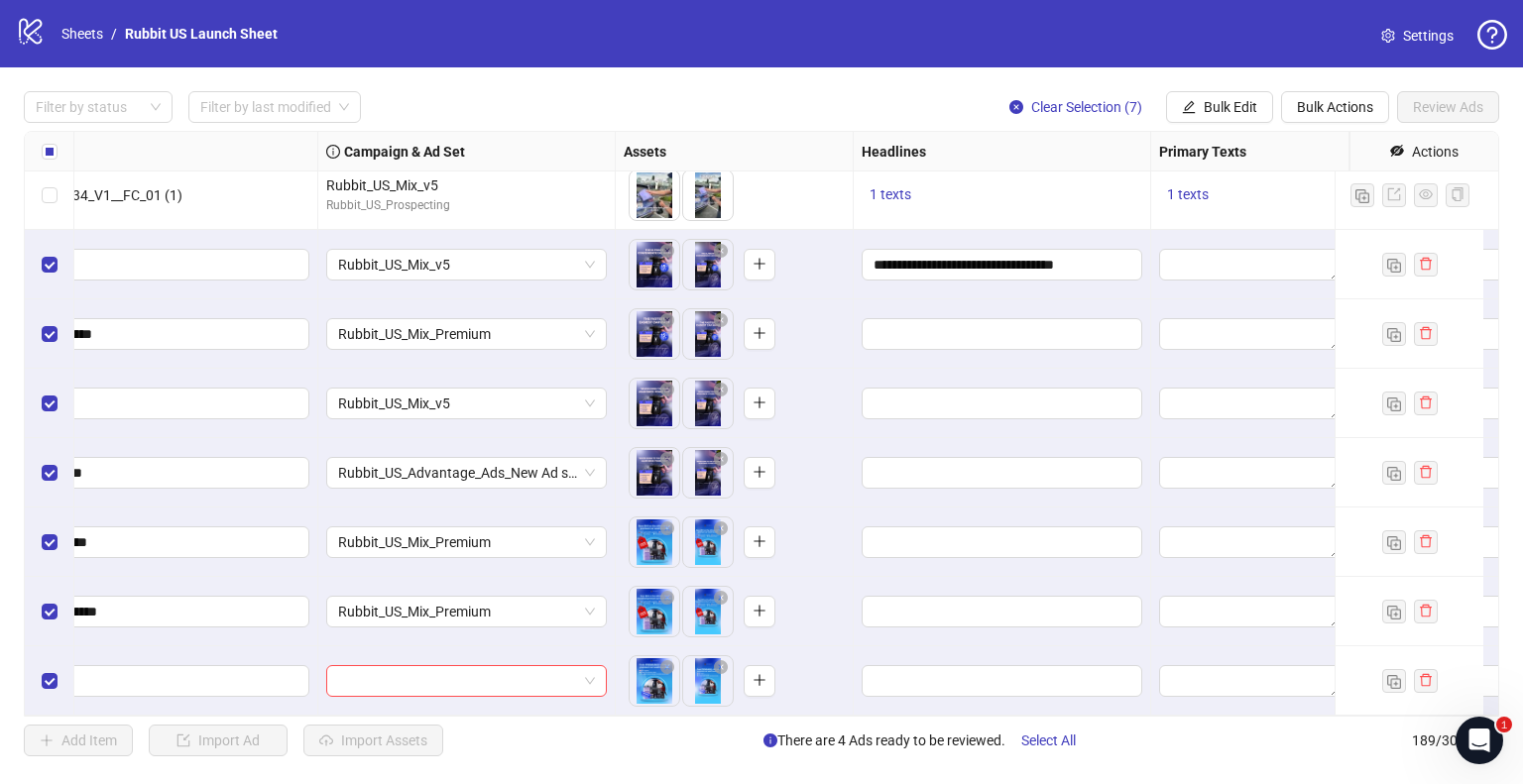 scroll, scrollTop: 12584, scrollLeft: 561, axis: both 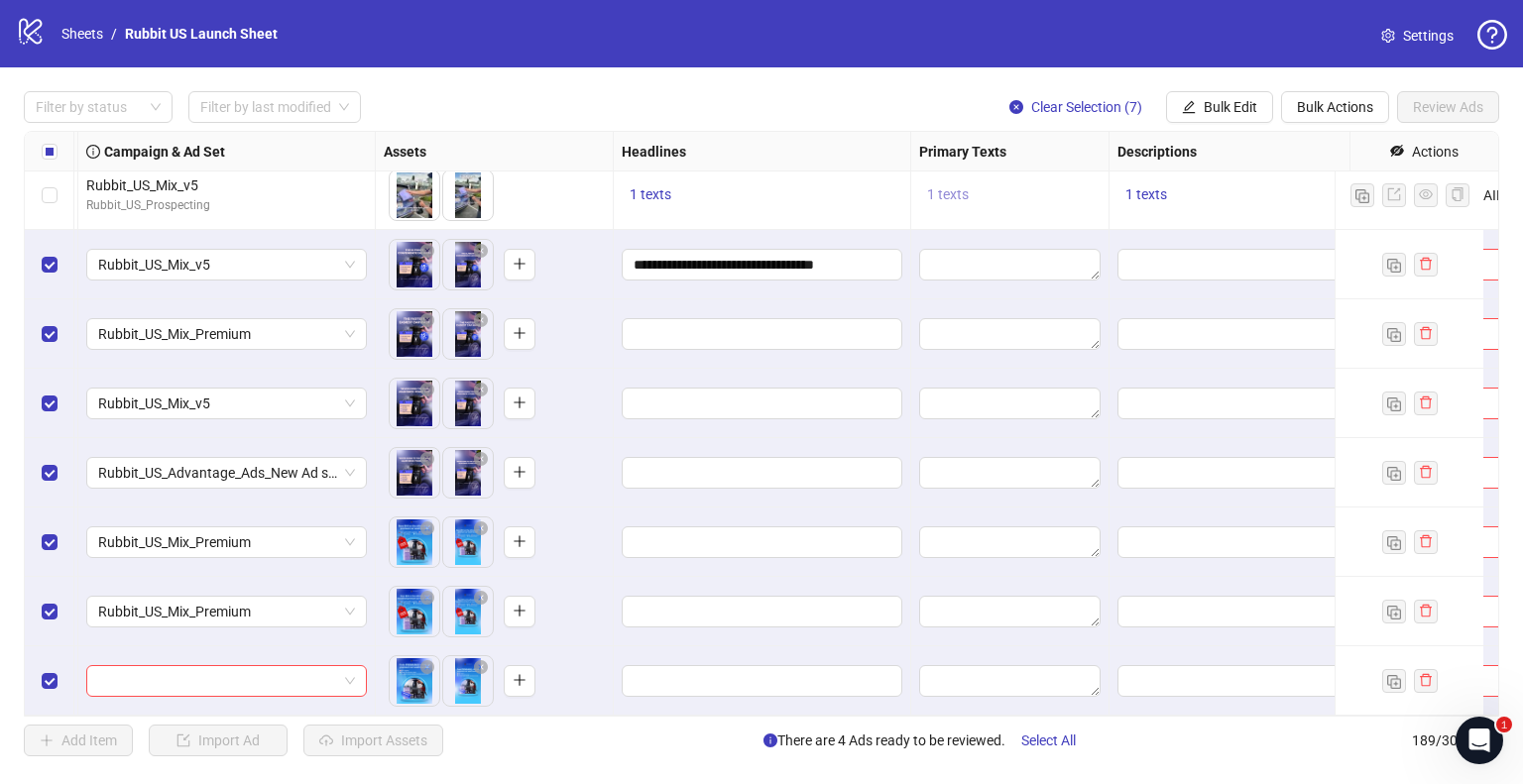 click on "1 texts" at bounding box center [948, 194] 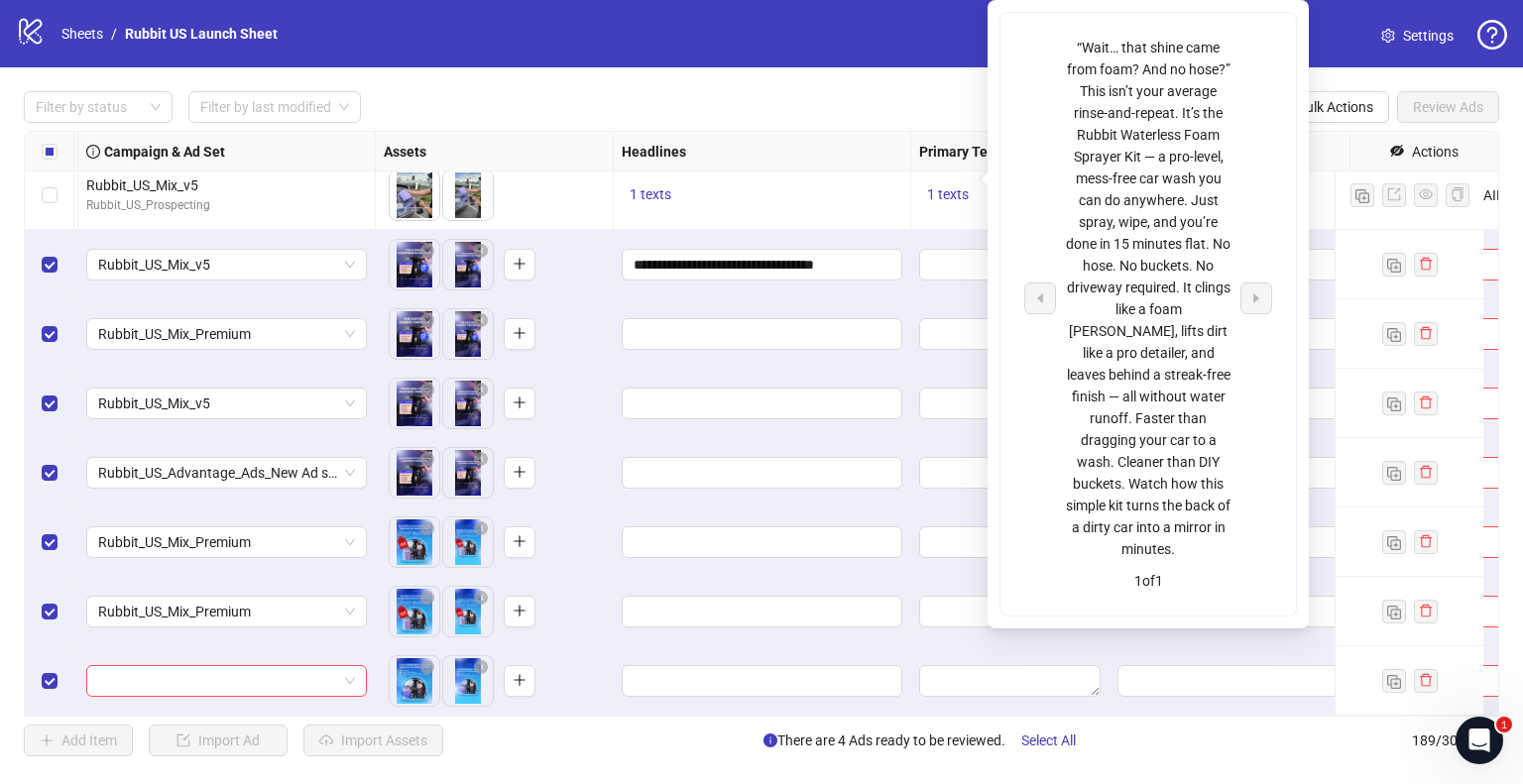 click on "“Wait… that shine came from foam? And no hose?”
This isn’t your average rinse-and-repeat.
It’s the Rubbit Waterless Foam Sprayer Kit — a pro-level, mess-free car wash you can do anywhere.
Just spray, wipe, and you’re done in 15 minutes flat.
No hose. No buckets. No driveway required.
It clings like a foam [PERSON_NAME], lifts dirt like a pro detailer, and leaves behind a streak-free finish — all without water runoff.
Faster than dragging your car to a wash.
Cleaner than DIY buckets.
Watch how this simple kit turns the back of a dirty car into a mirror in minutes." at bounding box center (1148, 298) 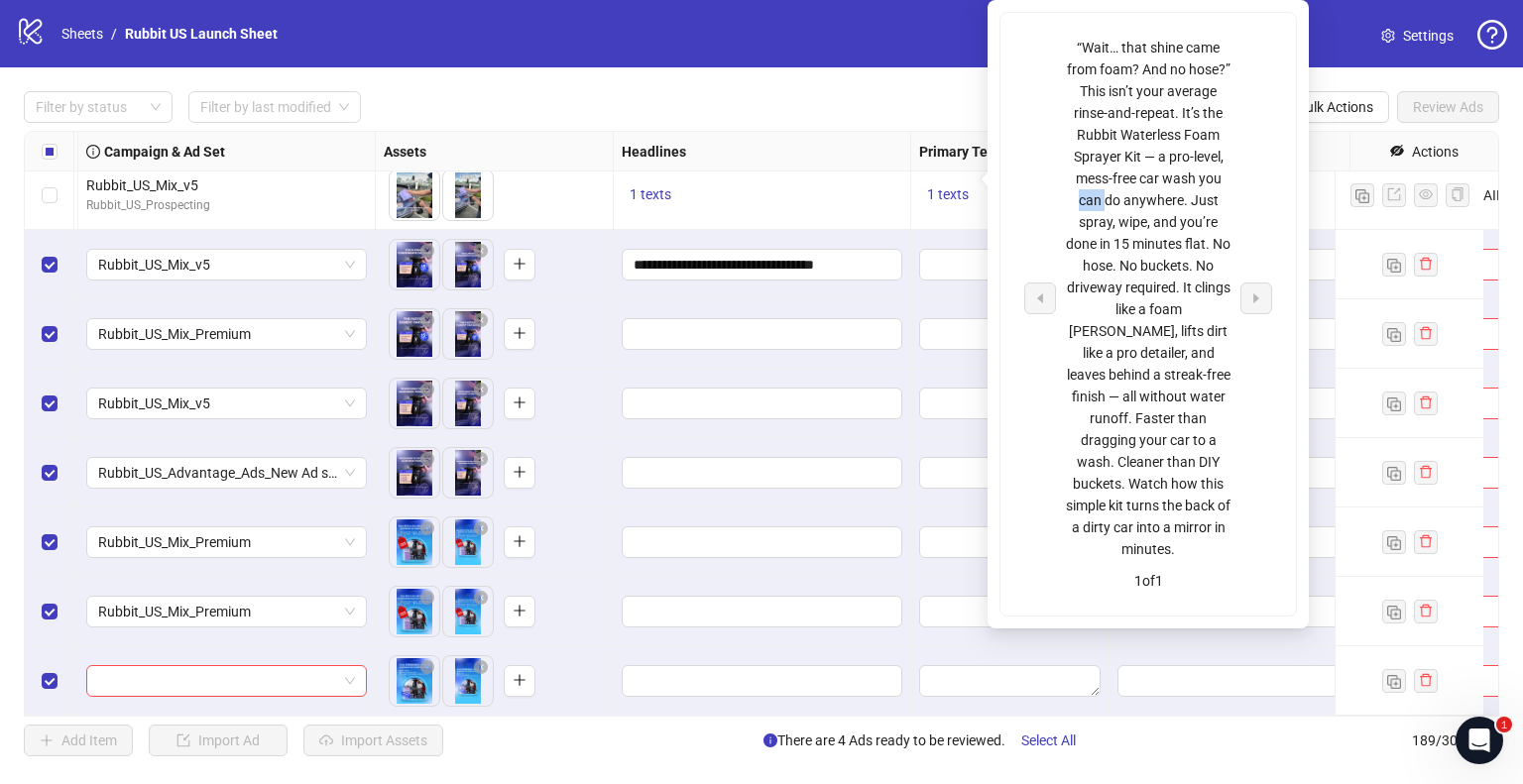 click on "“Wait… that shine came from foam? And no hose?”
This isn’t your average rinse-and-repeat.
It’s the Rubbit Waterless Foam Sprayer Kit — a pro-level, mess-free car wash you can do anywhere.
Just spray, wipe, and you’re done in 15 minutes flat.
No hose. No buckets. No driveway required.
It clings like a foam [PERSON_NAME], lifts dirt like a pro detailer, and leaves behind a streak-free finish — all without water runoff.
Faster than dragging your car to a wash.
Cleaner than DIY buckets.
Watch how this simple kit turns the back of a dirty car into a mirror in minutes." at bounding box center [1148, 298] 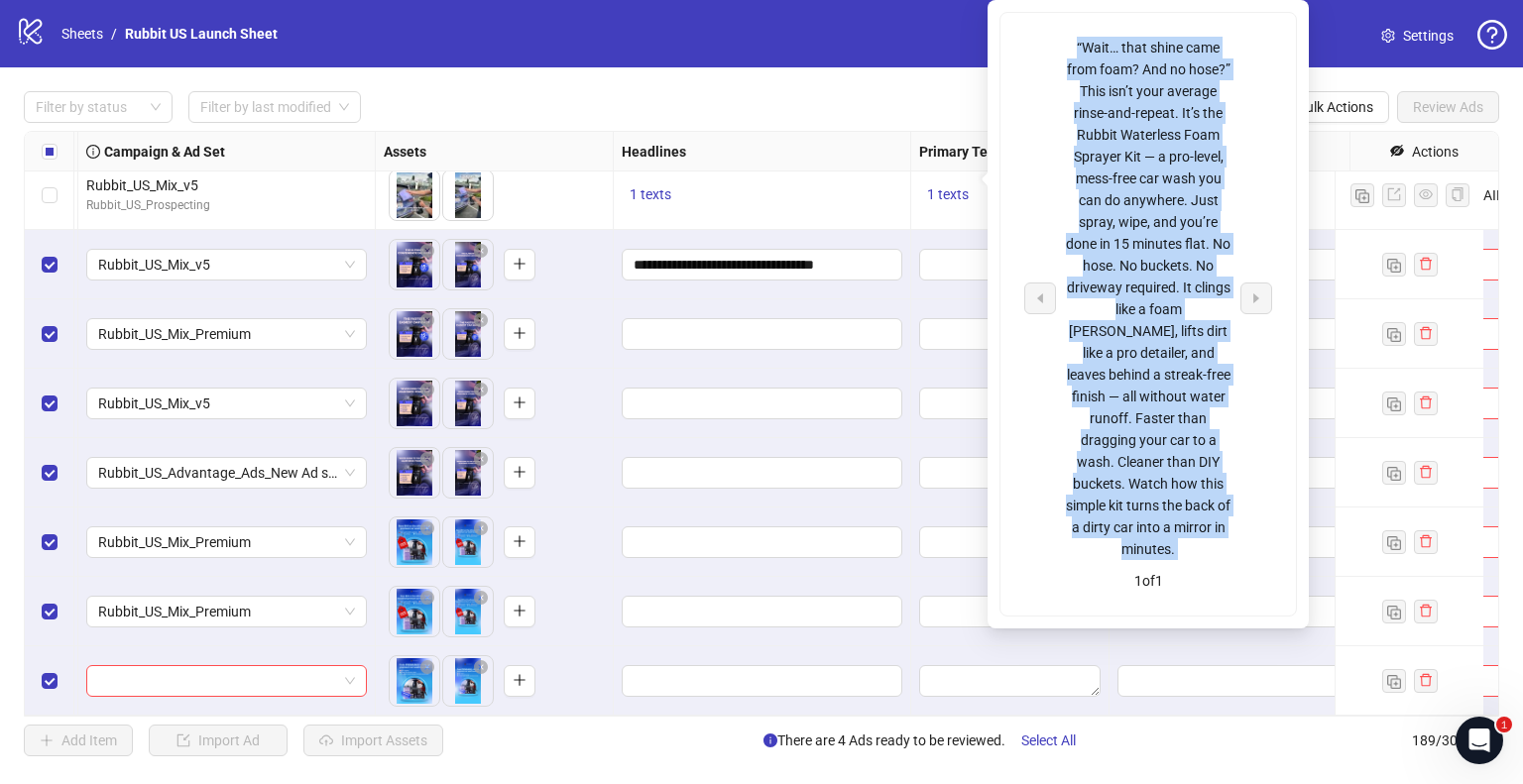 click on "“Wait… that shine came from foam? And no hose?”
This isn’t your average rinse-and-repeat.
It’s the Rubbit Waterless Foam Sprayer Kit — a pro-level, mess-free car wash you can do anywhere.
Just spray, wipe, and you’re done in 15 minutes flat.
No hose. No buckets. No driveway required.
It clings like a foam [PERSON_NAME], lifts dirt like a pro detailer, and leaves behind a streak-free finish — all without water runoff.
Faster than dragging your car to a wash.
Cleaner than DIY buckets.
Watch how this simple kit turns the back of a dirty car into a mirror in minutes." at bounding box center [1148, 298] 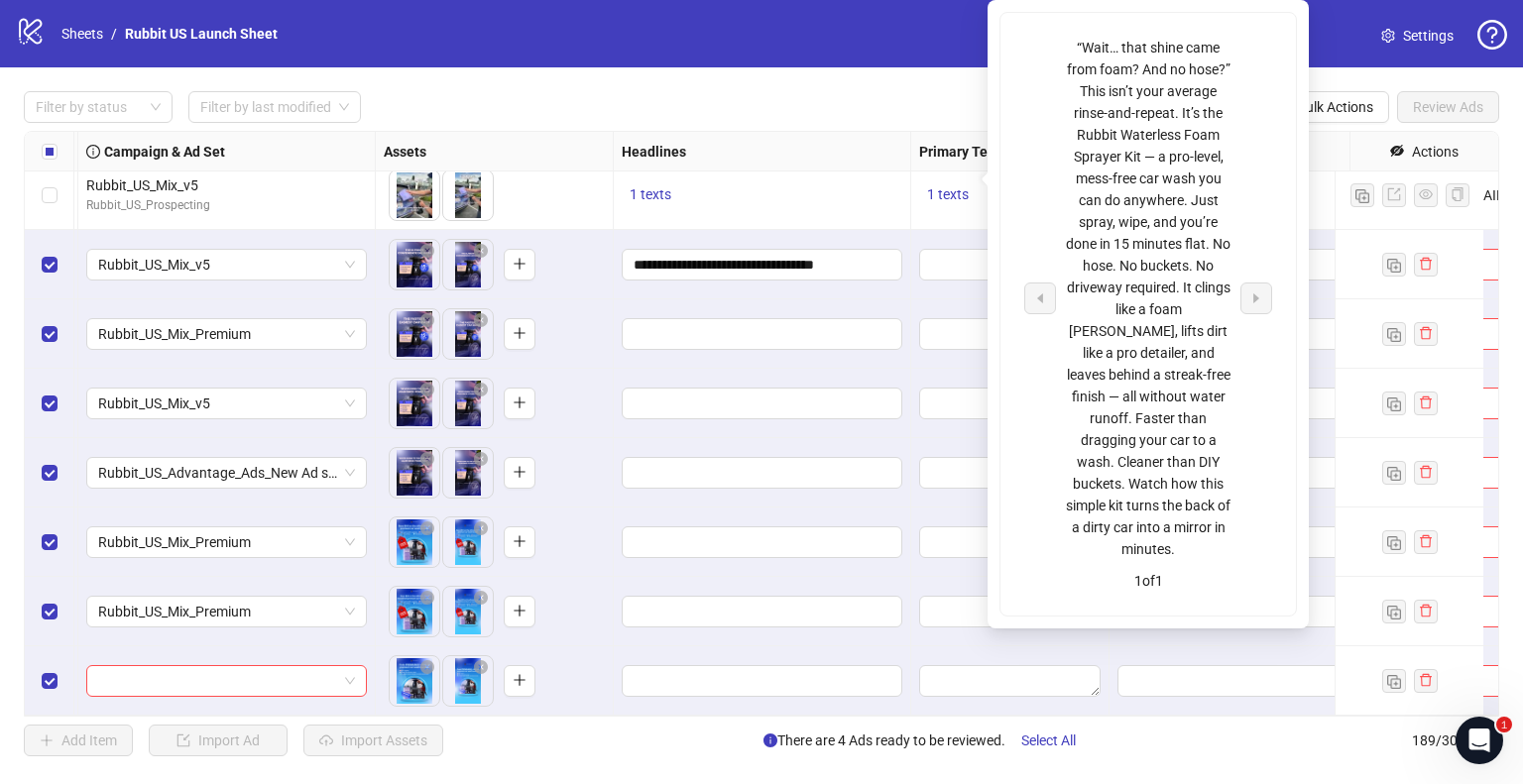 click at bounding box center (762, 334) 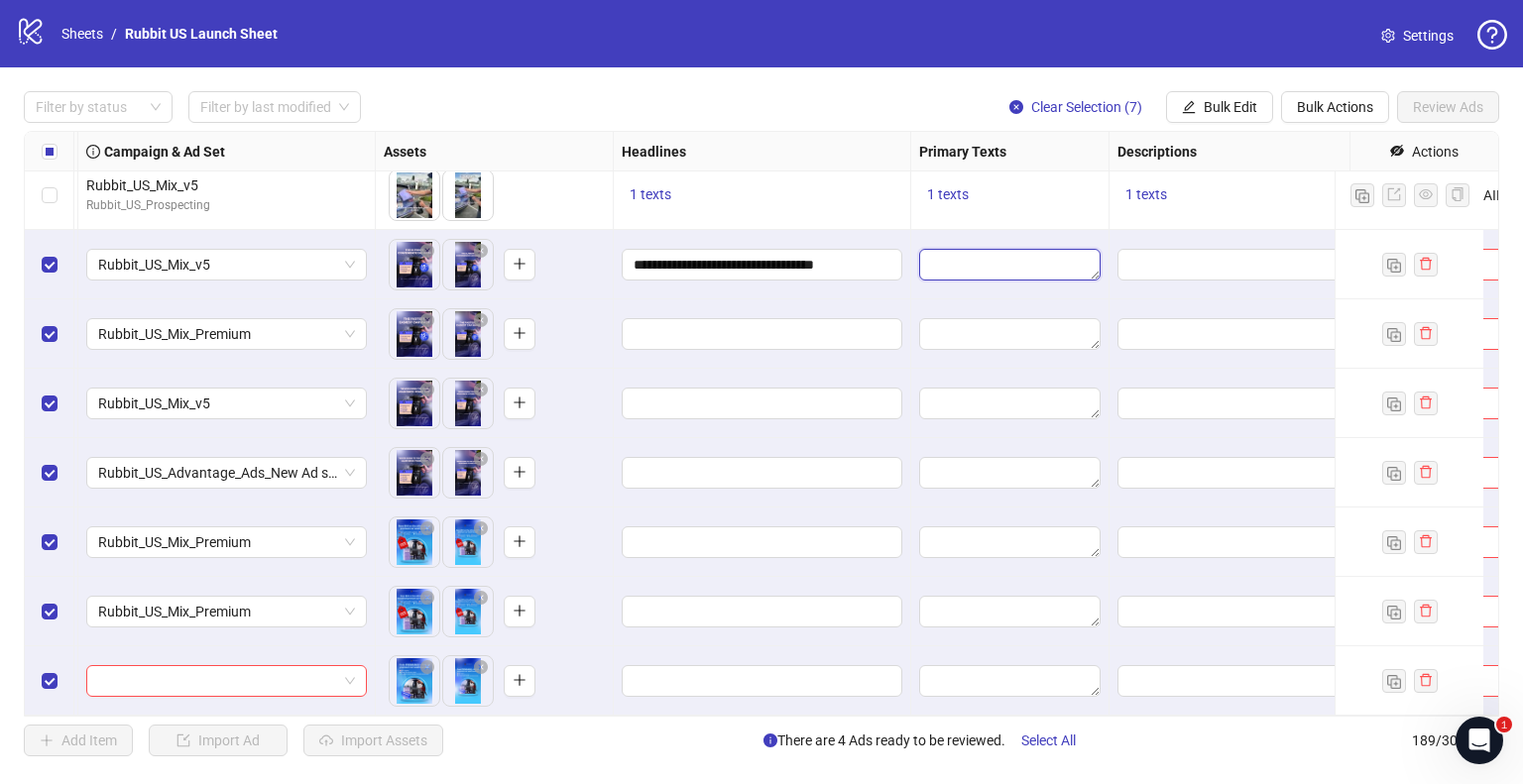 click at bounding box center [1009, 265] 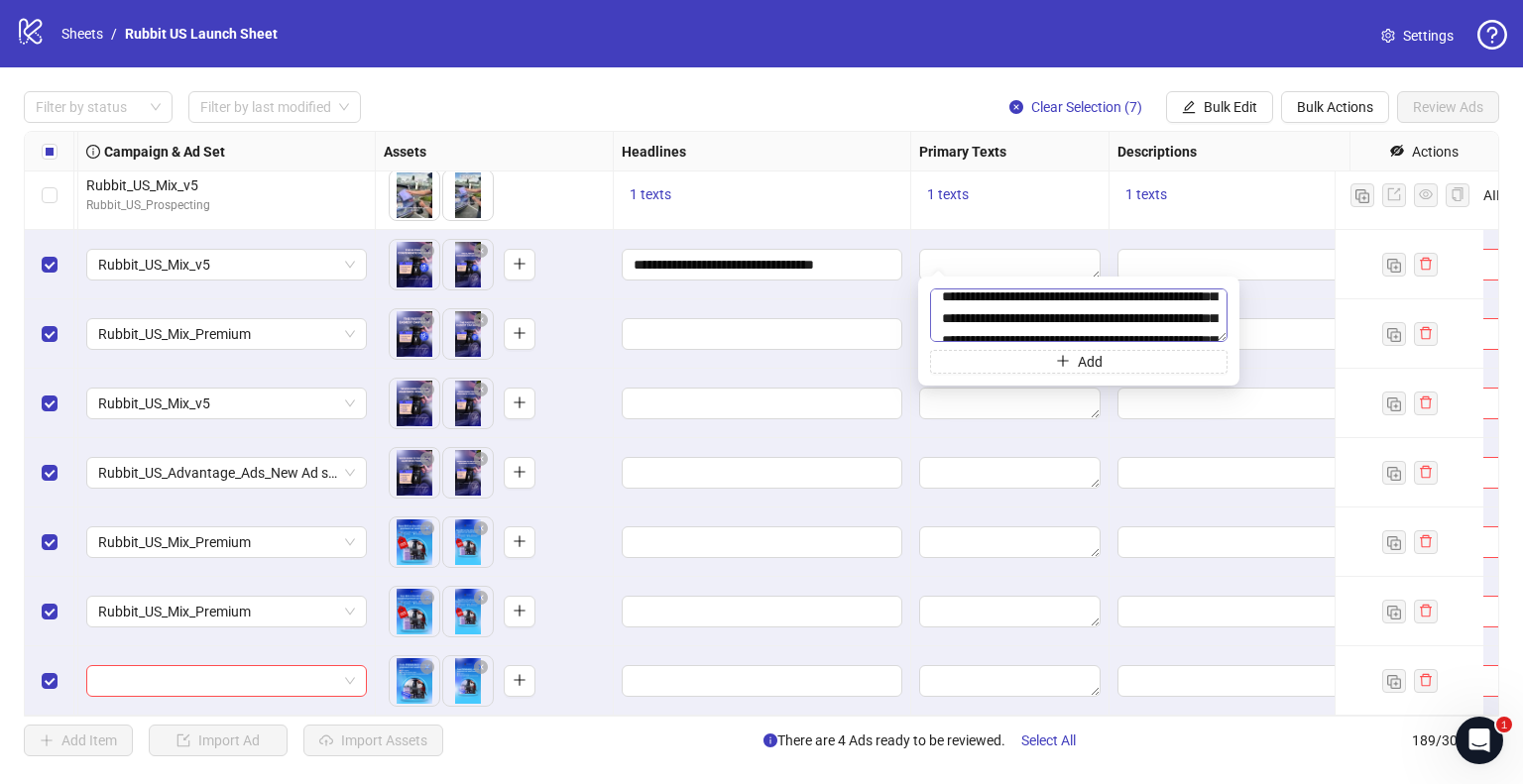 scroll, scrollTop: 30, scrollLeft: 0, axis: vertical 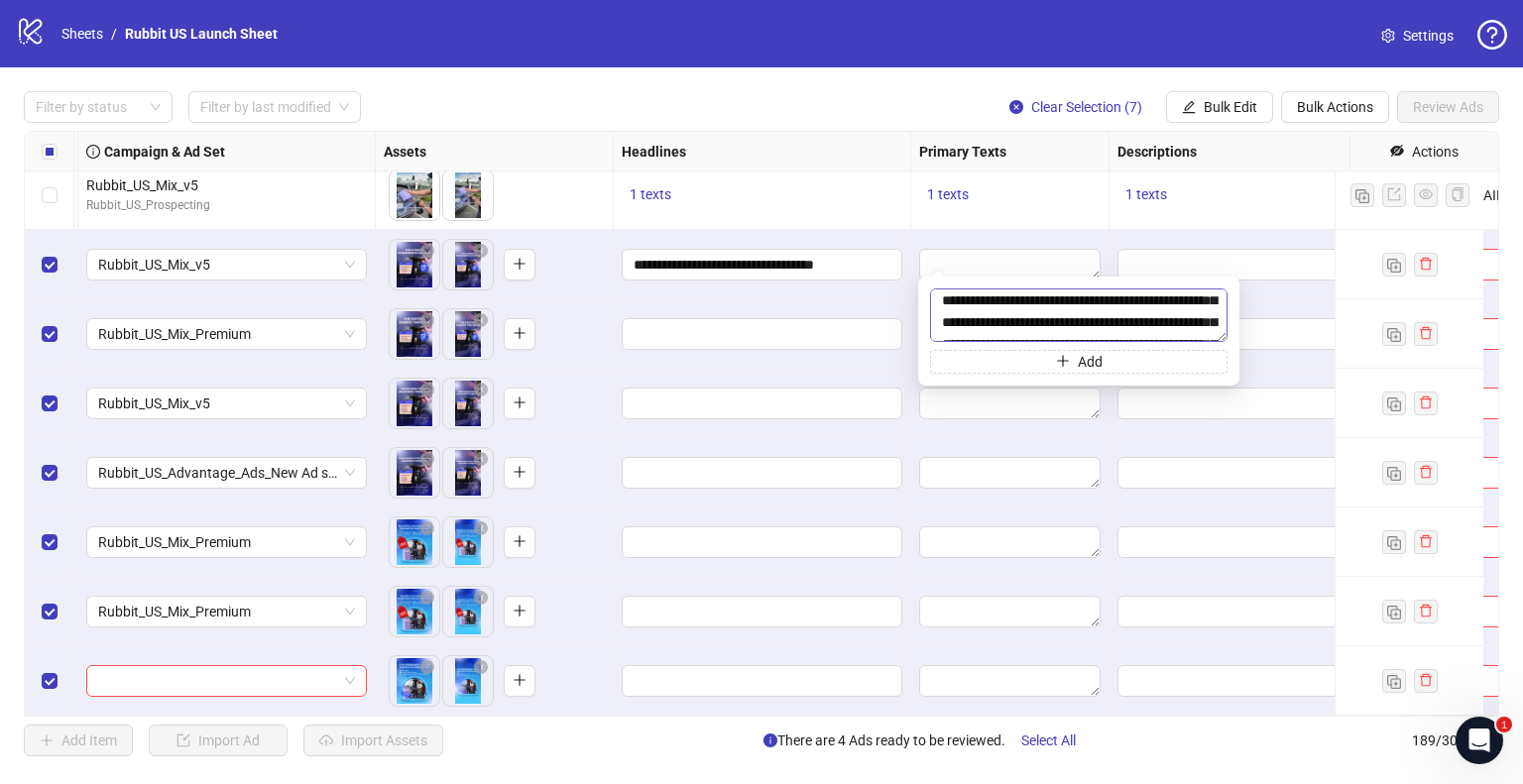 click on "**********" at bounding box center (1079, 315) 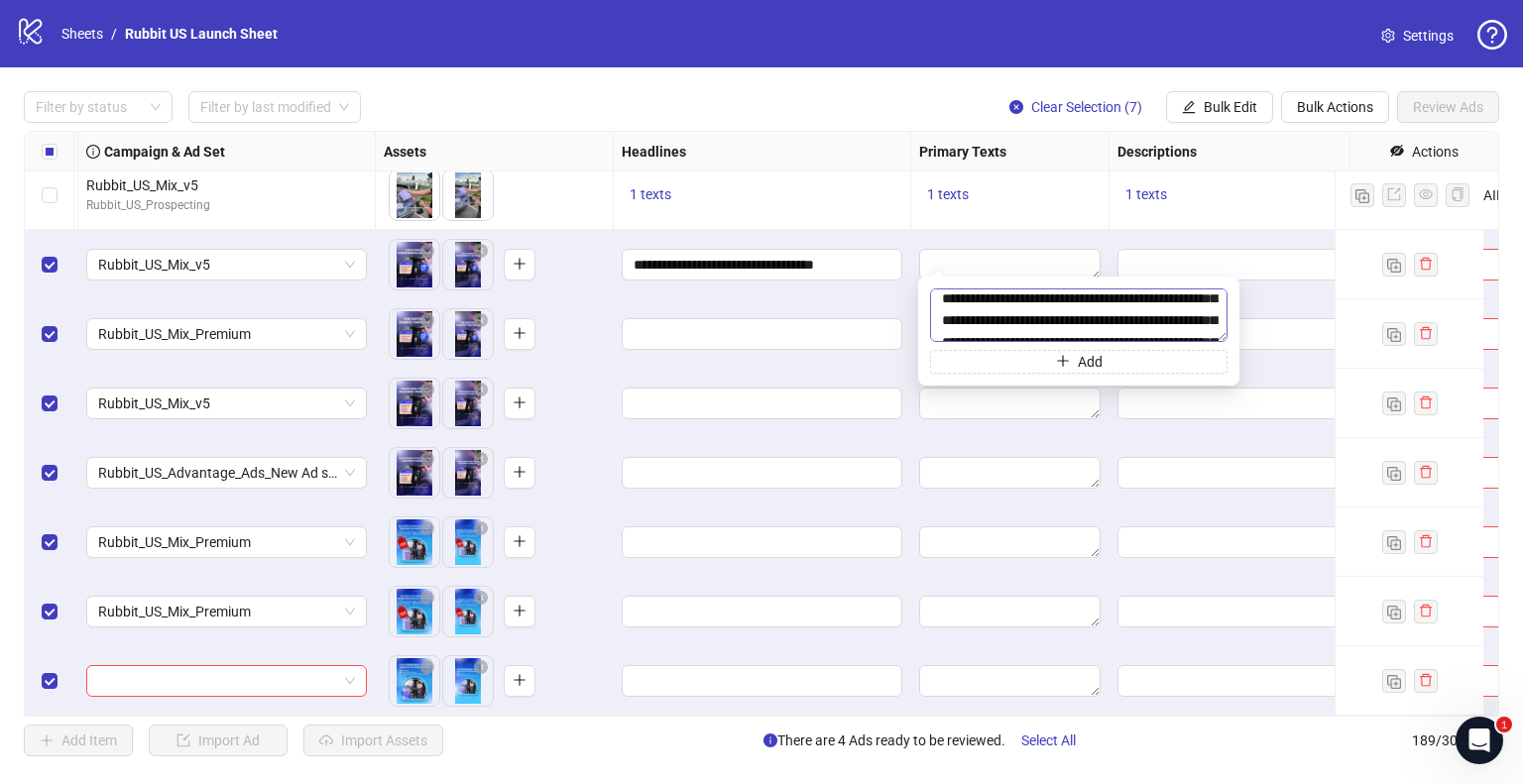 scroll, scrollTop: 179, scrollLeft: 0, axis: vertical 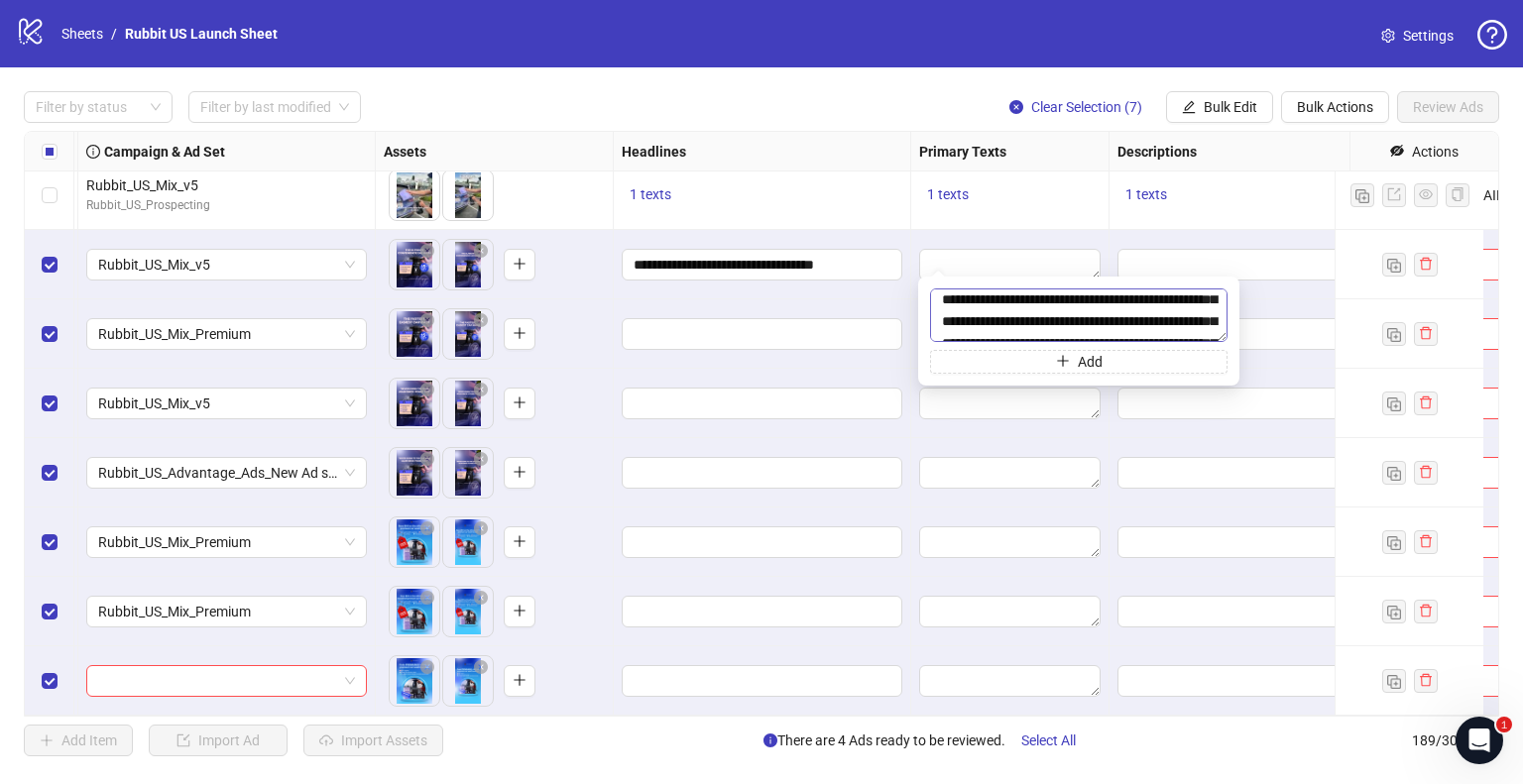 click on "**********" at bounding box center [1079, 315] 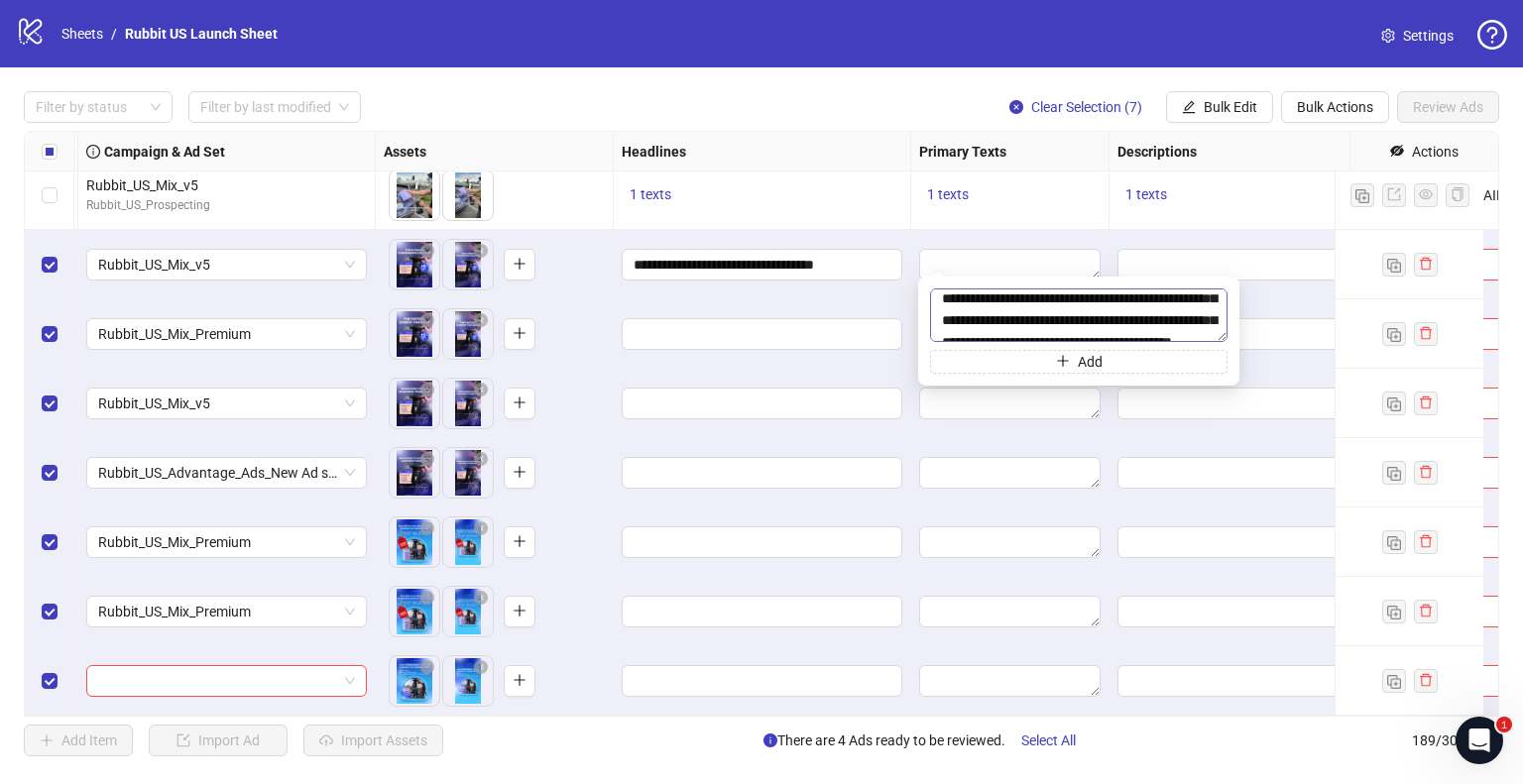 scroll, scrollTop: 251, scrollLeft: 0, axis: vertical 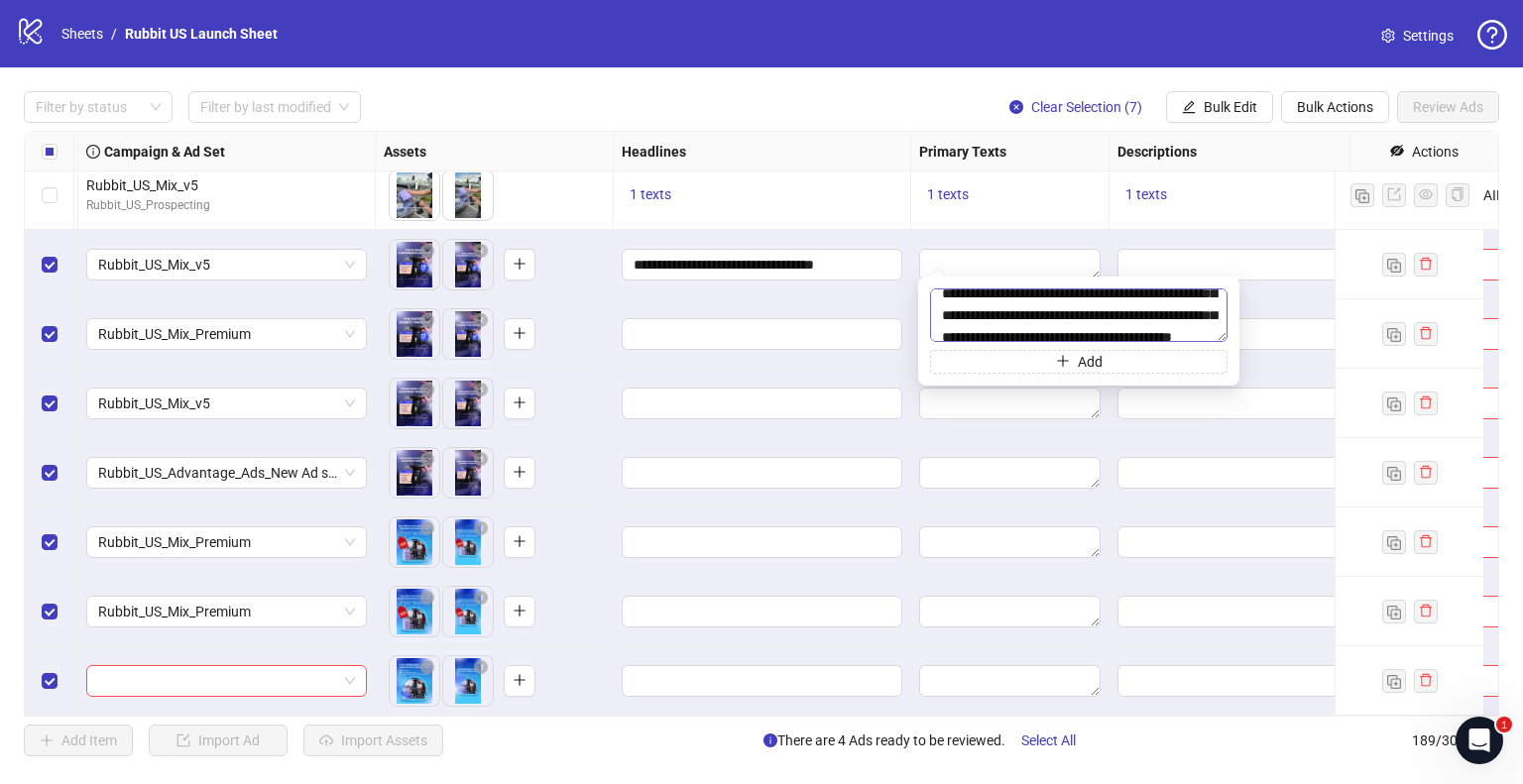 click on "**********" at bounding box center [1079, 315] 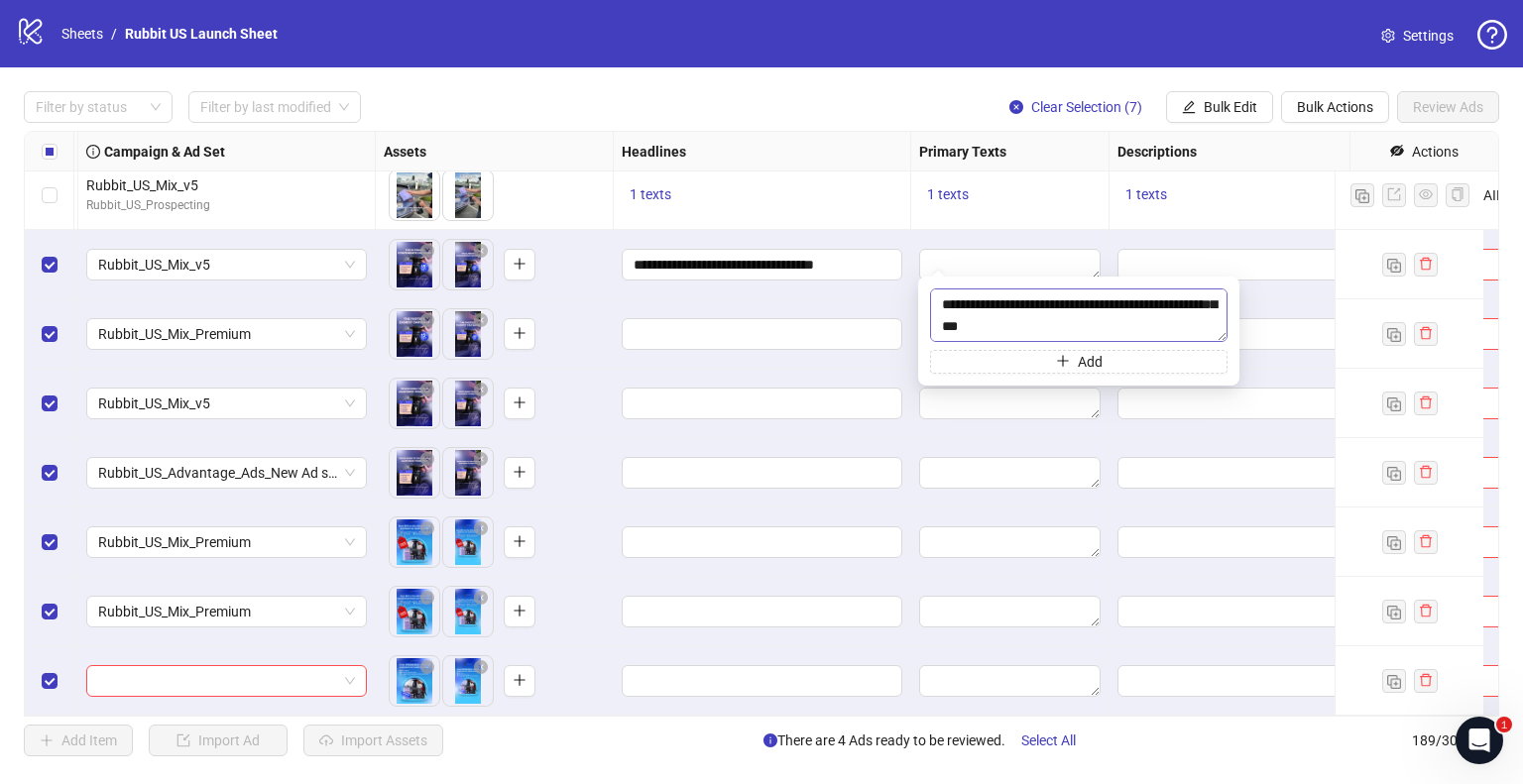 scroll, scrollTop: 350, scrollLeft: 0, axis: vertical 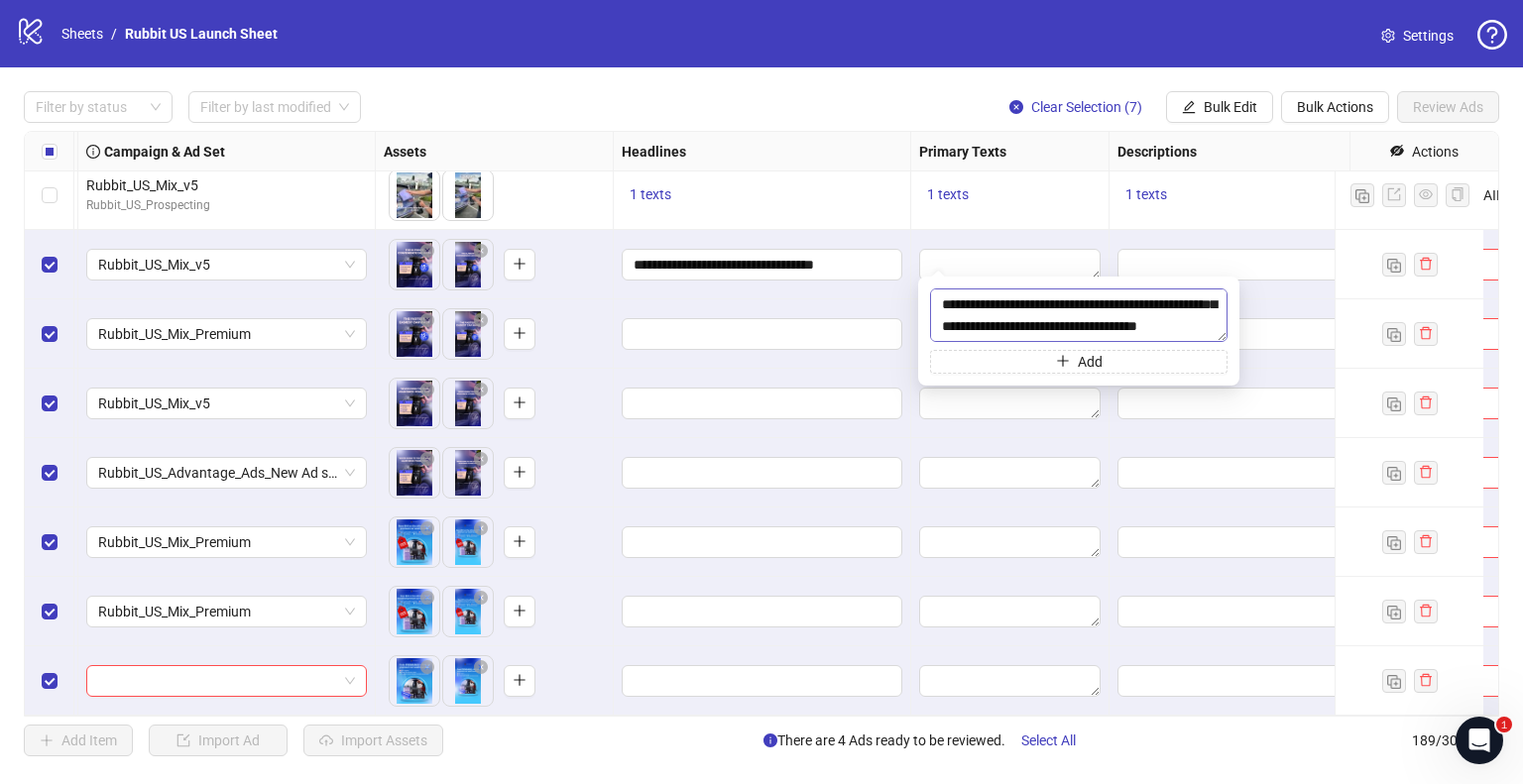 click on "**********" at bounding box center (1079, 315) 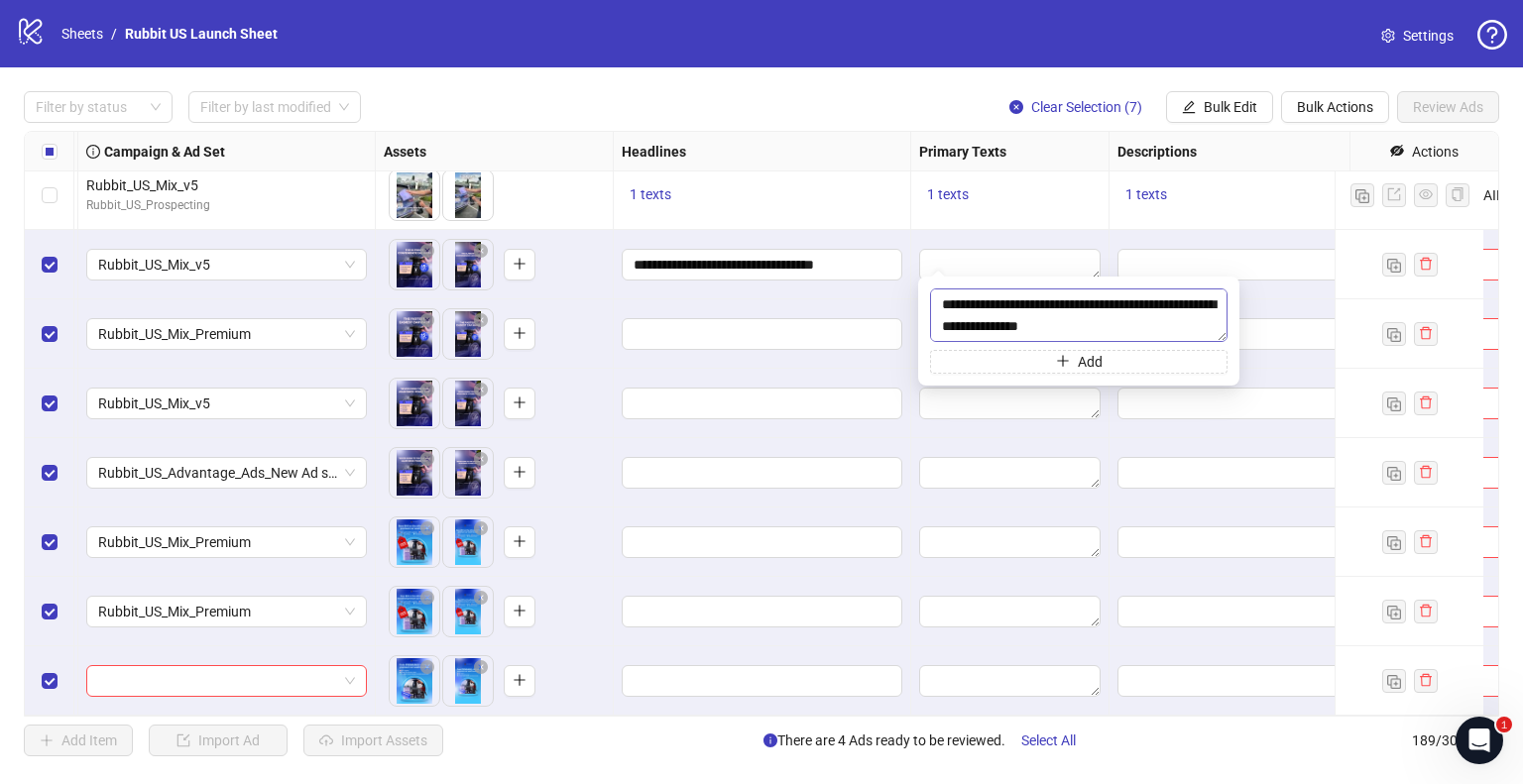 scroll, scrollTop: 457, scrollLeft: 0, axis: vertical 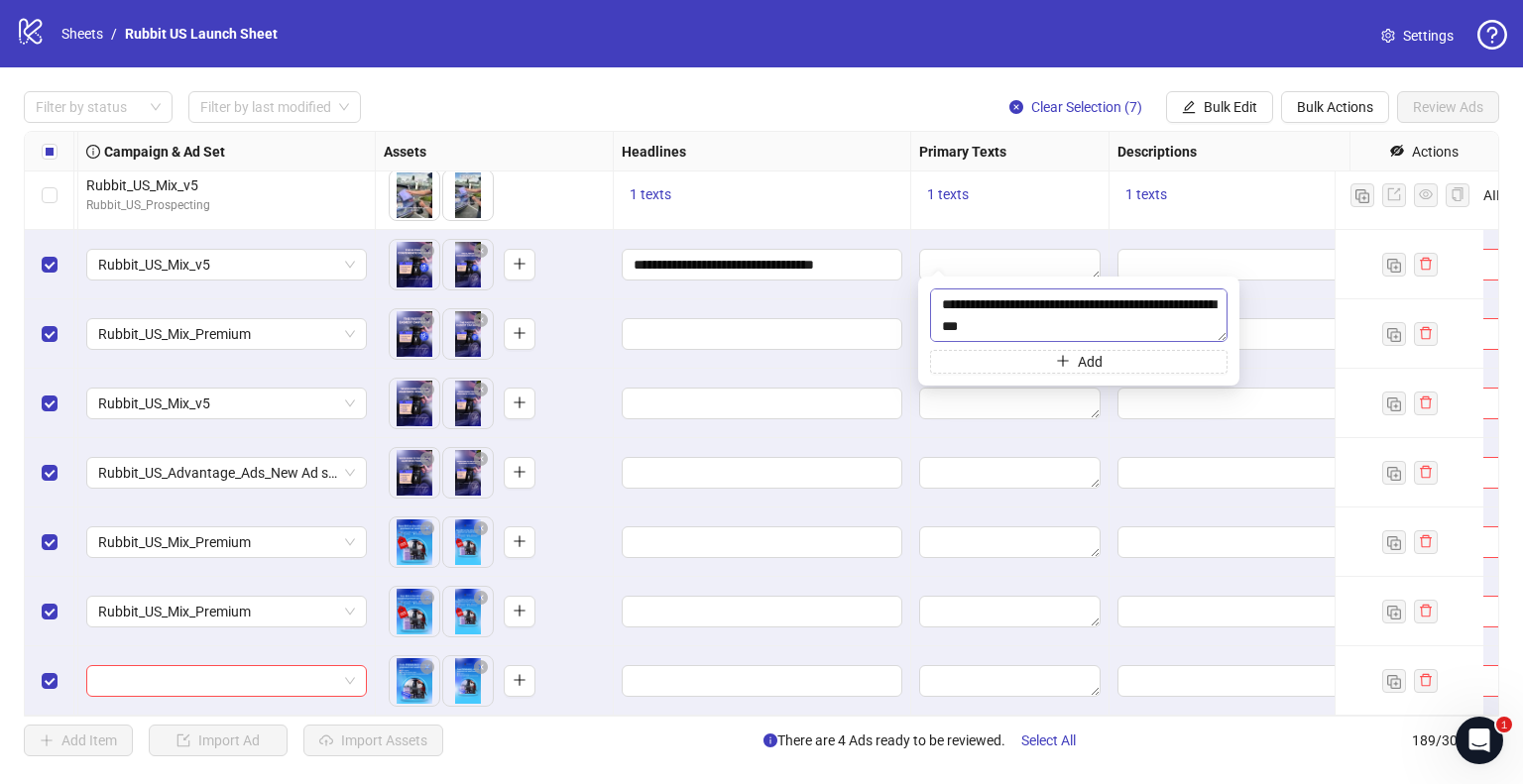type on "**********" 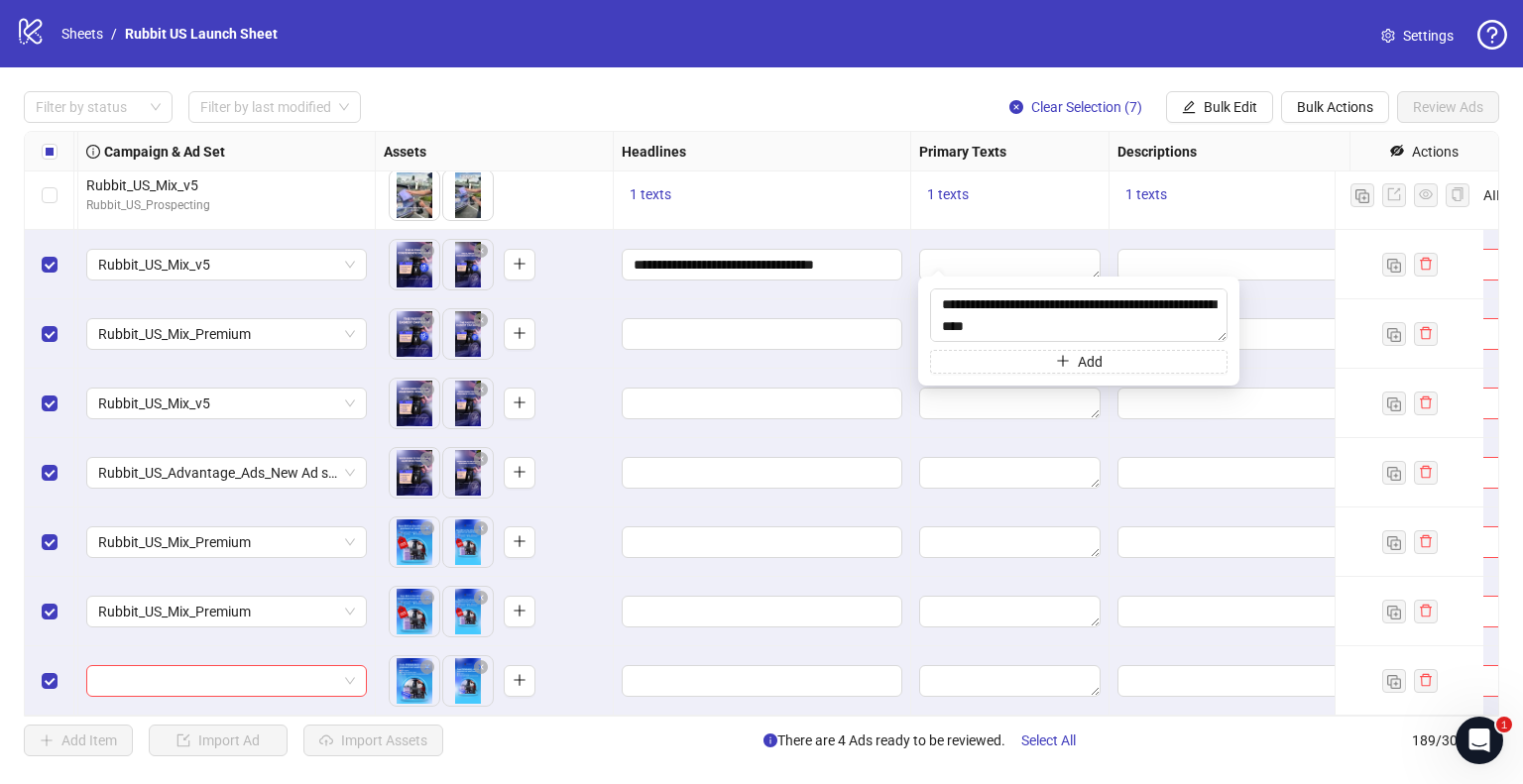 click at bounding box center (1010, 473) 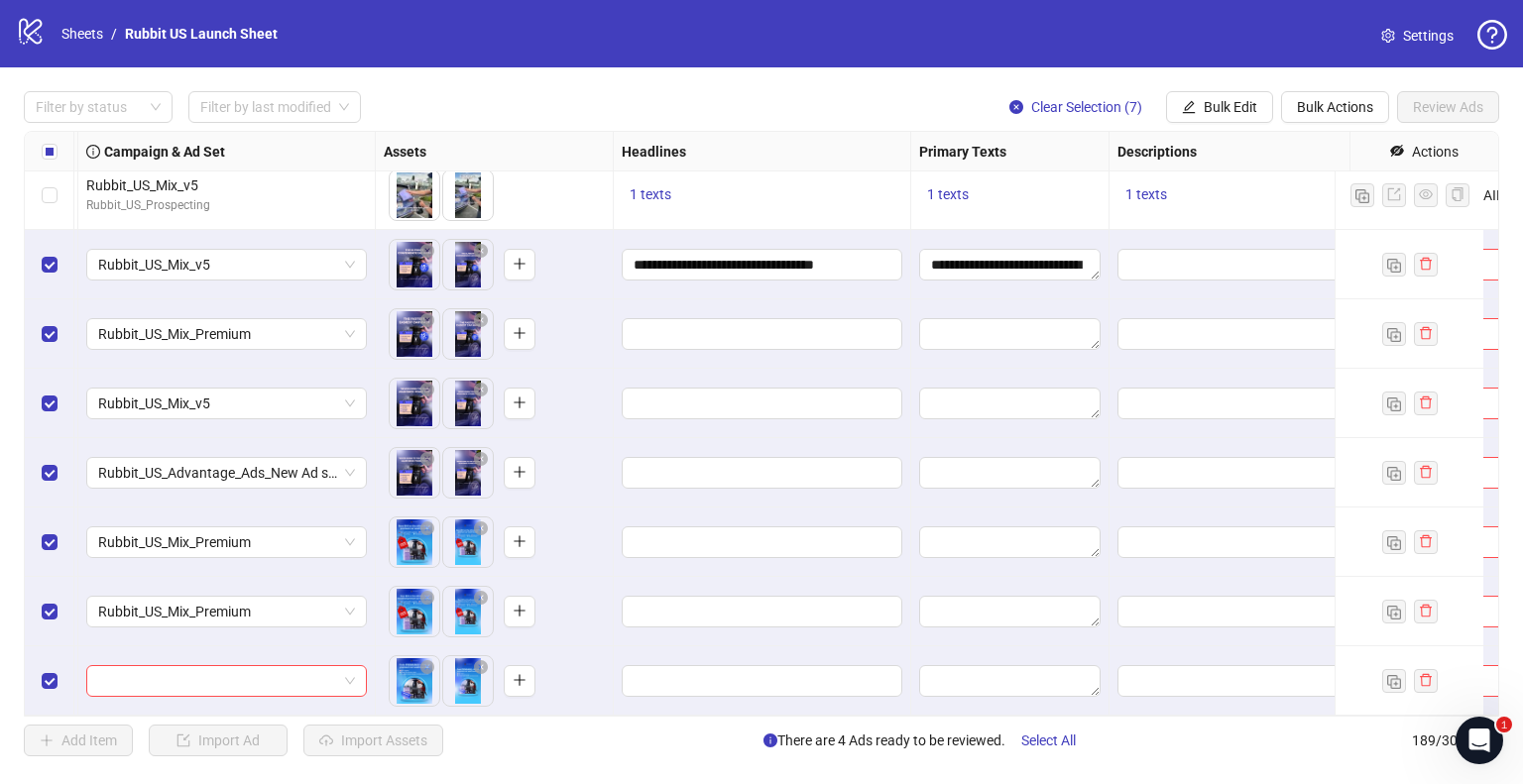 scroll, scrollTop: 12584, scrollLeft: 701, axis: both 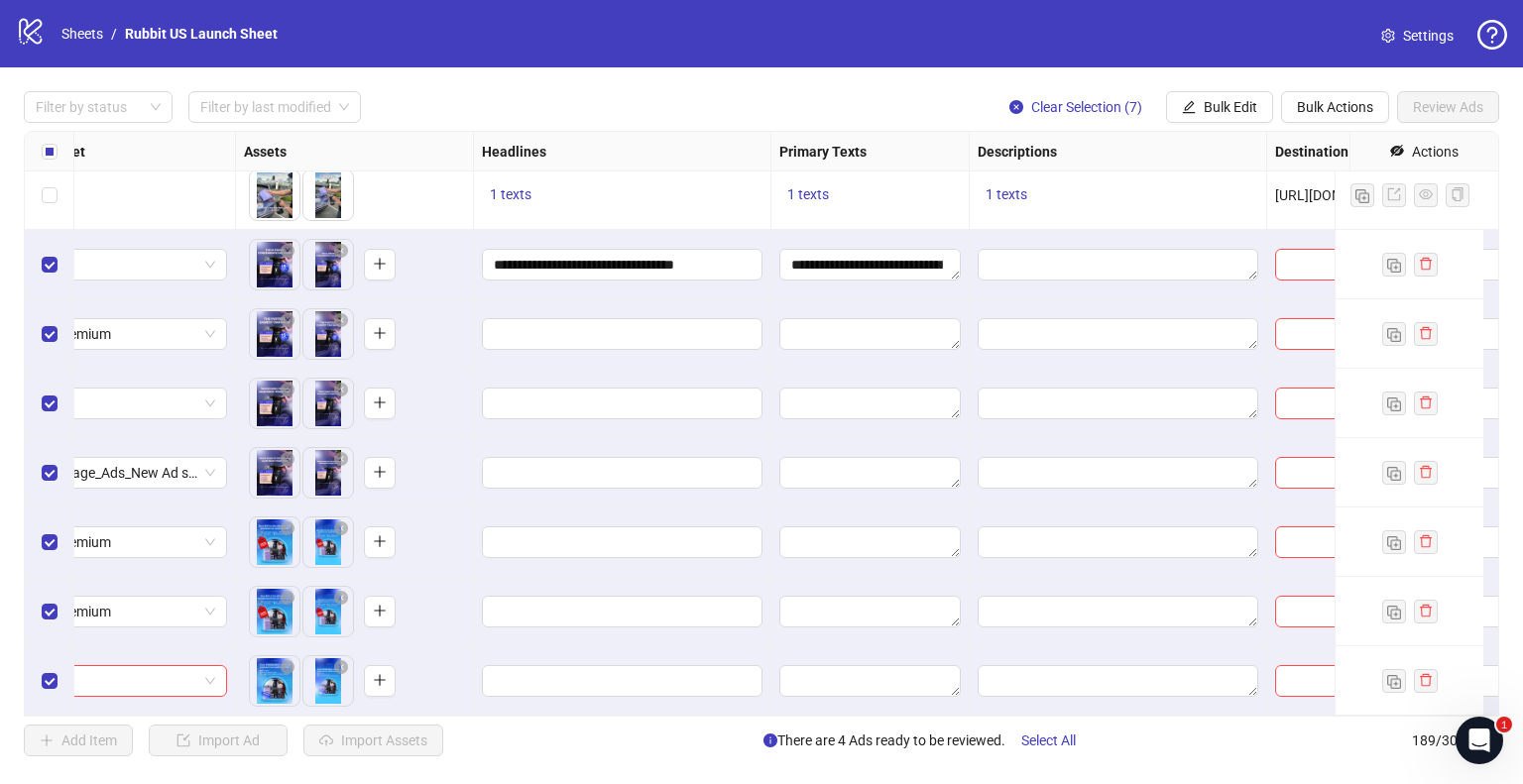 click on "Ad Format Ad Name Campaign & Ad Set Assets Headlines Primary Texts Descriptions Destination URL App Product Page ID Display URL Leadgen Form Product Set ID Call to Action Actions rb_HartOneTake_rb00034_V3__FC_01 (1) Rubbit_US_Advantage_Ads_New Ad set Rubbit_US_Advantage_Ads_New
To pick up a draggable item, press the space bar.
While dragging, use the arrow keys to move the item.
Press space again to drop the item in its new position, or press escape to cancel.
1 texts 1 texts 1 texts [URL][DOMAIN_NAME] - rb_HartOneTake_rb00034_V2__FC_01 (1) Rubbit_US_Mix_Premium Rubbit_US_Prospecting
To pick up a draggable item, press the space bar.
While dragging, use the arrow keys to move the item.
Press space again to drop the item in its new position, or press escape to cancel.
1 texts 1 texts 1 texts [URL][DOMAIN_NAME] - rb_HartOneTake_rb00034_V1__FC_01 (1) Rubbit_US_Mix_v5 Rubbit_US_Prospecting 1 texts 1 texts 1 texts [URL][DOMAIN_NAME] - Rubbit_US_Mix_v5" at bounding box center [762, 423] 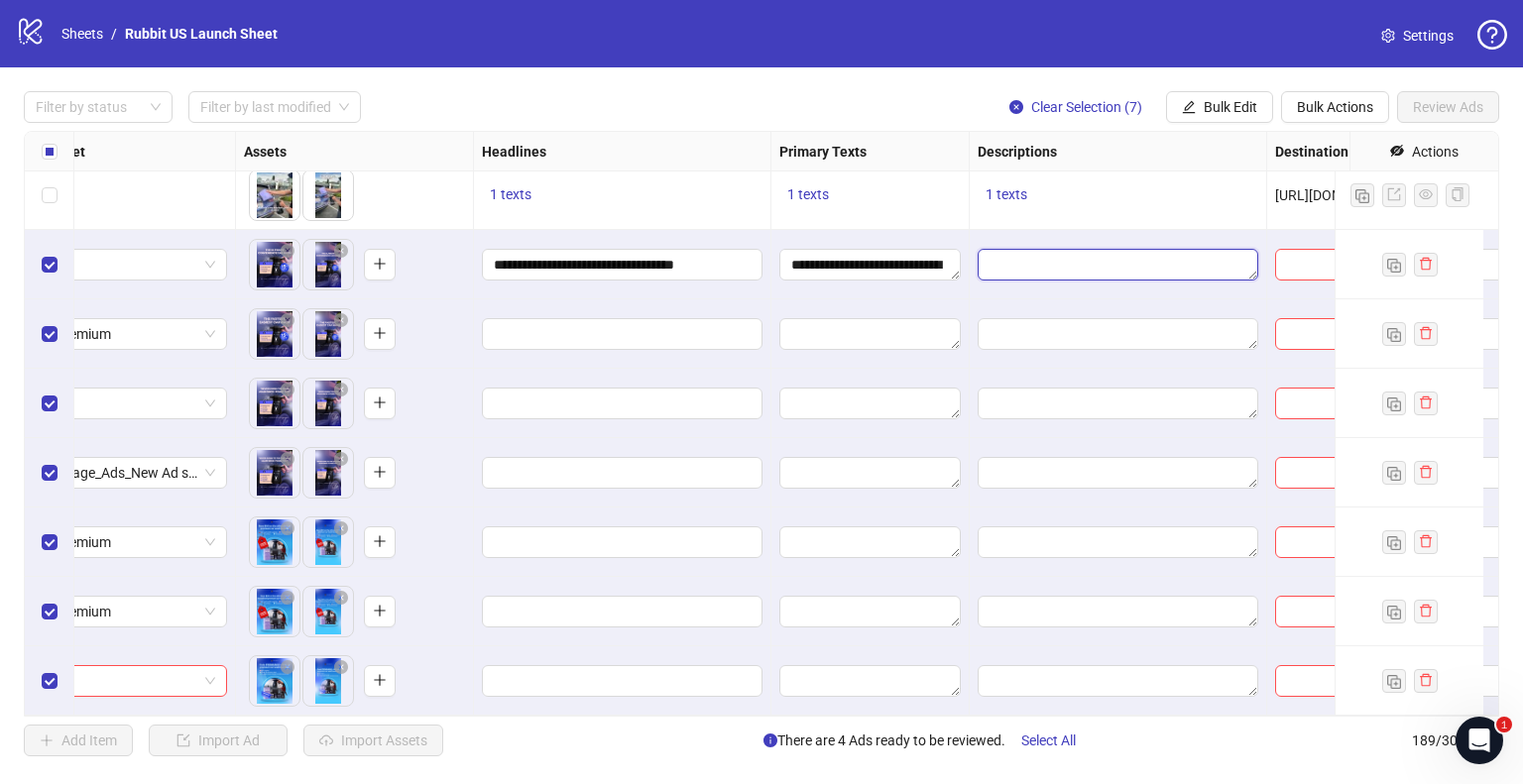 click at bounding box center (1117, 265) 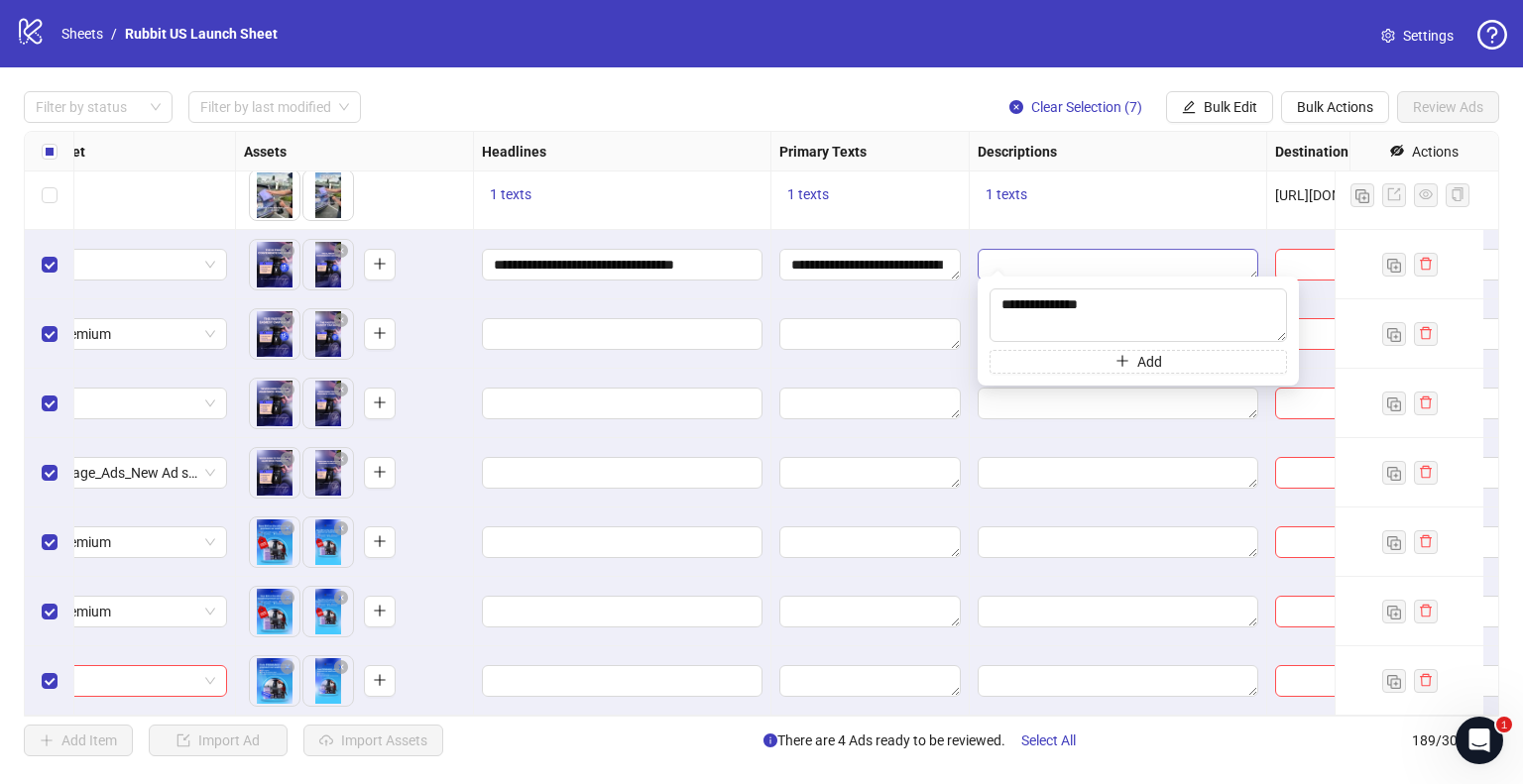 type on "**********" 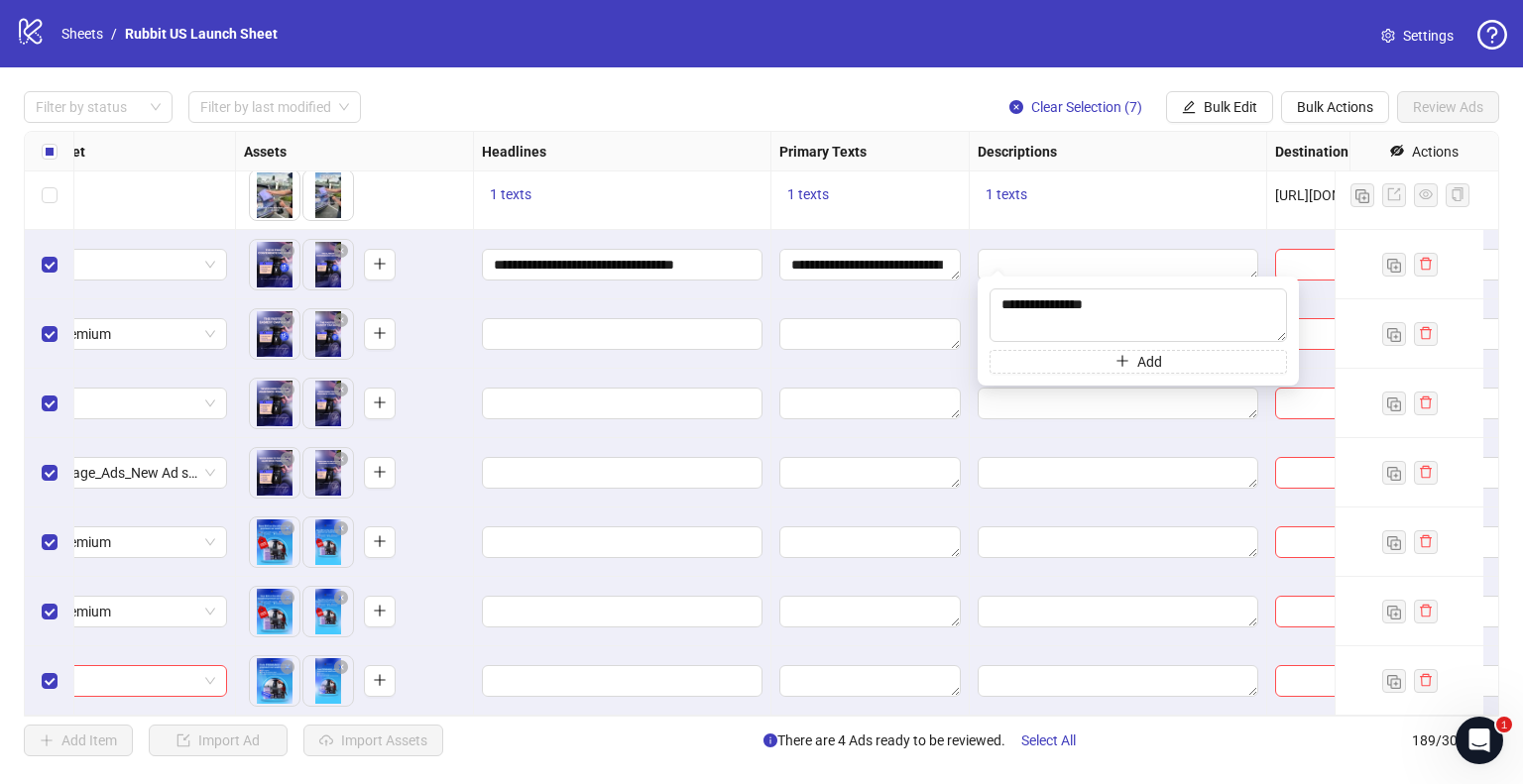 click on "**********" at bounding box center [871, 265] 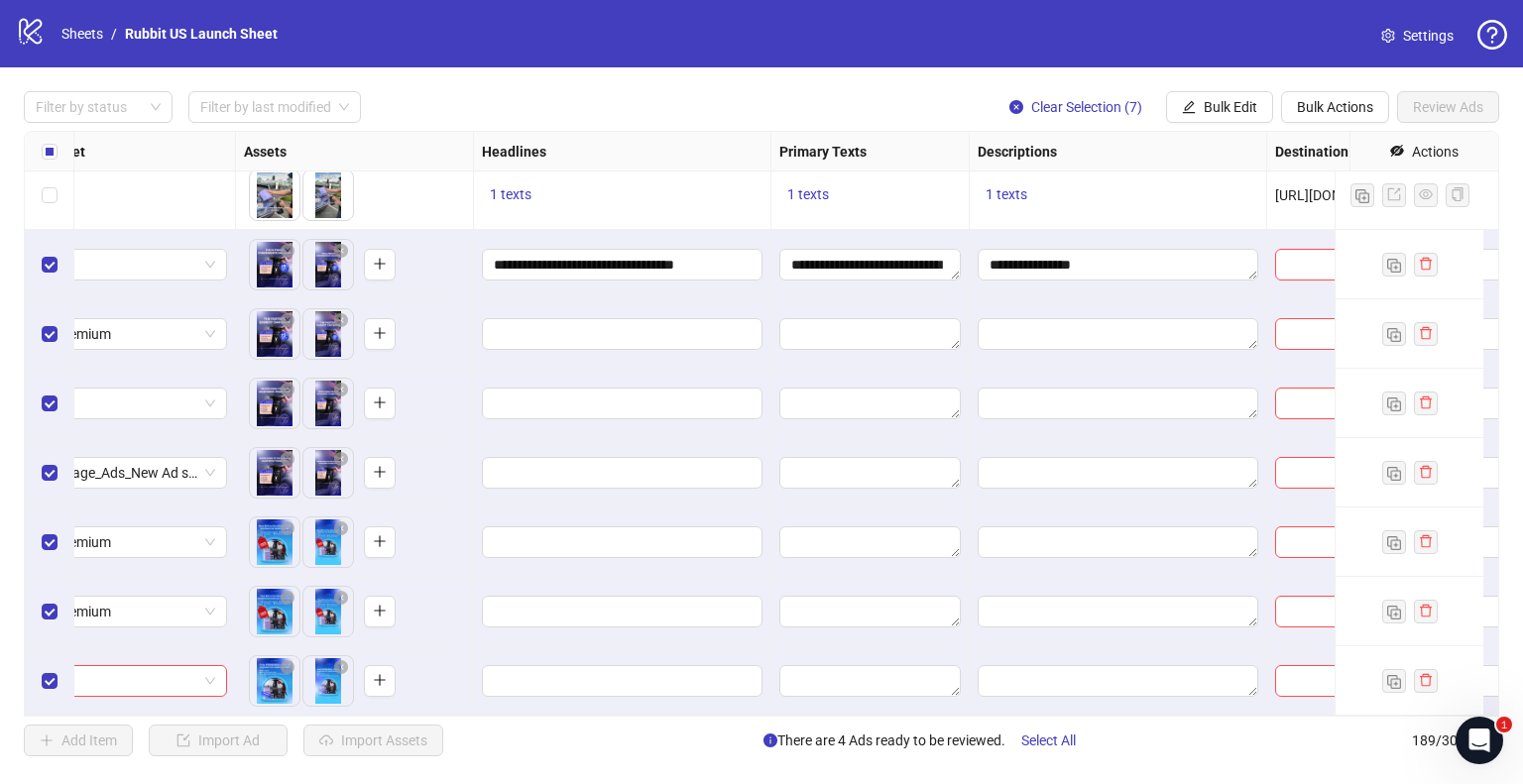 scroll, scrollTop: 12584, scrollLeft: 879, axis: both 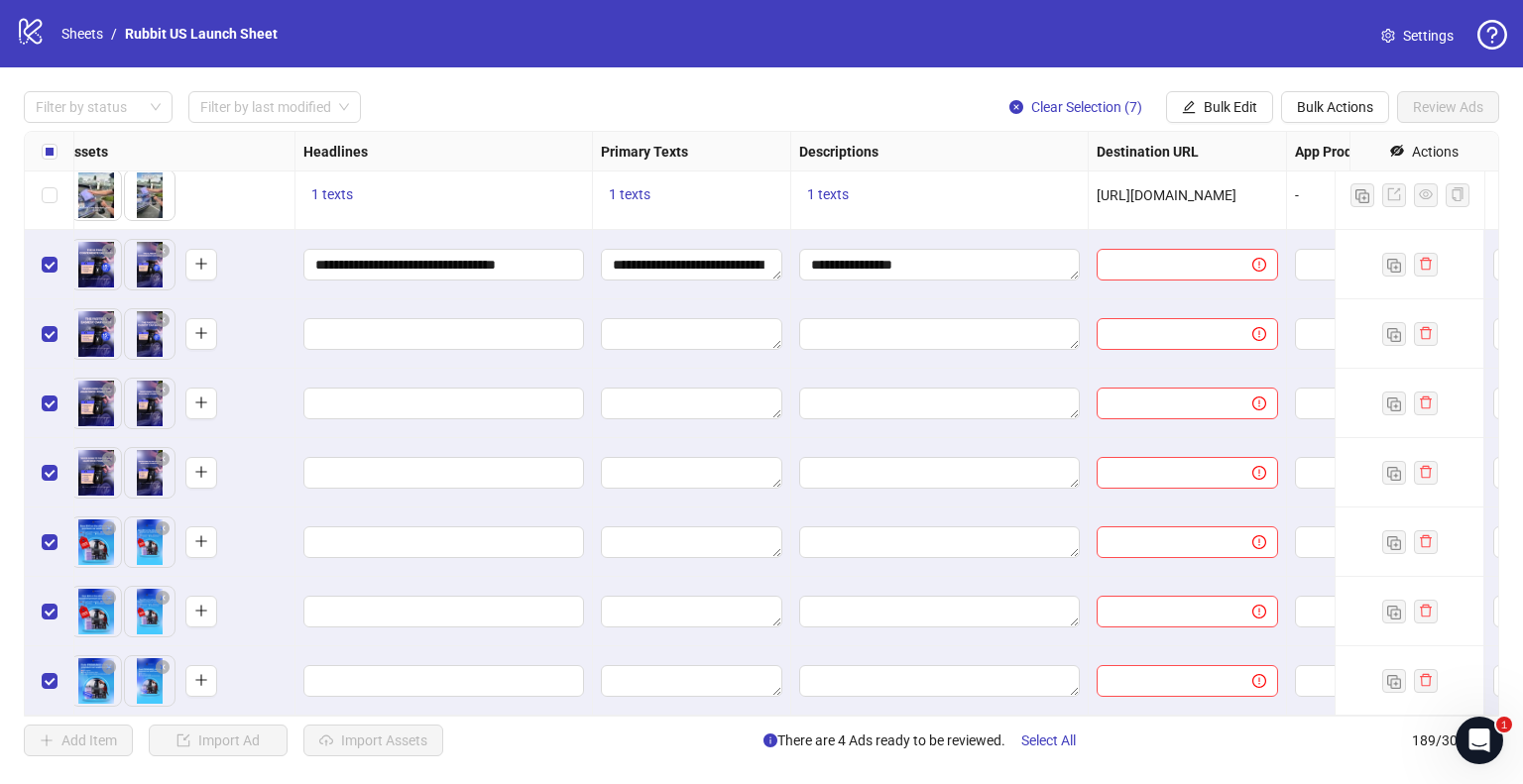 click on "[URL][DOMAIN_NAME]" at bounding box center [1166, 195] 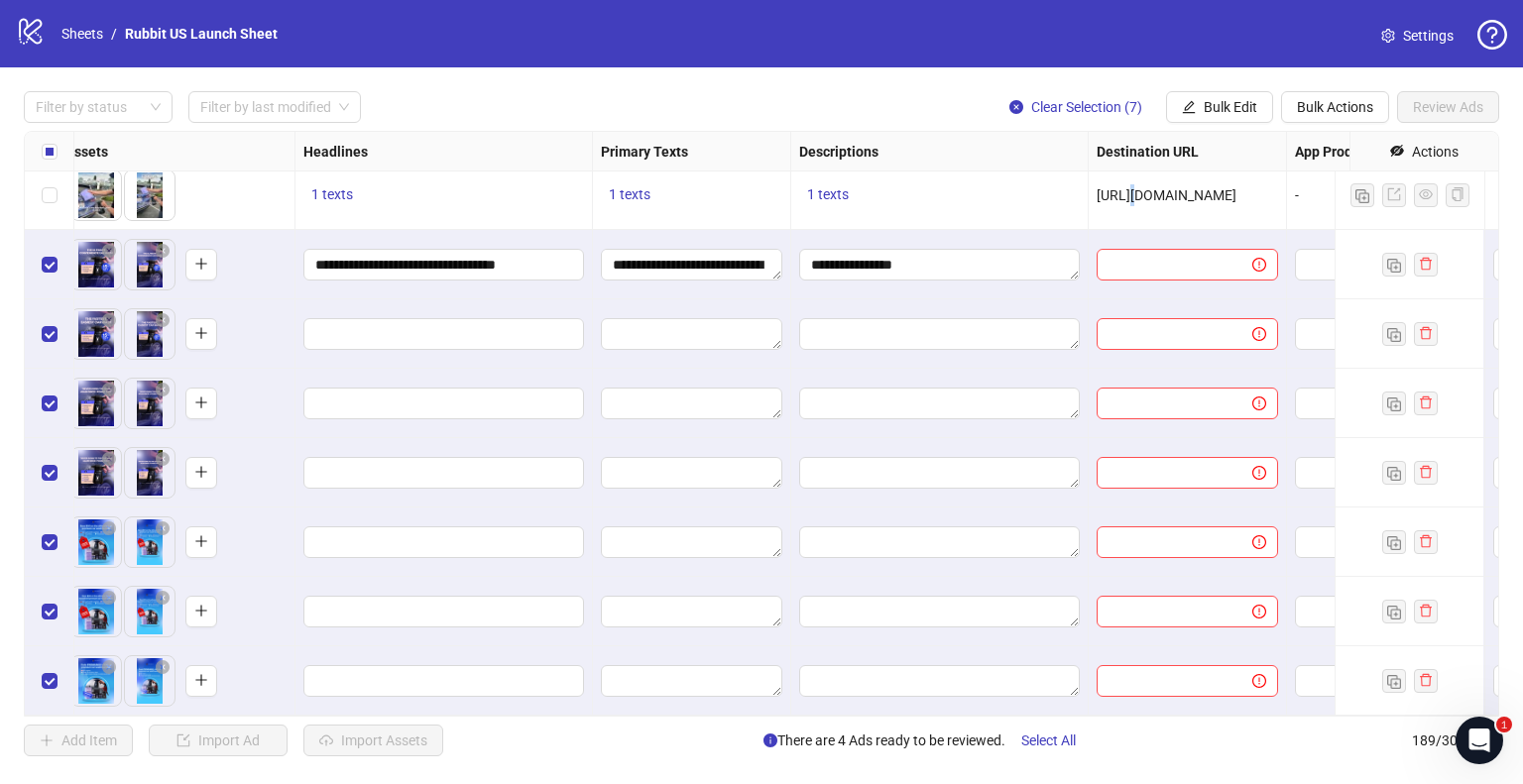 click on "[URL][DOMAIN_NAME]" at bounding box center (1166, 195) 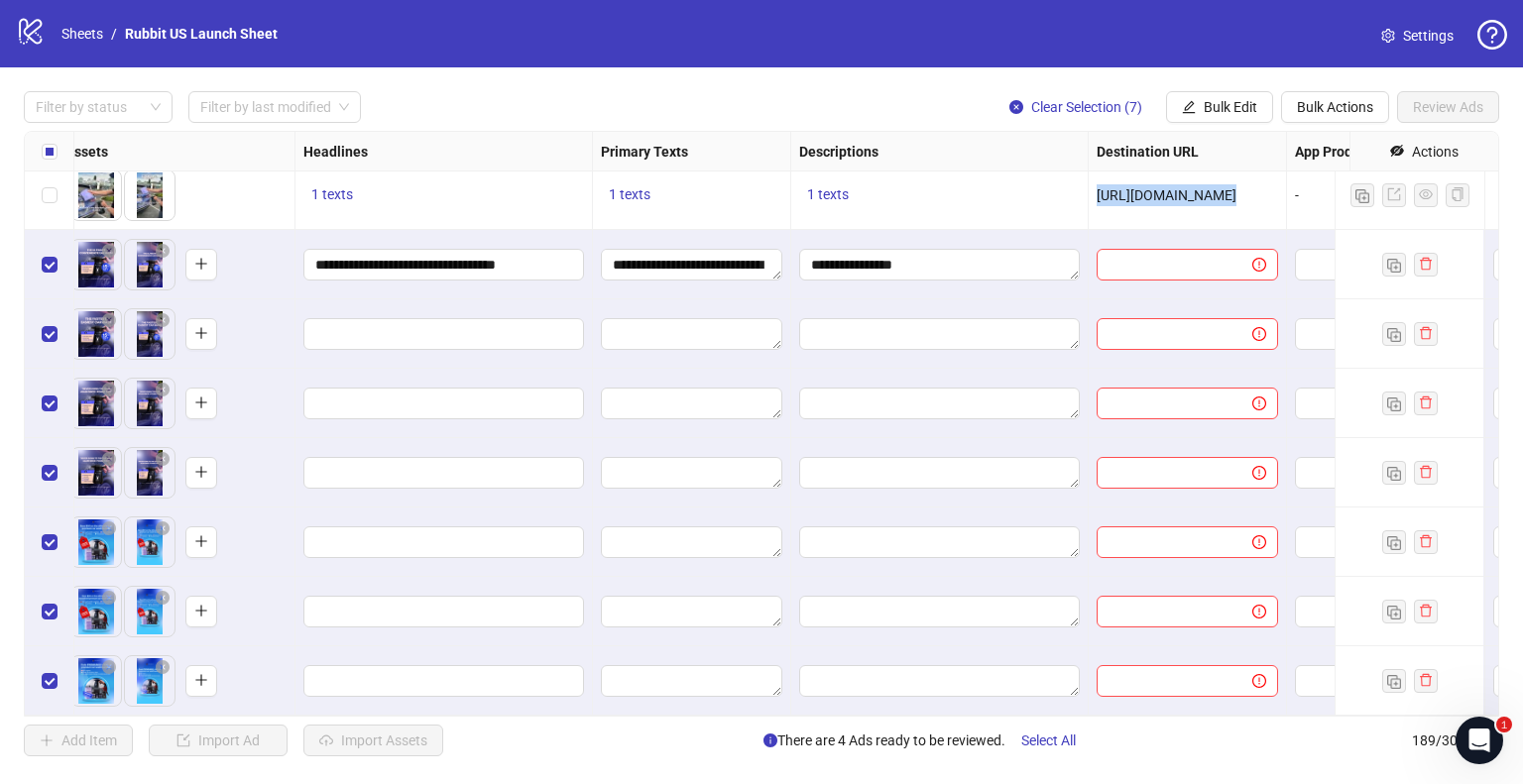 click on "[URL][DOMAIN_NAME]" at bounding box center (1166, 195) 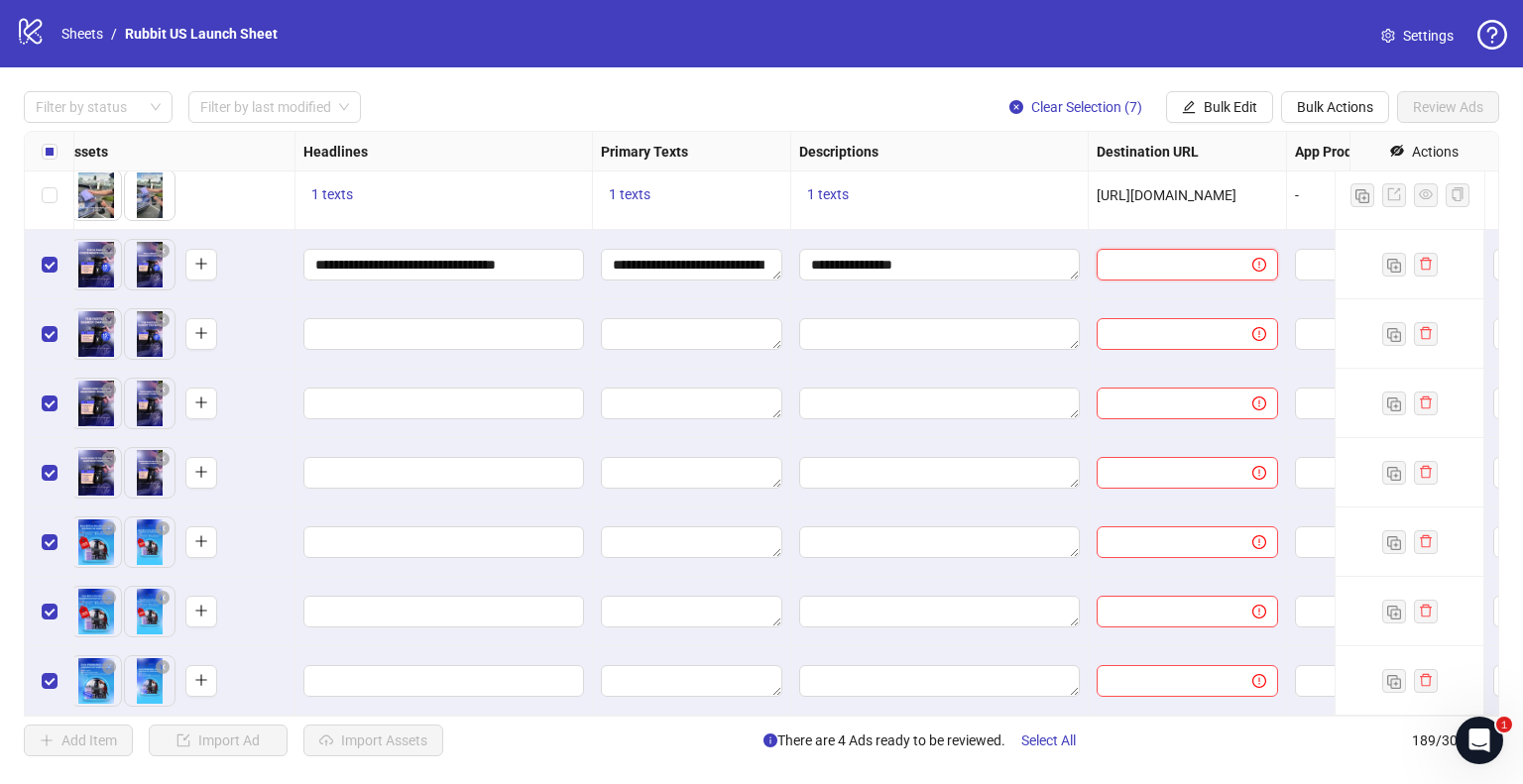 click at bounding box center [1166, 265] 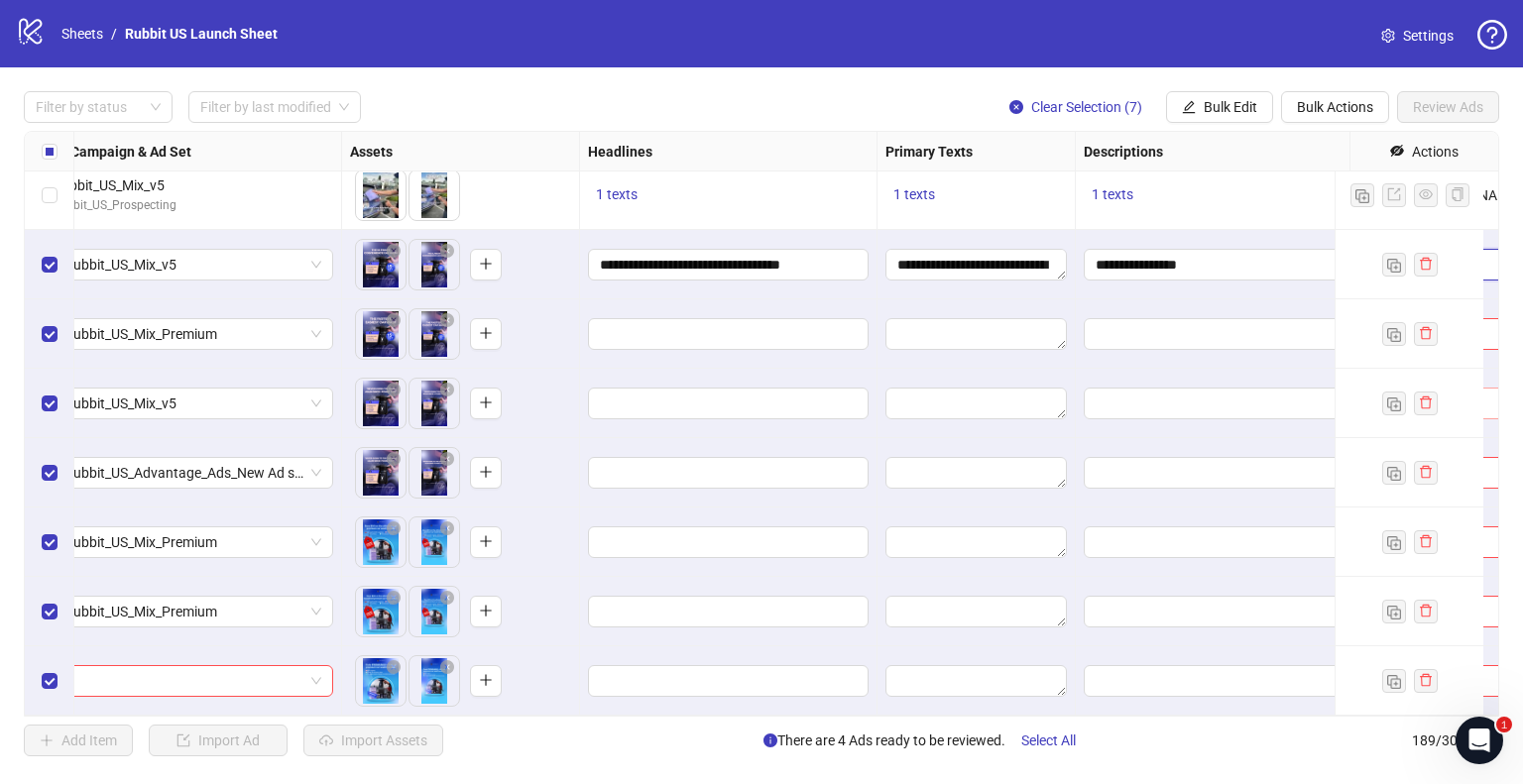scroll, scrollTop: 12584, scrollLeft: 924, axis: both 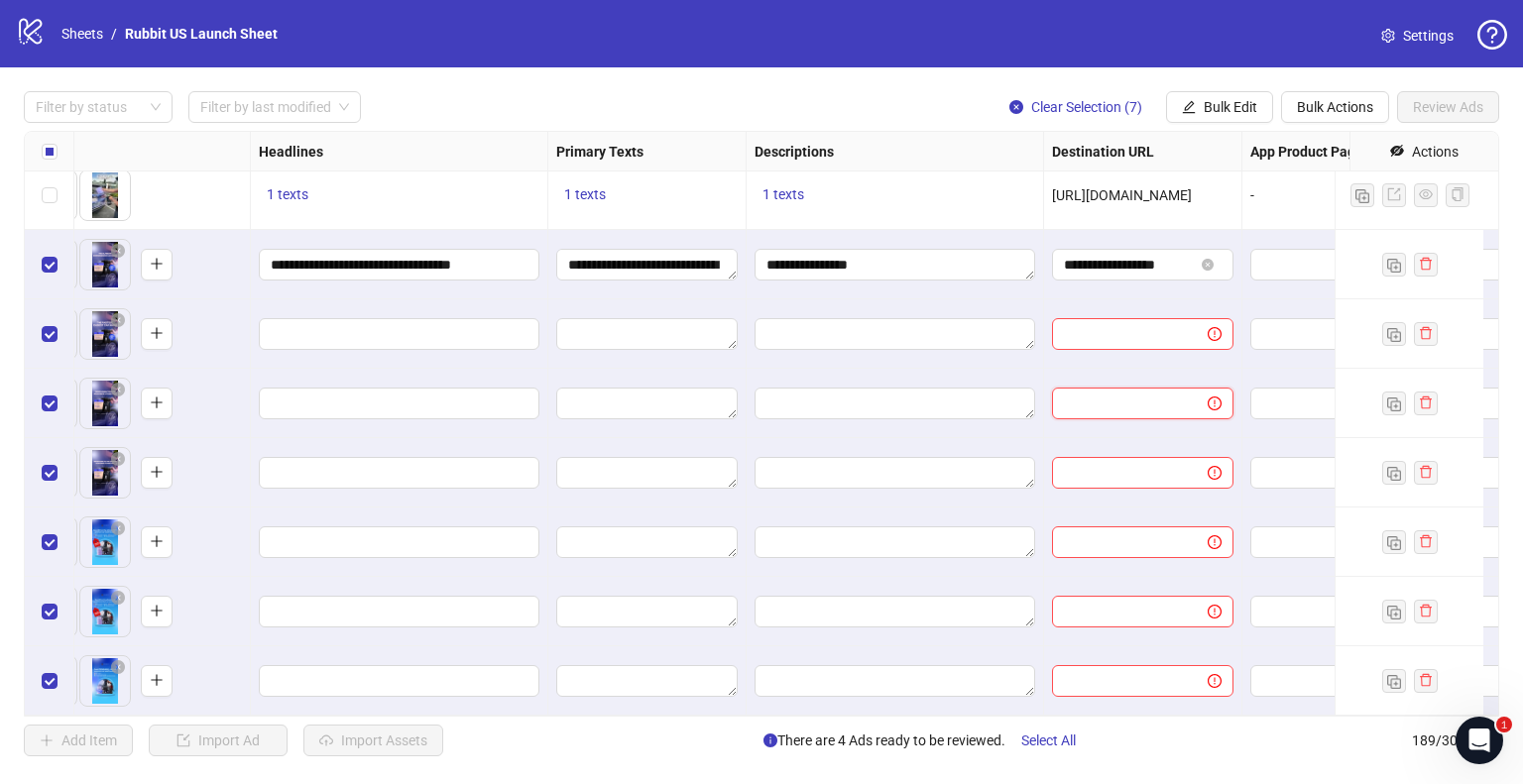 click at bounding box center [1121, 403] 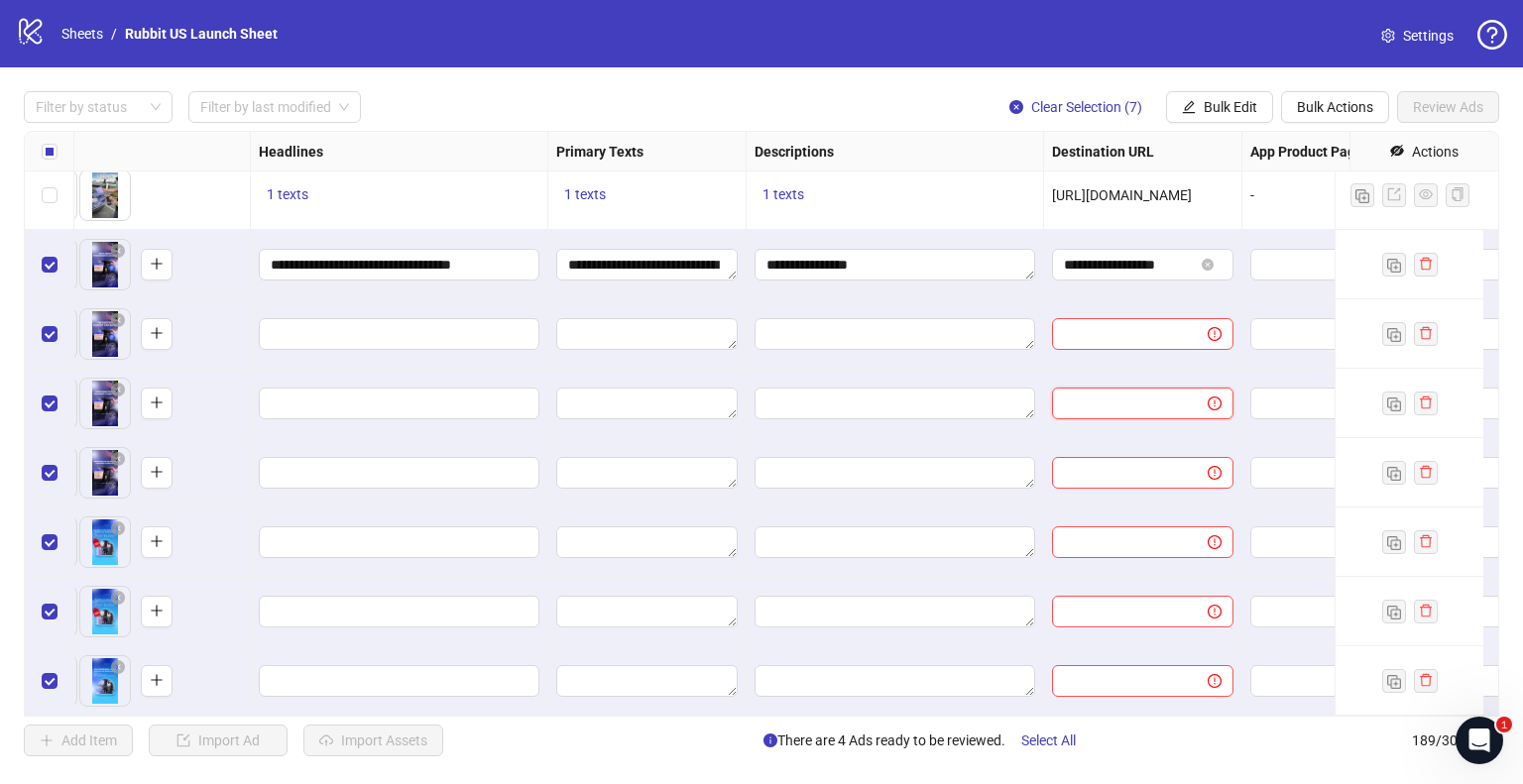 paste on "**********" 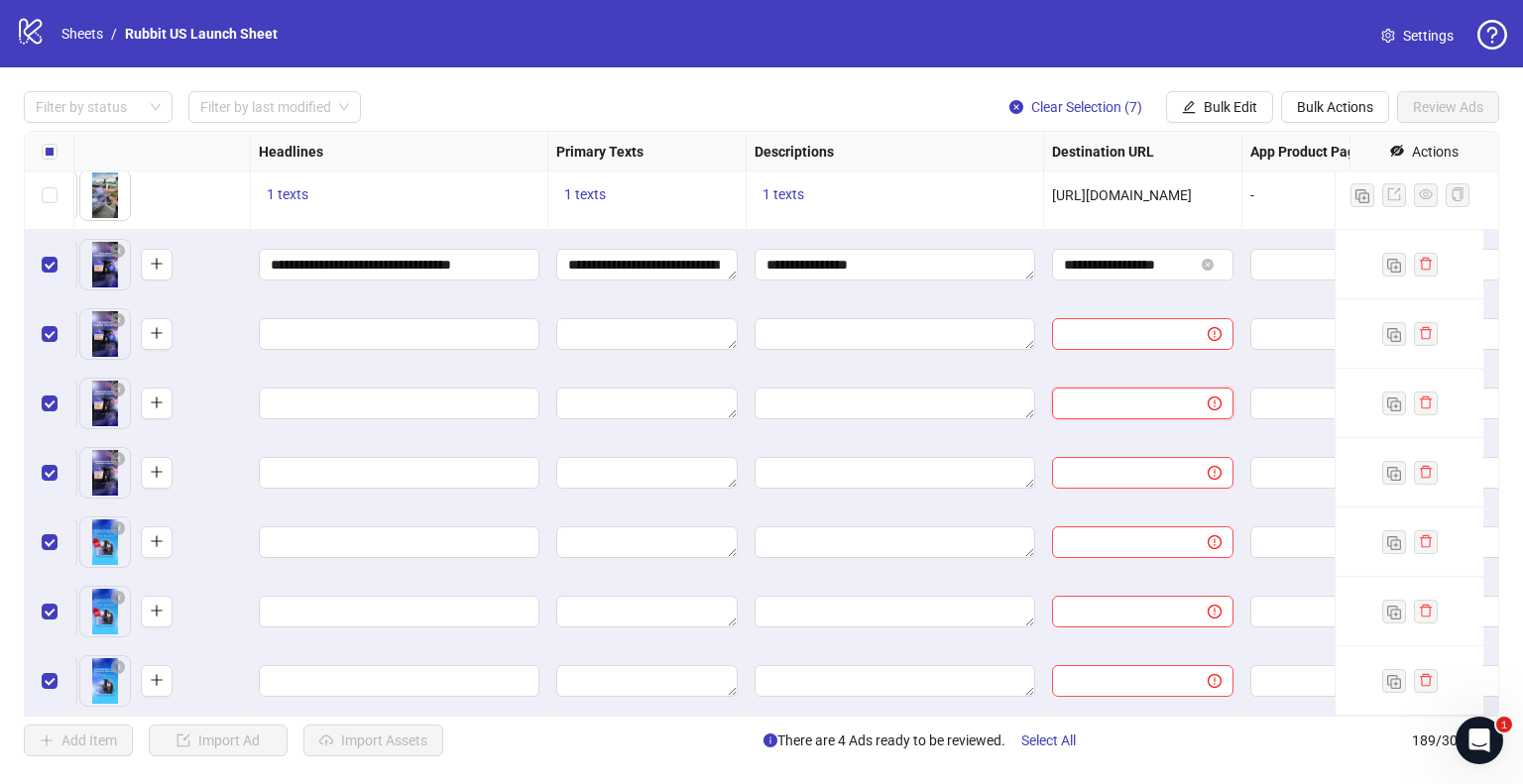 type on "**********" 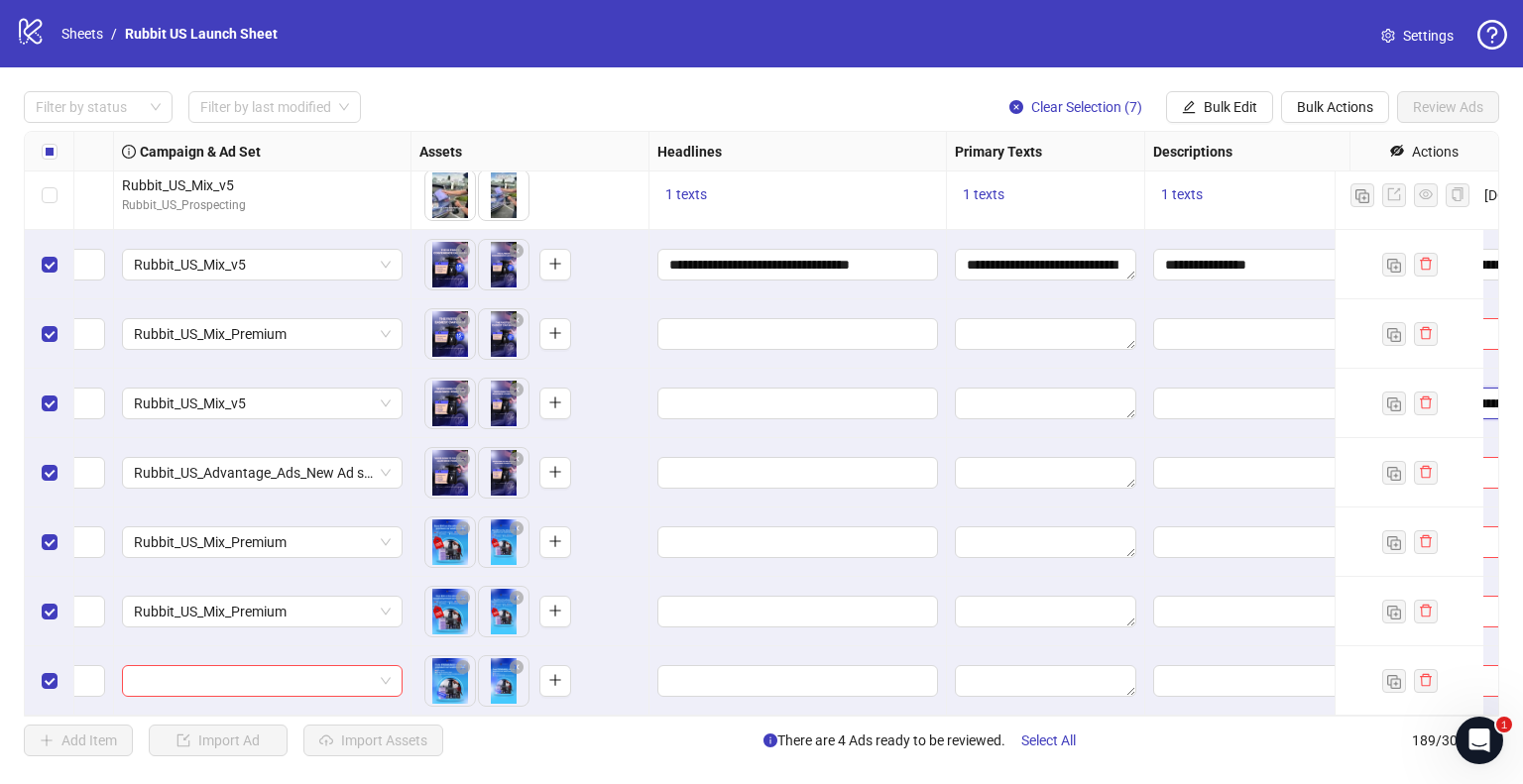 scroll, scrollTop: 12584, scrollLeft: 686, axis: both 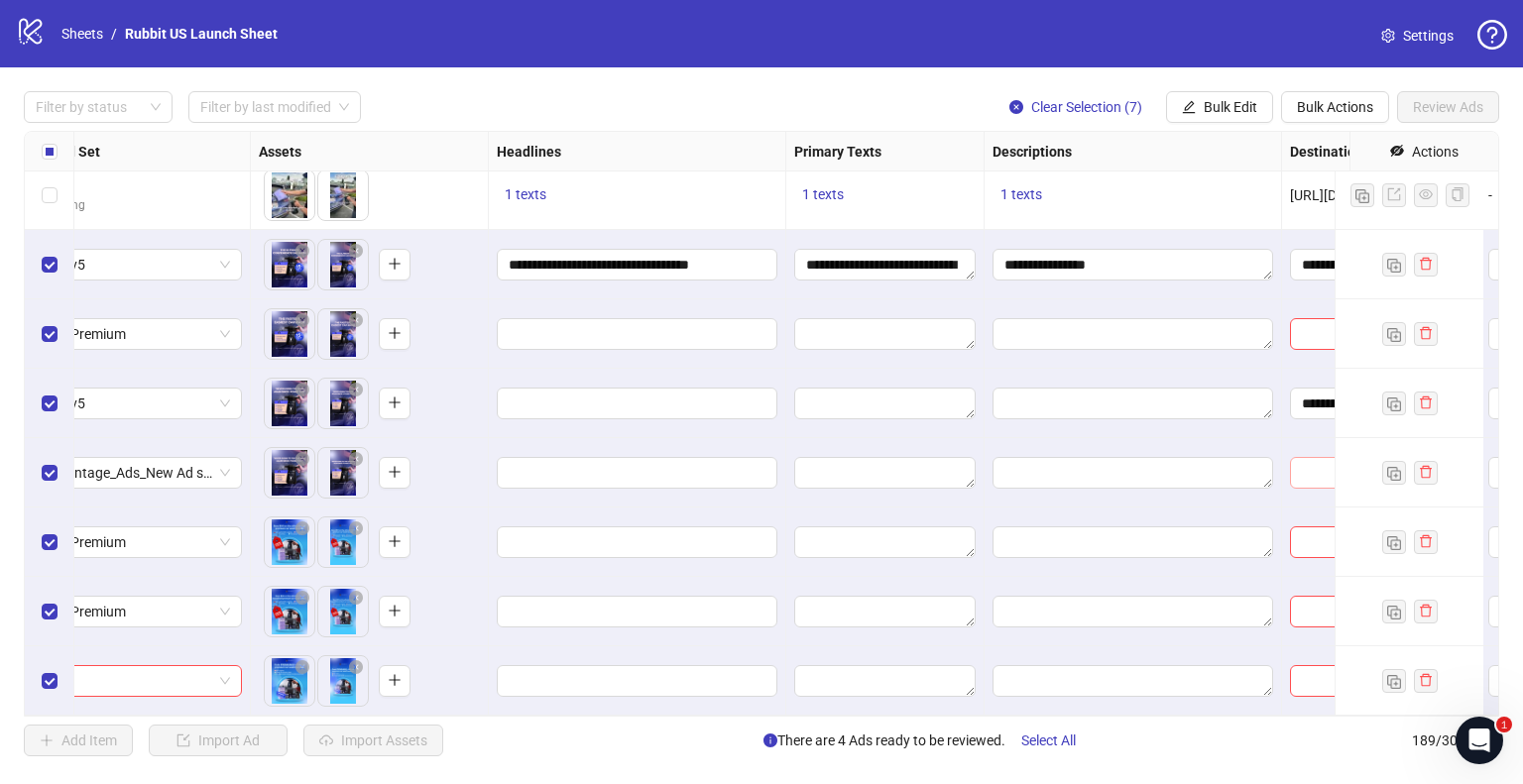 click at bounding box center [1380, 473] 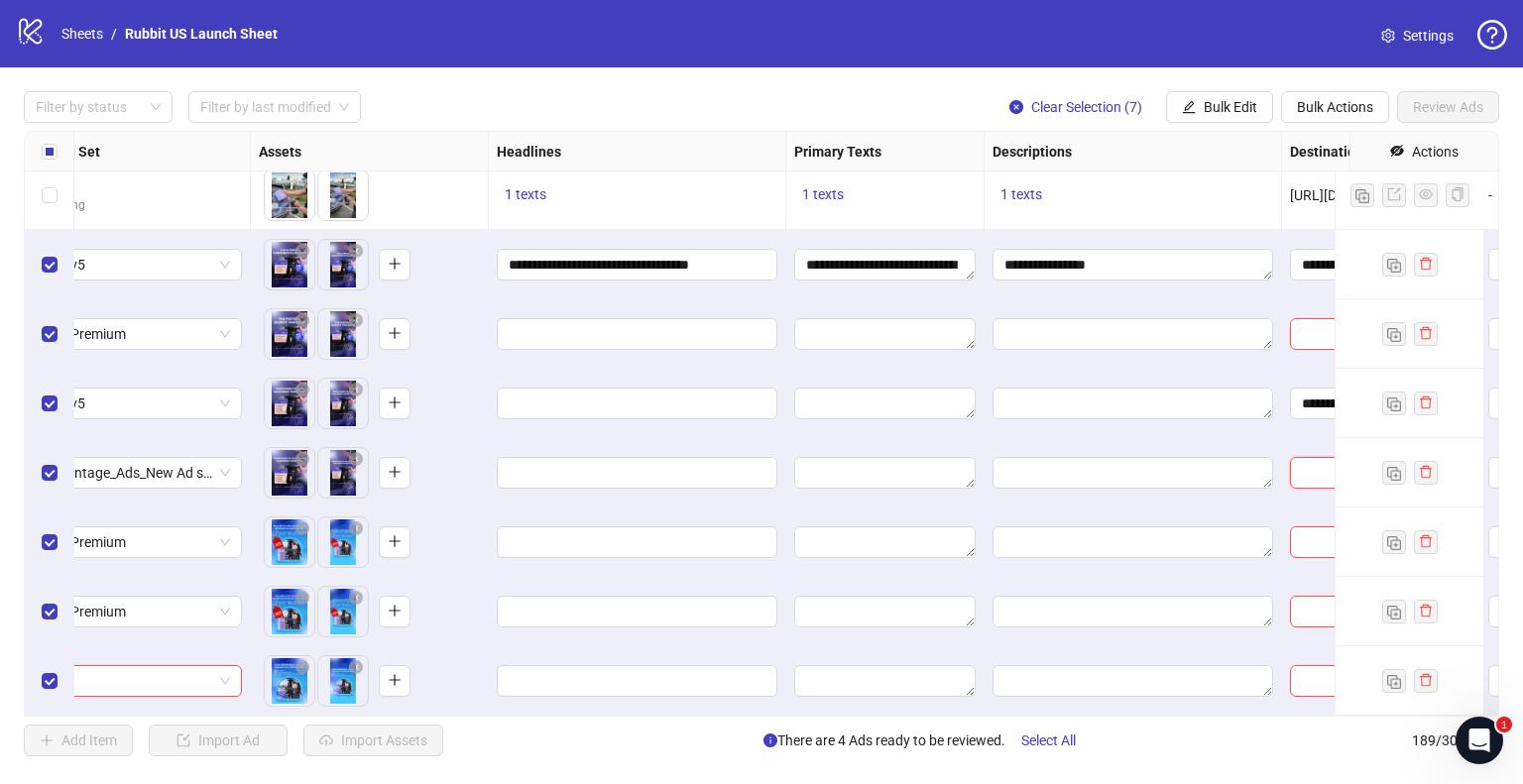 paste on "**********" 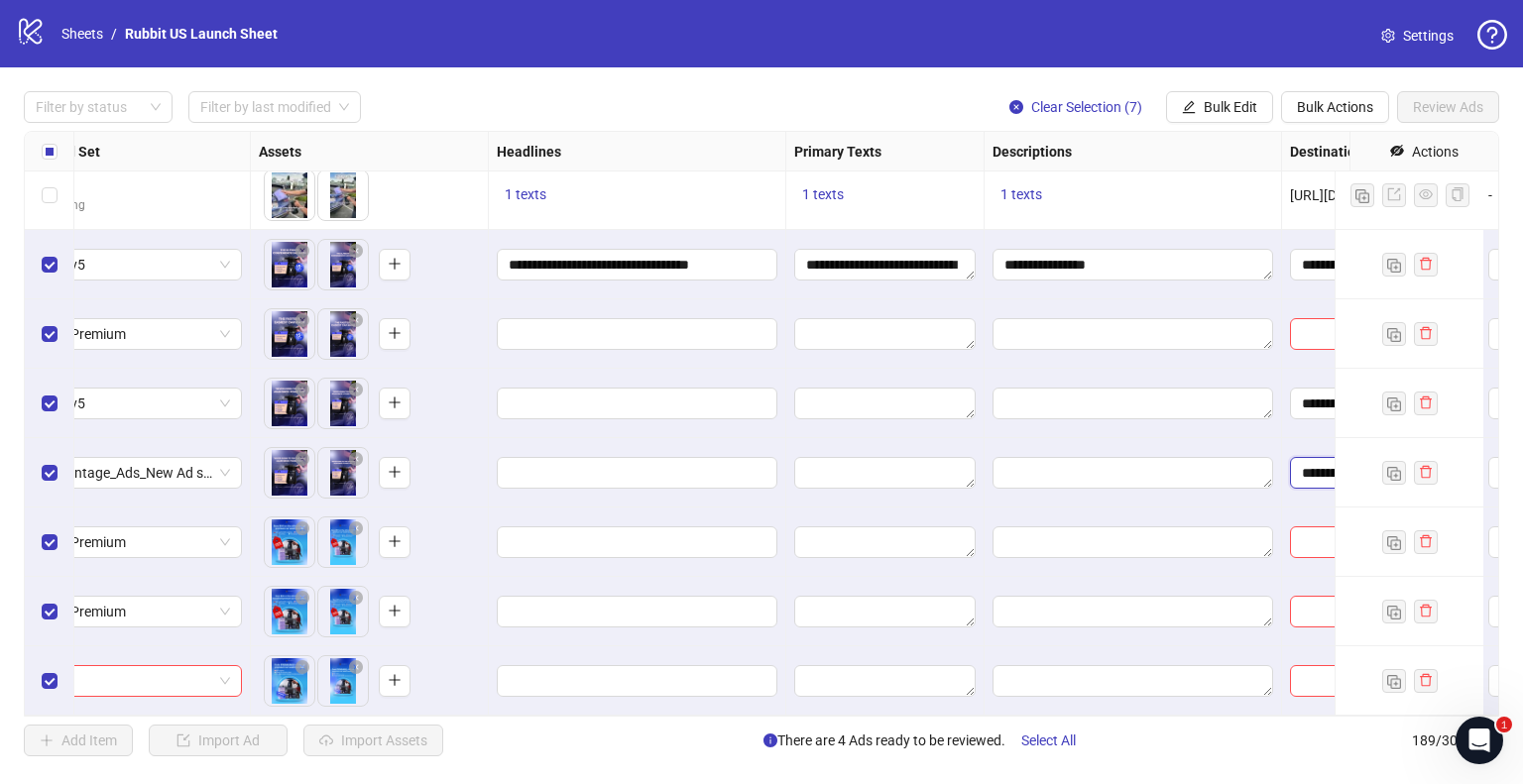 type on "**********" 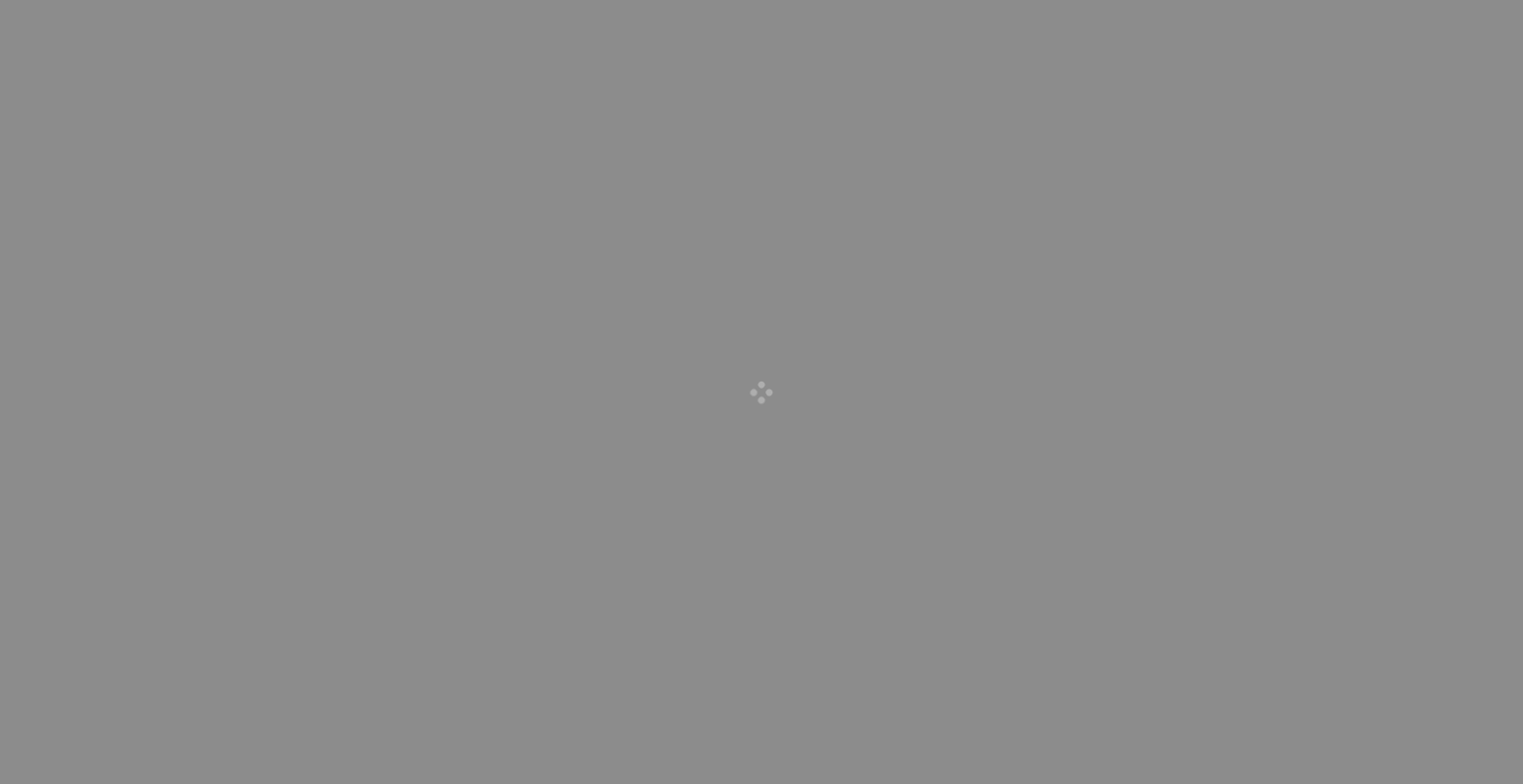scroll, scrollTop: 0, scrollLeft: 0, axis: both 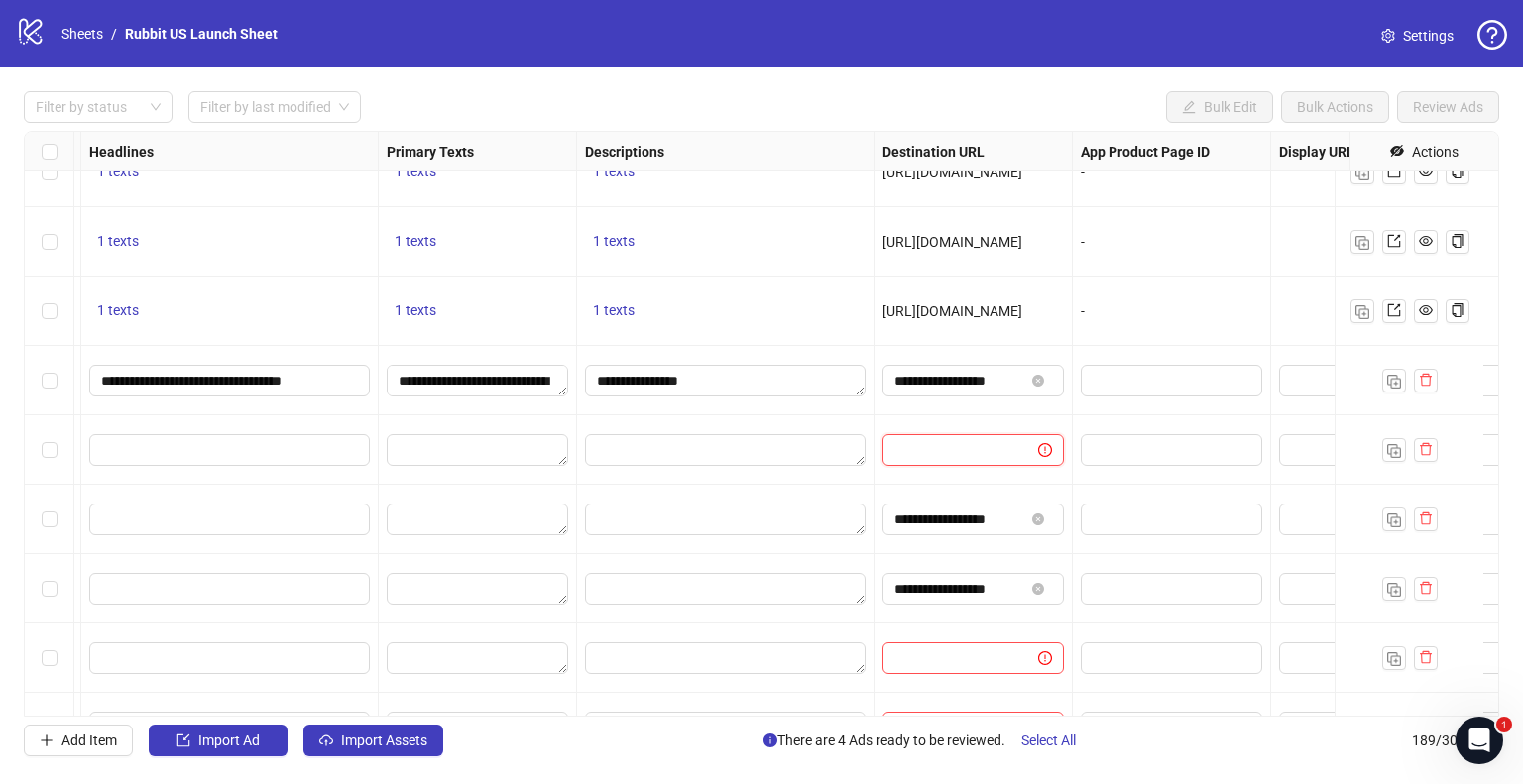click at bounding box center [952, 450] 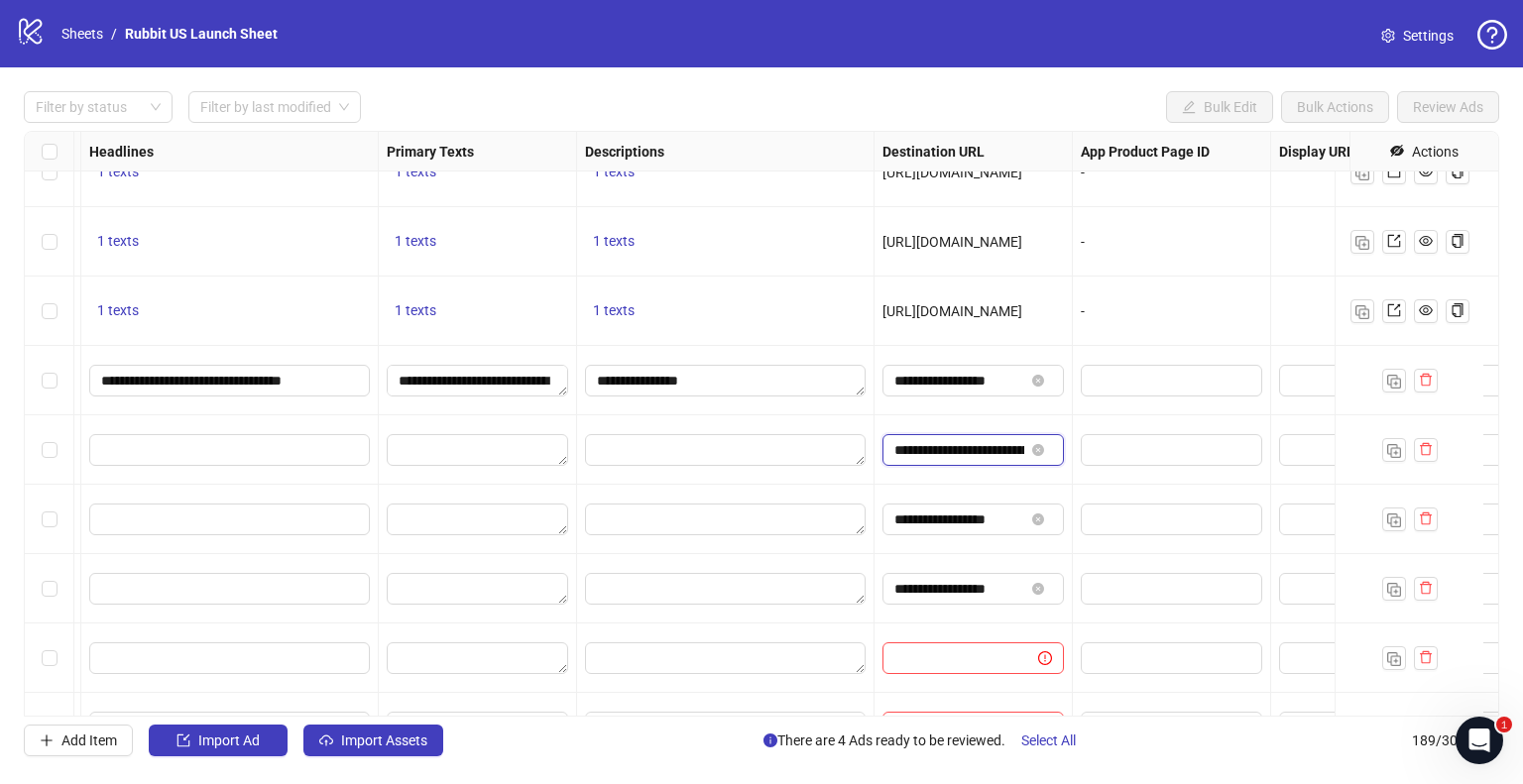 scroll, scrollTop: 0, scrollLeft: 168, axis: horizontal 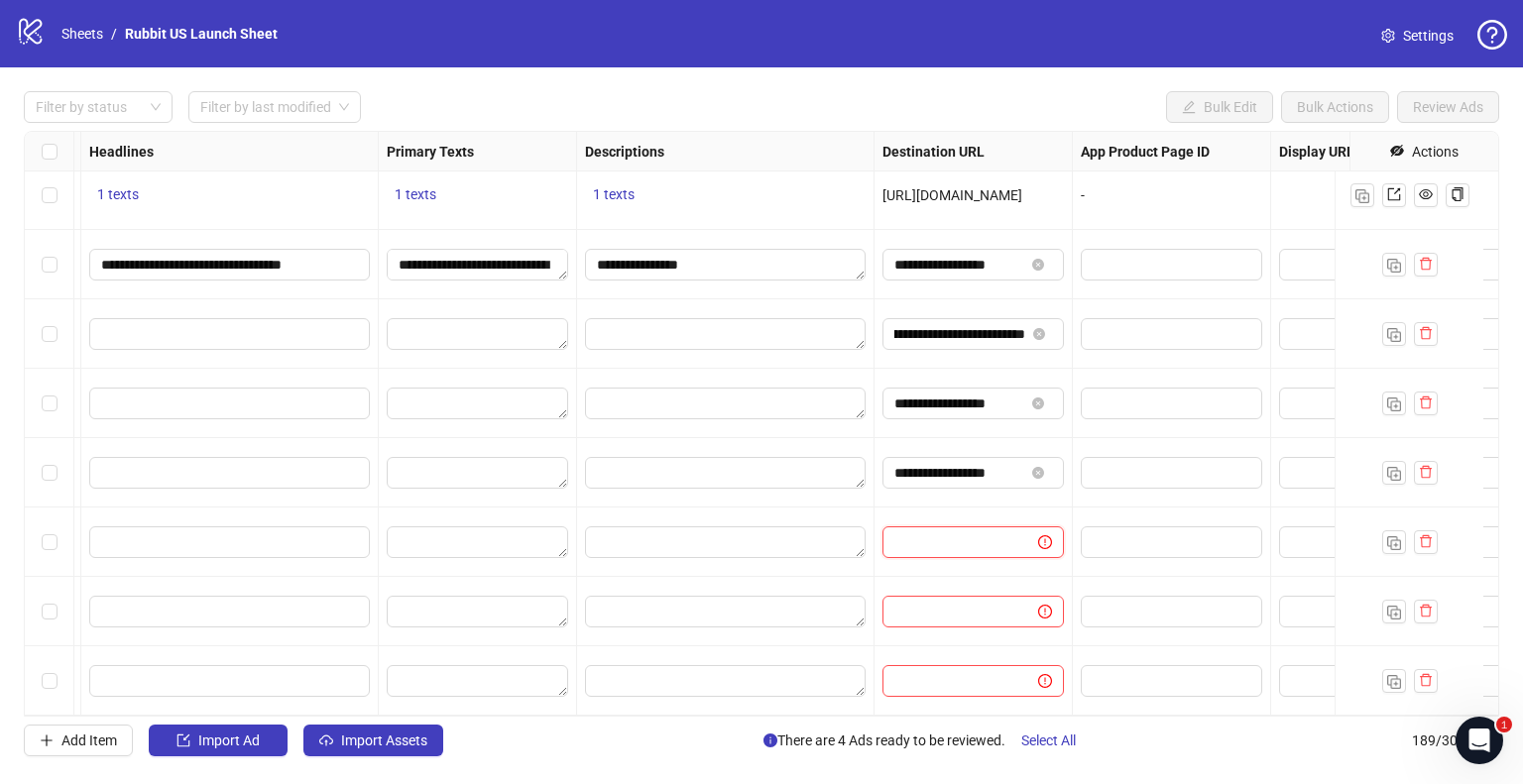 click at bounding box center (952, 542) 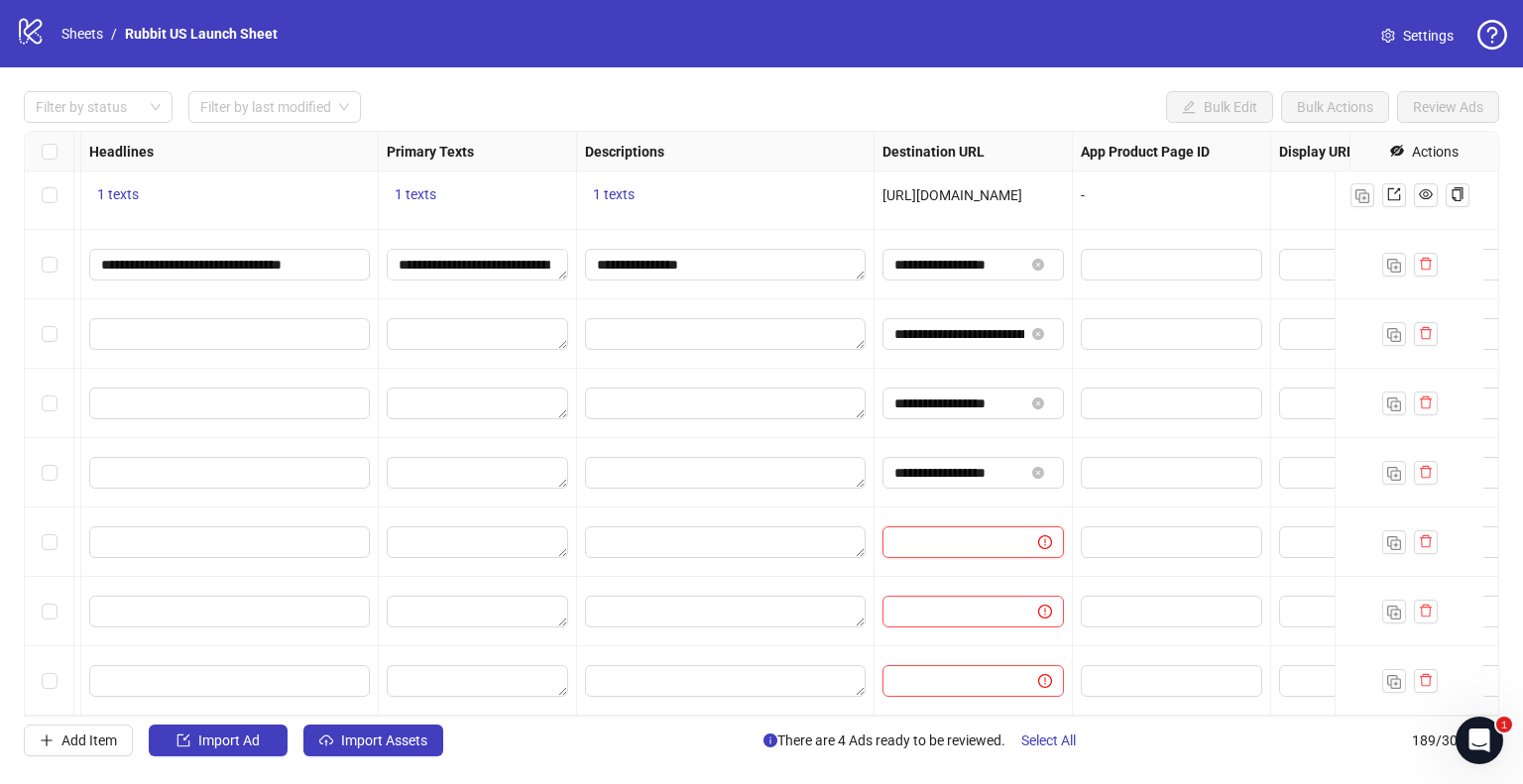 paste on "**********" 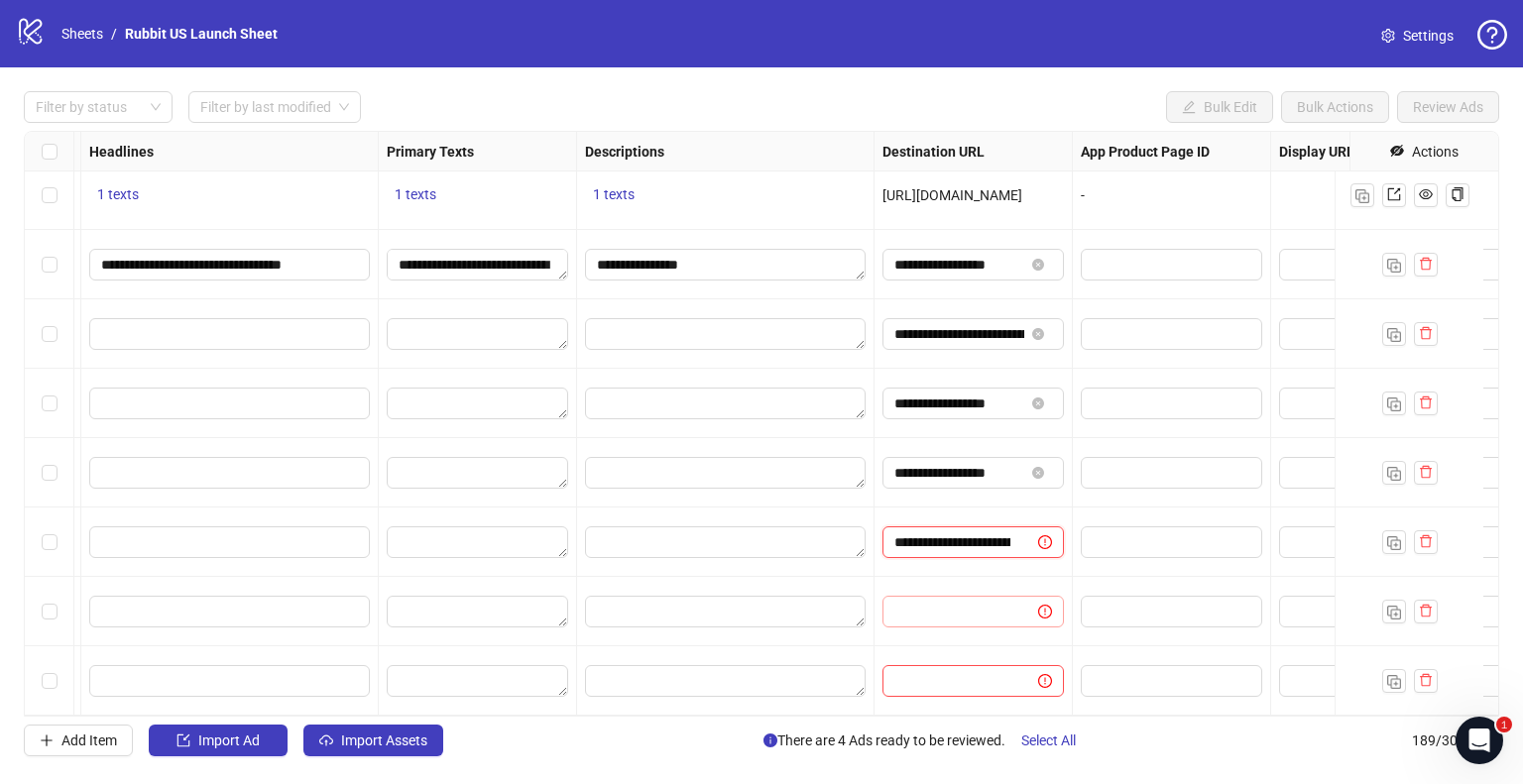scroll, scrollTop: 0, scrollLeft: 168, axis: horizontal 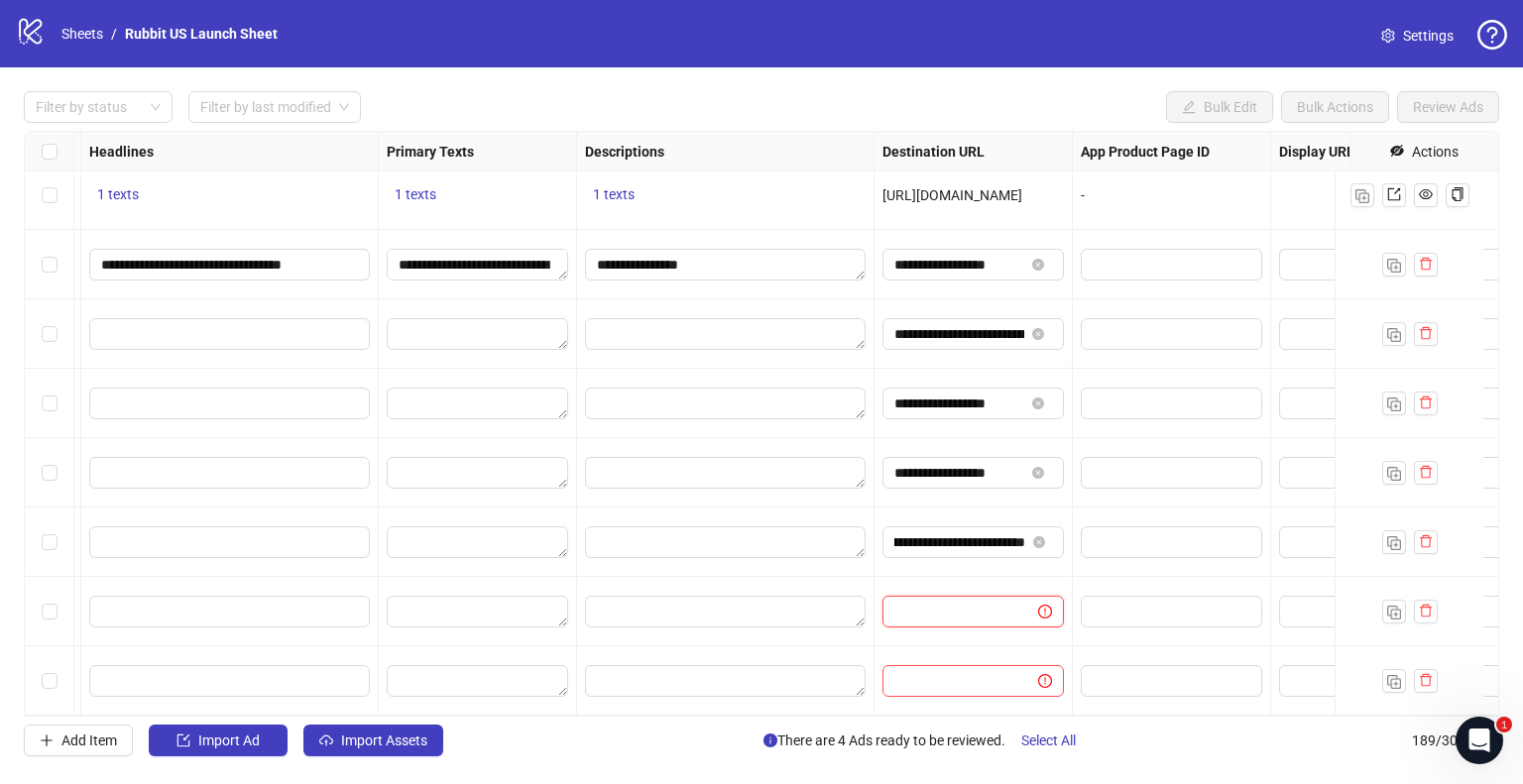 click at bounding box center (952, 612) 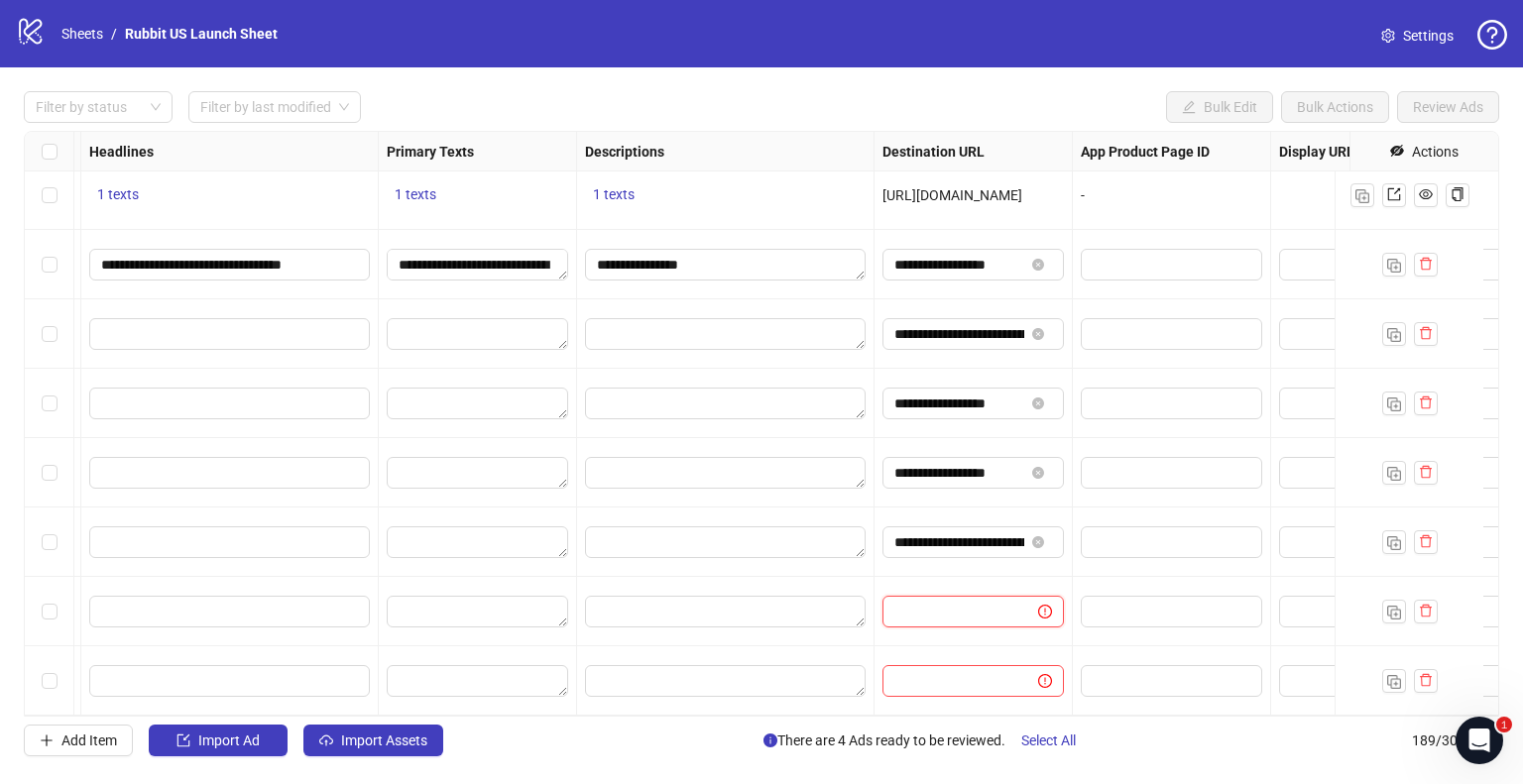 paste on "**********" 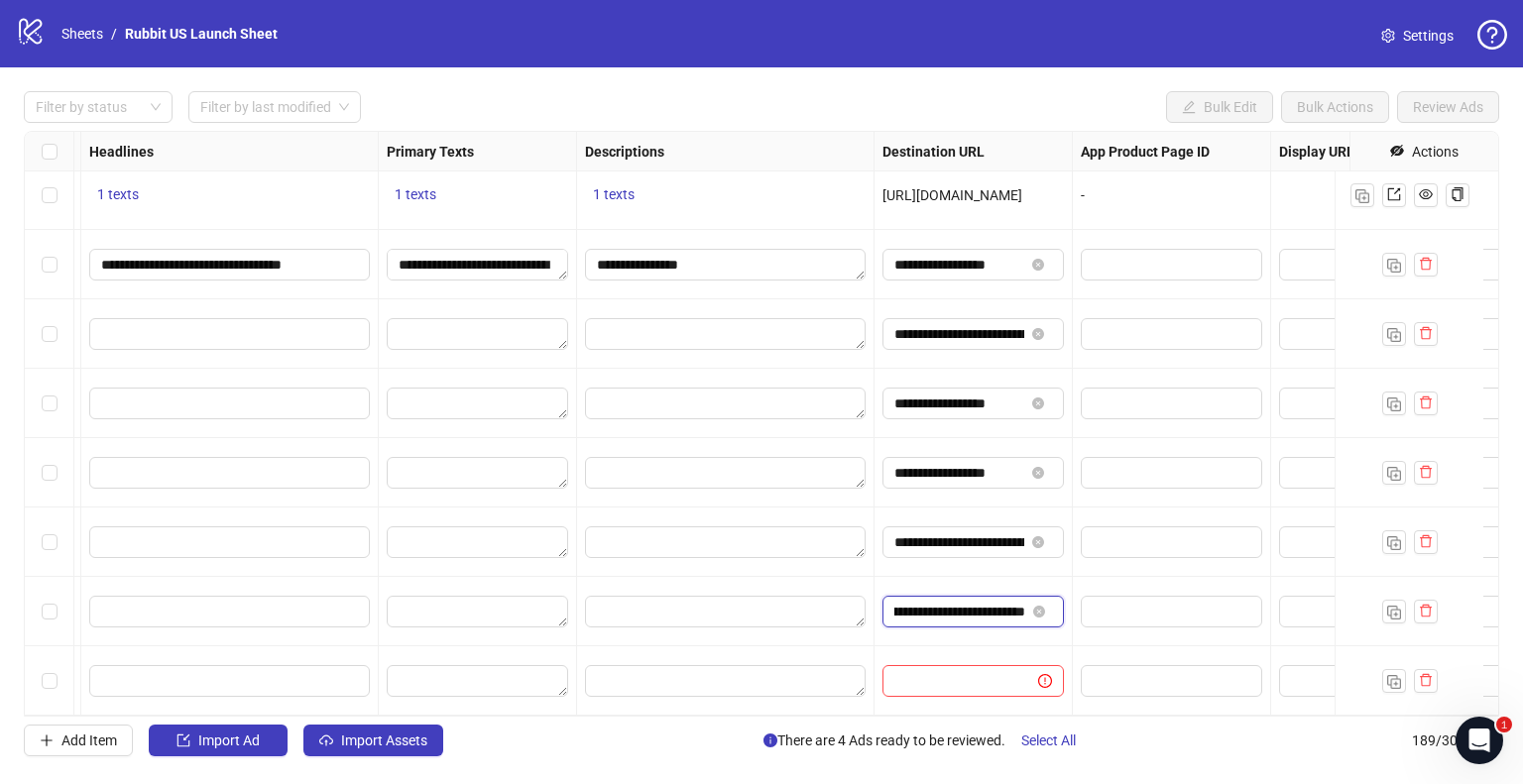 scroll, scrollTop: 0, scrollLeft: 0, axis: both 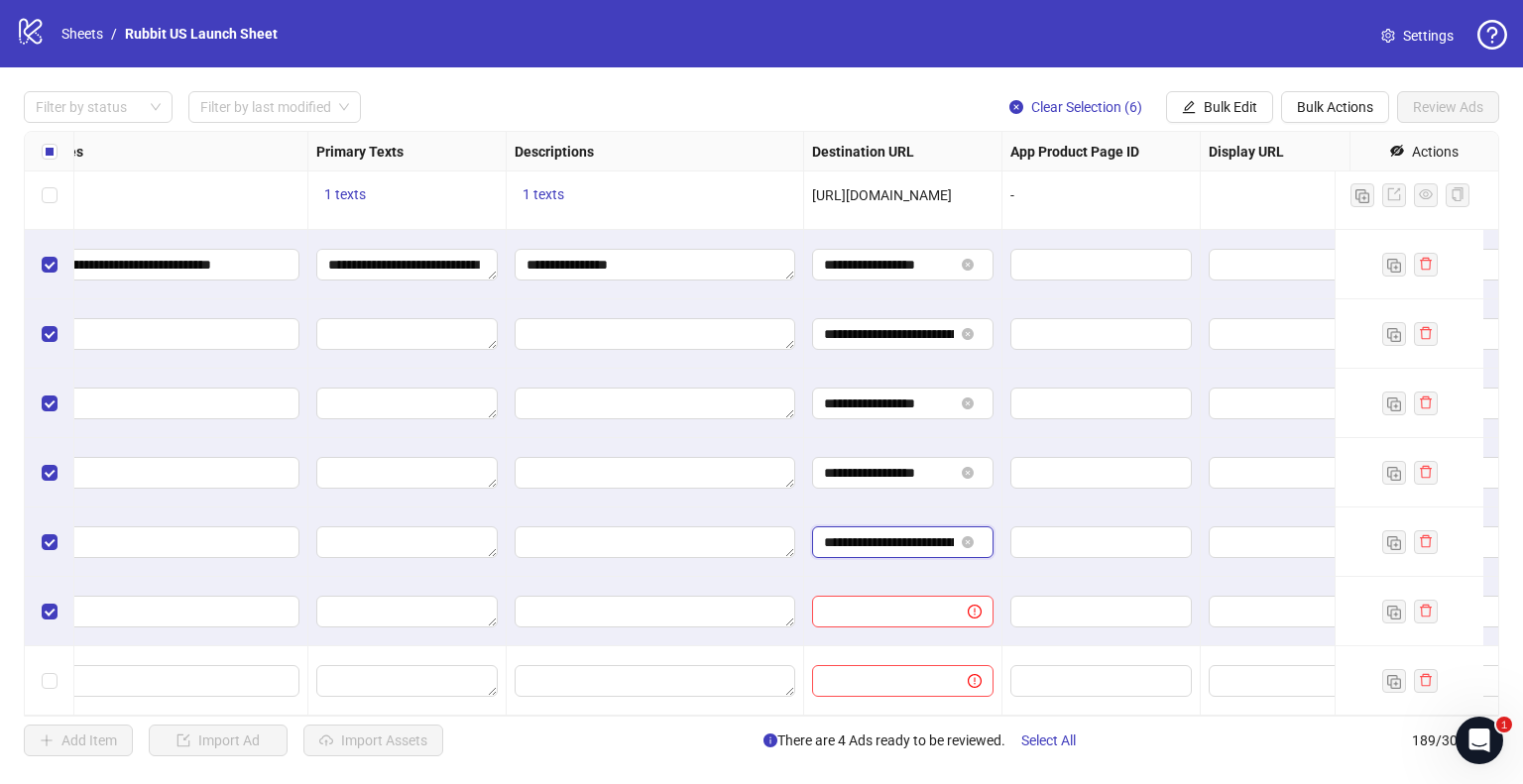 click on "**********" at bounding box center [888, 542] 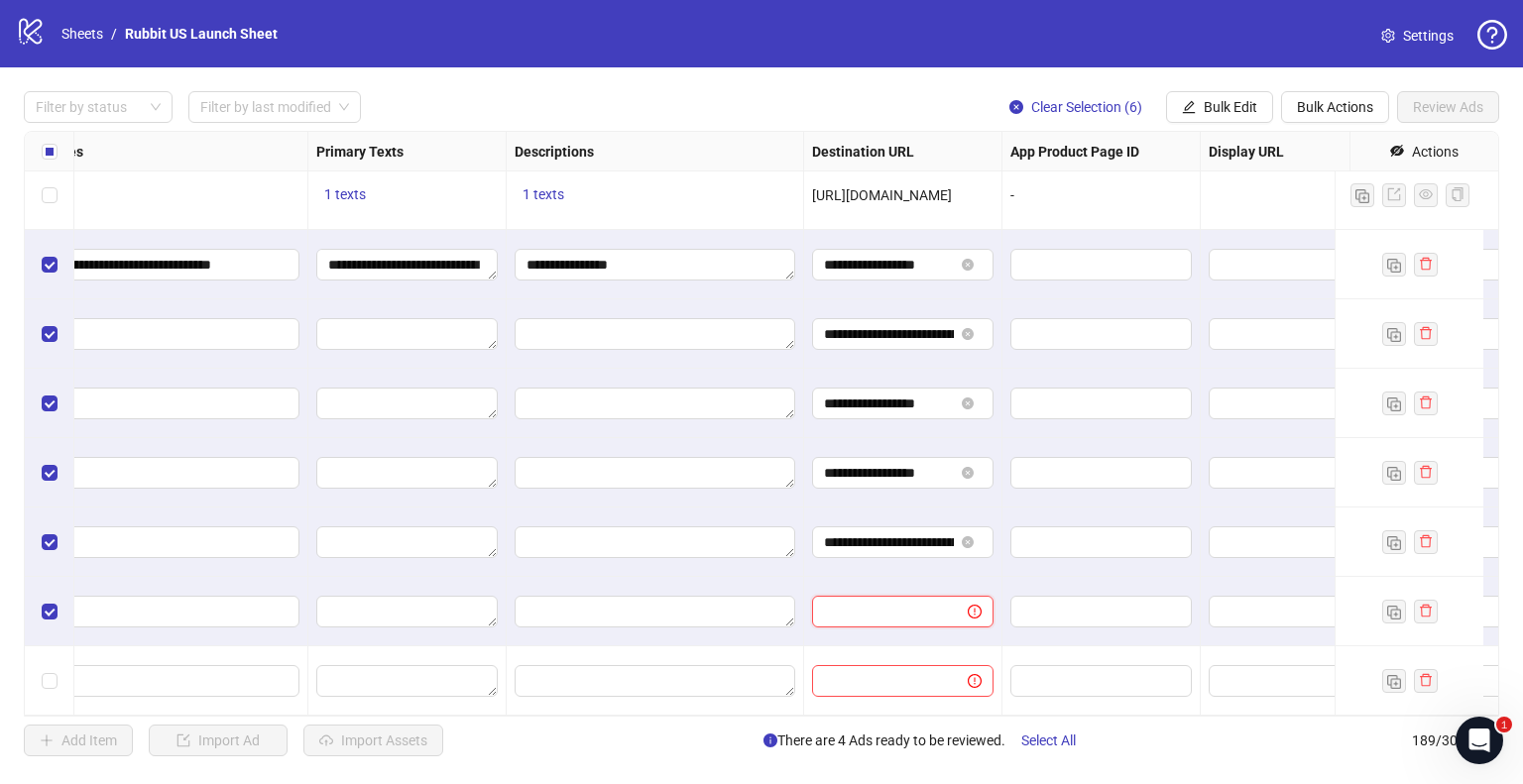 click at bounding box center [881, 612] 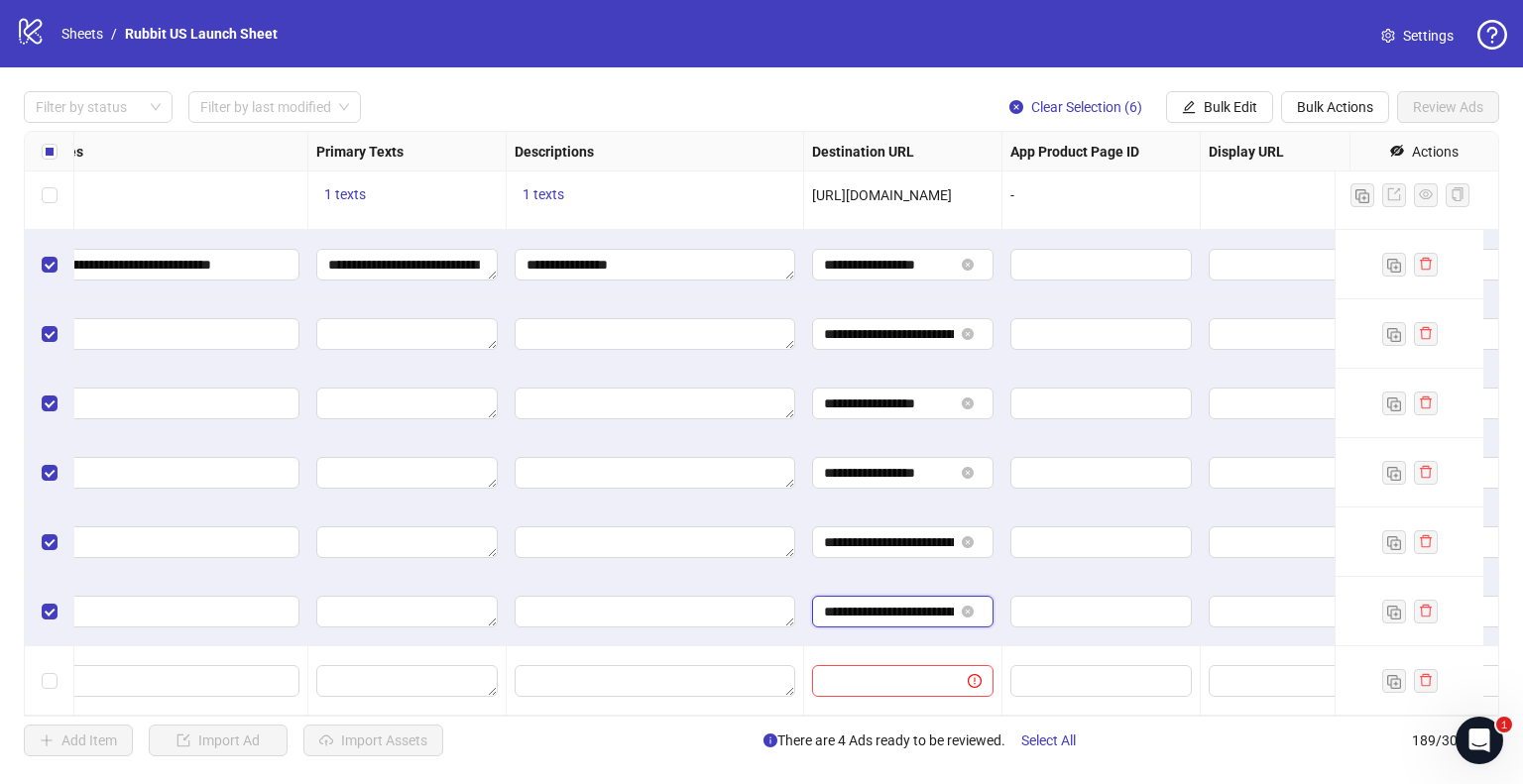 scroll, scrollTop: 0, scrollLeft: 168, axis: horizontal 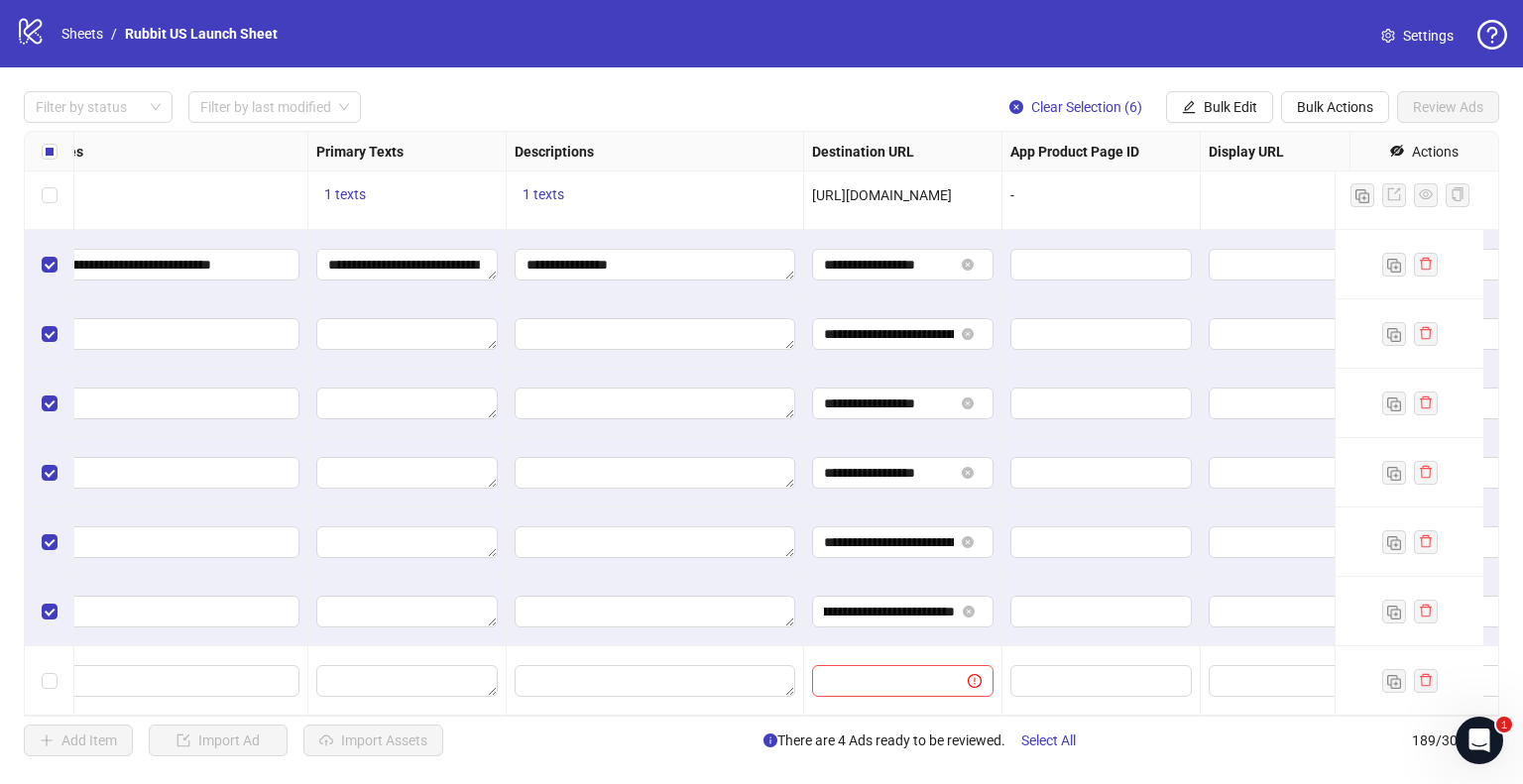click on "**********" at bounding box center [903, 612] 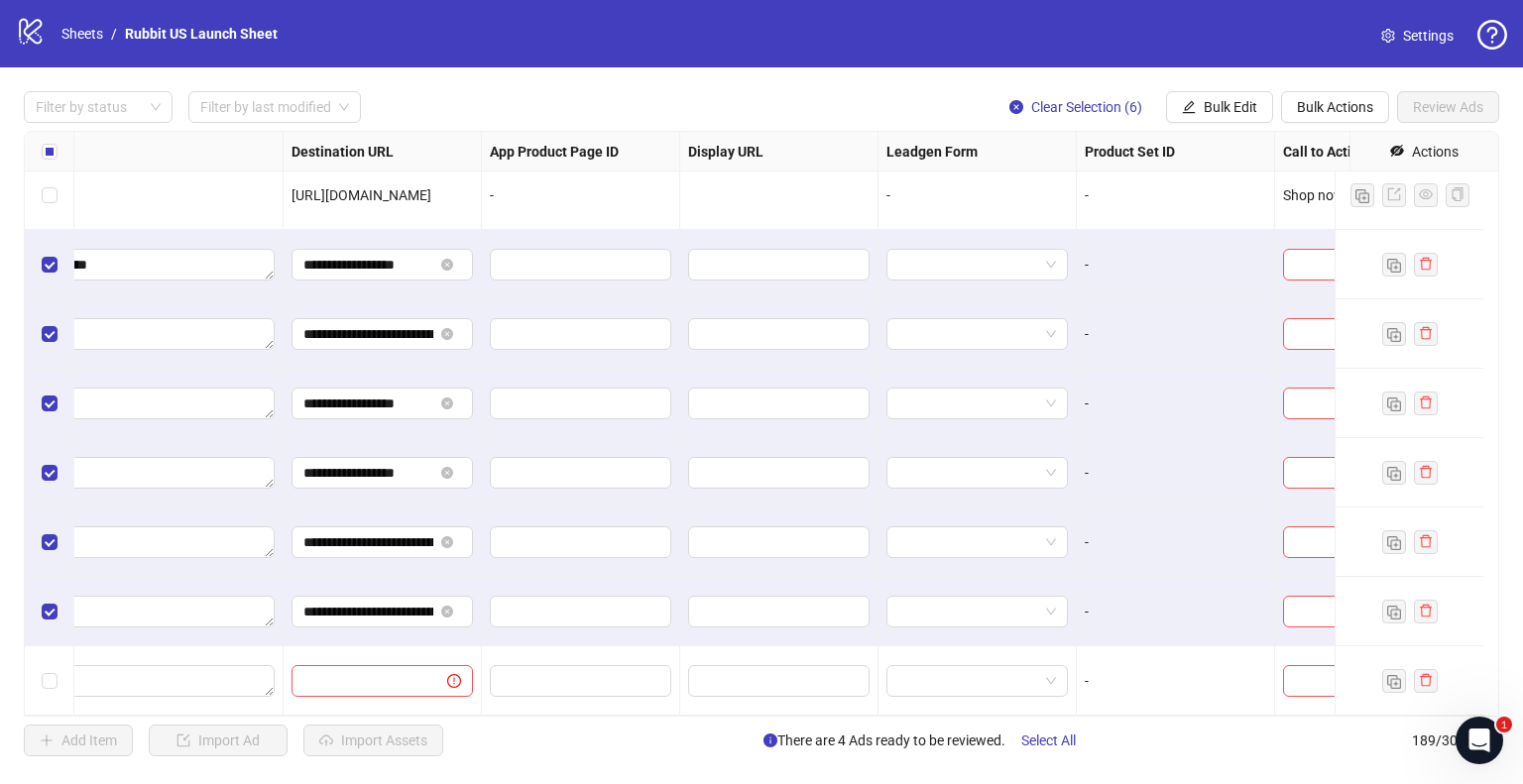 scroll, scrollTop: 12584, scrollLeft: 1784, axis: both 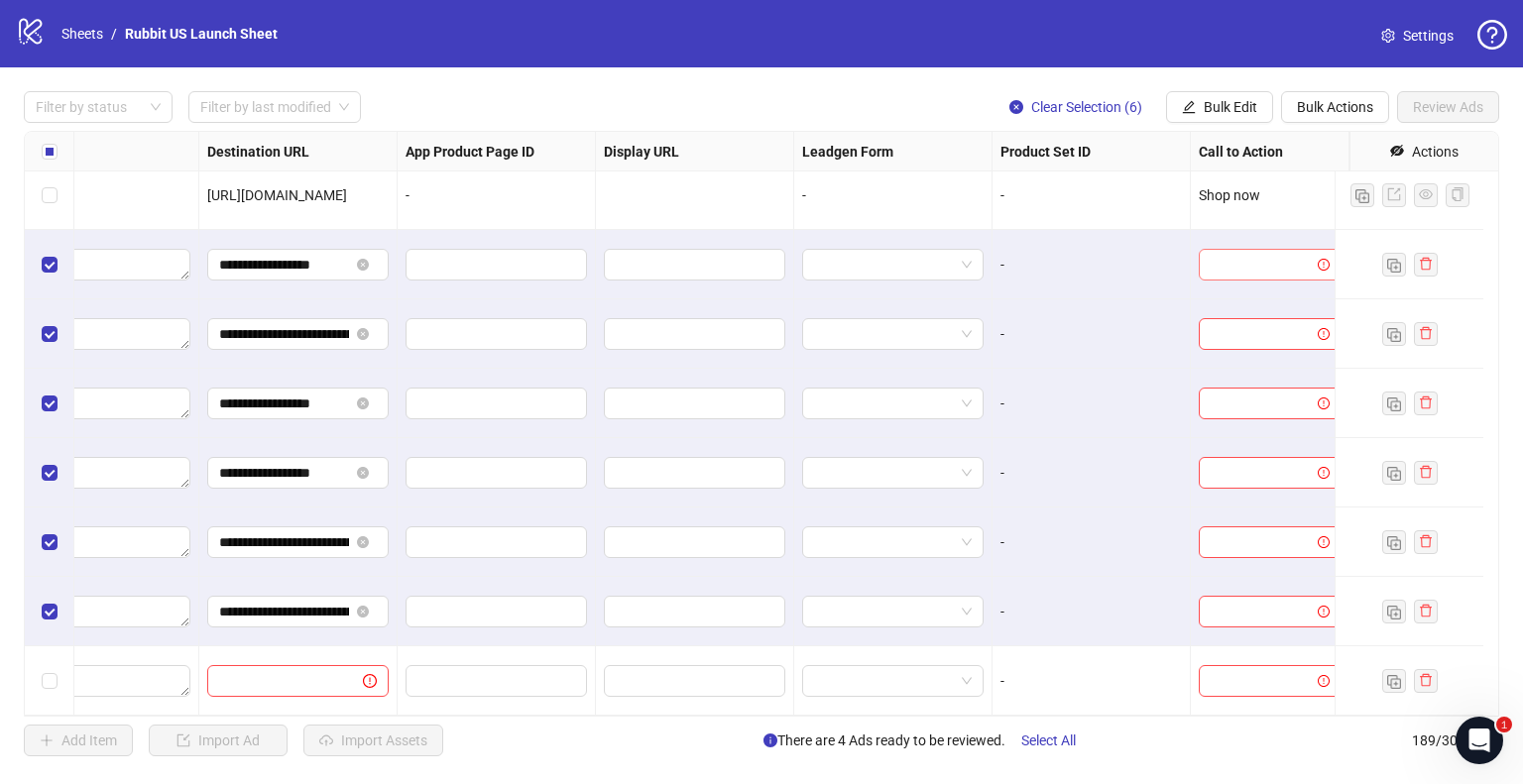 click at bounding box center (1260, 265) 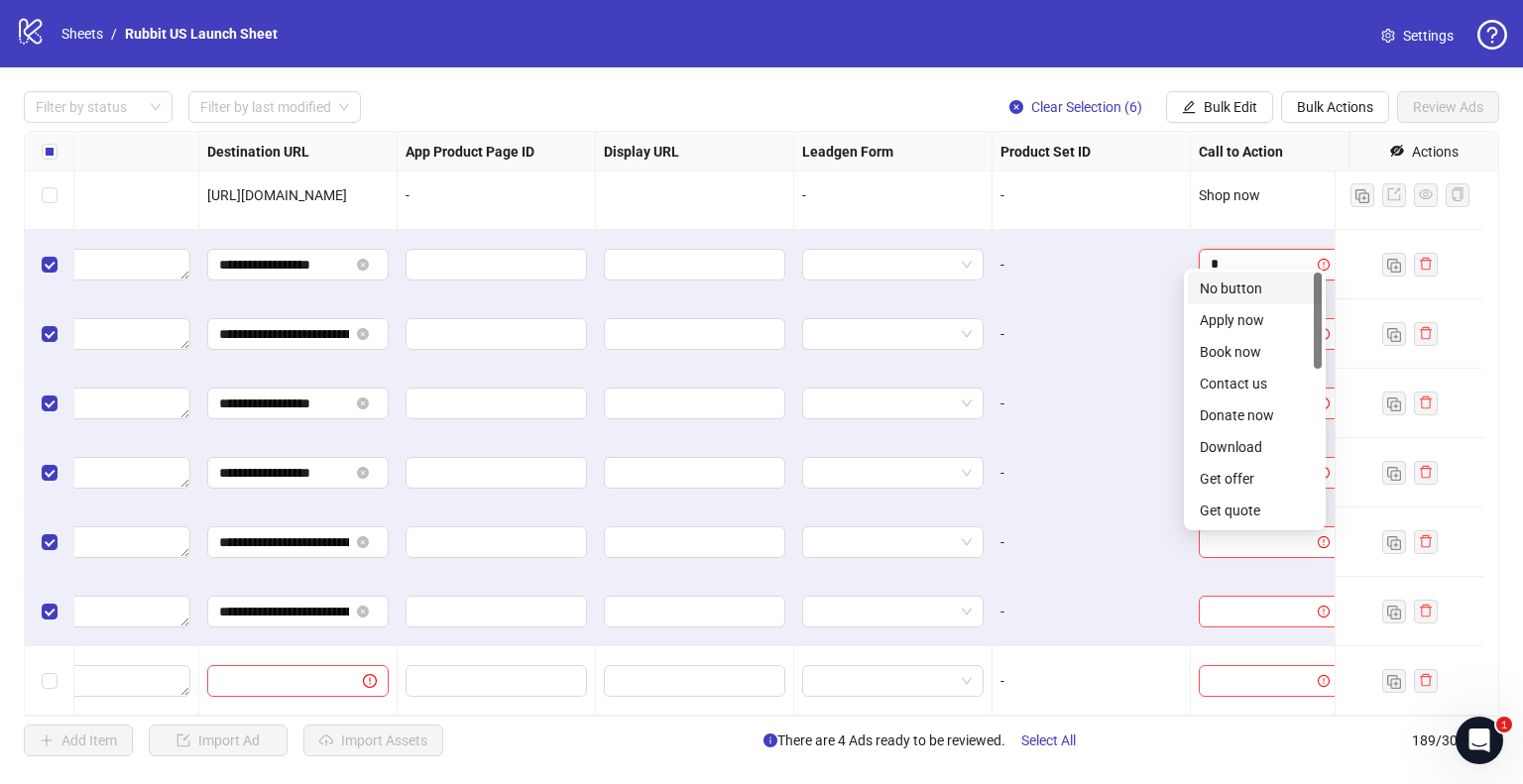 type on "**" 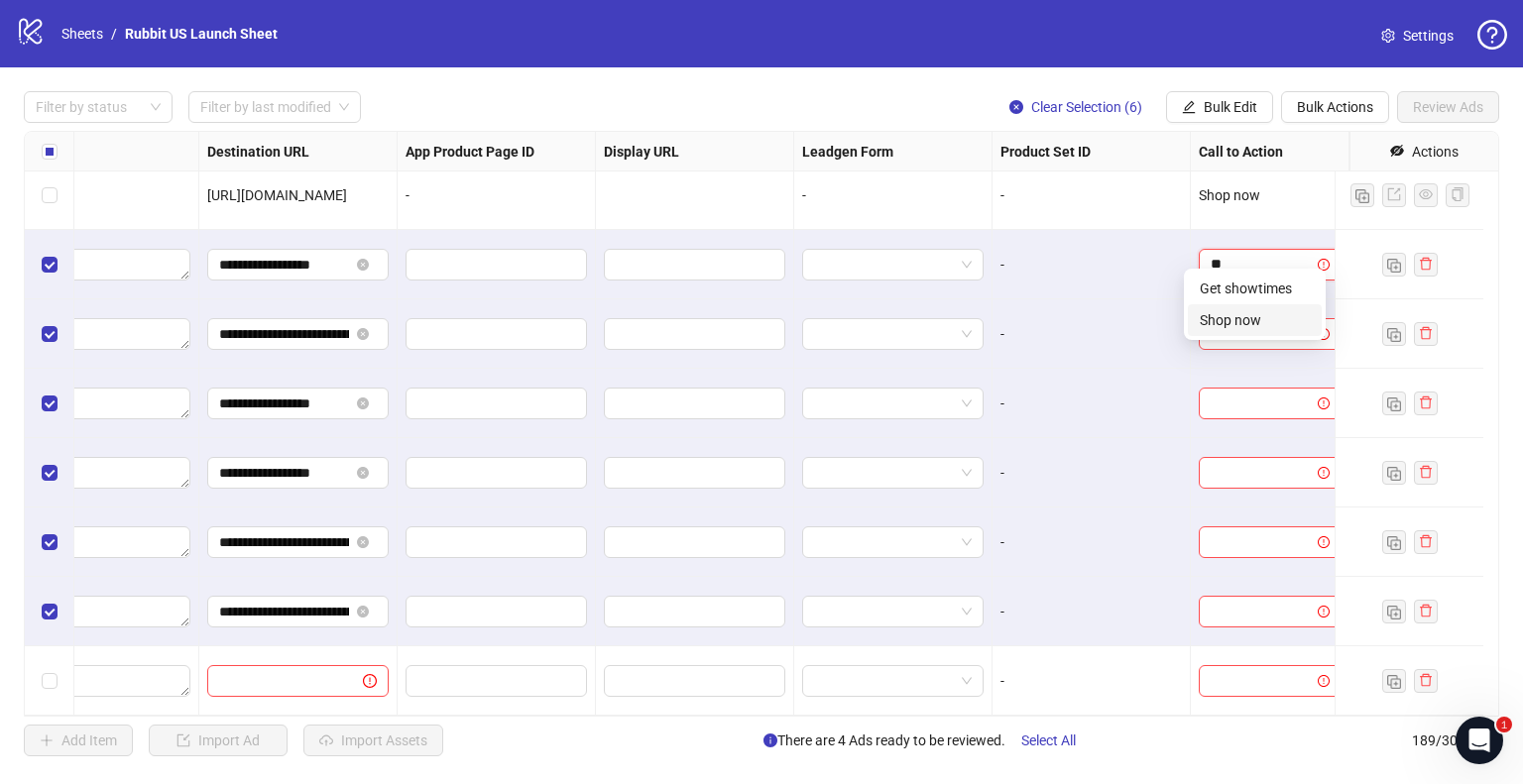 click on "Shop now" at bounding box center [1254, 320] 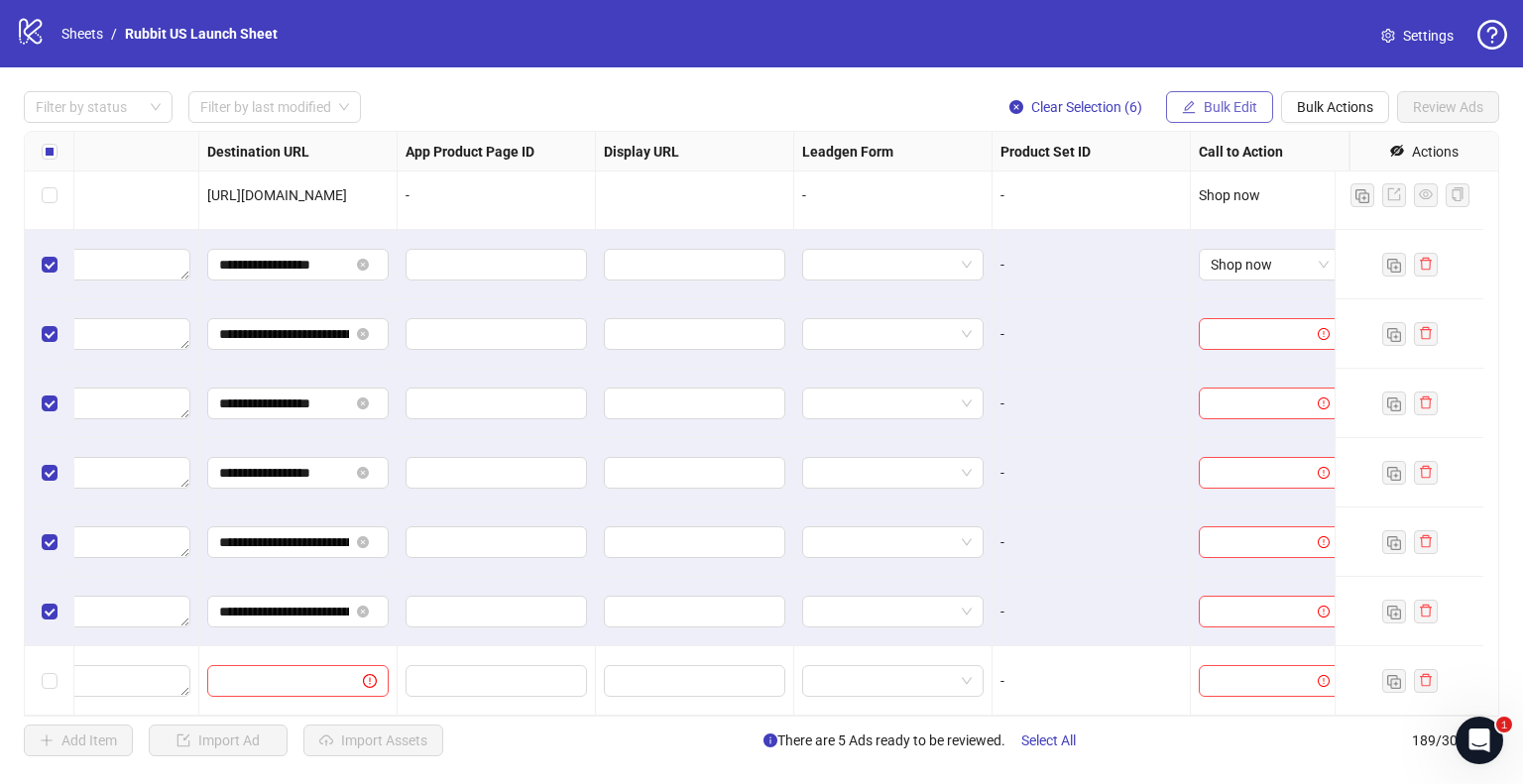 click on "Bulk Edit" at bounding box center [1230, 107] 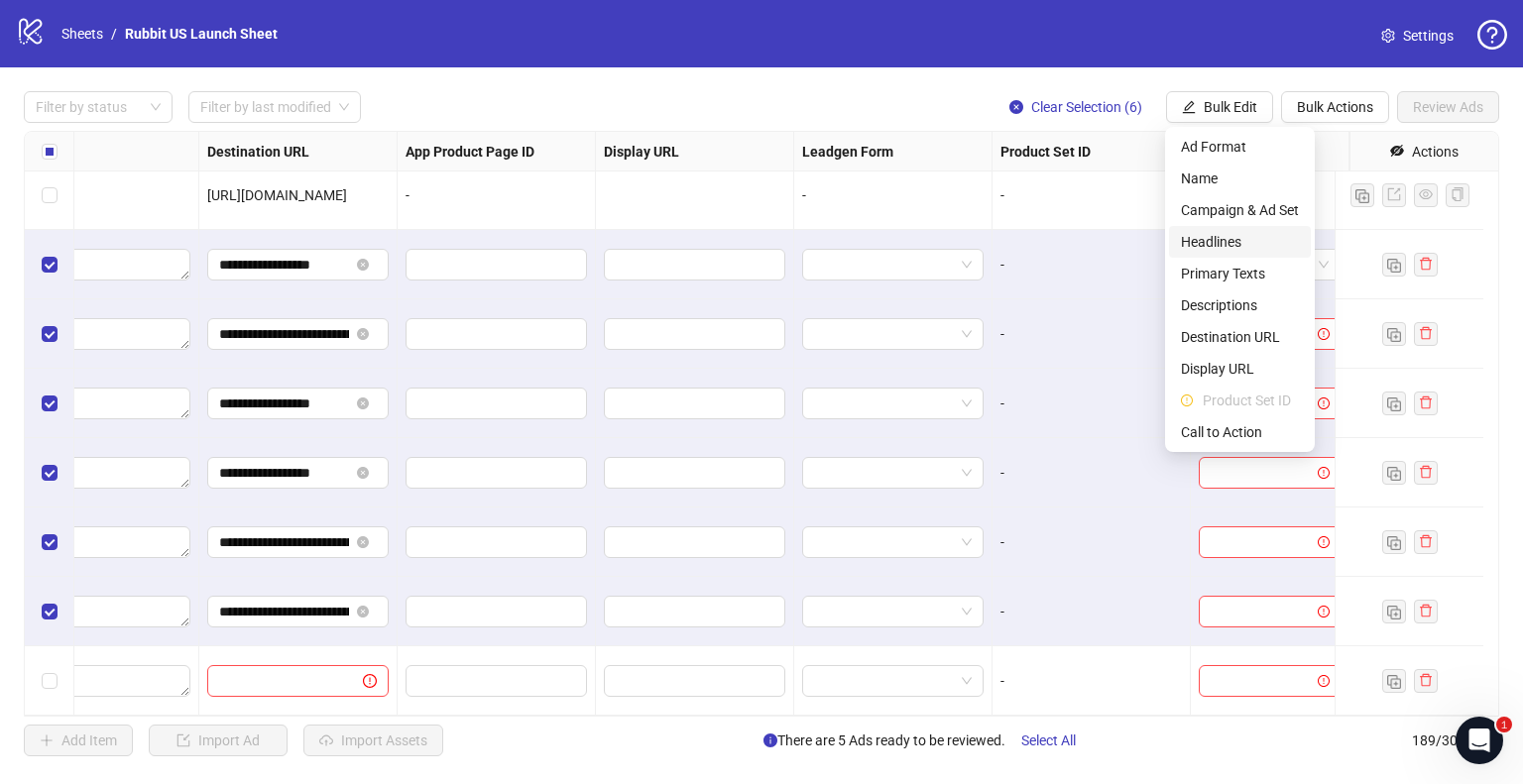 click on "Headlines" at bounding box center (1239, 242) 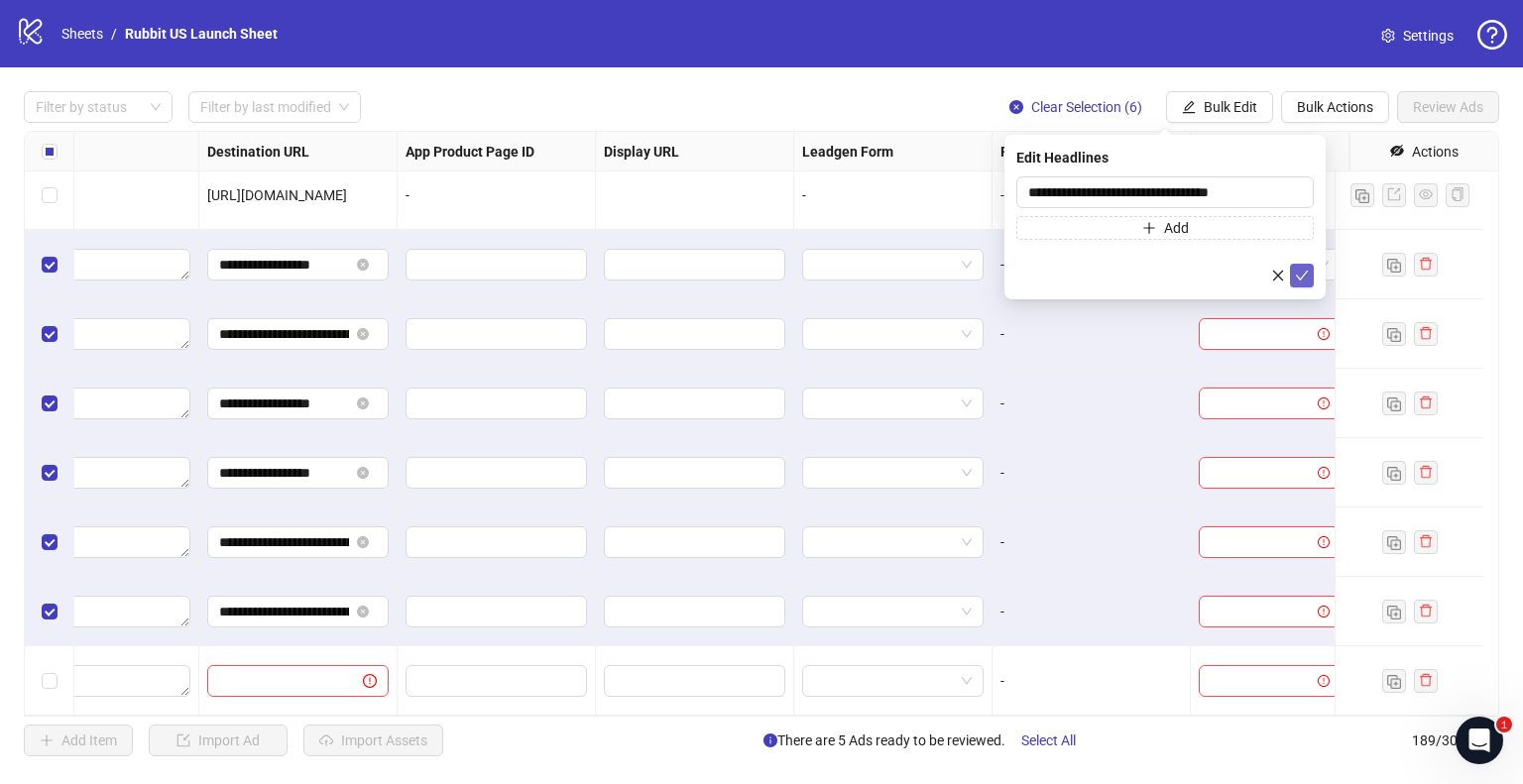 click 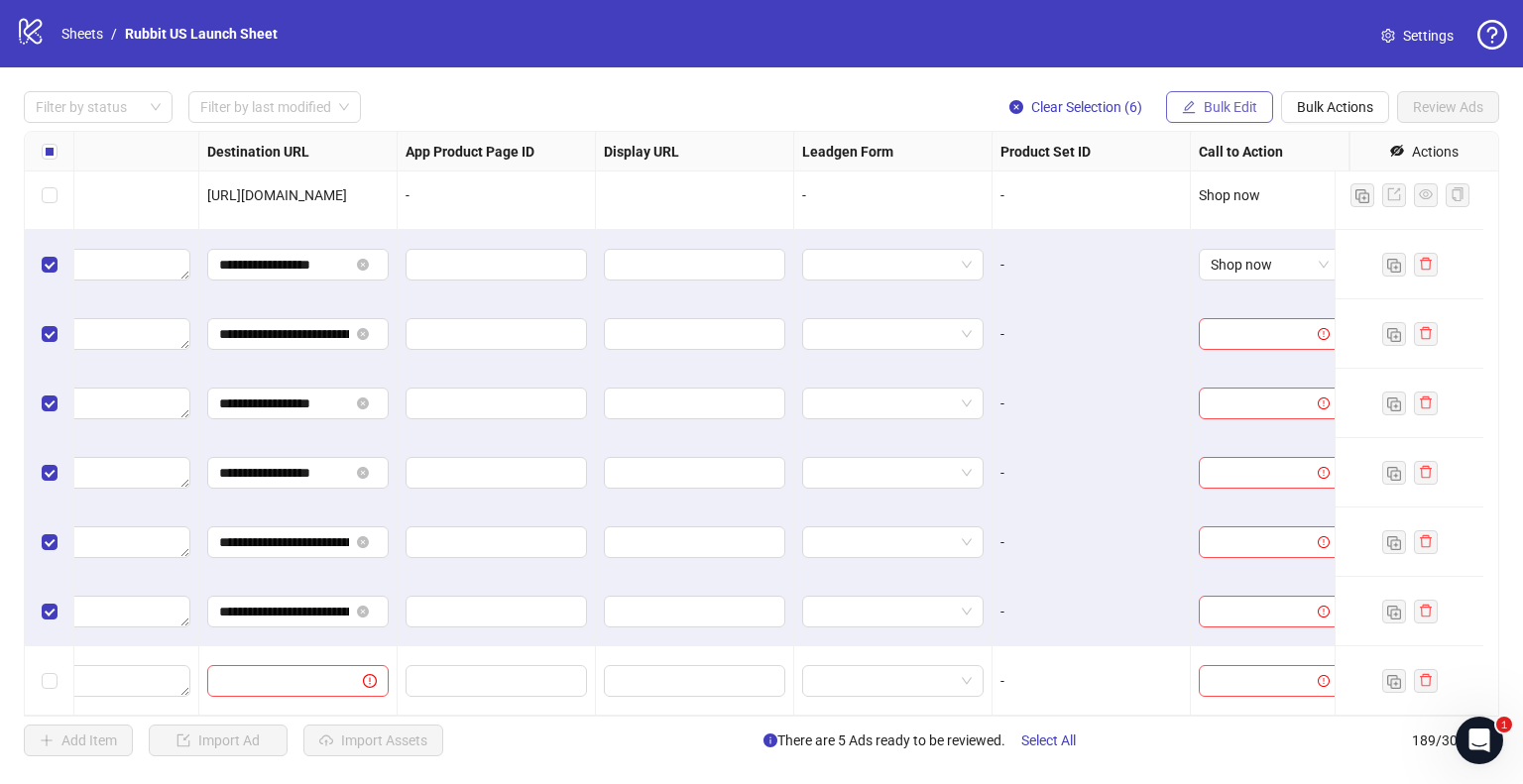 click on "Bulk Edit" at bounding box center (1230, 107) 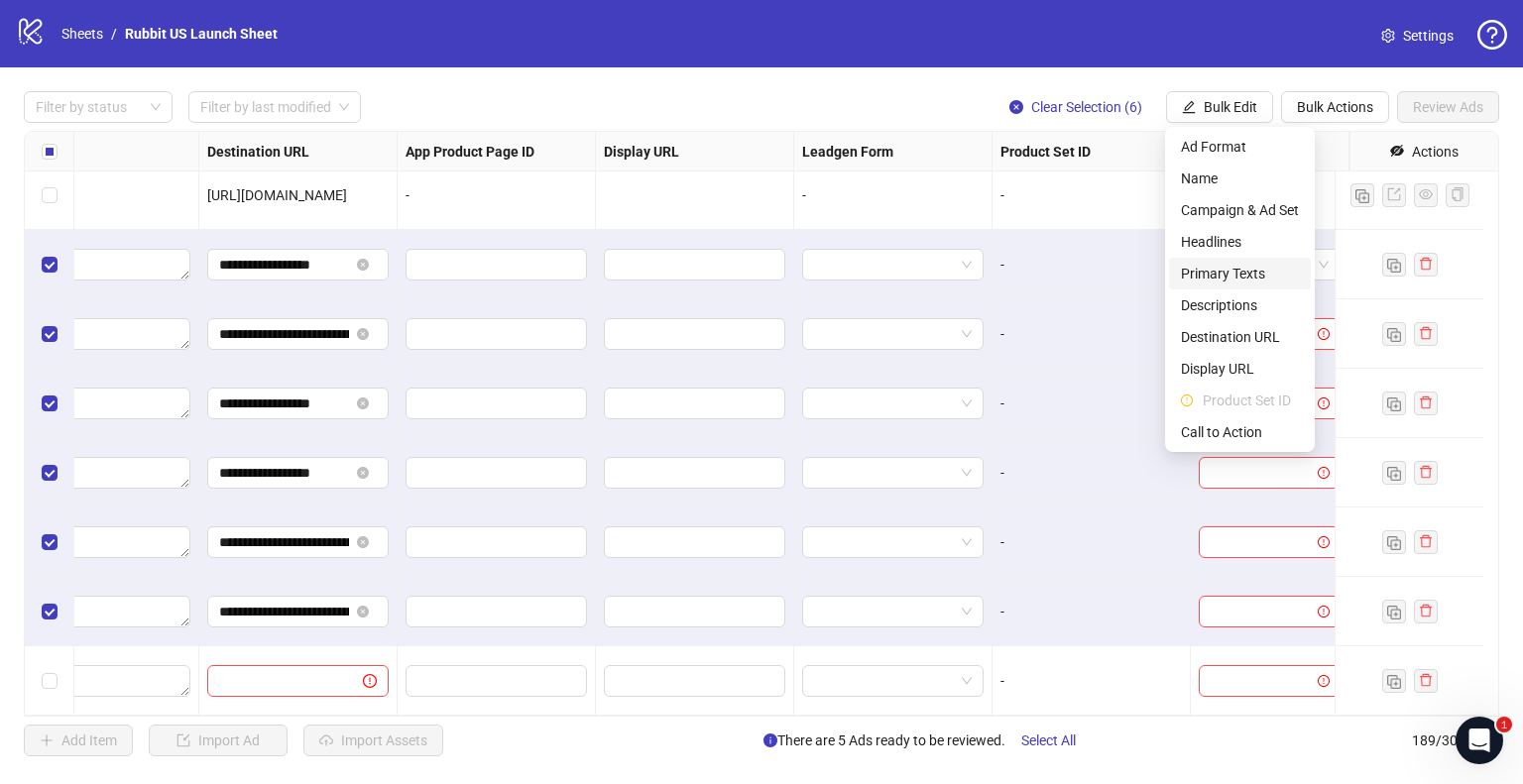 click on "Primary Texts" at bounding box center [1239, 274] 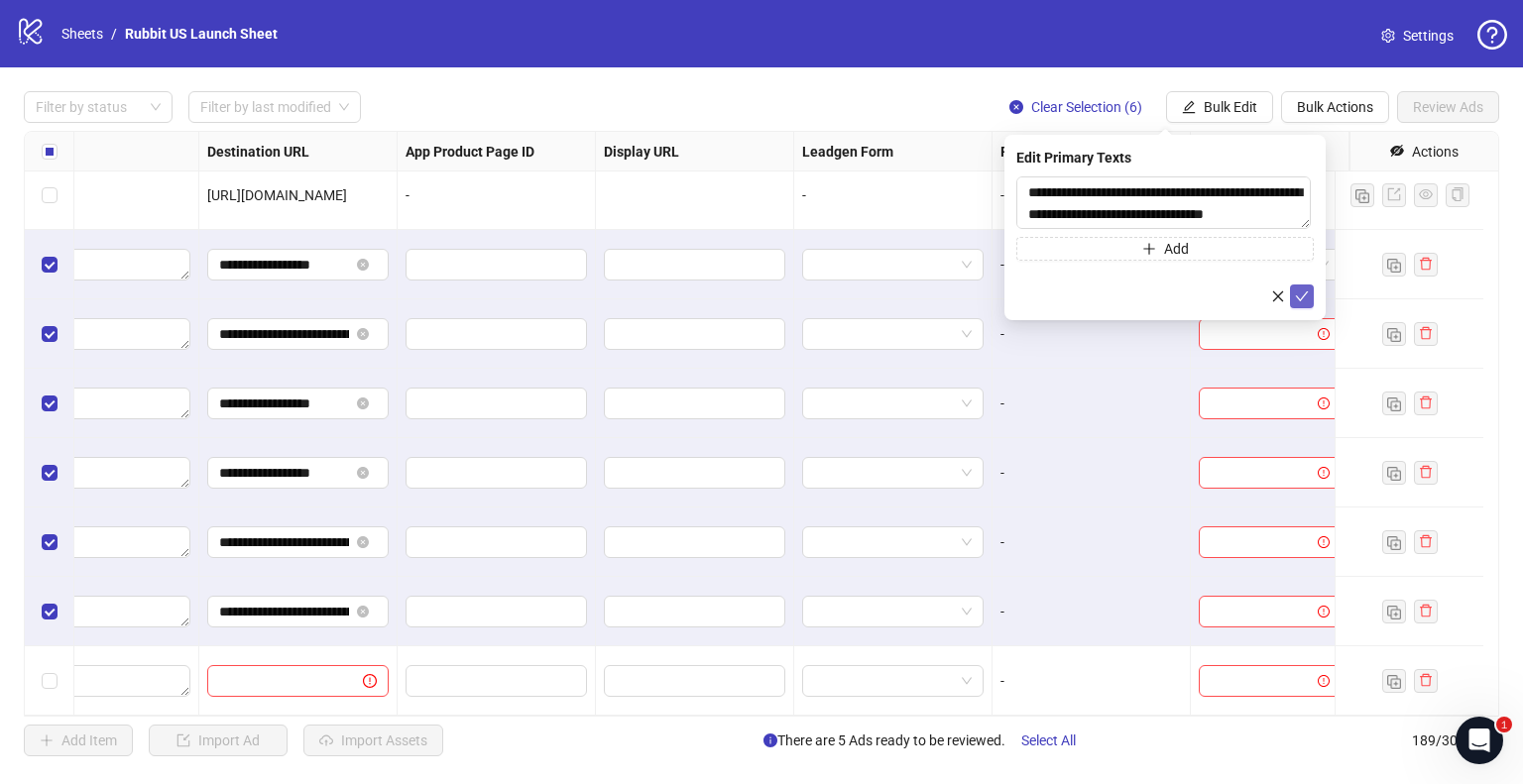 click 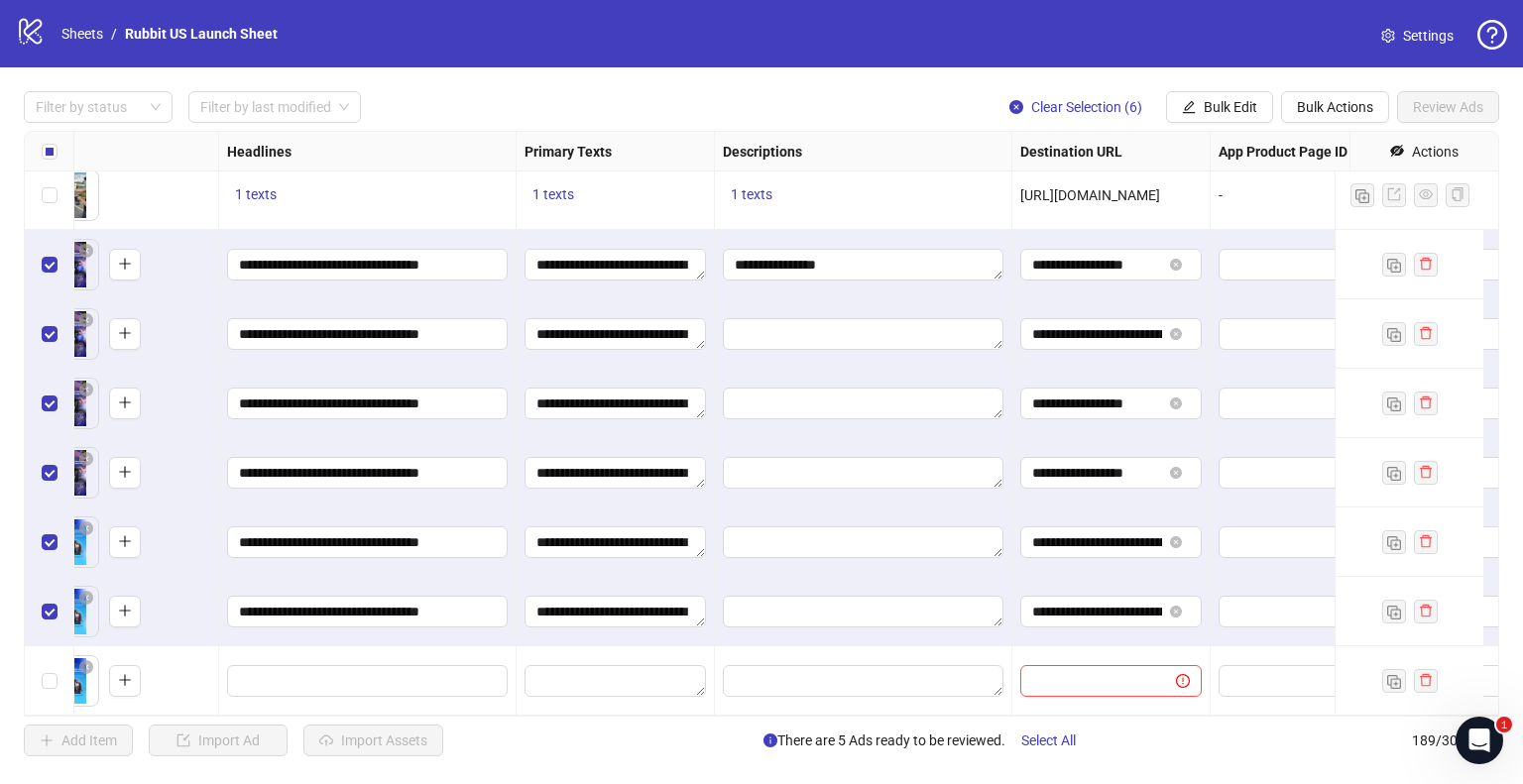scroll, scrollTop: 12584, scrollLeft: 1149, axis: both 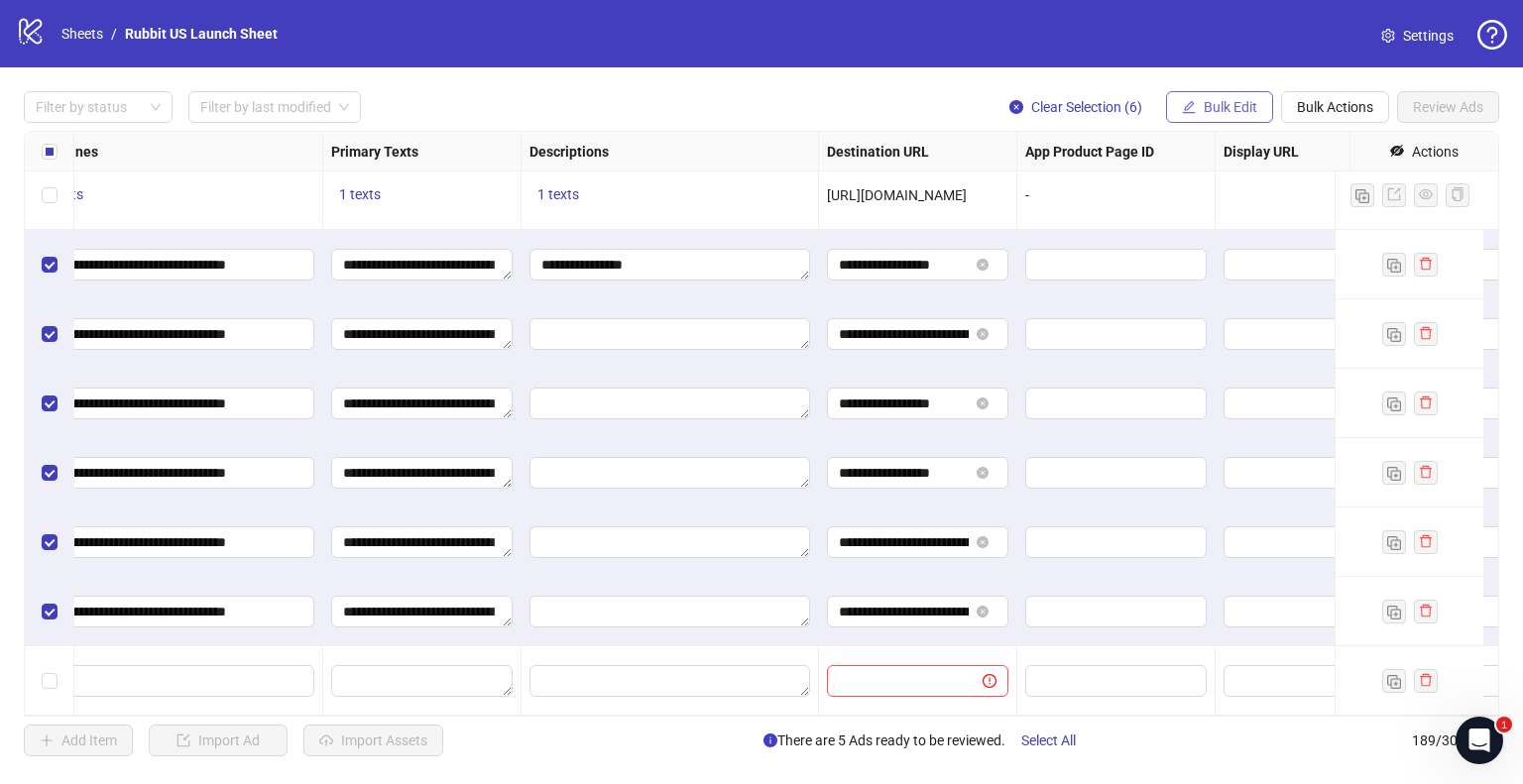 click on "Bulk Edit" at bounding box center (1230, 107) 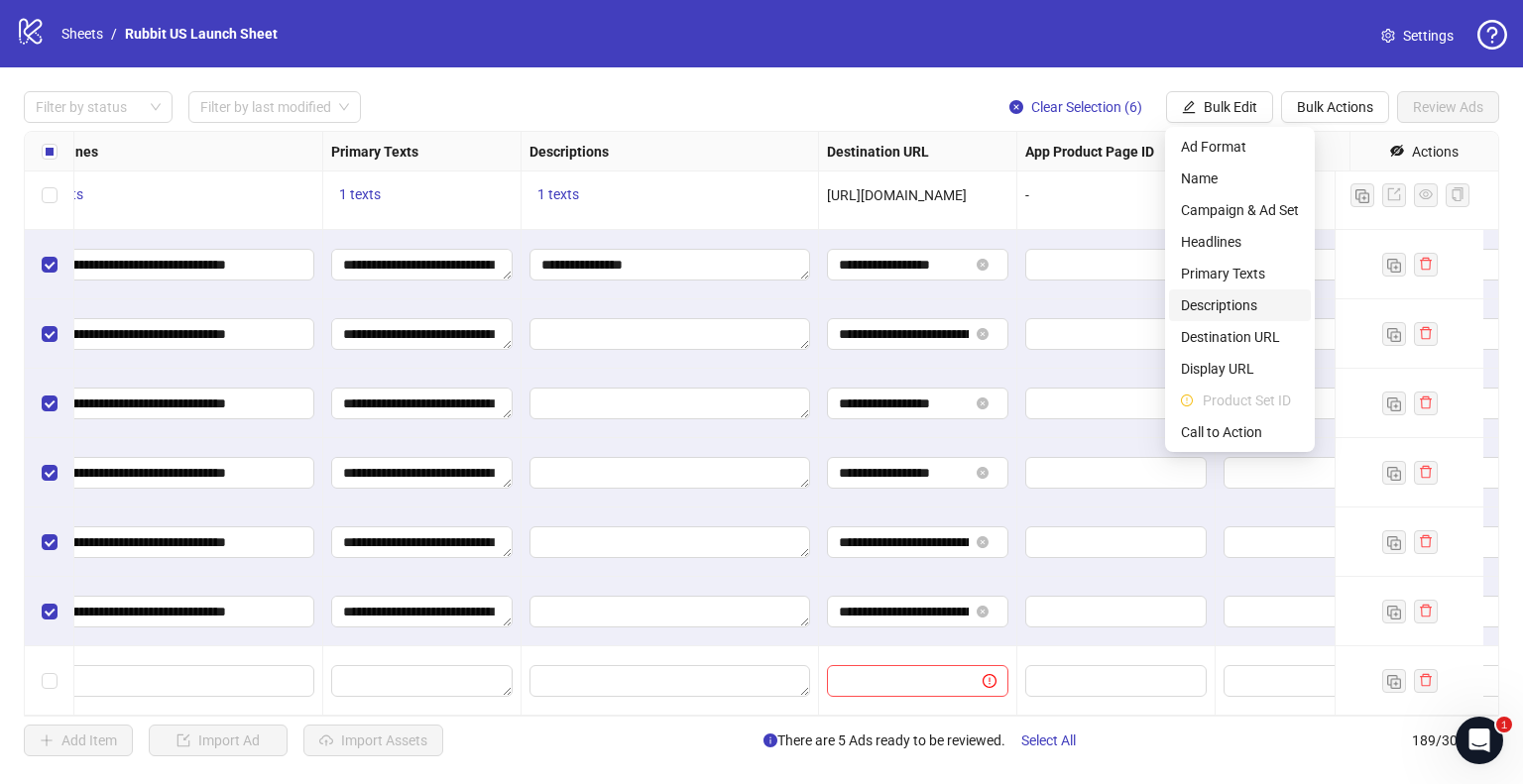 click on "Descriptions" at bounding box center [1239, 305] 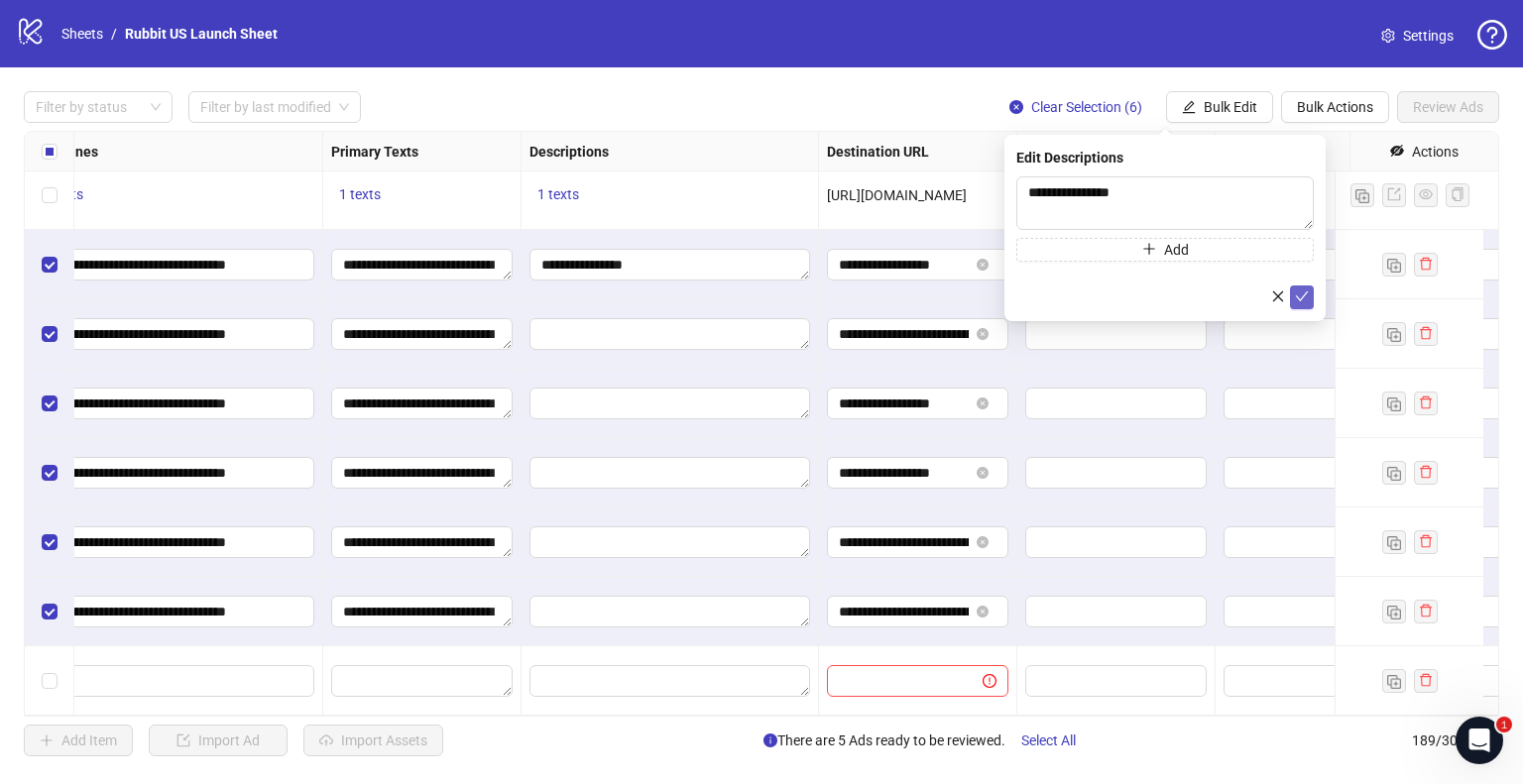 click 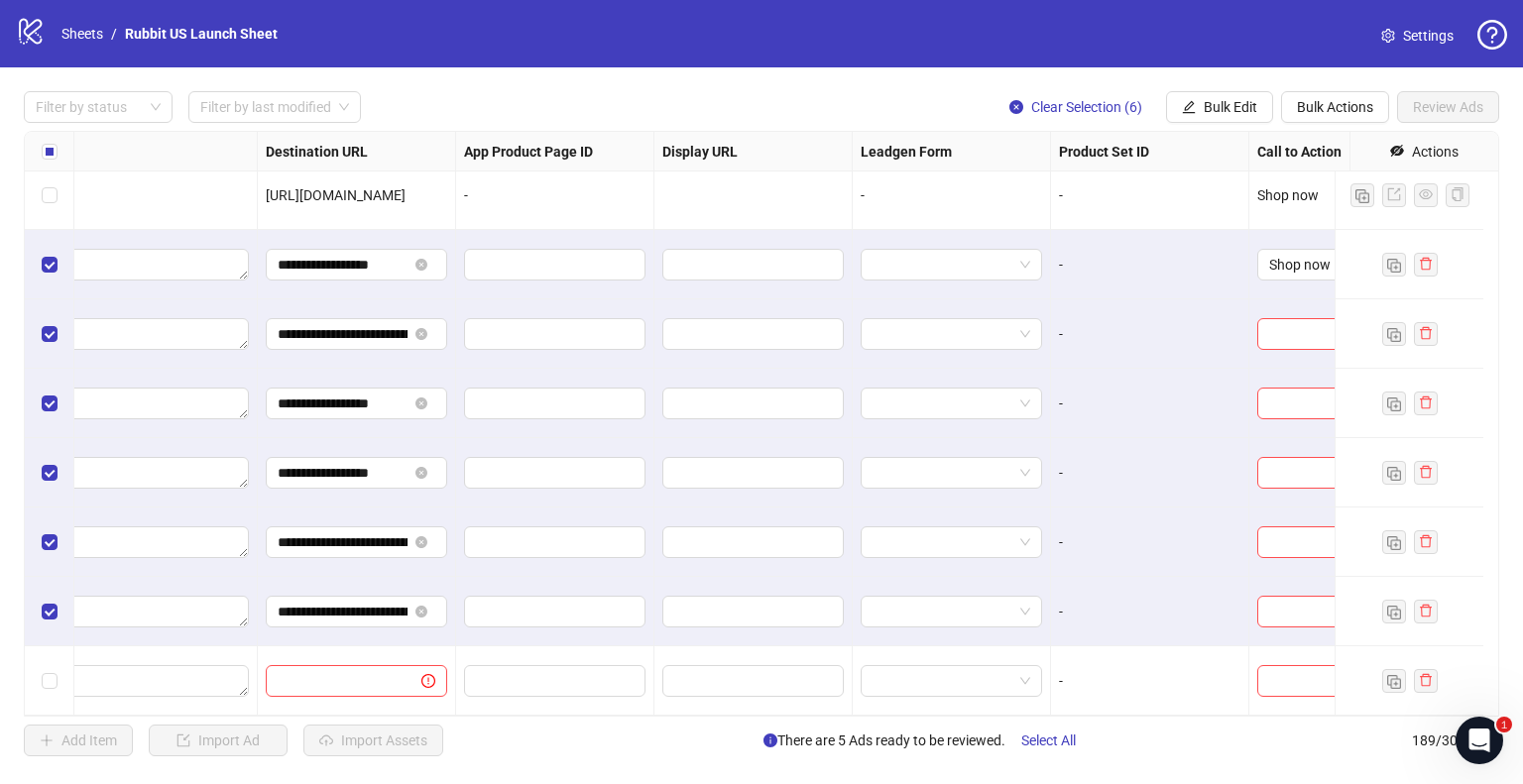 scroll, scrollTop: 12584, scrollLeft: 1784, axis: both 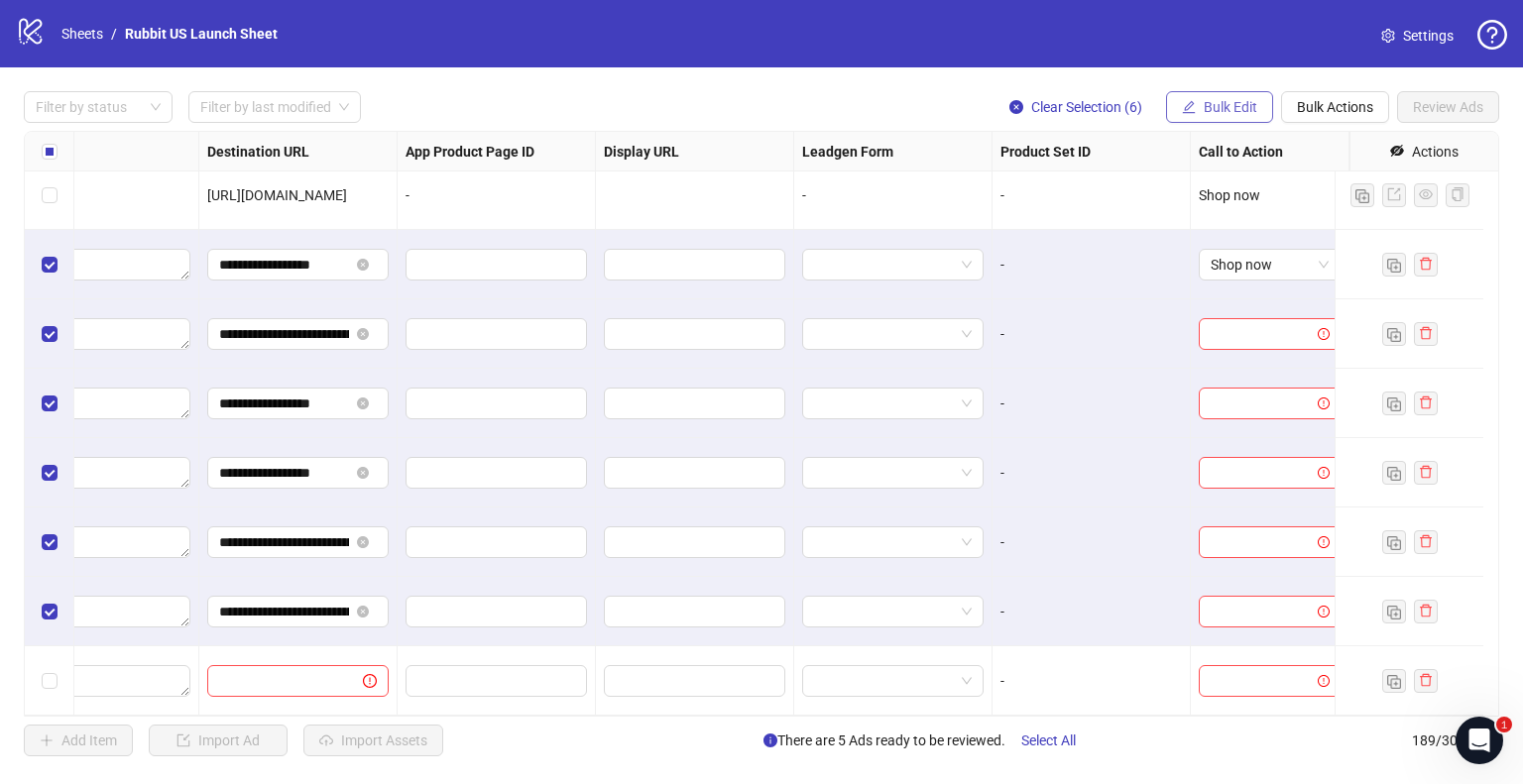 click on "Bulk Edit" at bounding box center [1230, 107] 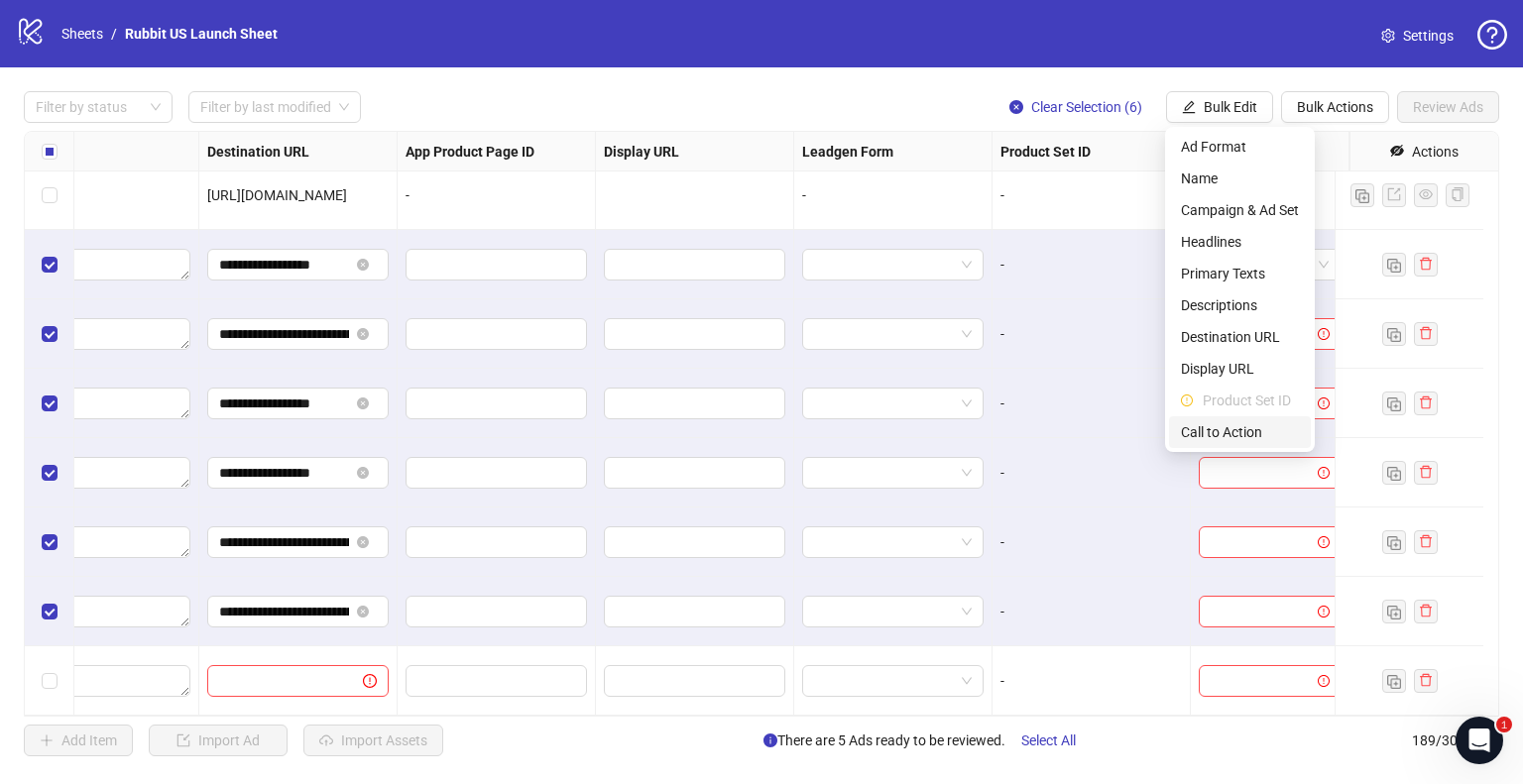 click on "Call to Action" at bounding box center (1239, 432) 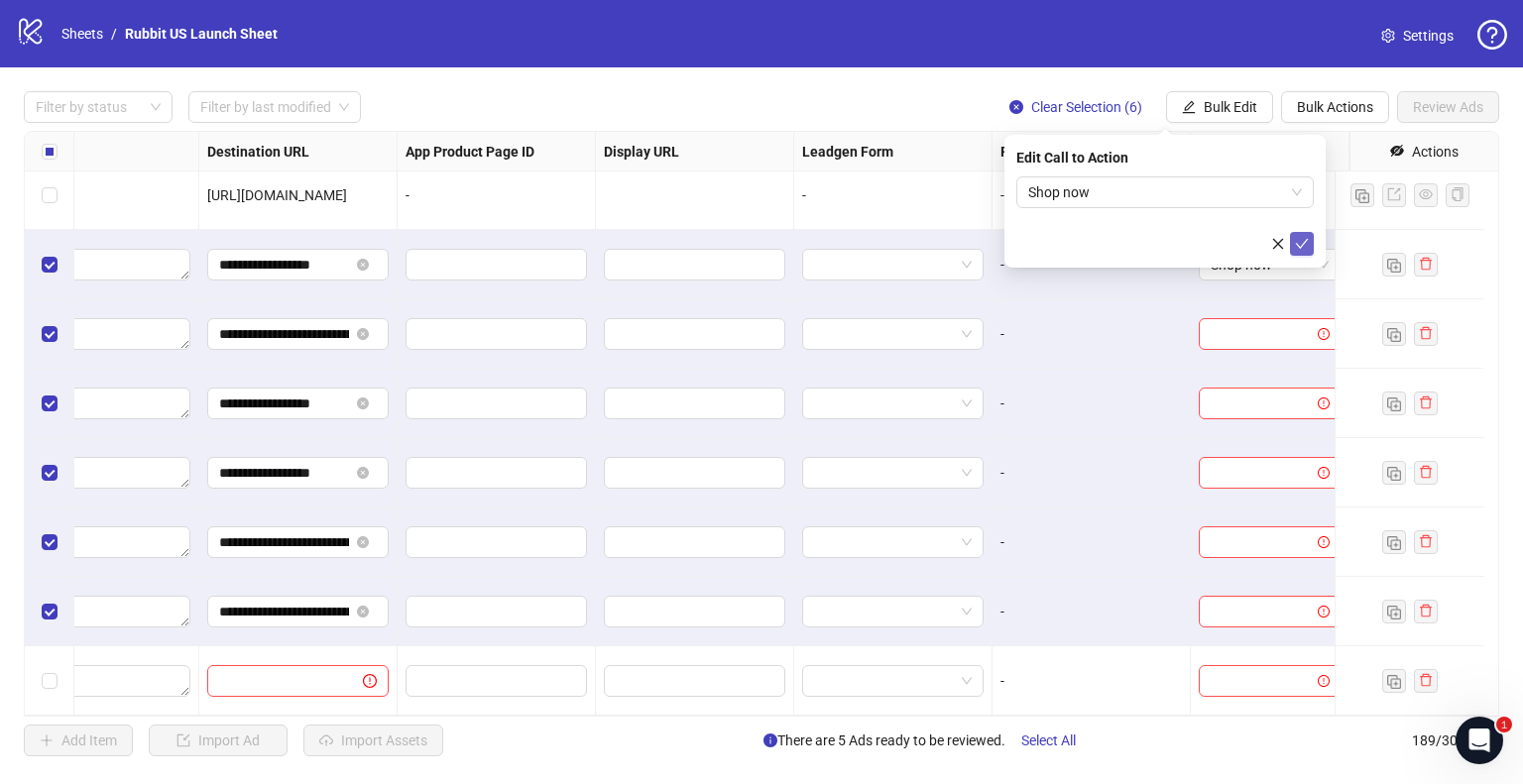 click 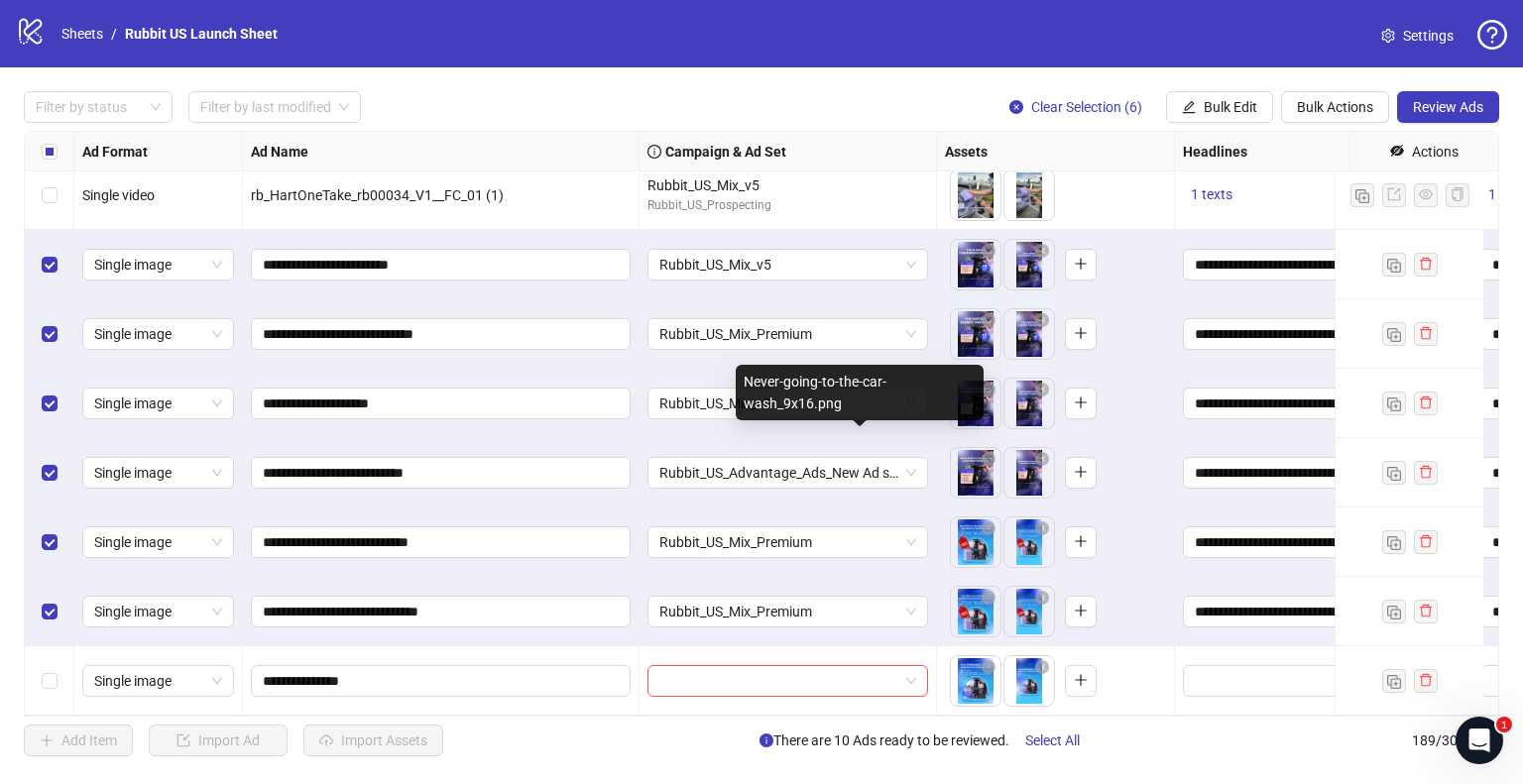 scroll, scrollTop: 12584, scrollLeft: 169, axis: both 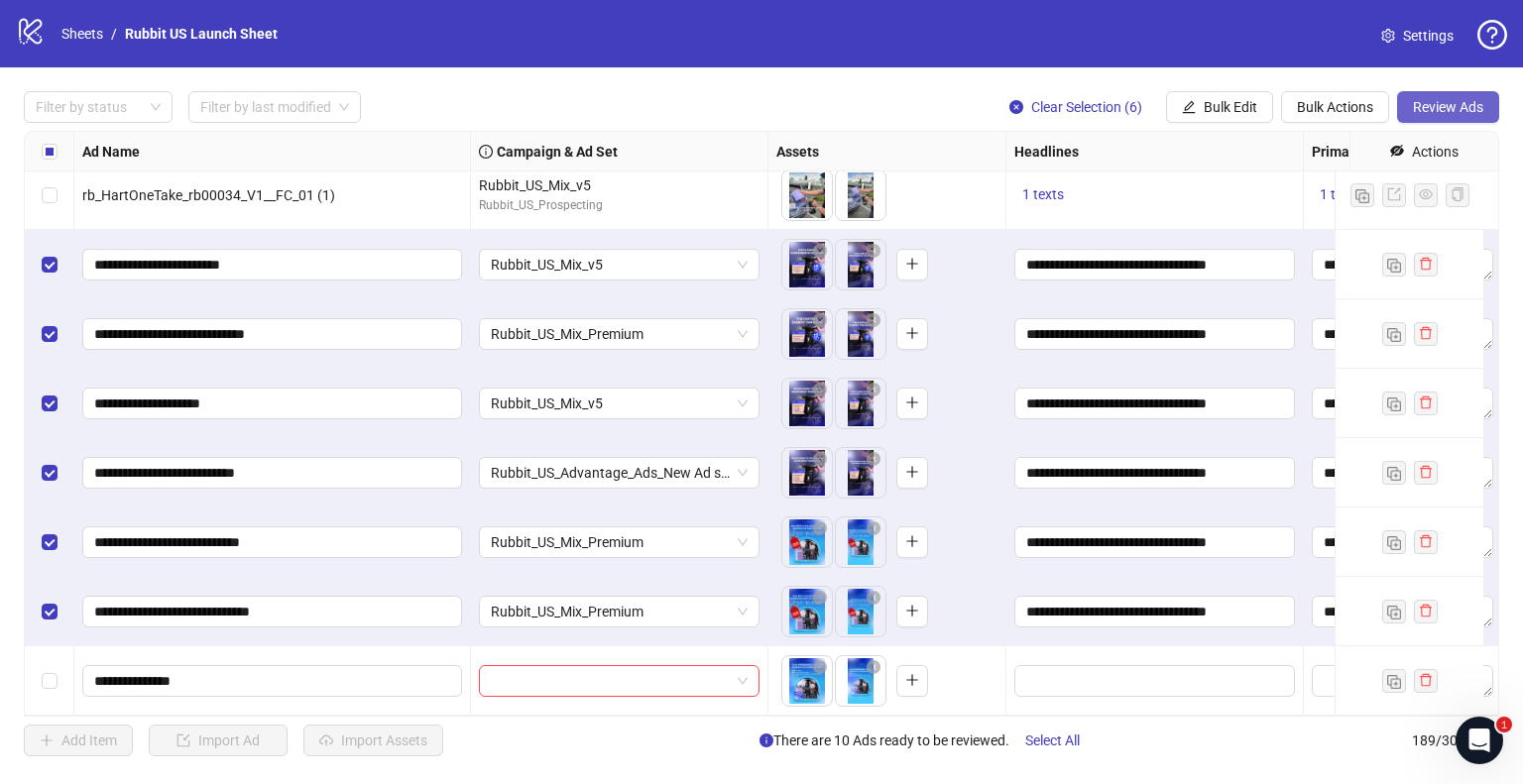 click on "Review Ads" at bounding box center [1448, 107] 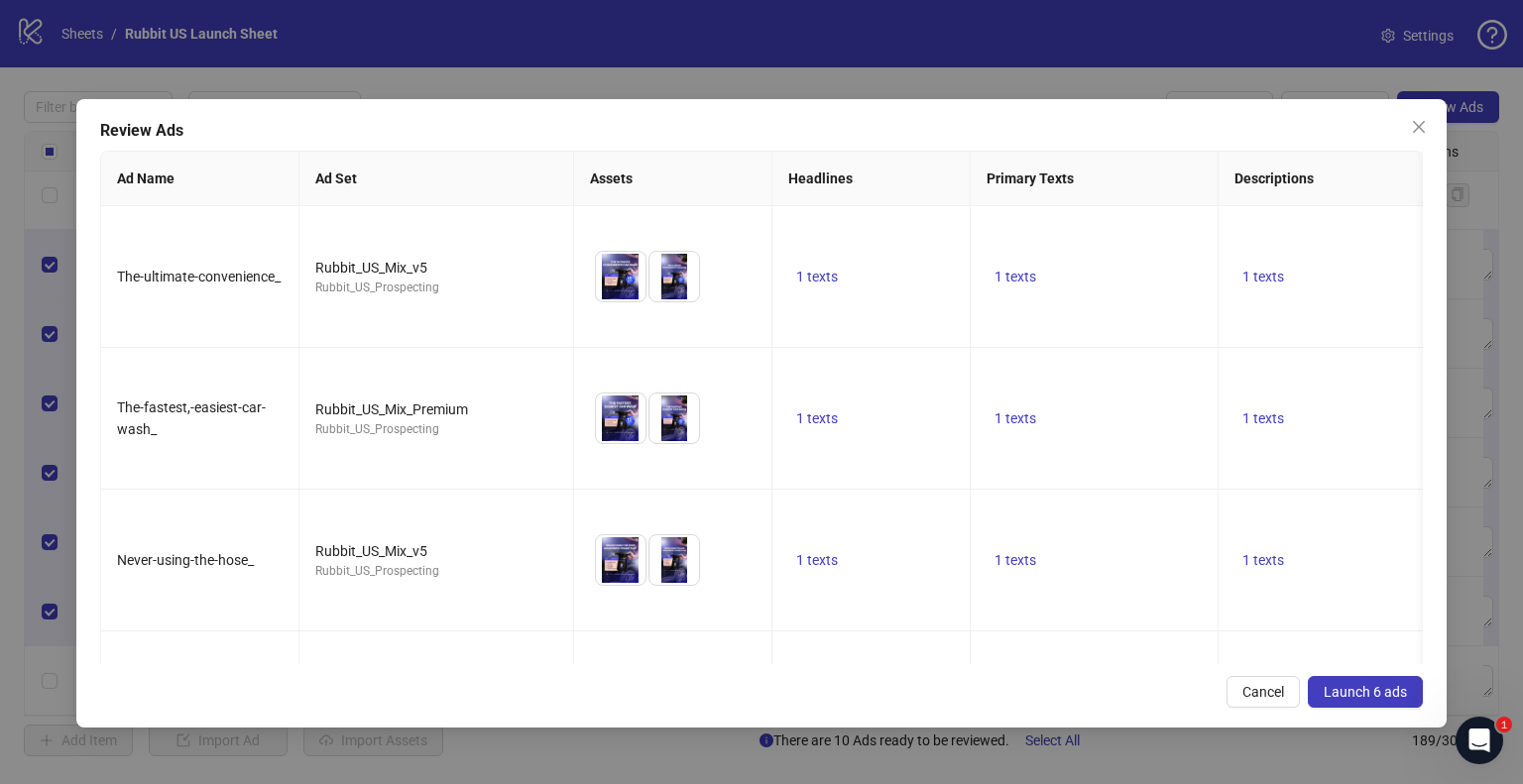 click on "Launch 6 ads" at bounding box center [1365, 692] 